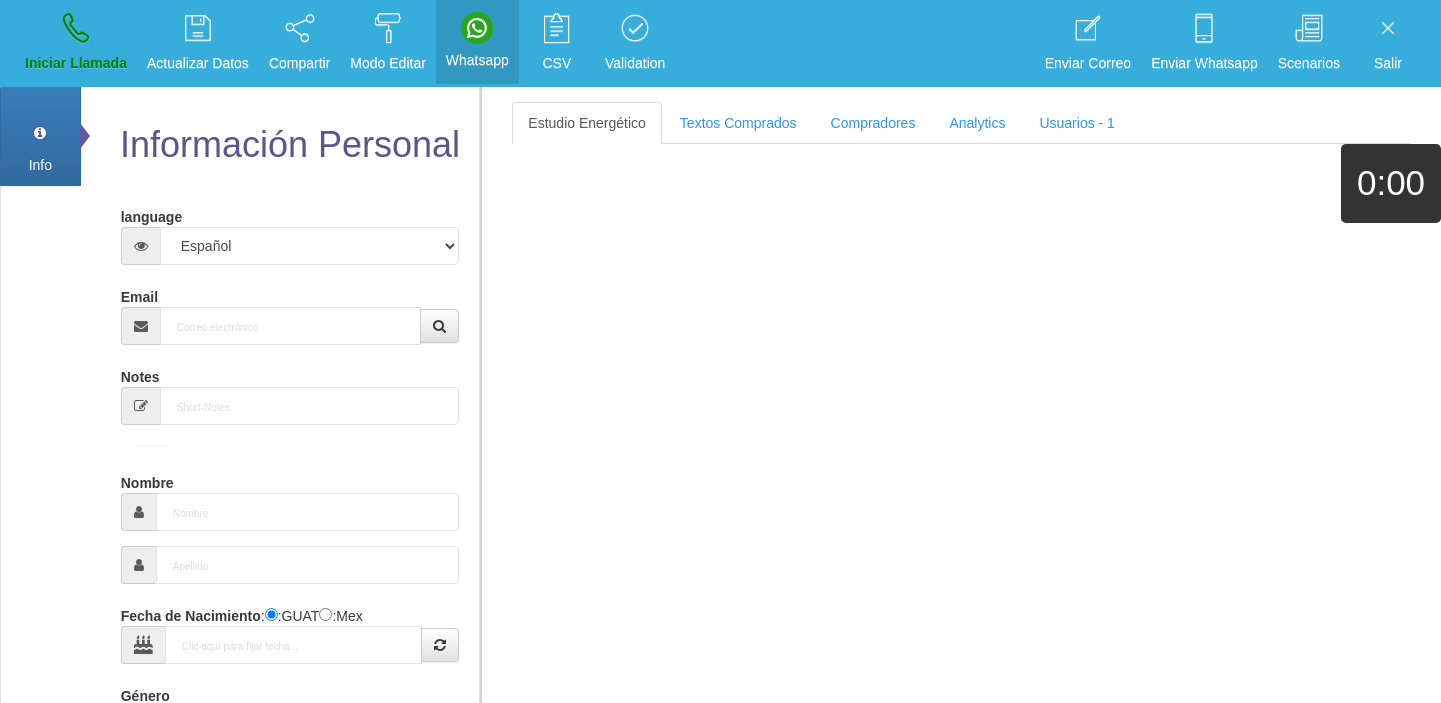 scroll, scrollTop: 0, scrollLeft: 0, axis: both 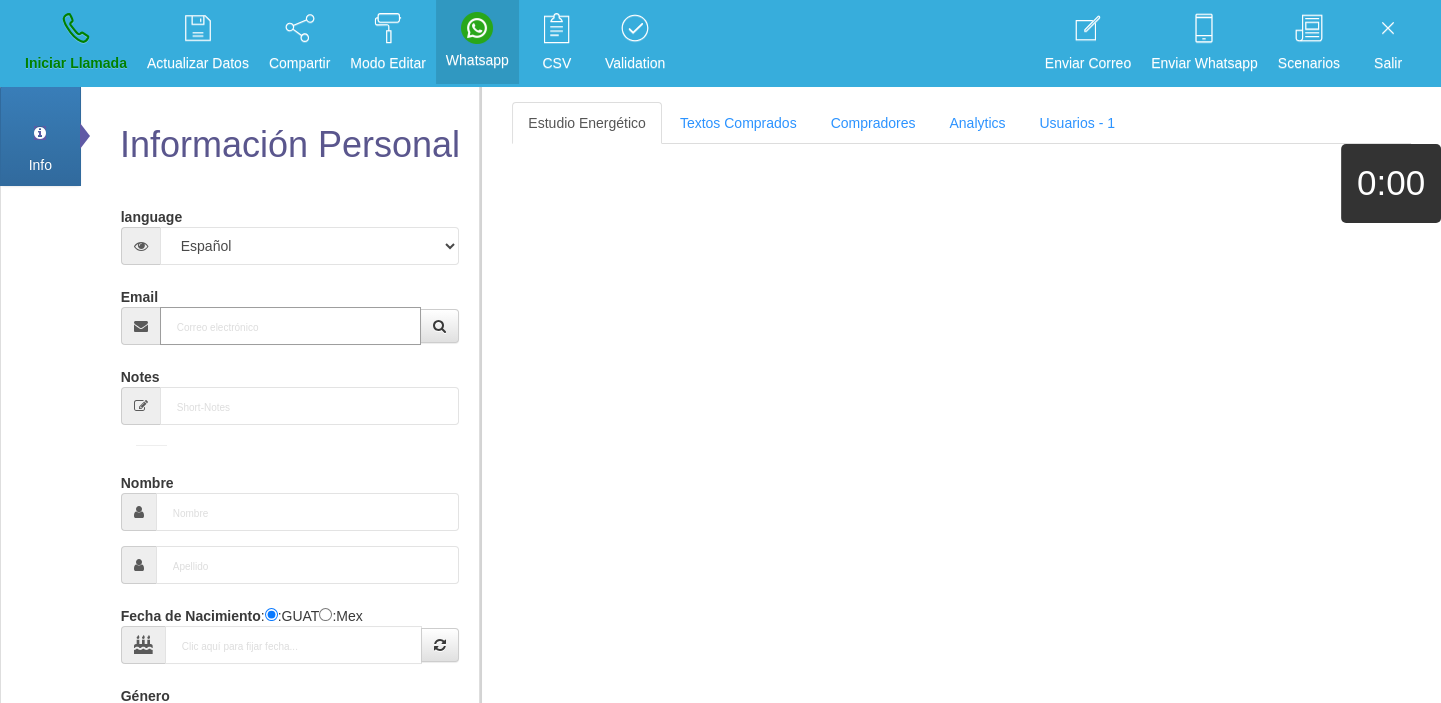 click on "Email" at bounding box center (291, 326) 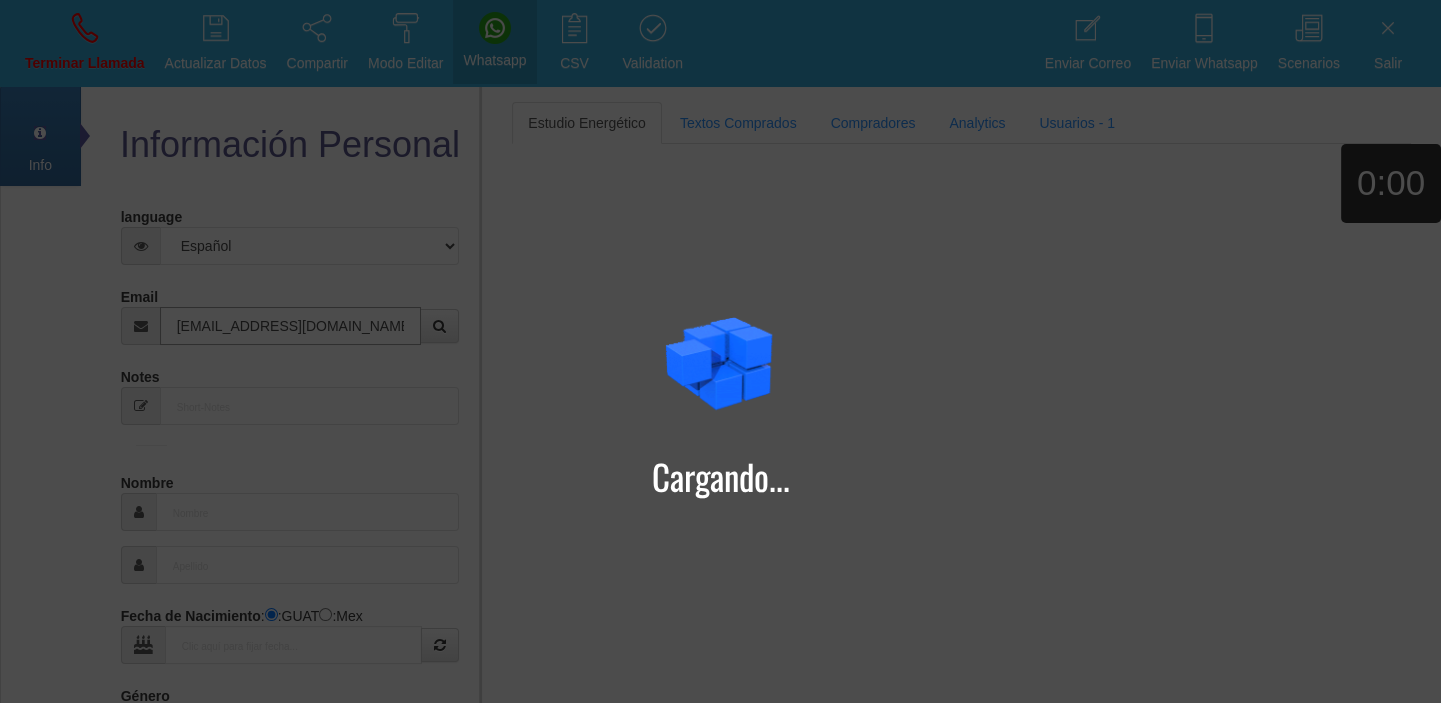 type on "[EMAIL_ADDRESS][DOMAIN_NAME]" 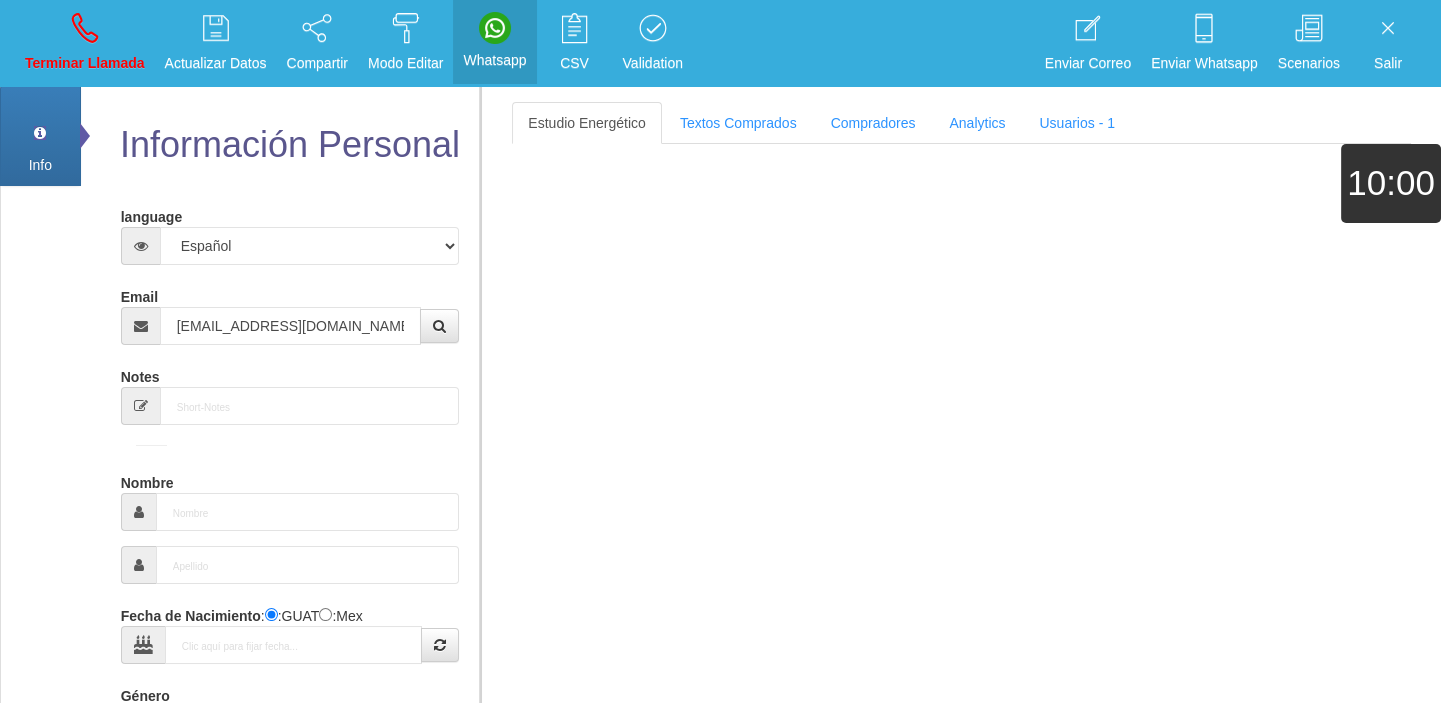 type on "16 Dic 1944" 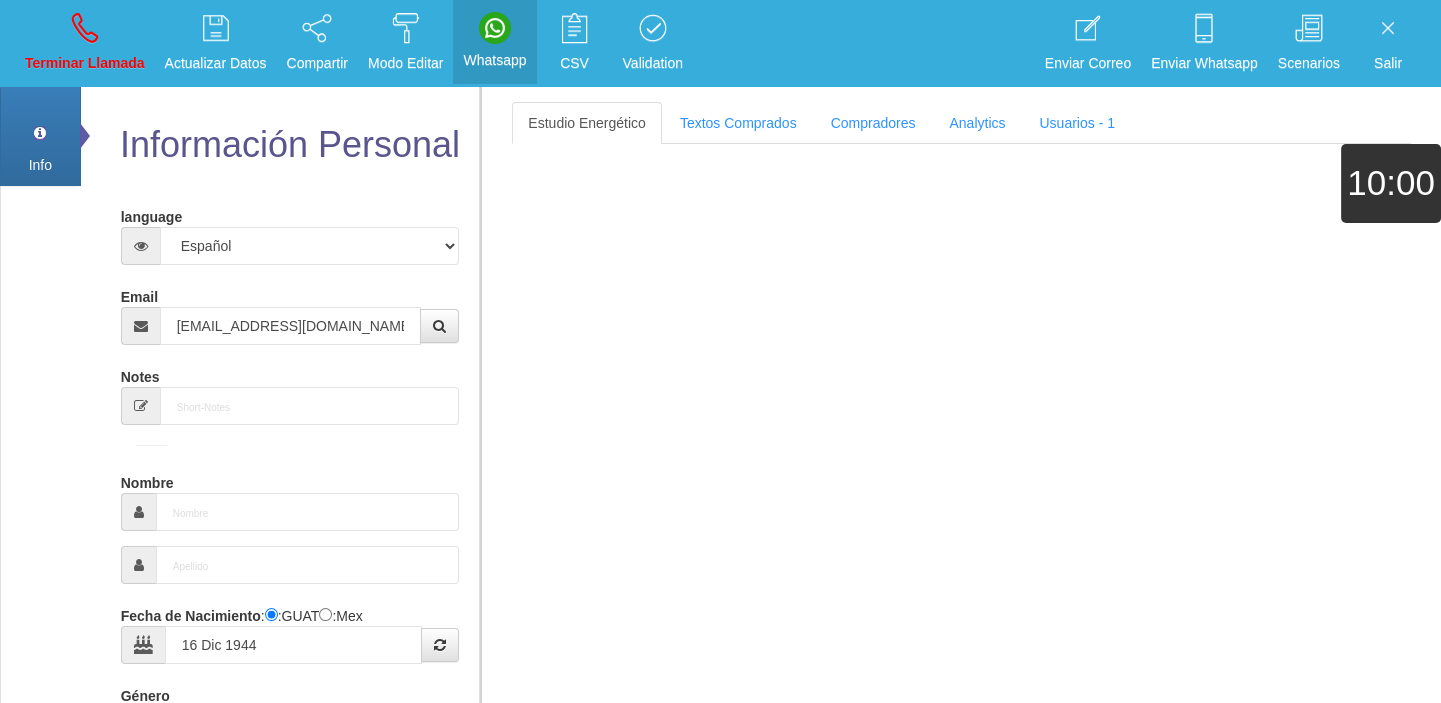 select on "4" 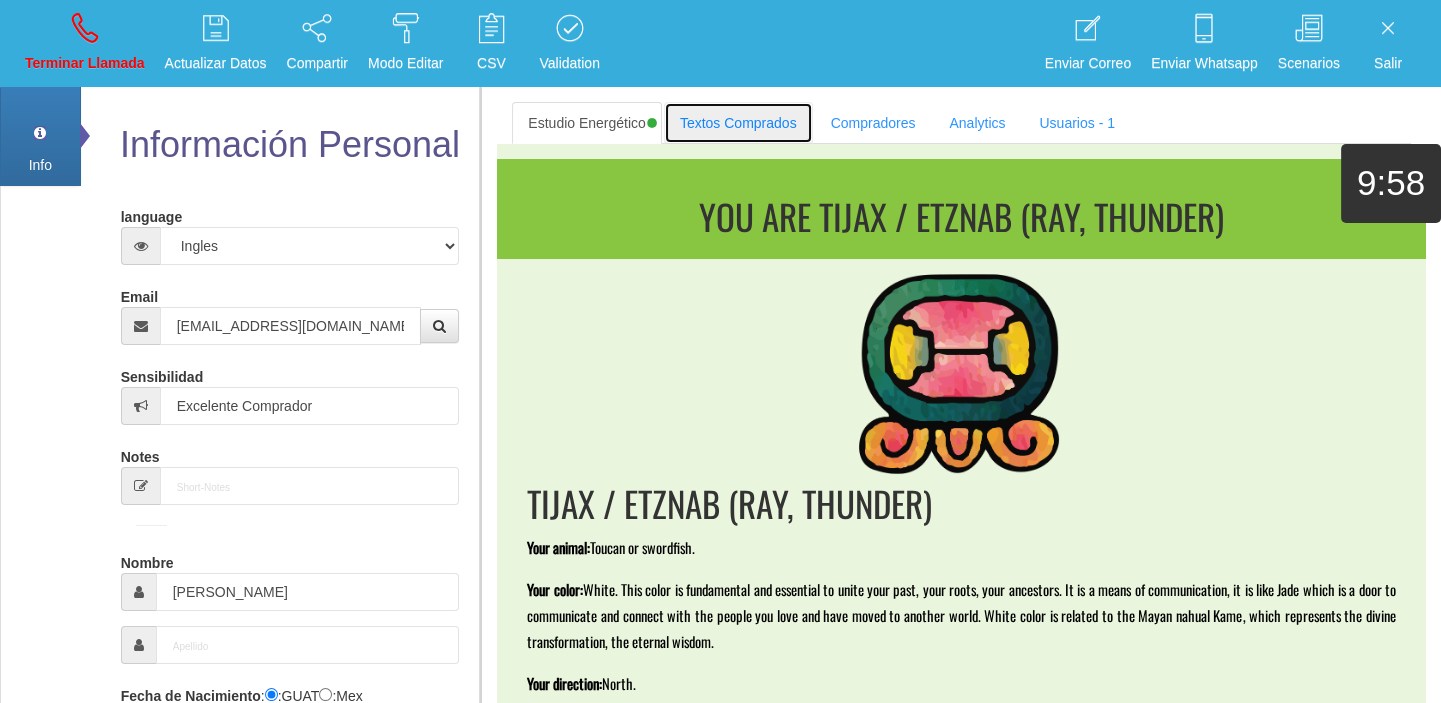 click on "Textos Comprados" at bounding box center [738, 123] 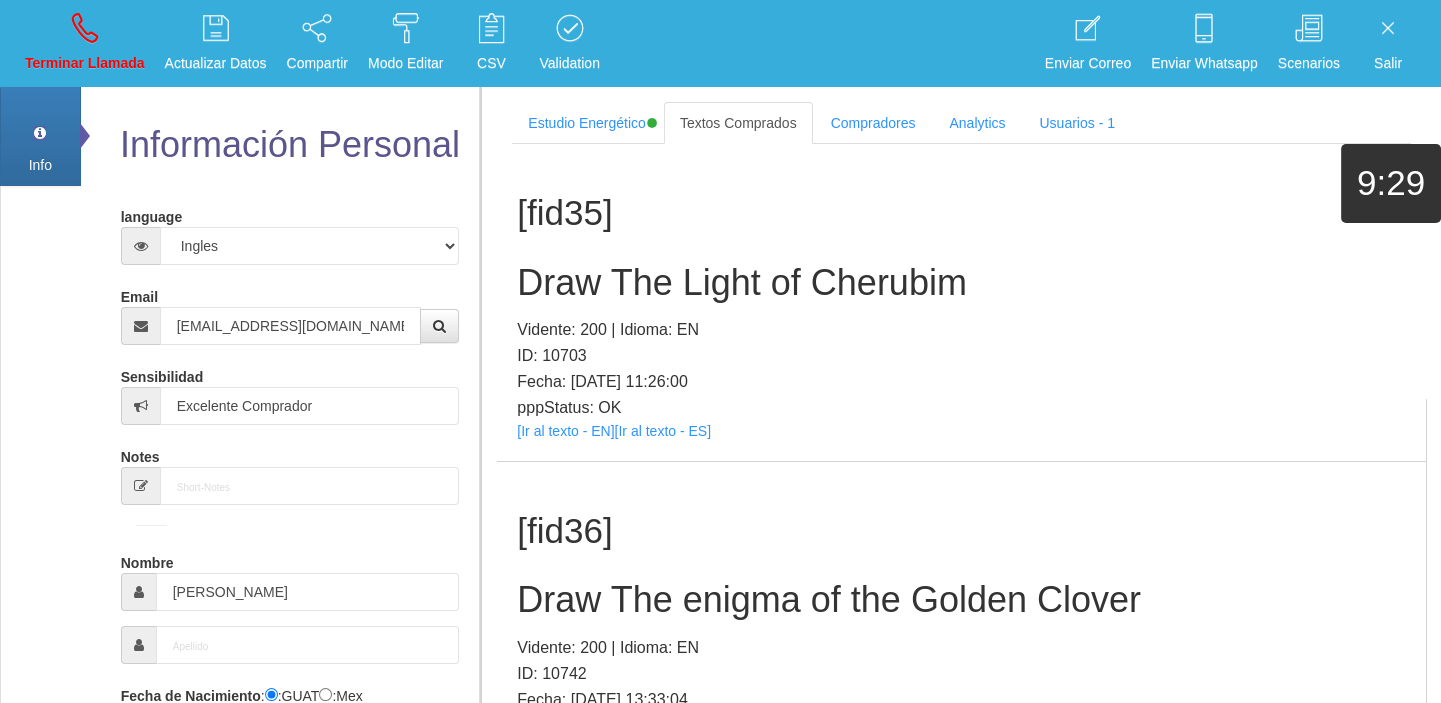 click on "[fid35] Draw The Light of [PERSON_NAME]: 200 | Idioma: EN ID: 10703 Fecha: [DATE] 11:26:00 pppStatus: OK [Ir al texto - EN] [Ir al texto - ES]" at bounding box center (961, 302) 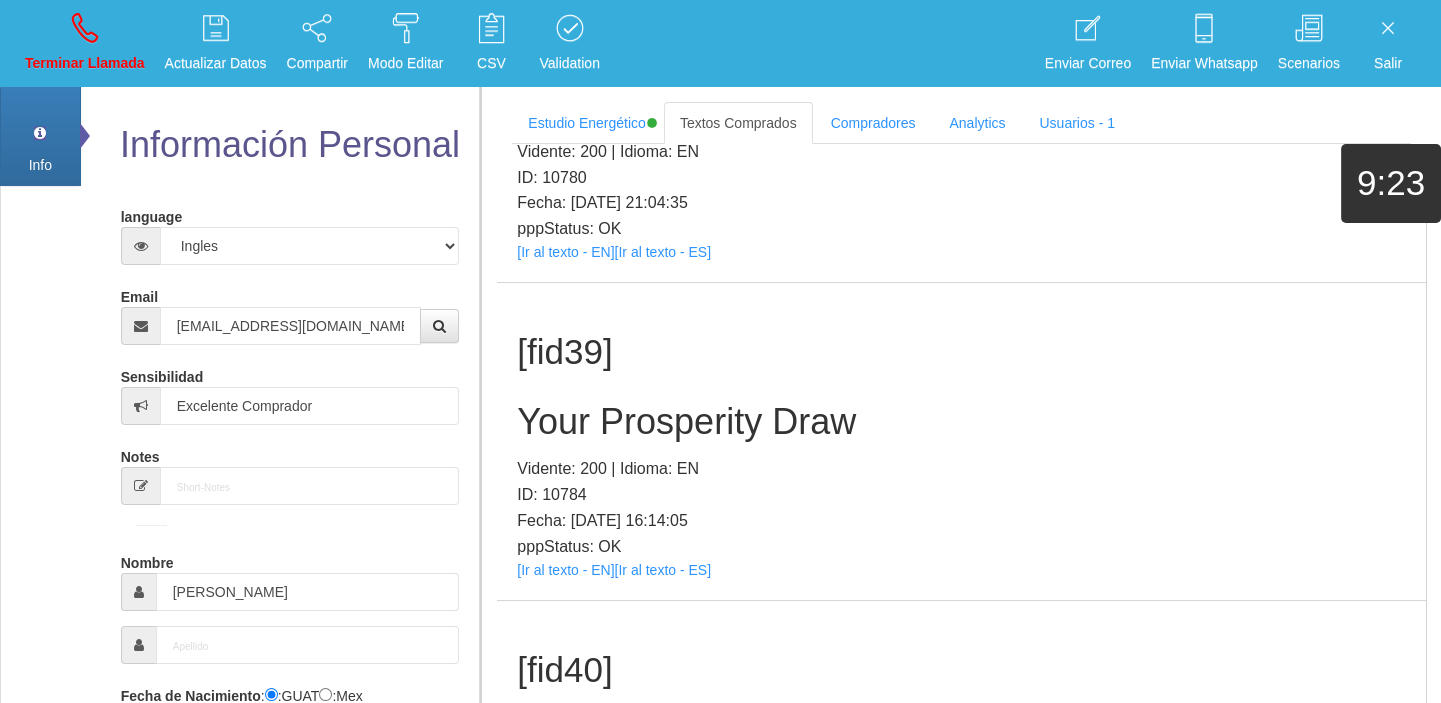scroll, scrollTop: 1806, scrollLeft: 0, axis: vertical 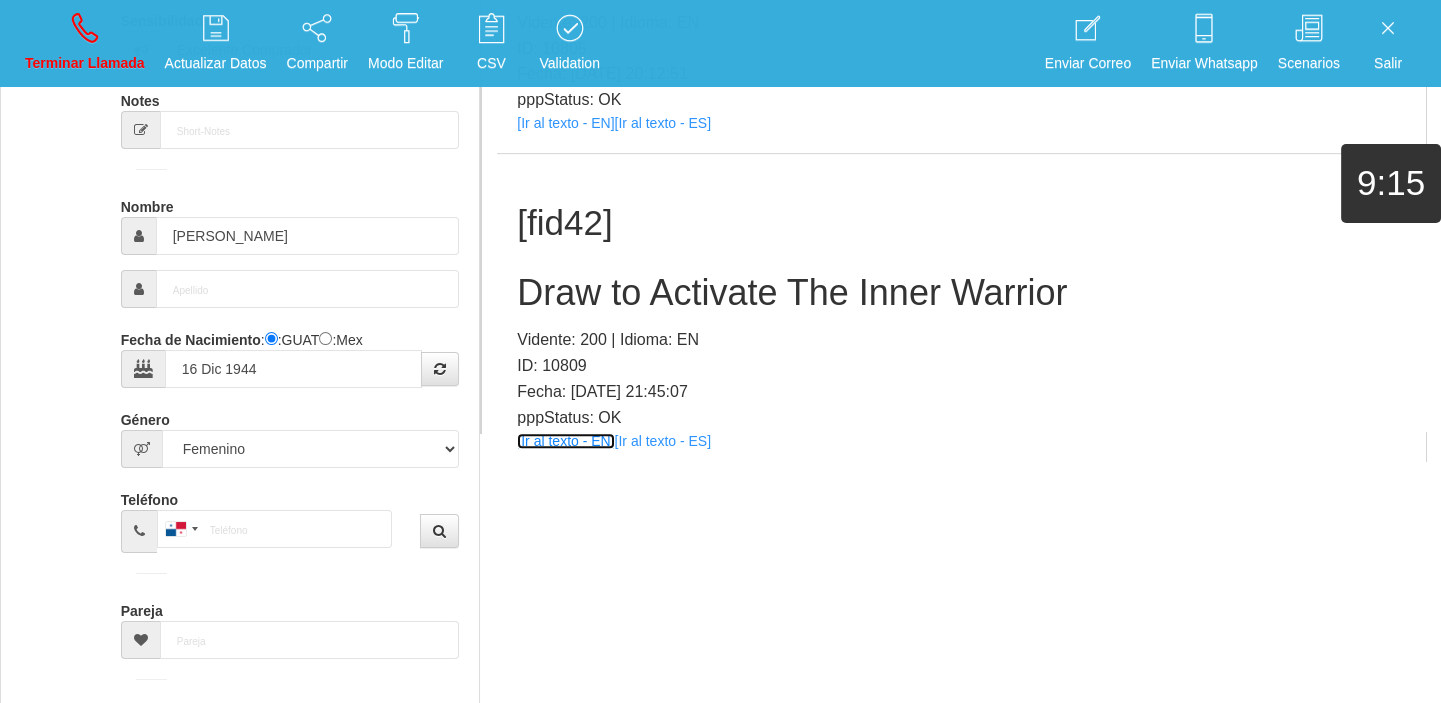 click on "[Ir al texto - EN]" at bounding box center (565, 441) 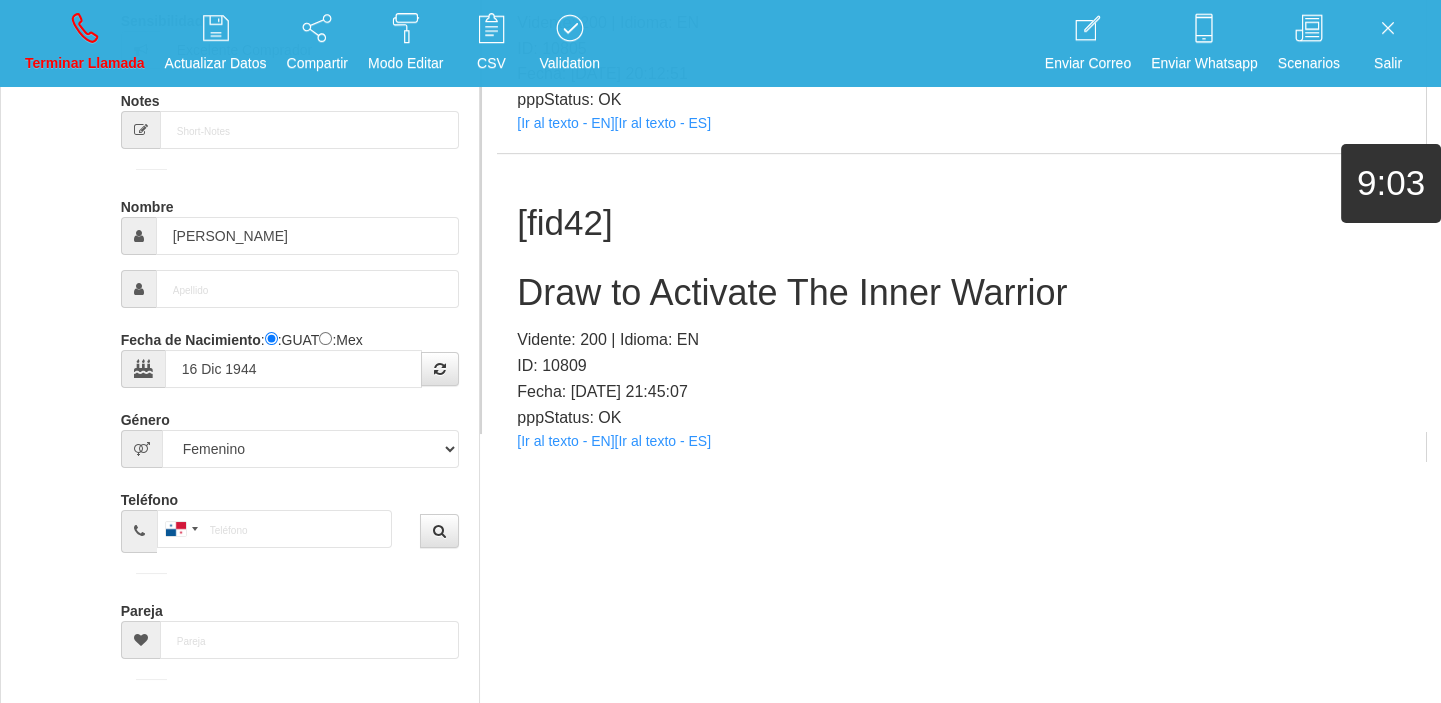 click on "[fid42] Draw to Activate The Inner Warrior Vidente: 200 | Idioma: EN ID: 10809 Fecha: [DATE] 21:45:07 pppStatus: OK [Ir al texto - EN] [Ir al texto - ES]" at bounding box center [961, 312] 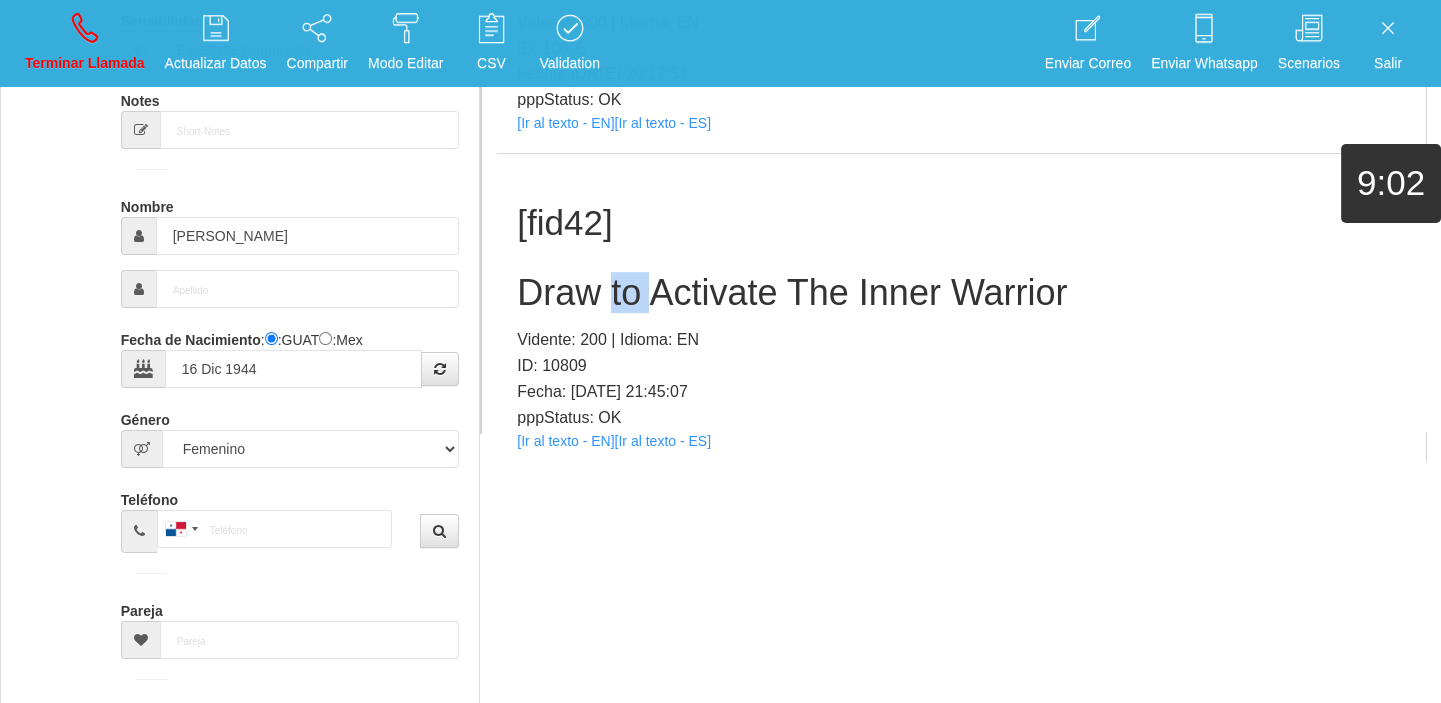 click on "Draw to Activate The Inner Warrior" at bounding box center [961, 293] 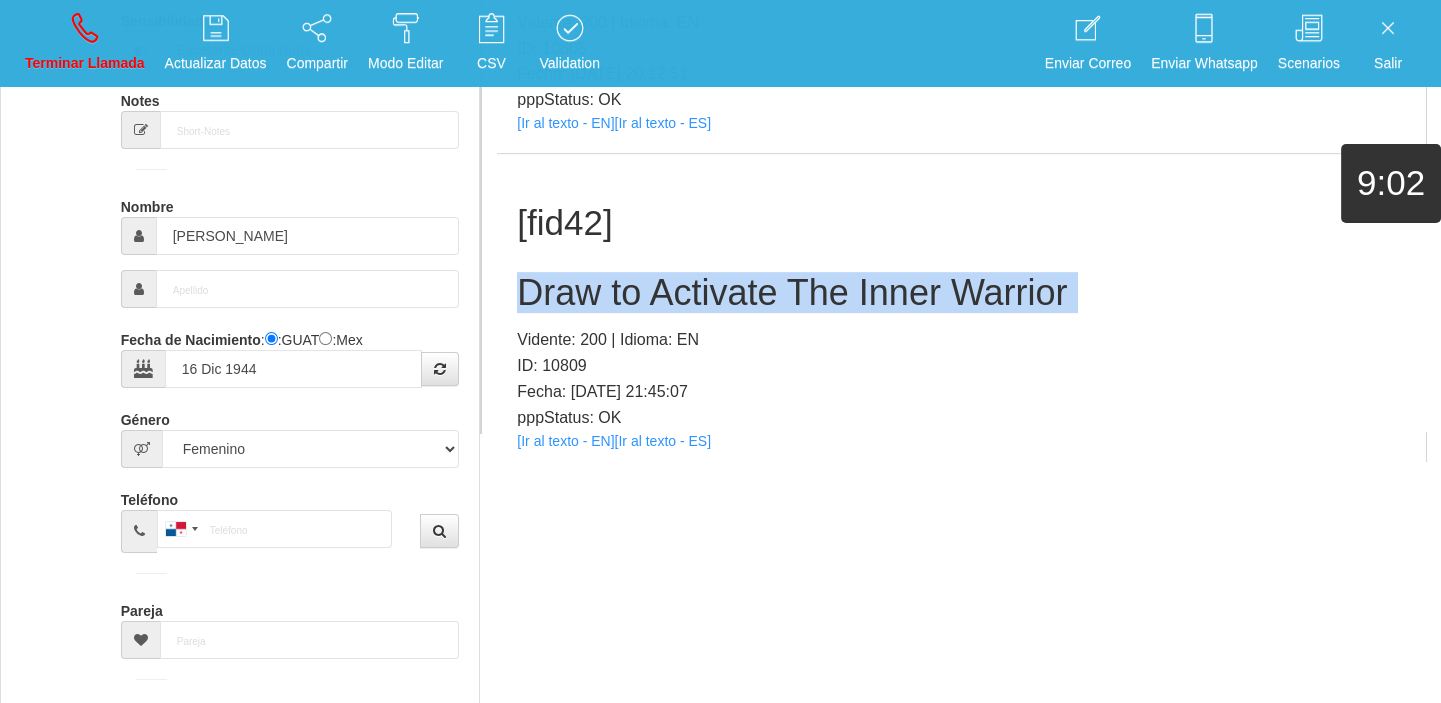click on "Draw to Activate The Inner Warrior" at bounding box center [961, 293] 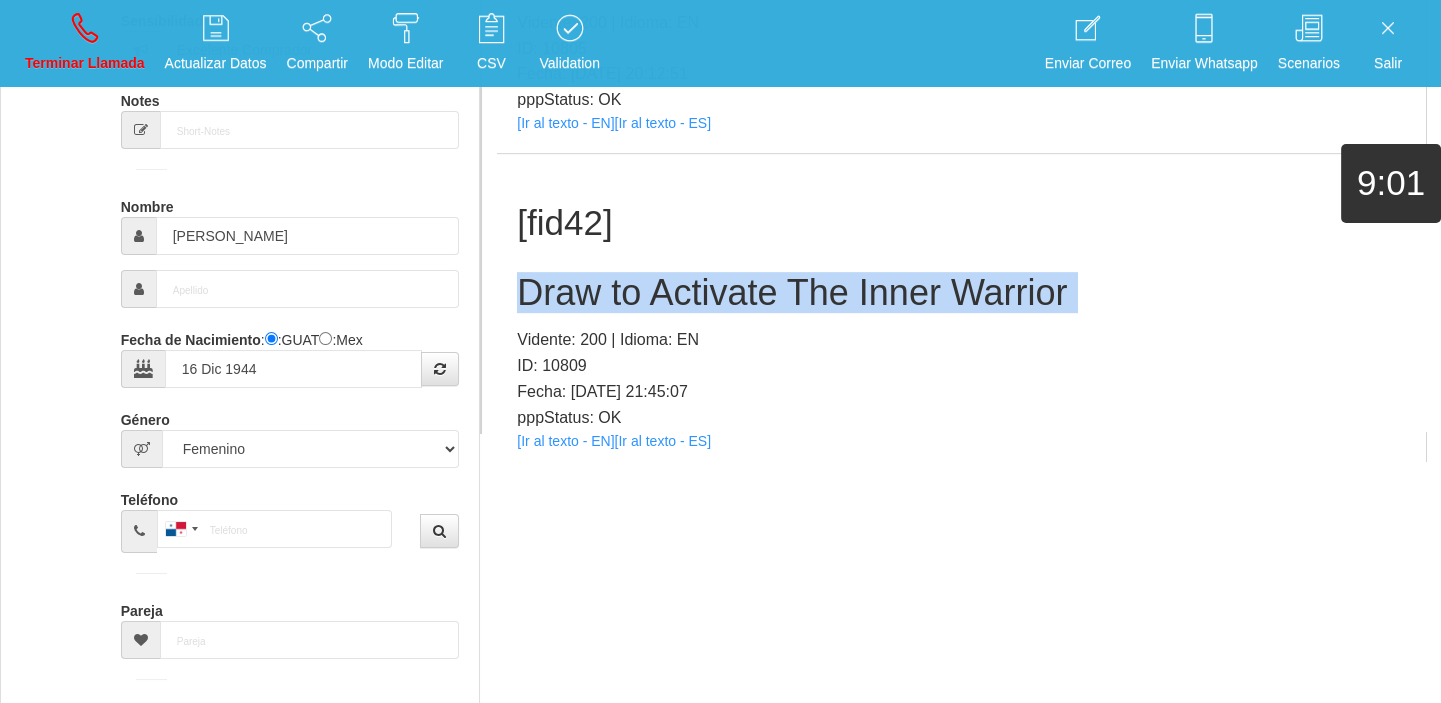 copy on "Draw to Activate The Inner Warrior" 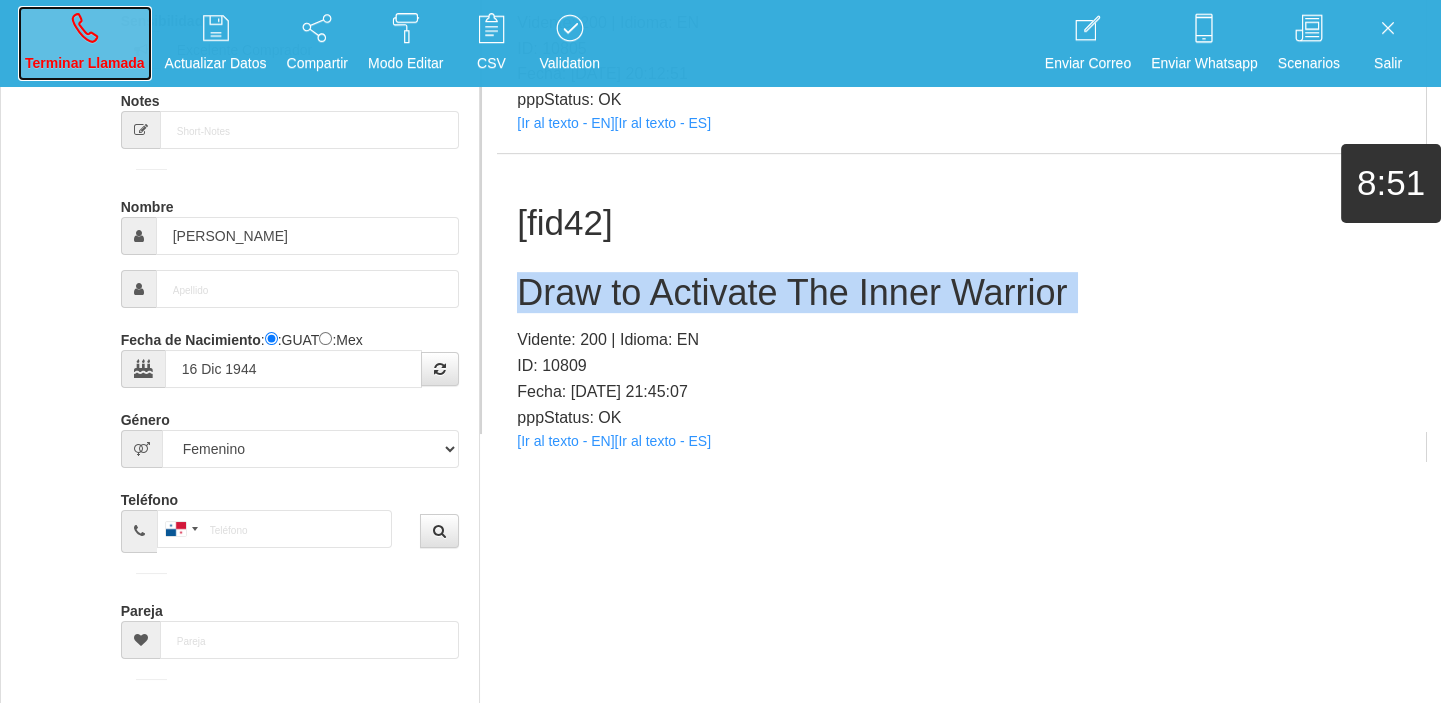 click on "Terminar Llamada" at bounding box center [85, 43] 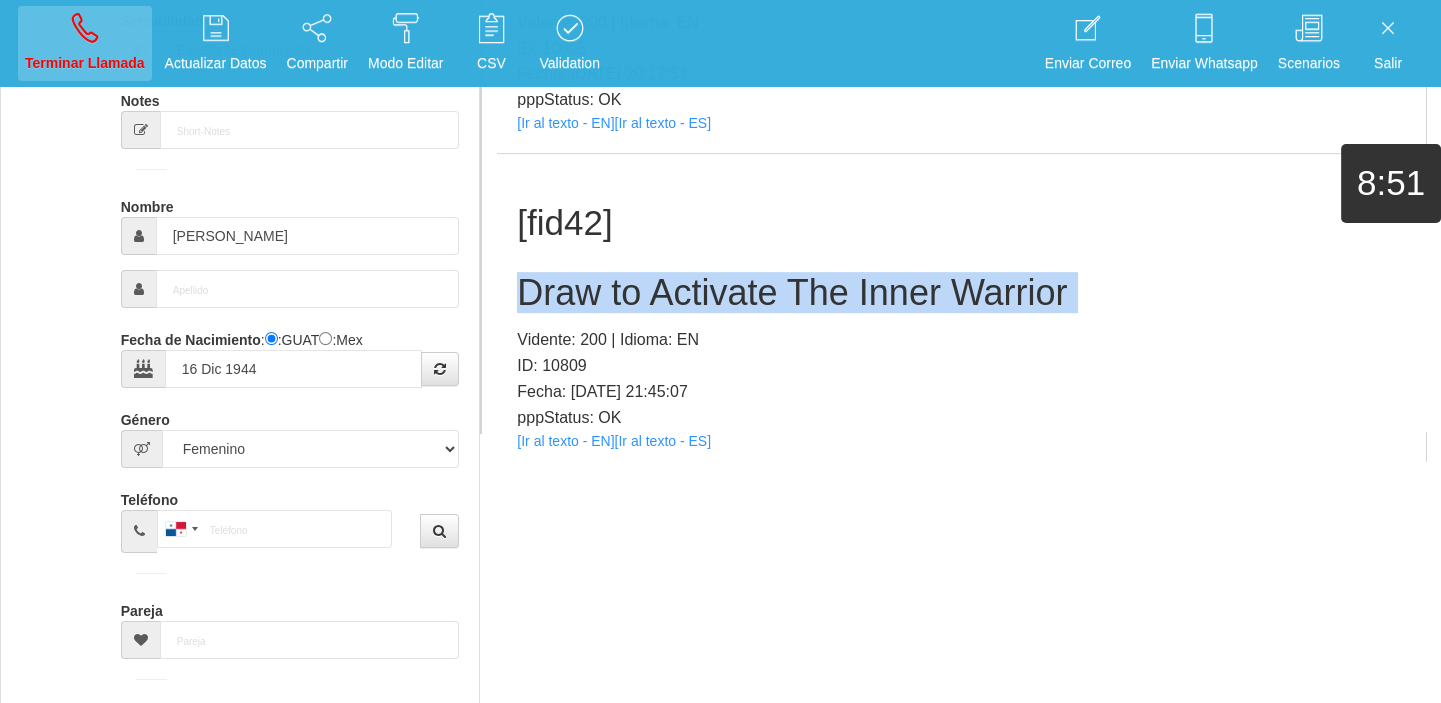 type 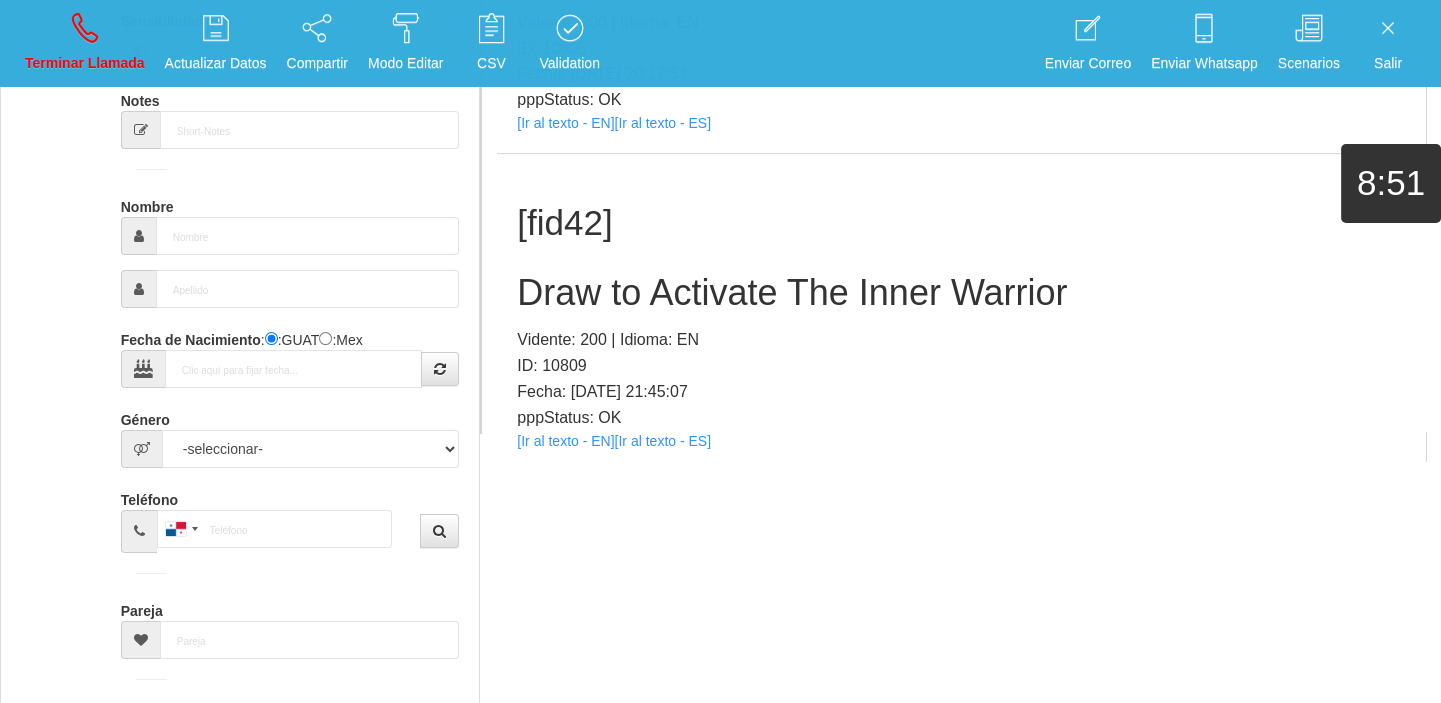 scroll, scrollTop: 0, scrollLeft: 0, axis: both 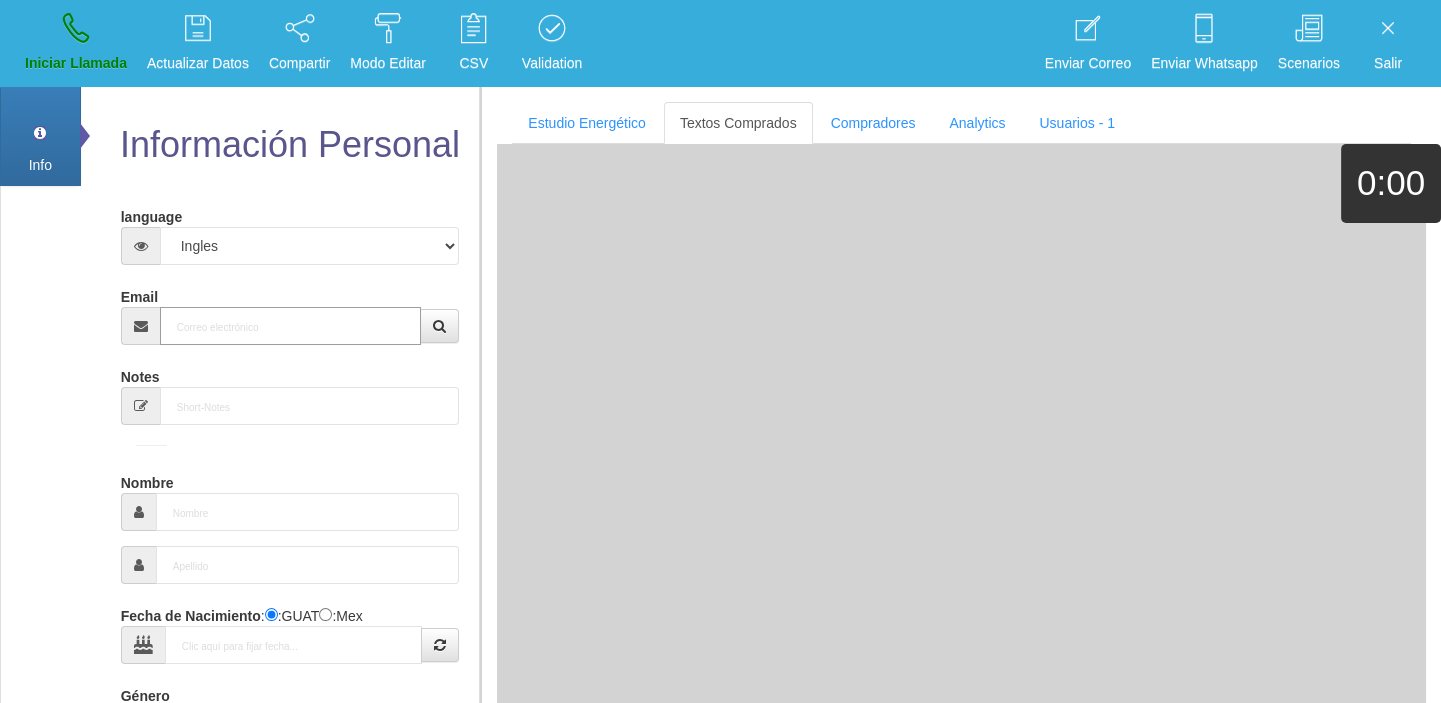 paste on "[EMAIL_ADDRESS][DOMAIN_NAME]" 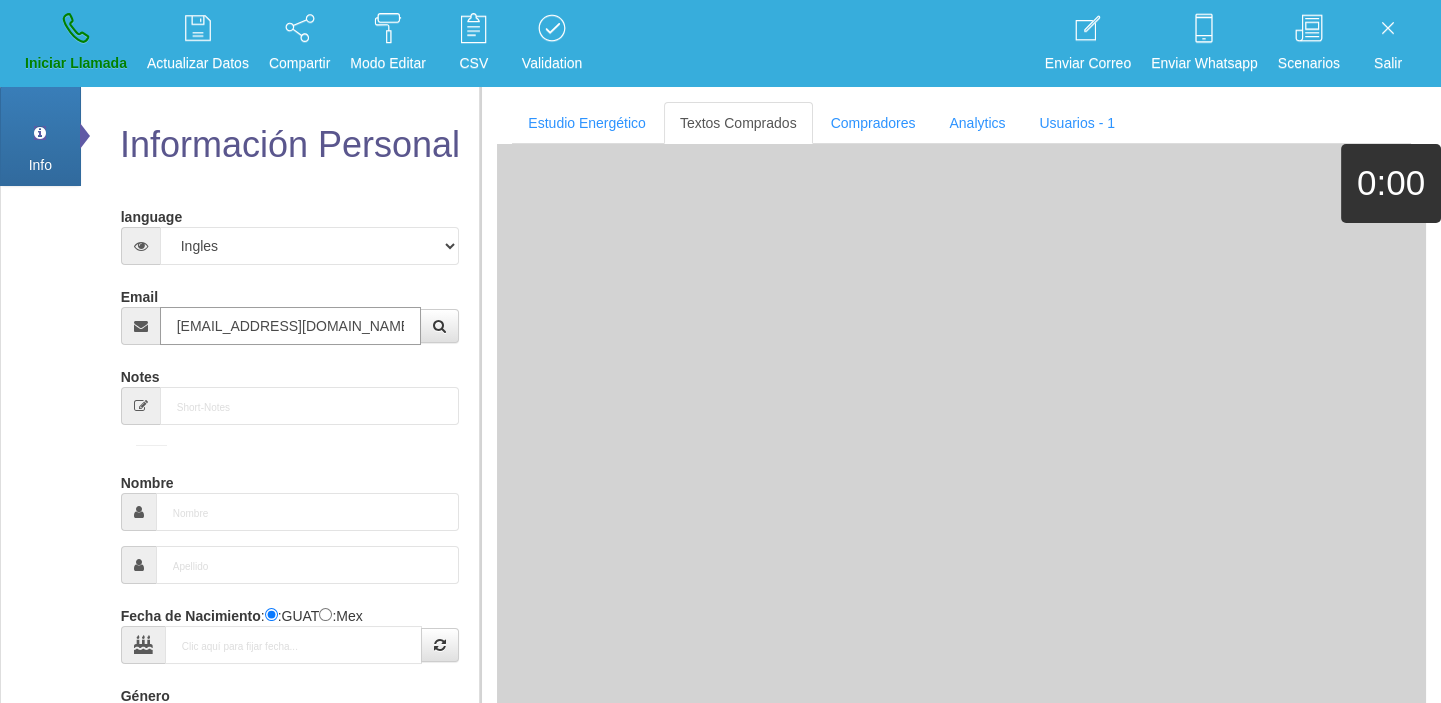 click on "[EMAIL_ADDRESS][DOMAIN_NAME]" at bounding box center [291, 326] 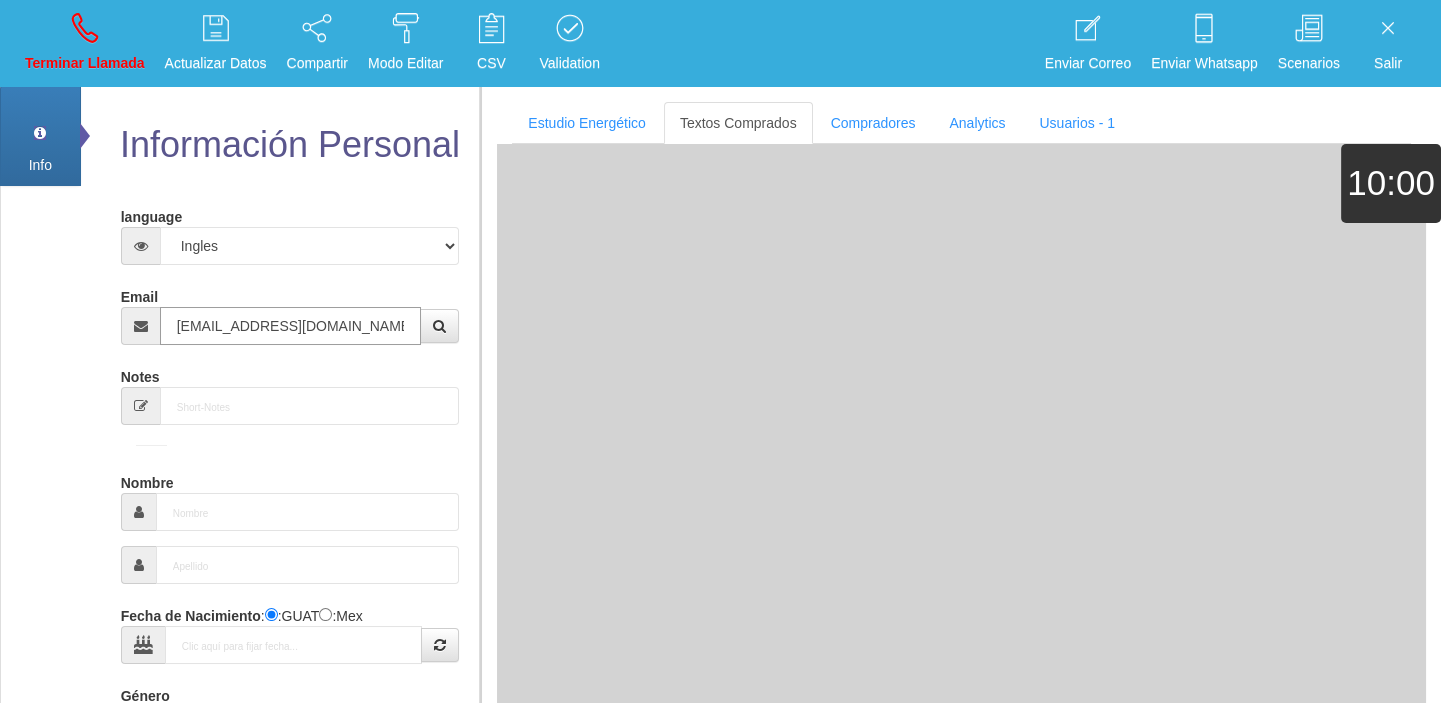 type on "[DATE]" 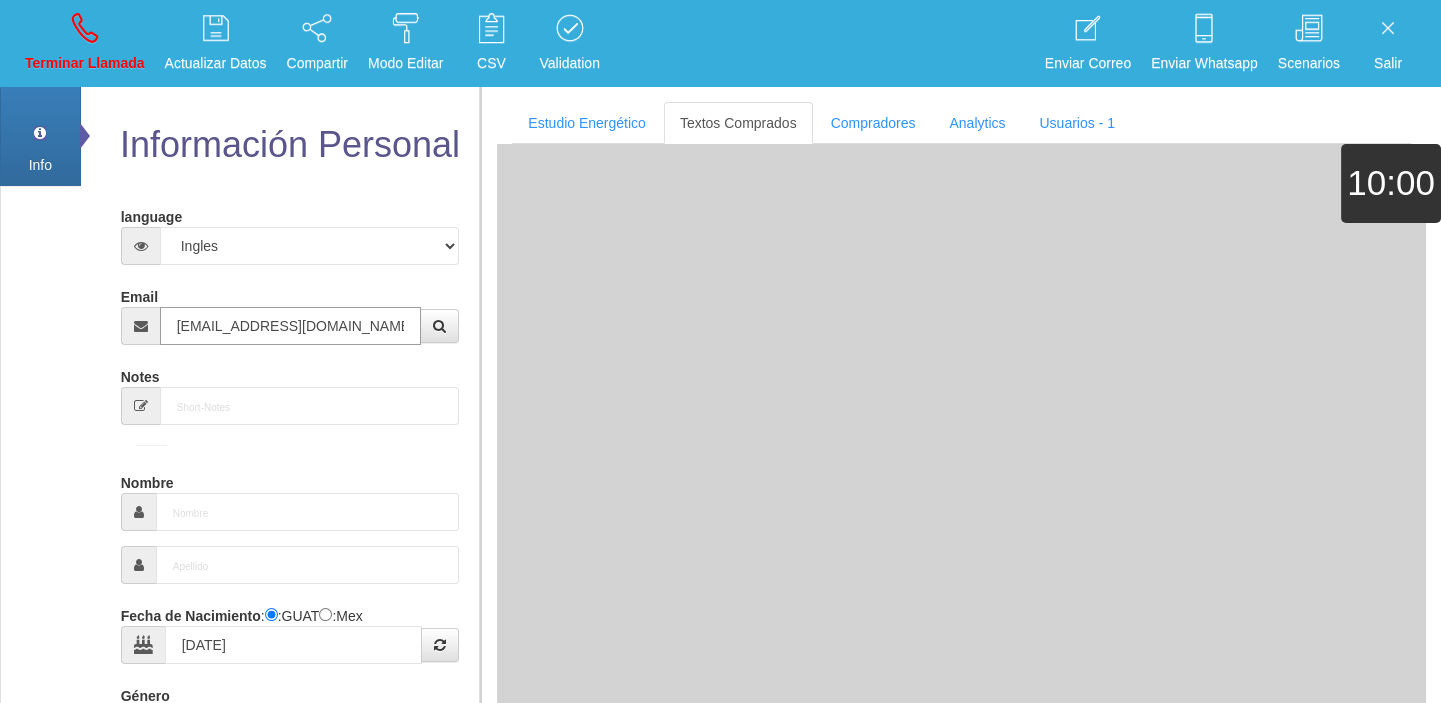 type on "[EMAIL_ADDRESS][DOMAIN_NAME]" 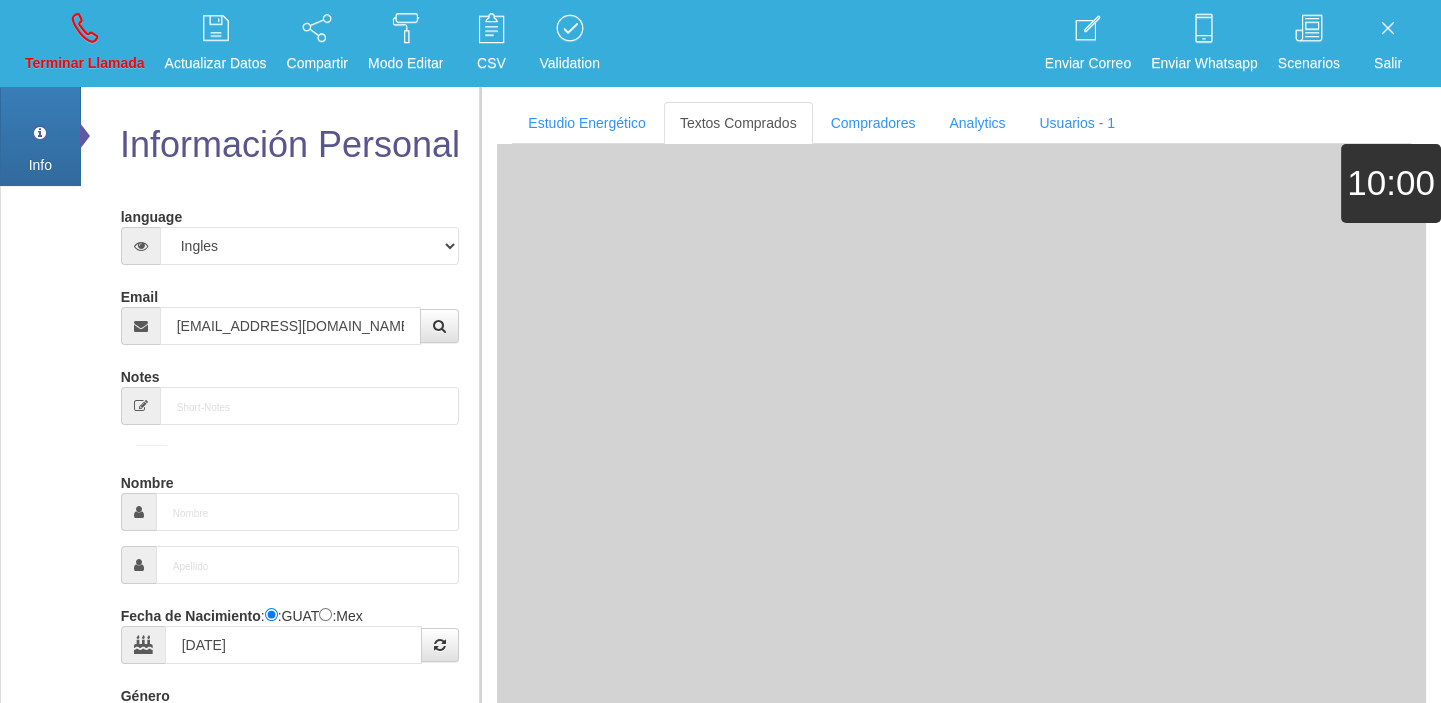 type on "Excelente Comprador" 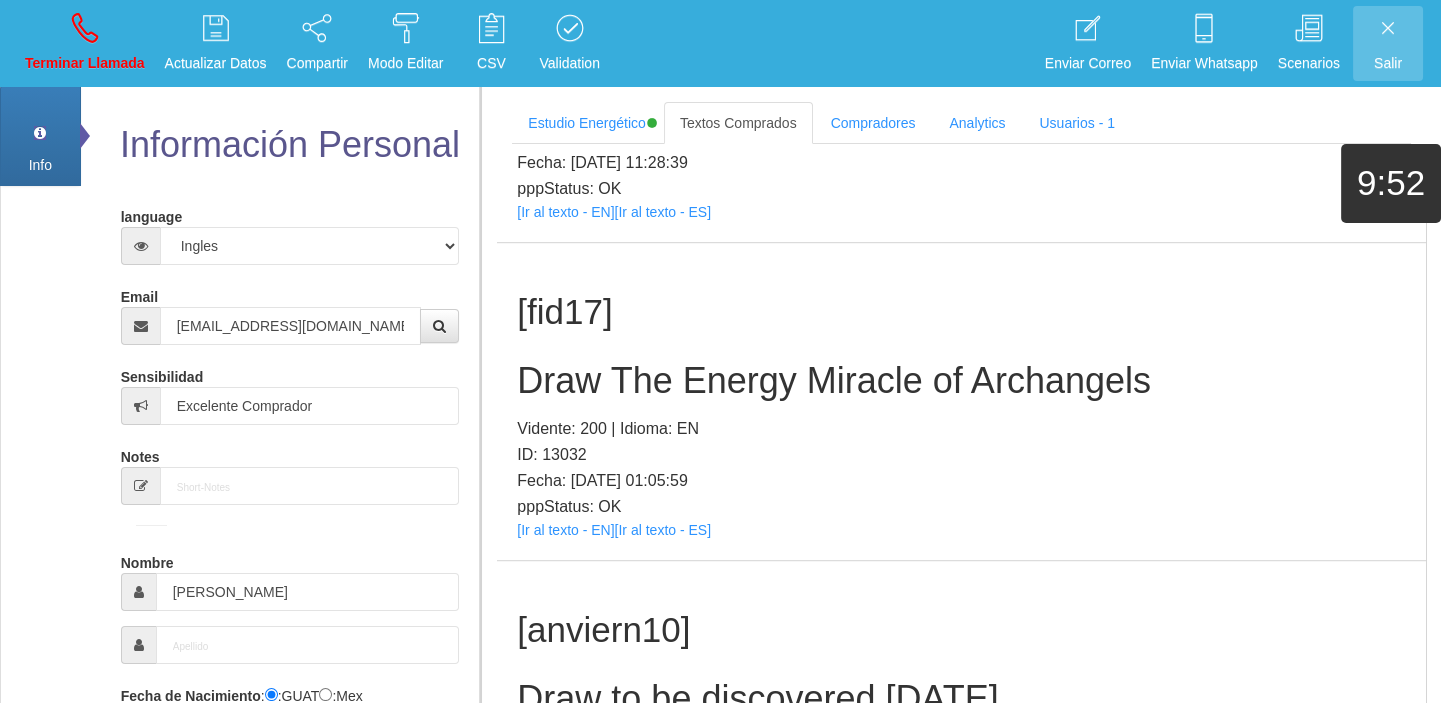 scroll, scrollTop: 2124, scrollLeft: 0, axis: vertical 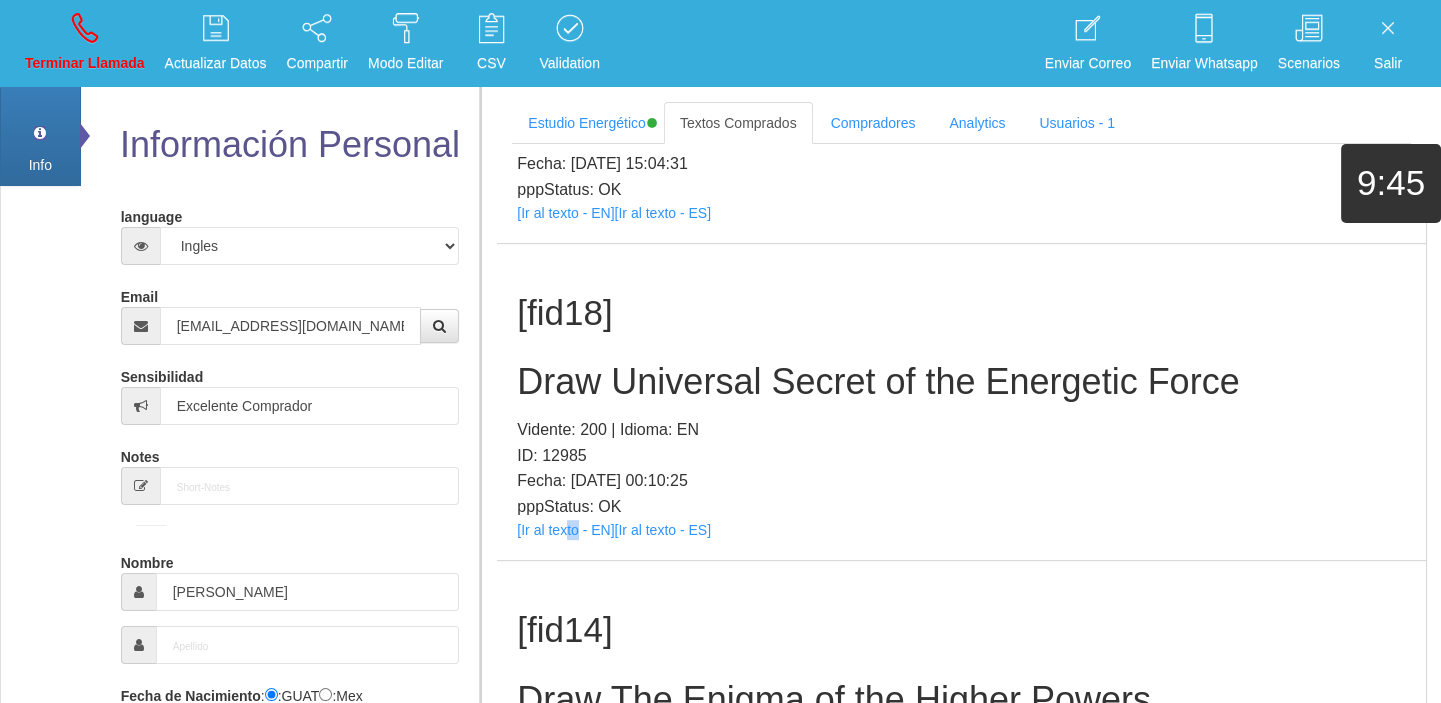 click on "[fid18] Draw Universal Secret of the Energetic Force Vidente: 200 | Idioma: EN ID: 12985 Fecha: [DATE] 00:10:25 pppStatus: OK [Ir al texto - EN] [Ir al texto - ES]" at bounding box center (961, 402) 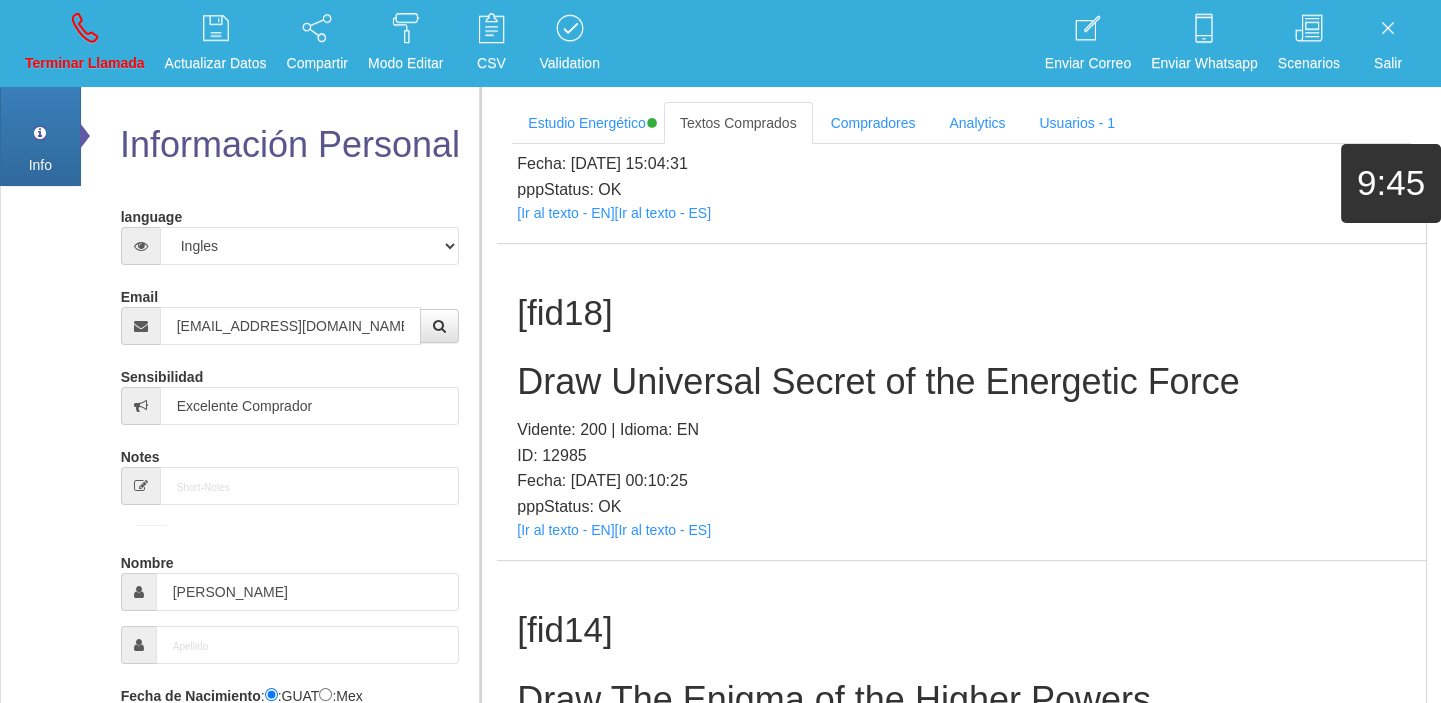 click on "pppStatus: OK" at bounding box center [961, 507] 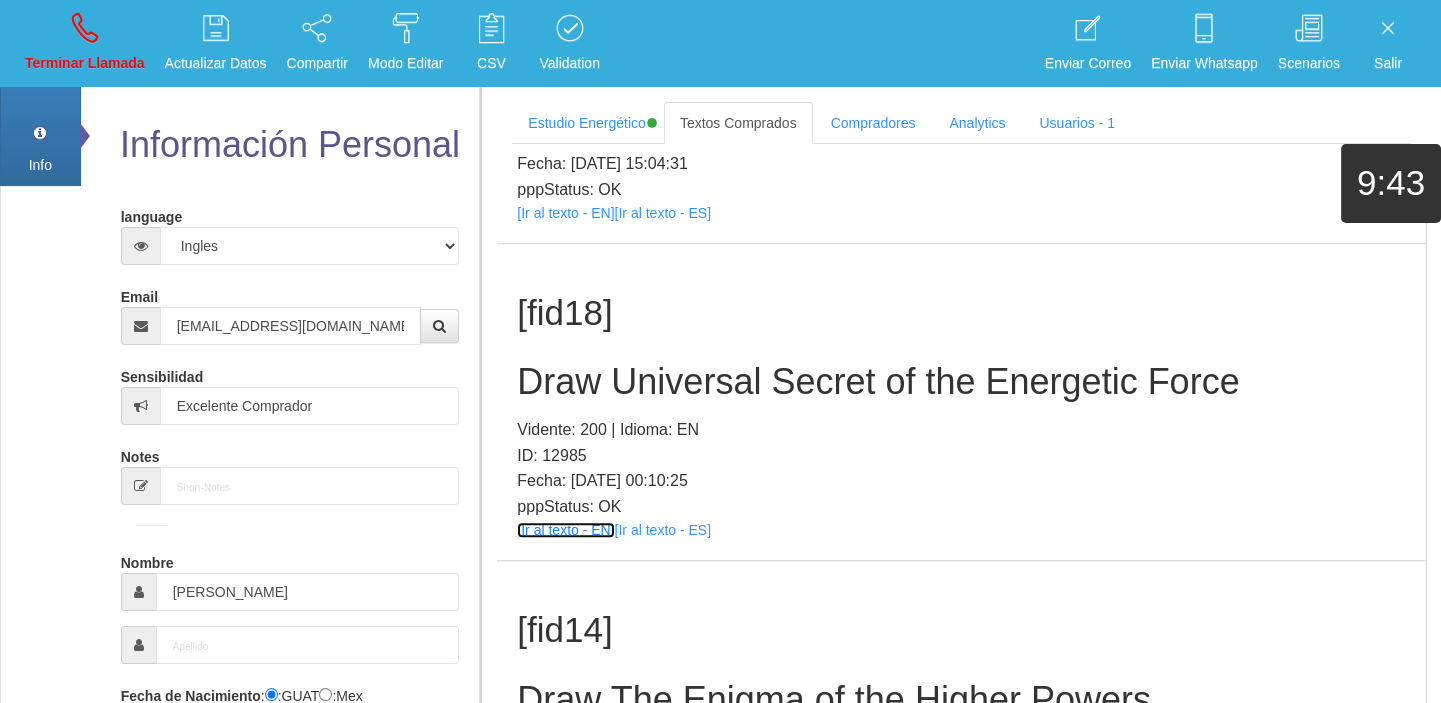 click on "[Ir al texto - EN]" at bounding box center (565, 530) 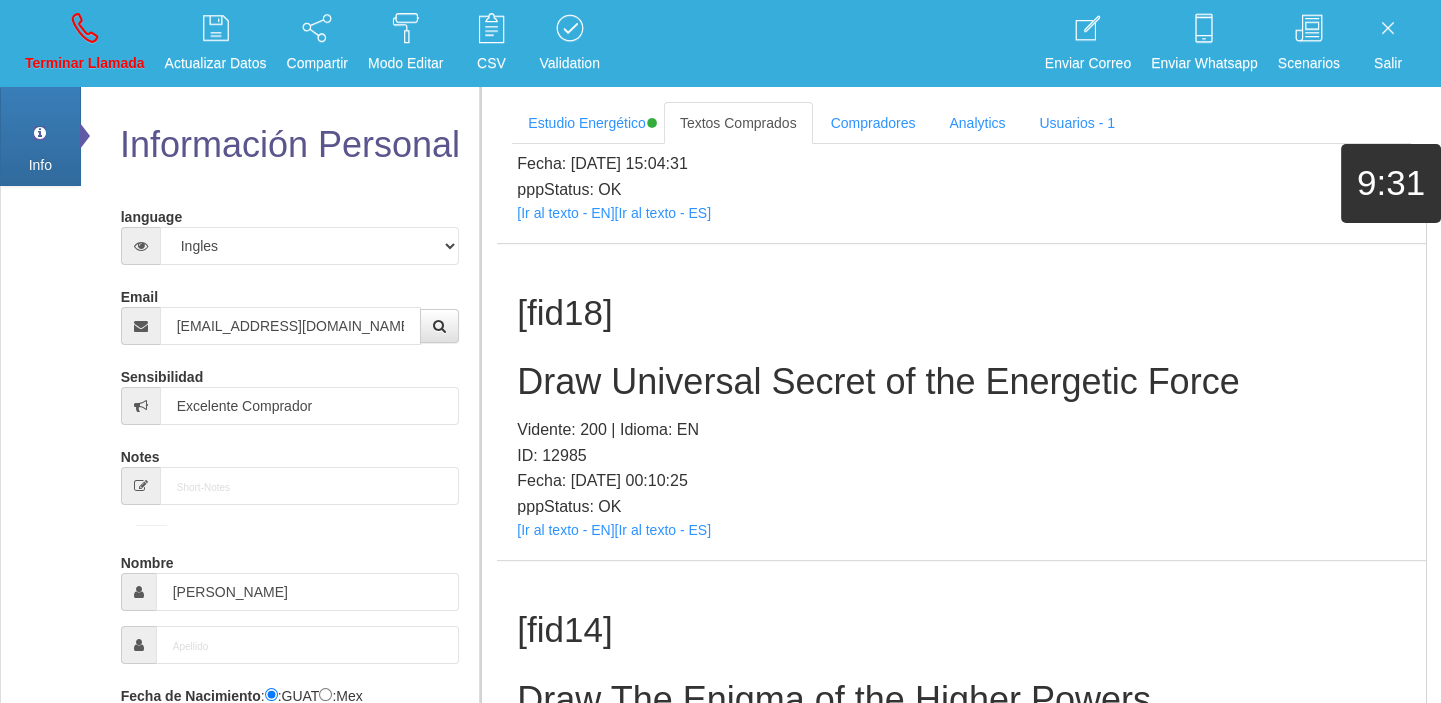 click on "[fid18] Draw Universal Secret of the Energetic Force Vidente: 200 | Idioma: EN ID: 12985 Fecha: [DATE] 00:10:25 pppStatus: OK [Ir al texto - EN] [Ir al texto - ES]" at bounding box center [961, 402] 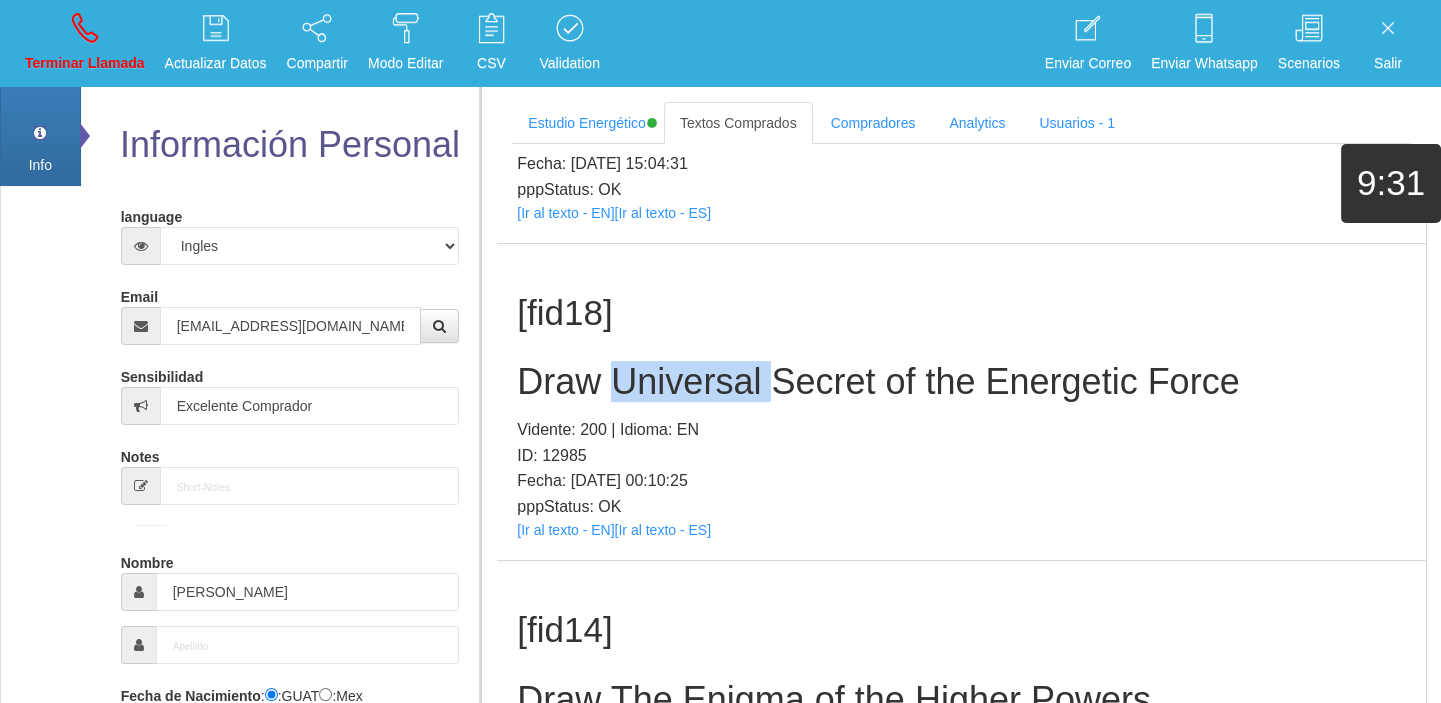 click on "[fid18] Draw Universal Secret of the Energetic Force Vidente: 200 | Idioma: EN ID: 12985 Fecha: [DATE] 00:10:25 pppStatus: OK [Ir al texto - EN] [Ir al texto - ES]" at bounding box center [961, 402] 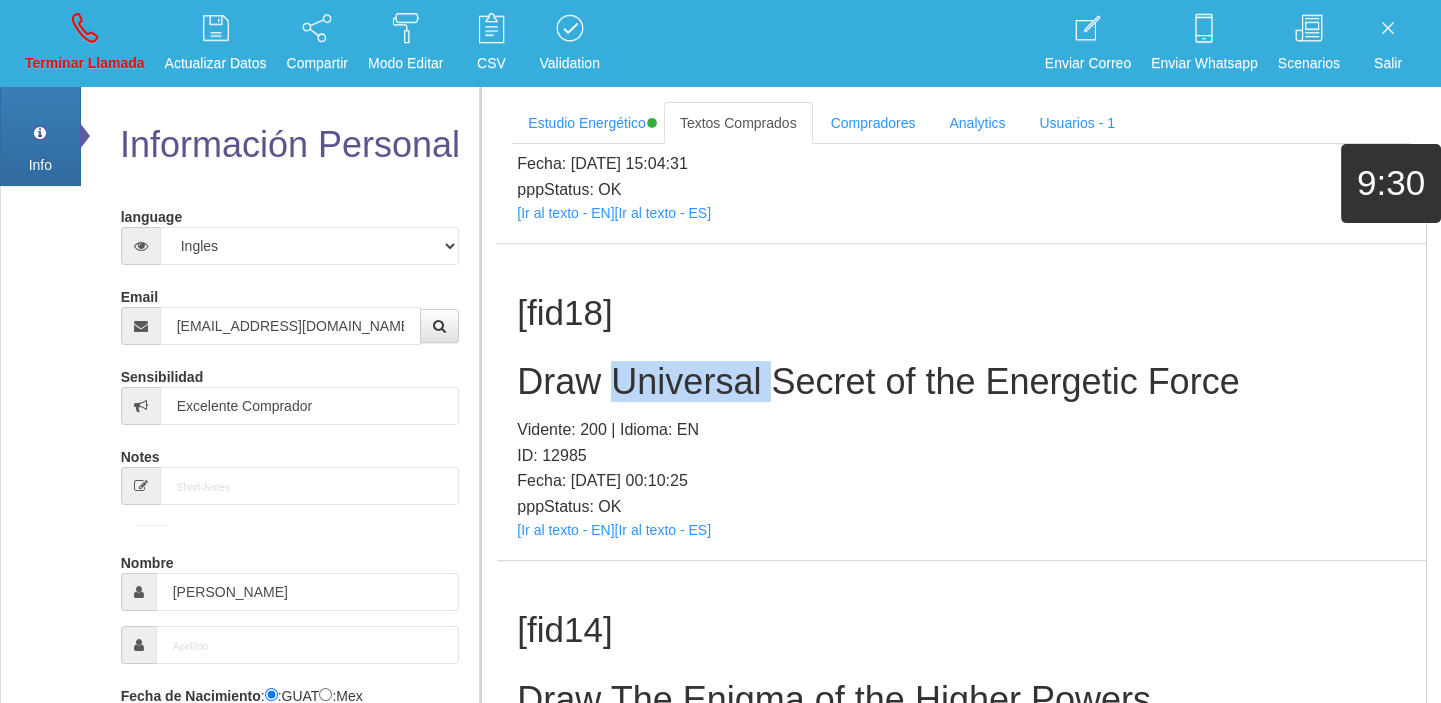click on "Draw Universal Secret of the Energetic Force" at bounding box center [961, 382] 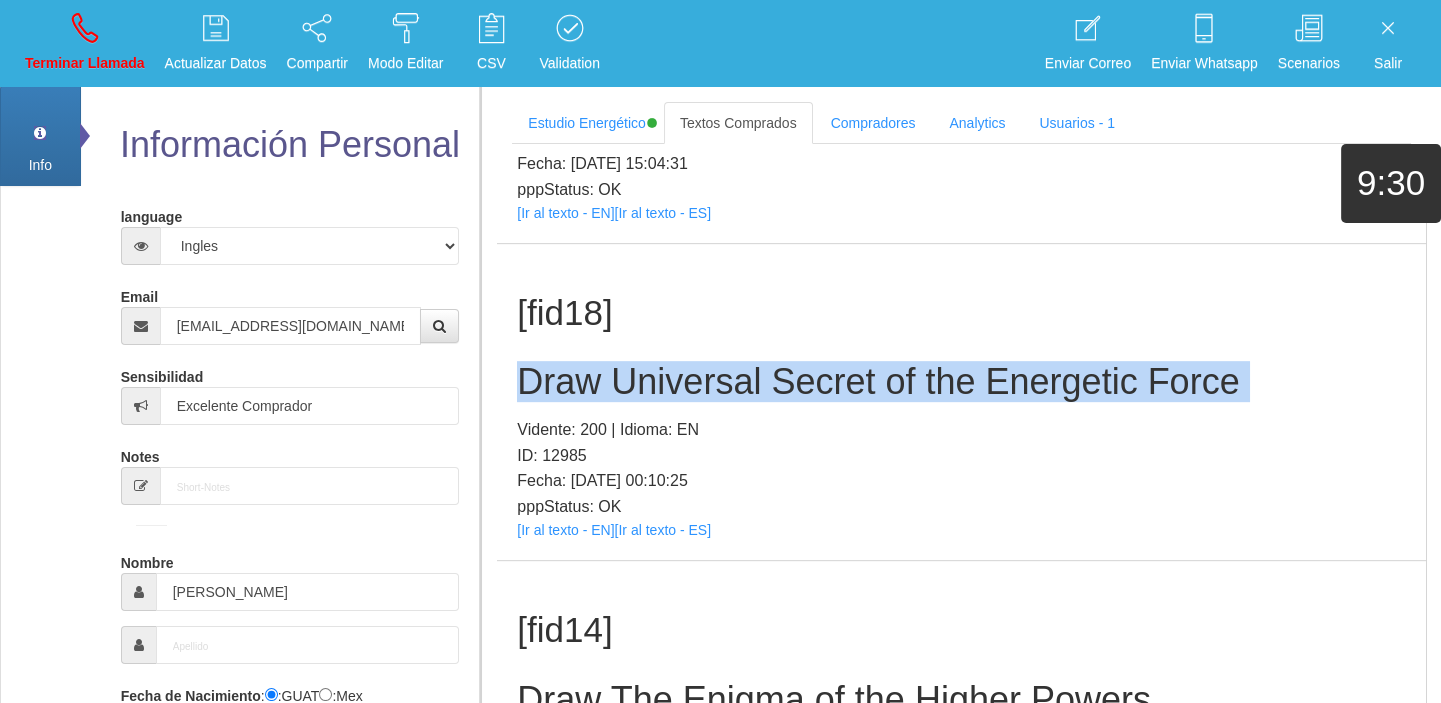 click on "Draw Universal Secret of the Energetic Force" at bounding box center [961, 382] 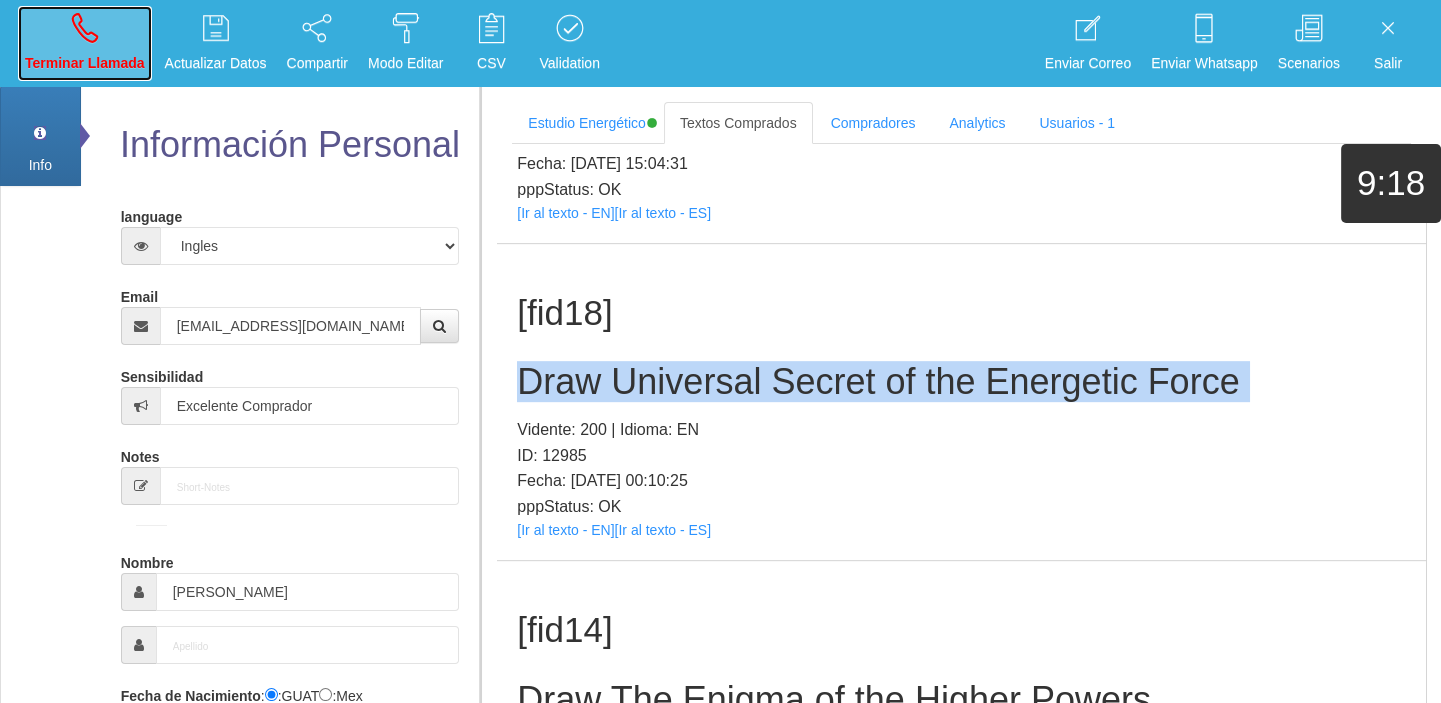 click on "Terminar Llamada" at bounding box center (85, 43) 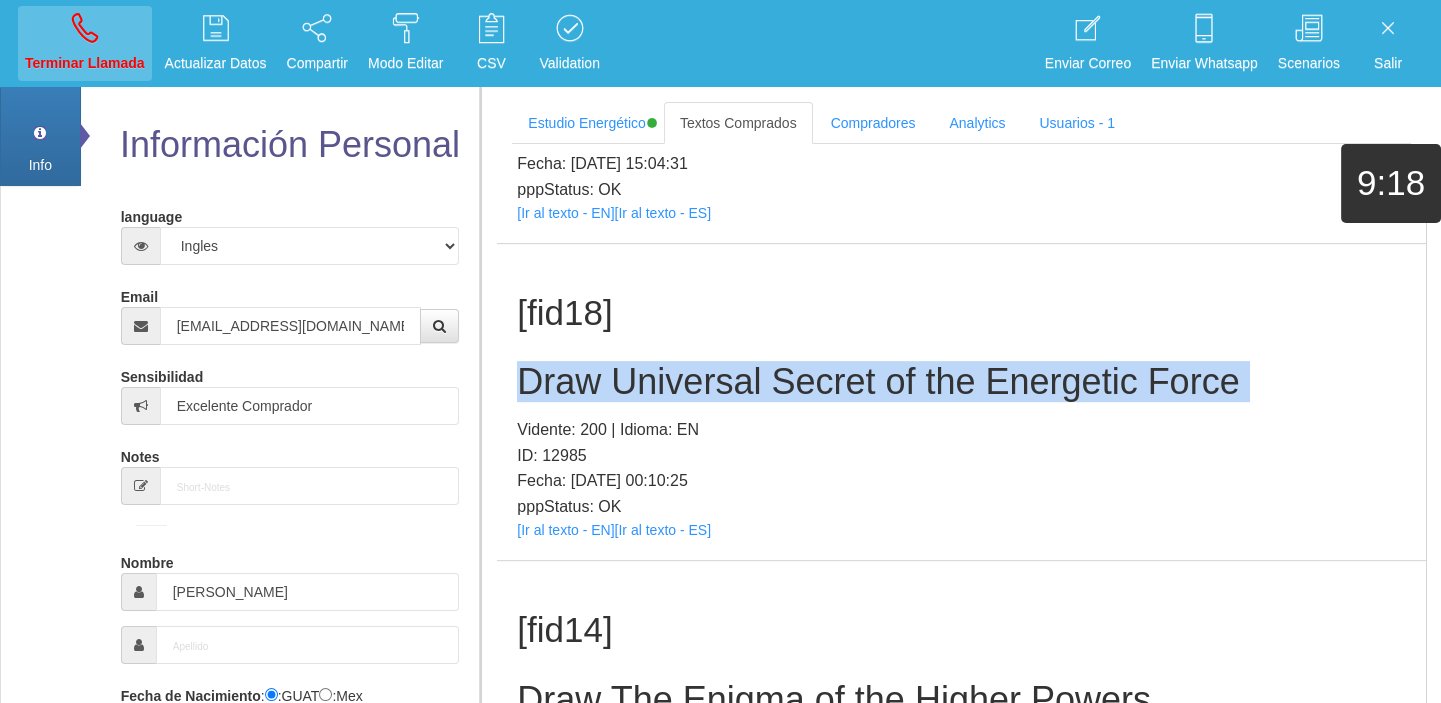 type 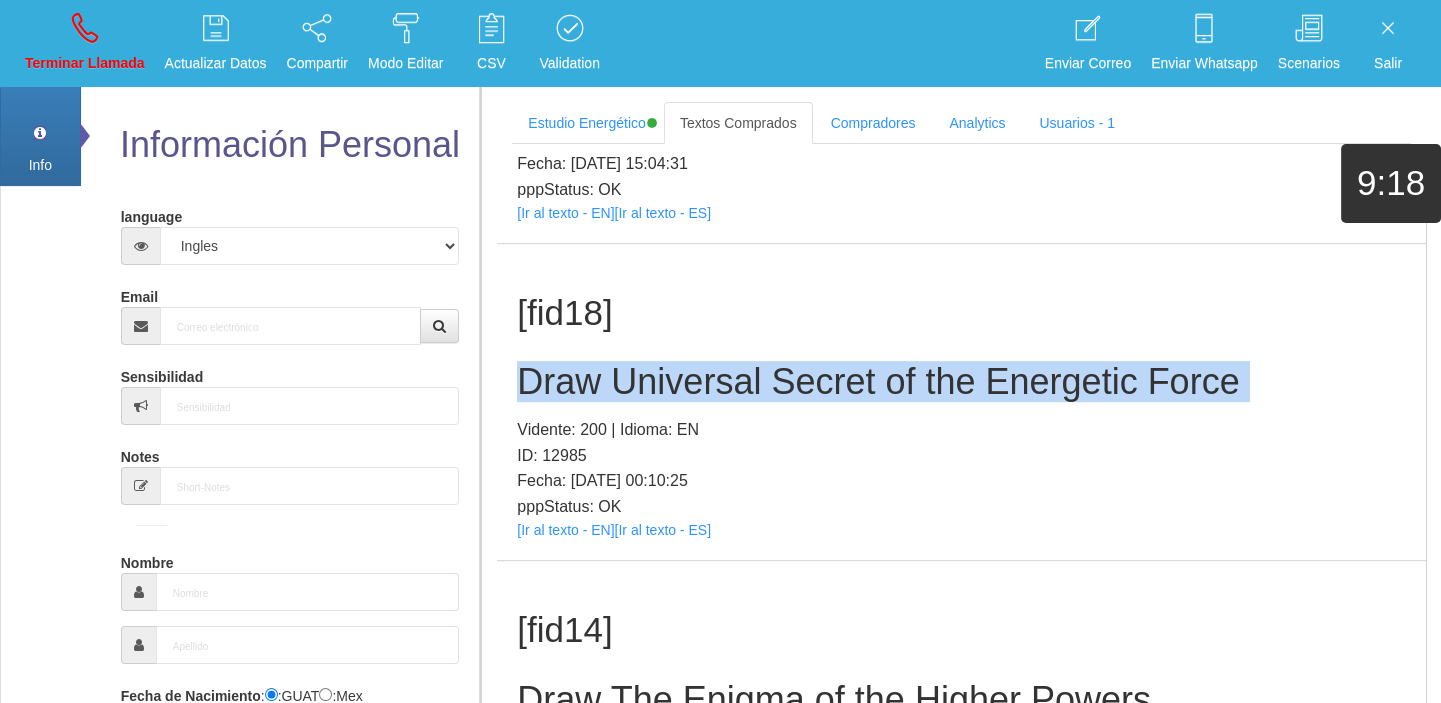 scroll, scrollTop: 0, scrollLeft: 0, axis: both 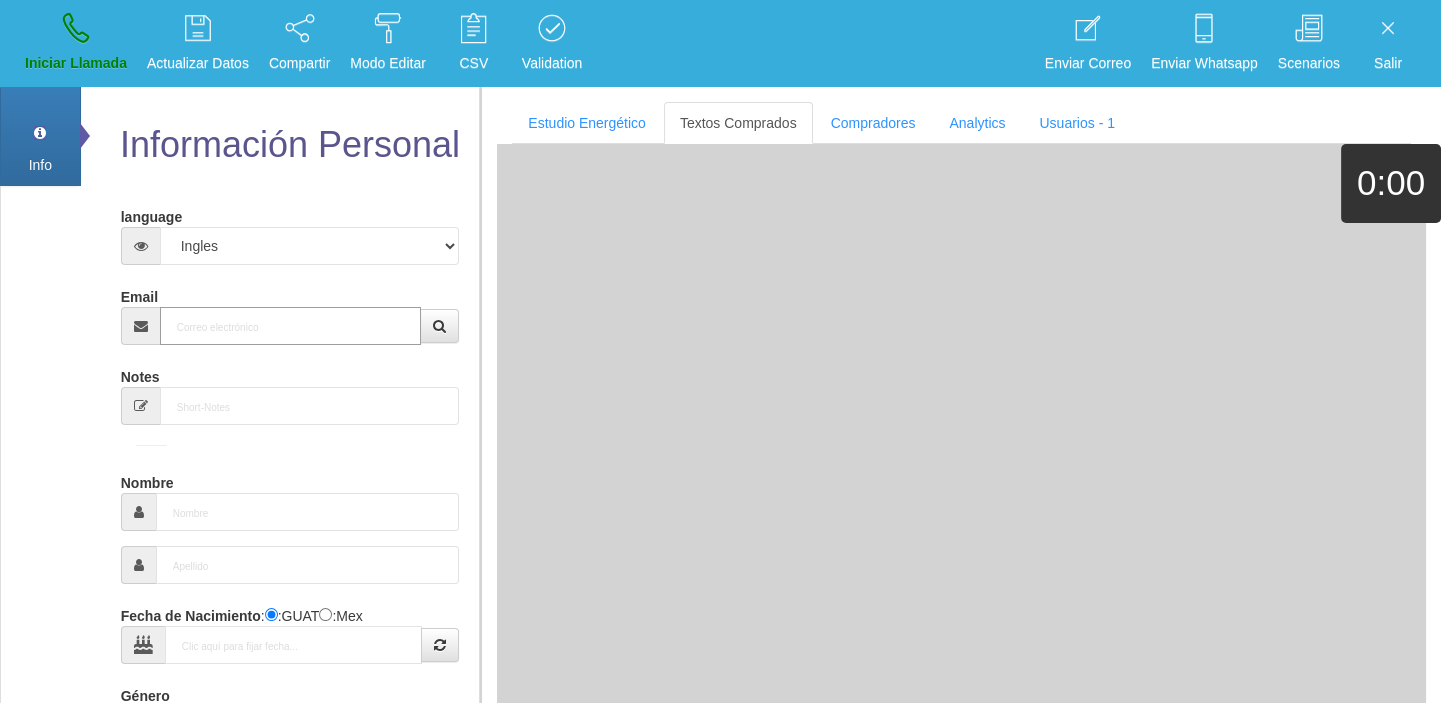 click on "Email" at bounding box center (291, 326) 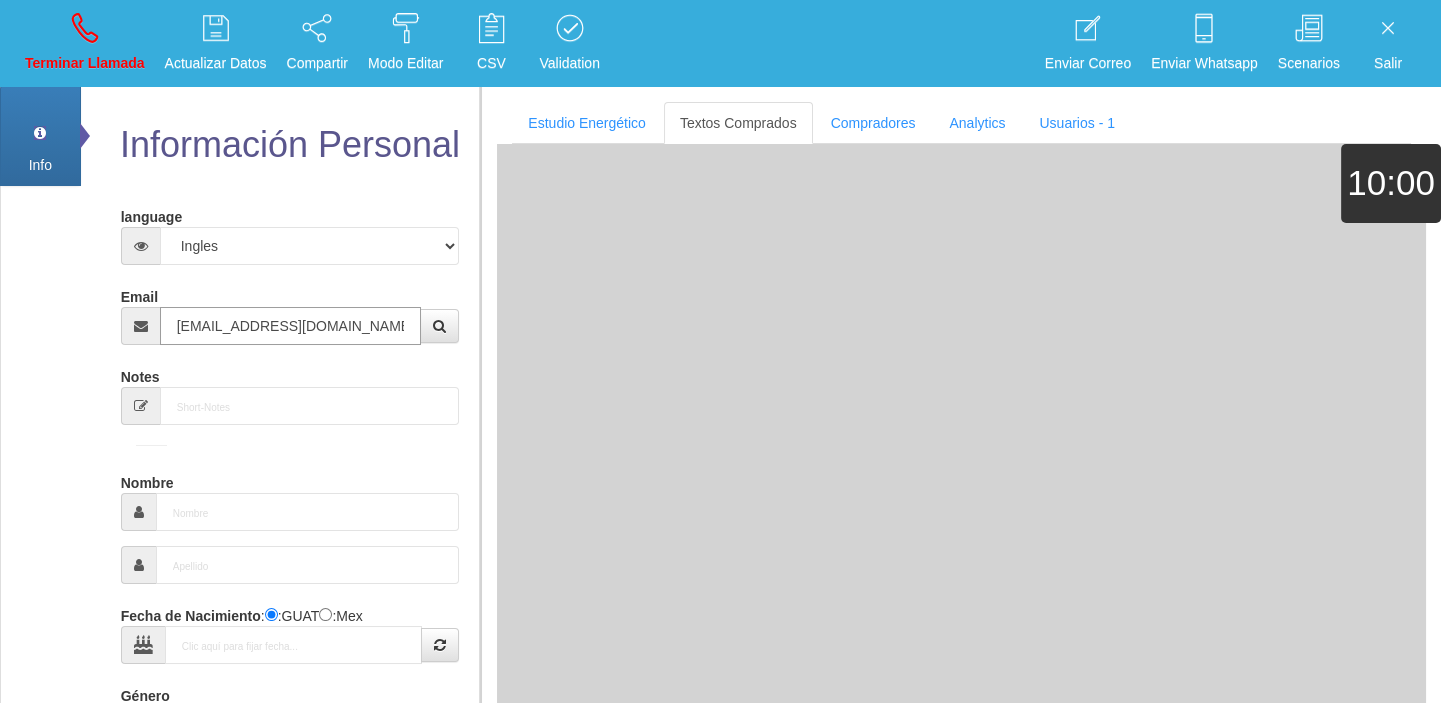 type on "[DATE]" 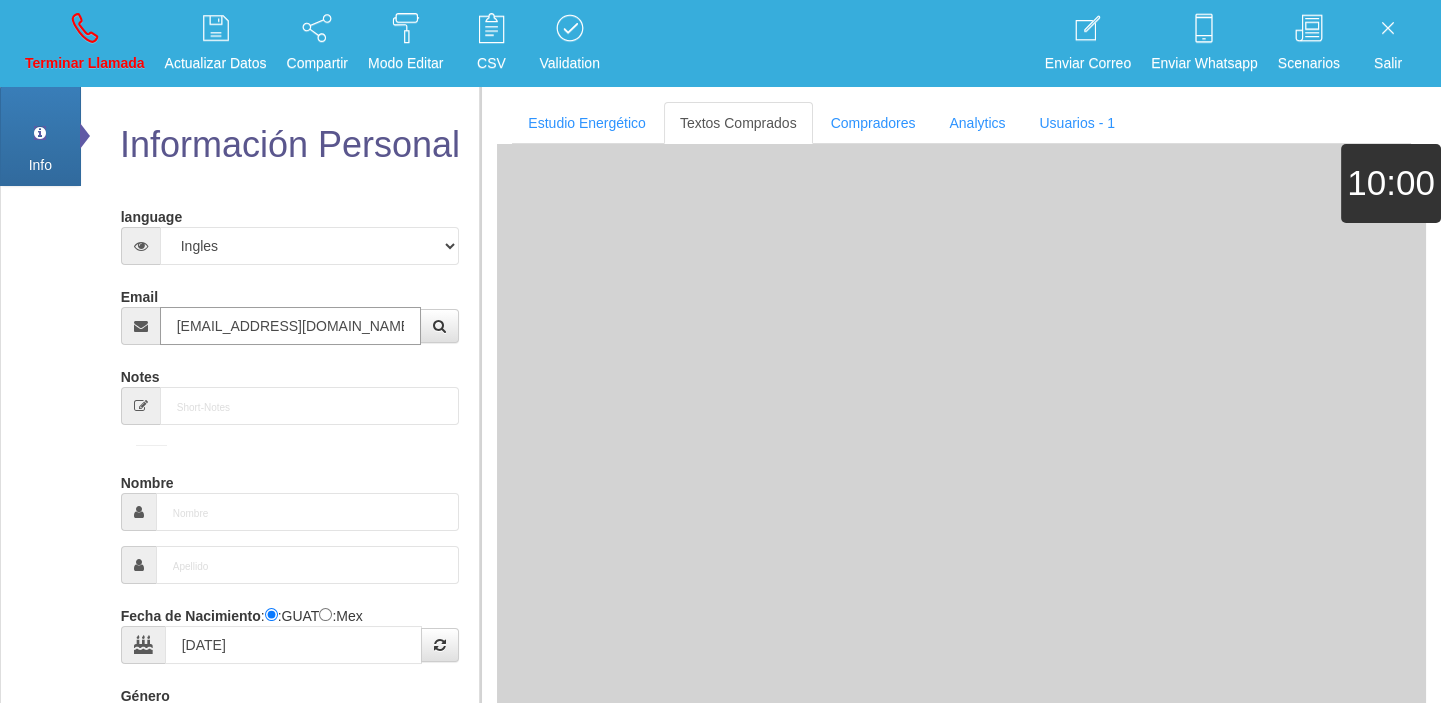type on "Comprador bajo" 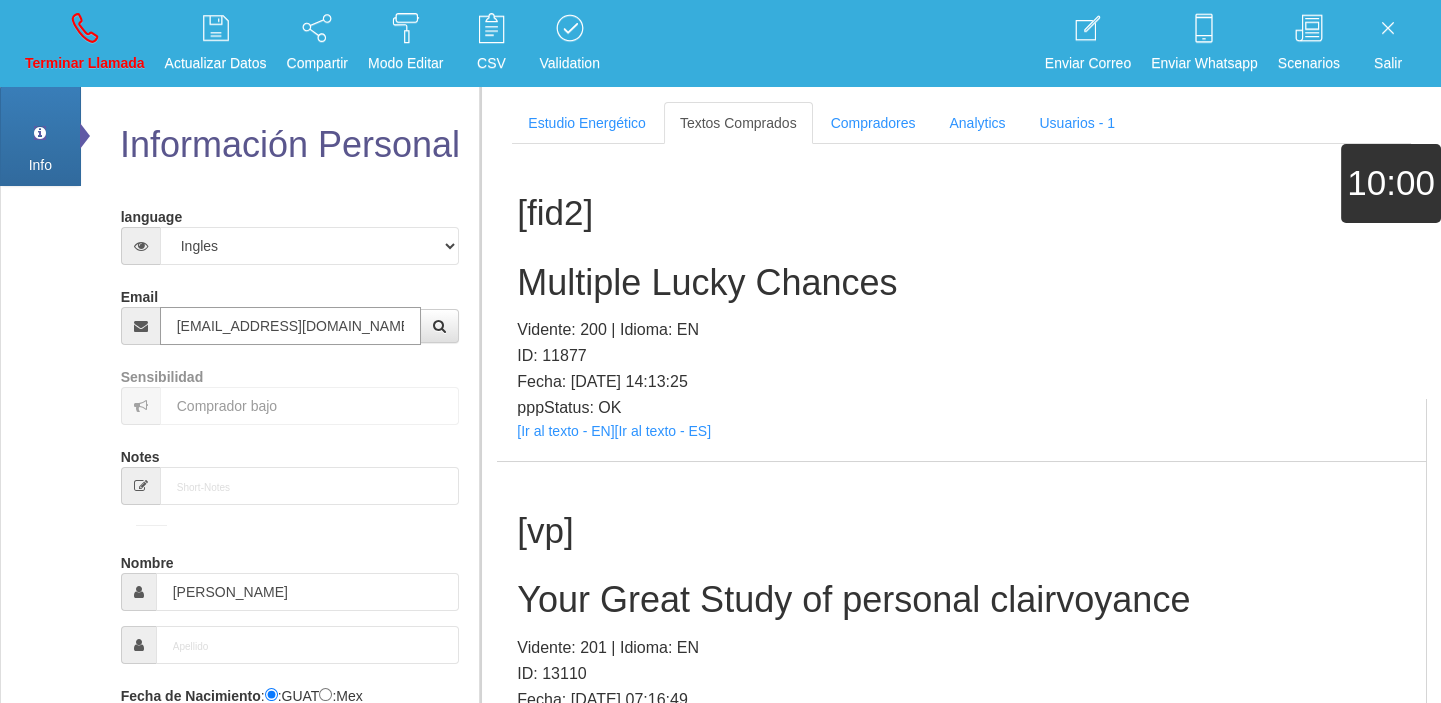 type on "[EMAIL_ADDRESS][DOMAIN_NAME]" 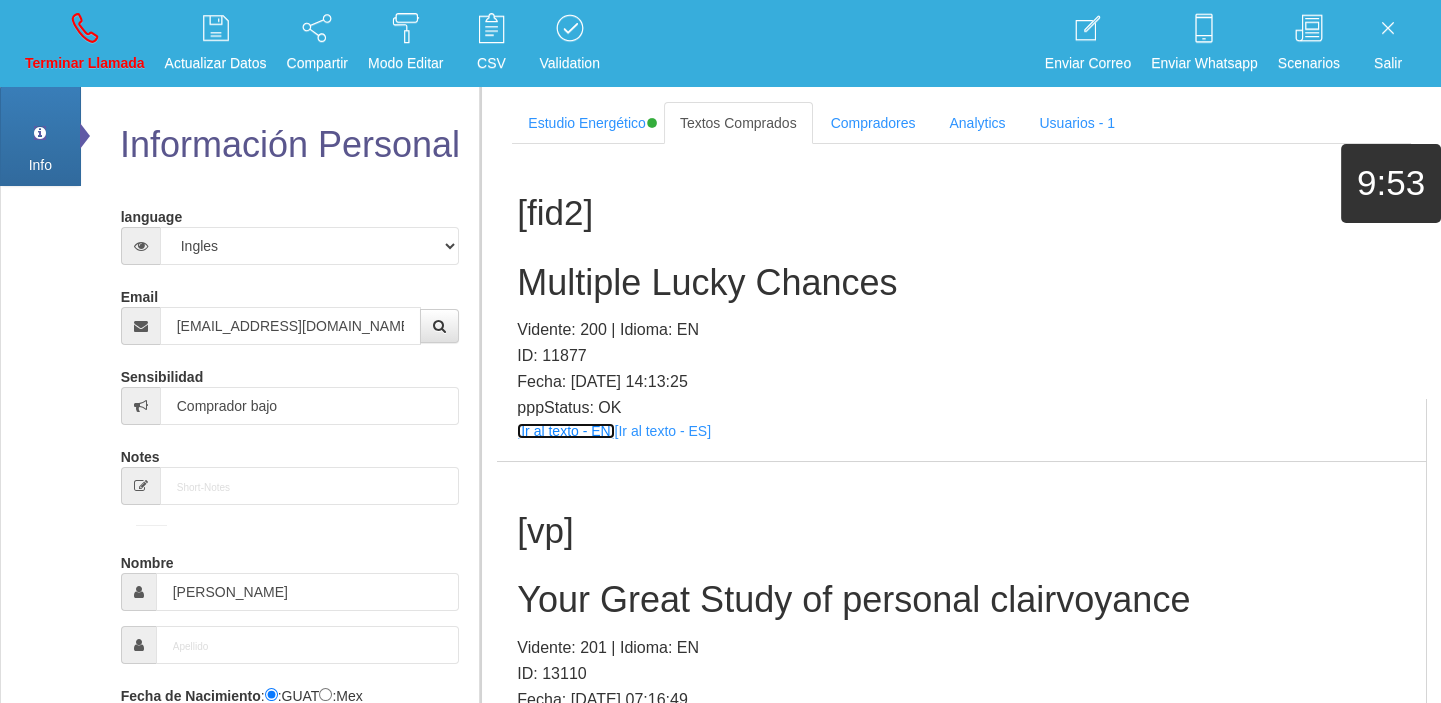 click on "[Ir al texto - EN]" at bounding box center (565, 431) 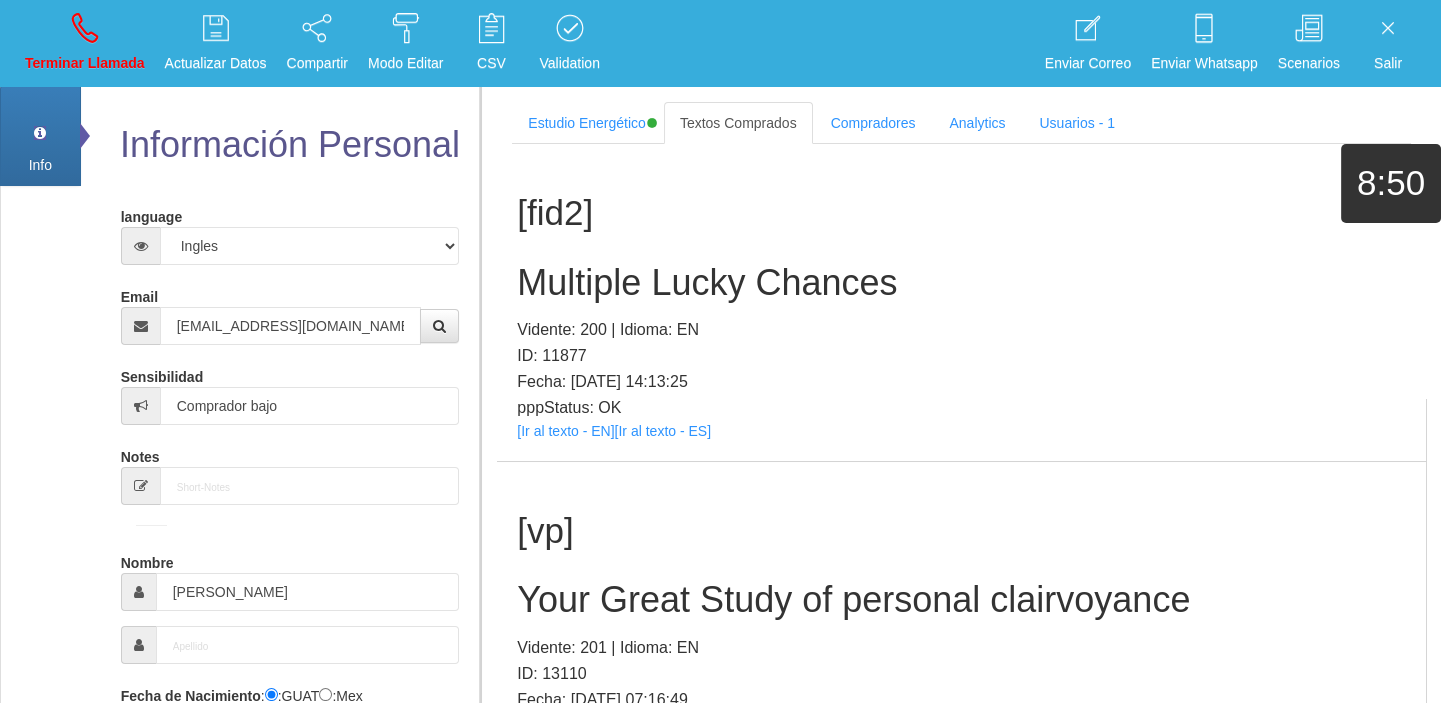 click on "Multiple Lucky Chances" at bounding box center (961, 283) 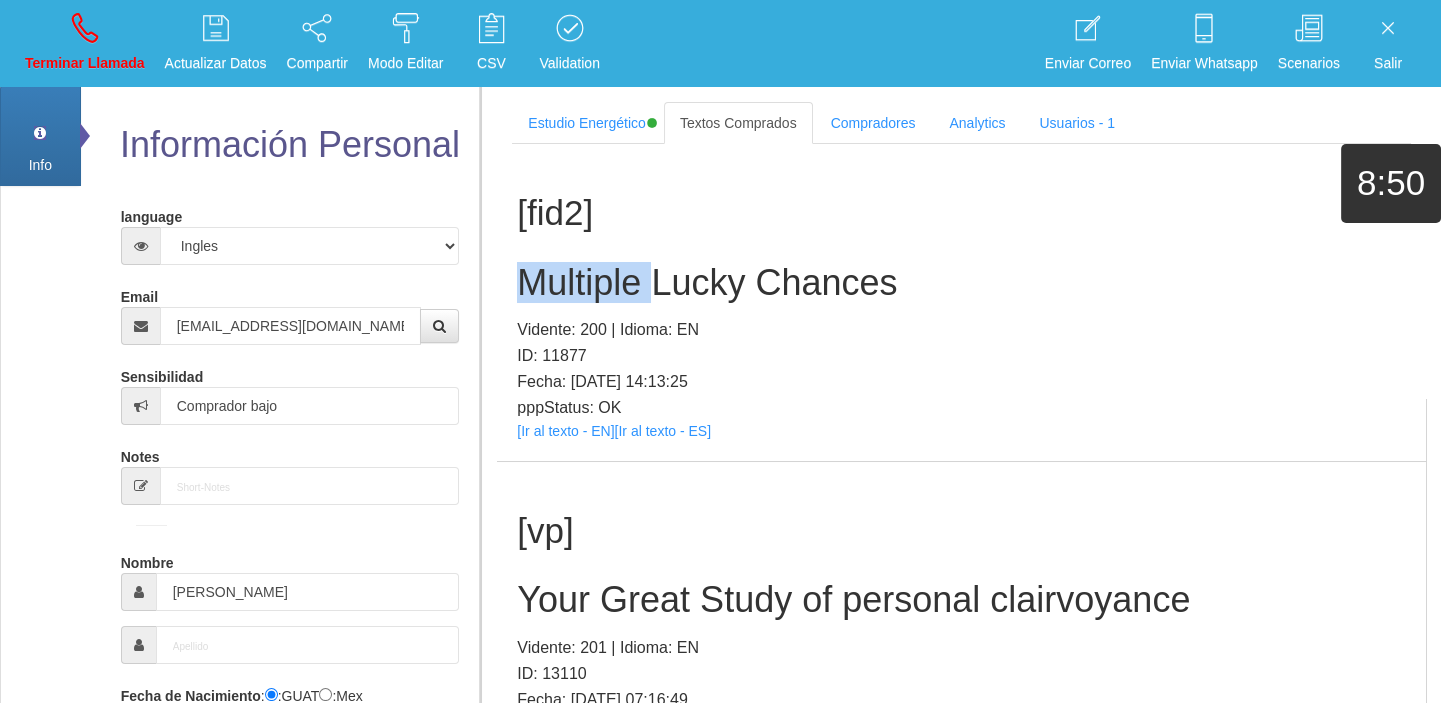 click on "Multiple Lucky Chances" at bounding box center [961, 283] 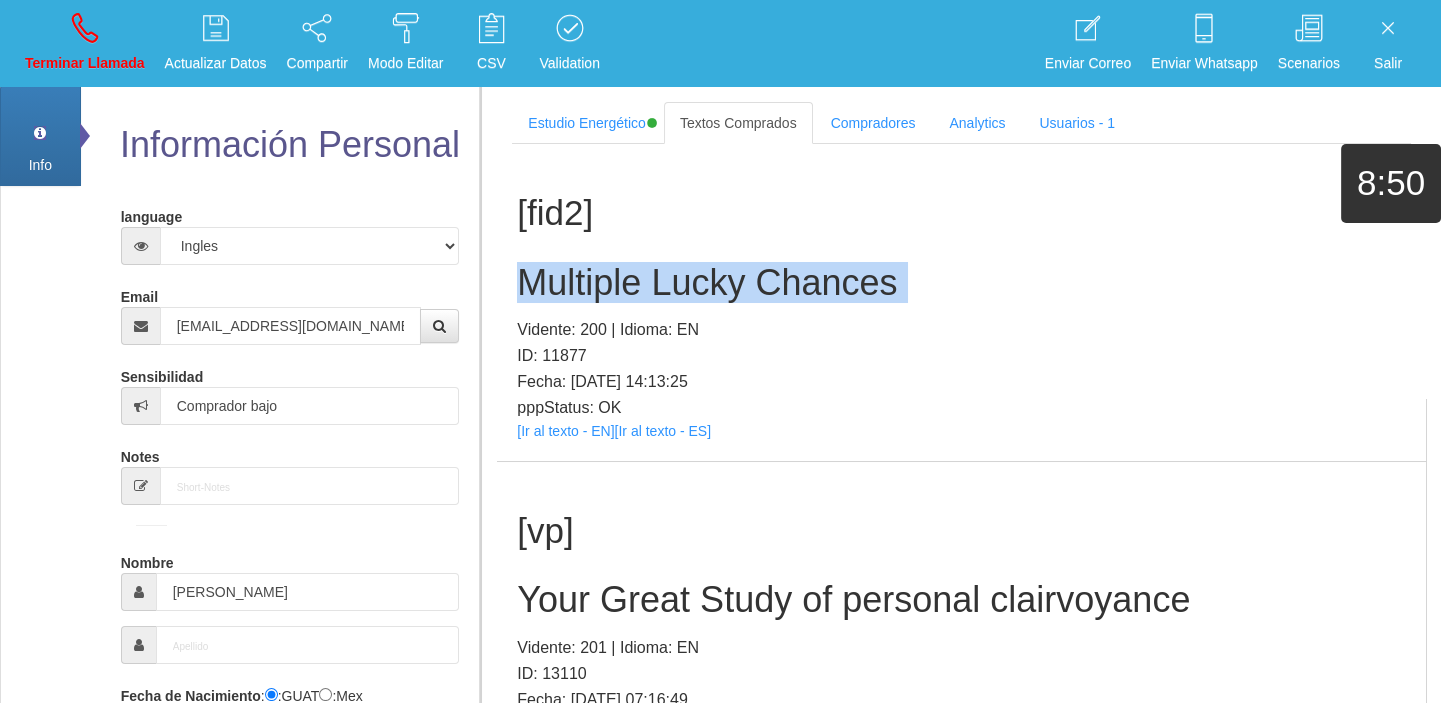 drag, startPoint x: 630, startPoint y: 271, endPoint x: 77, endPoint y: 241, distance: 553.8132 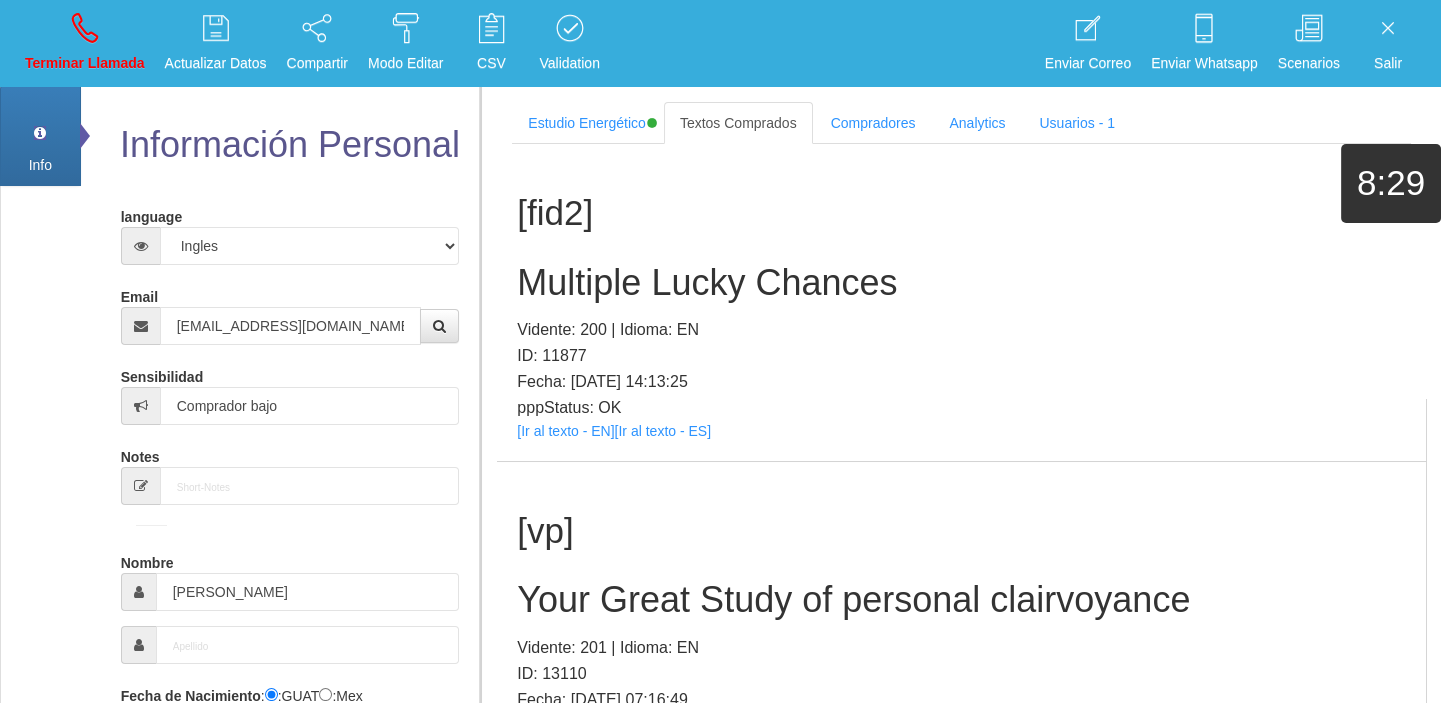 click on "Terminar Llamada" at bounding box center [85, 43] 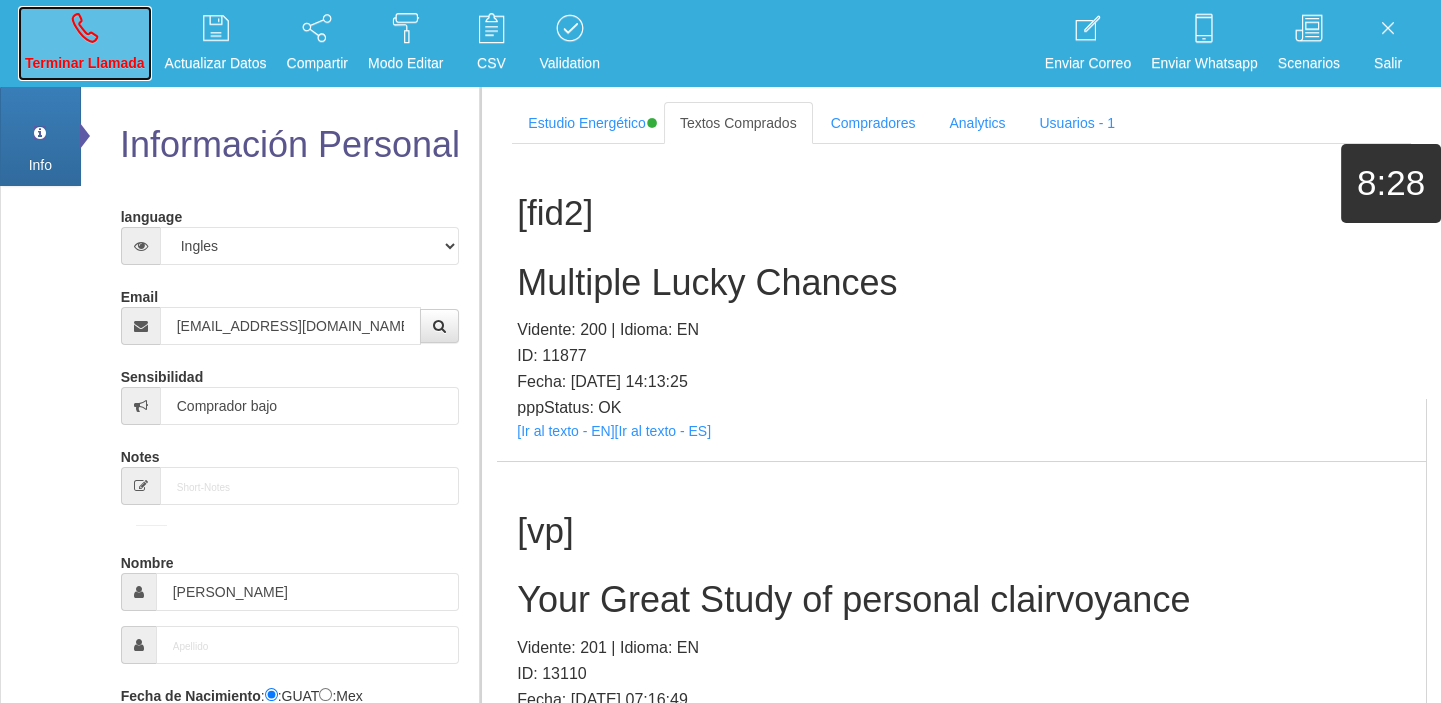 click on "Terminar Llamada" at bounding box center [85, 63] 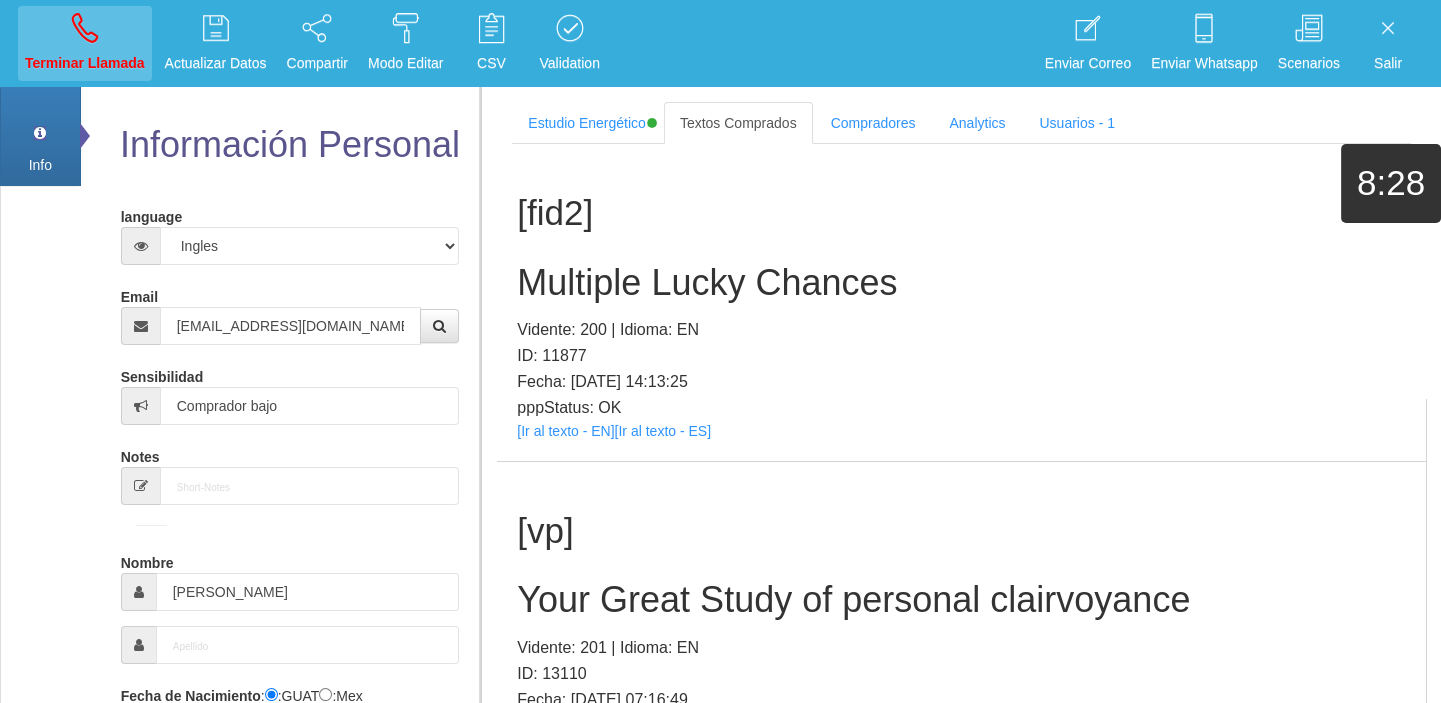 type 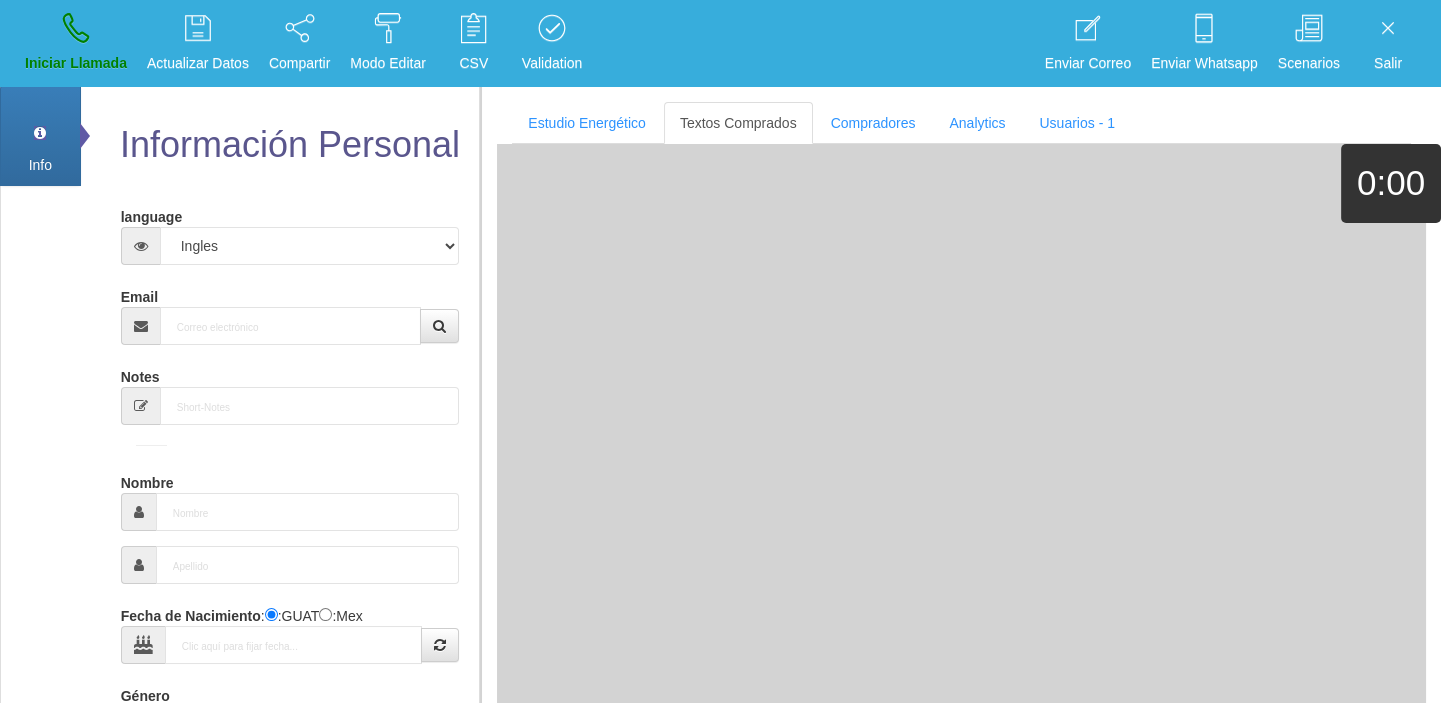 drag, startPoint x: 191, startPoint y: 300, endPoint x: 200, endPoint y: 323, distance: 24.698177 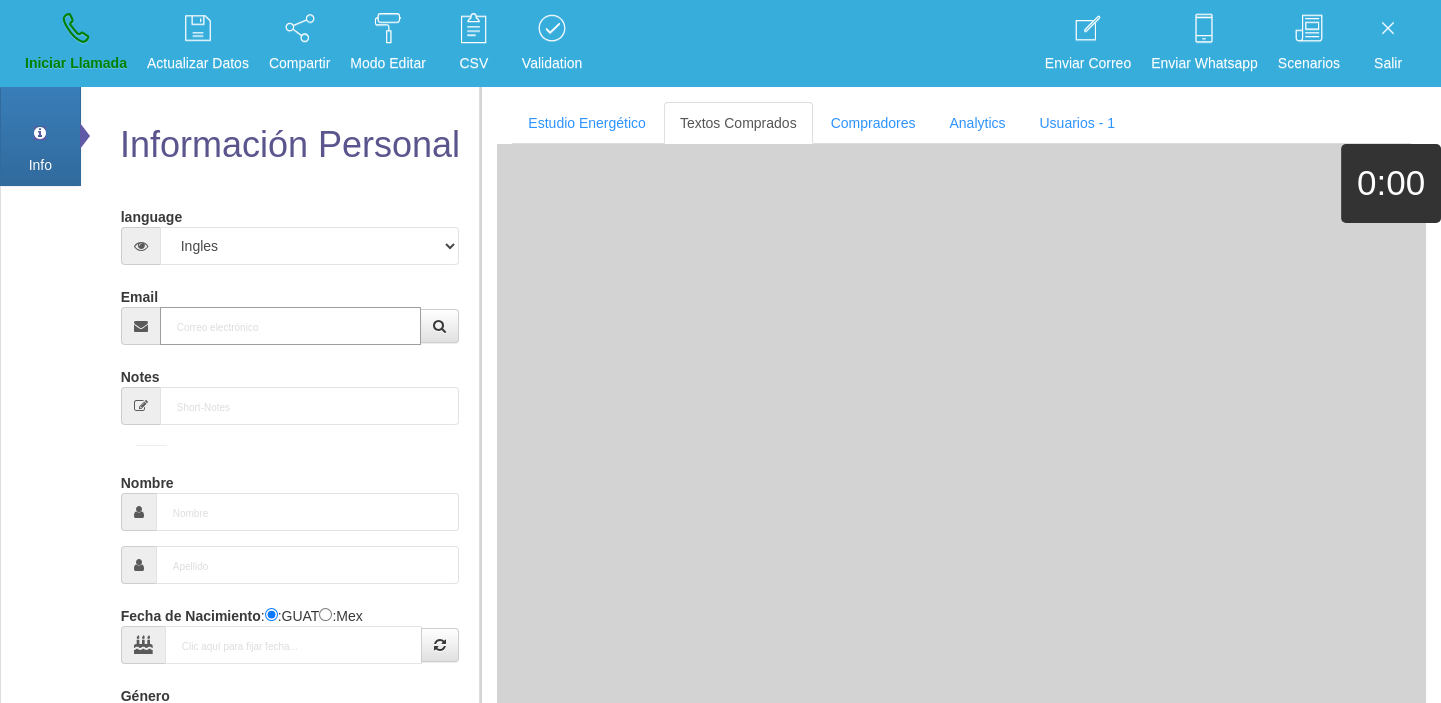 paste on "[EMAIL_ADDRESS][DOMAIN_NAME]" 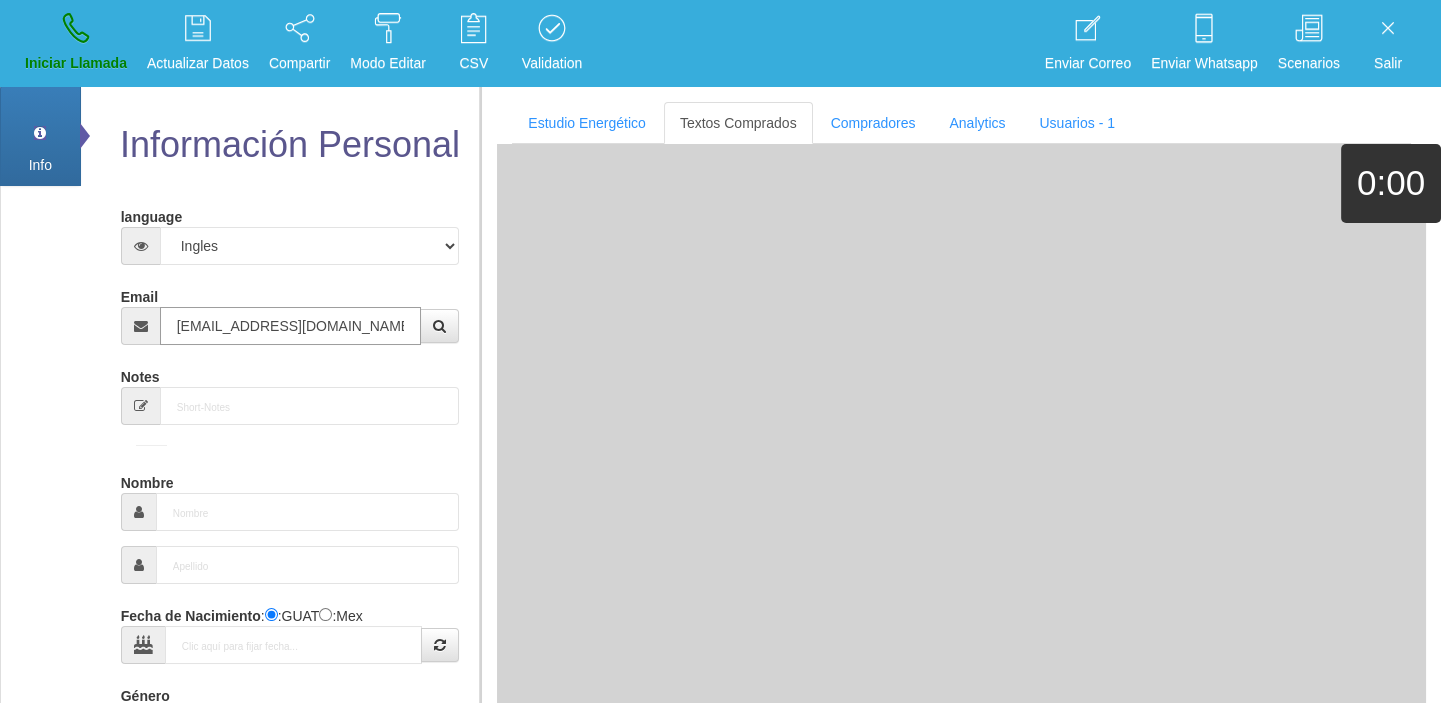 click on "[EMAIL_ADDRESS][DOMAIN_NAME]" at bounding box center (291, 326) 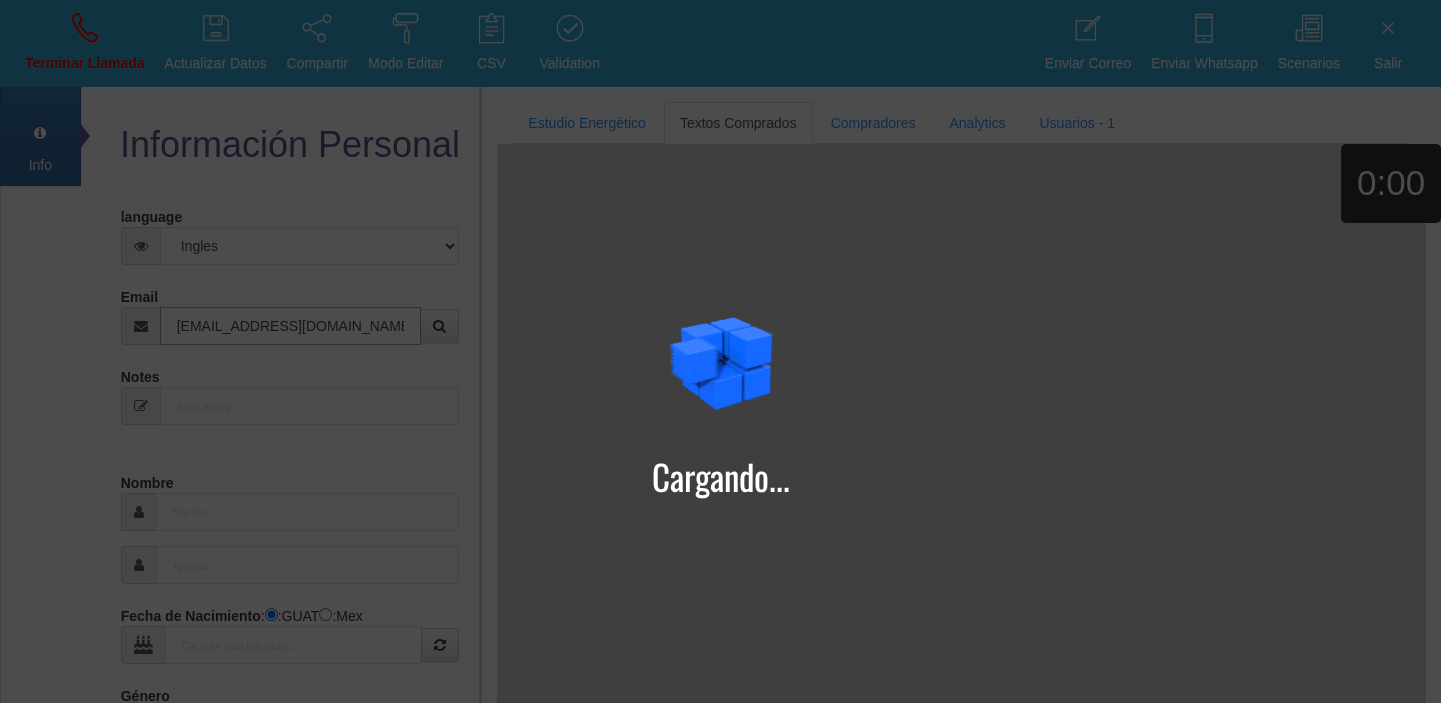 type on "[EMAIL_ADDRESS][DOMAIN_NAME]" 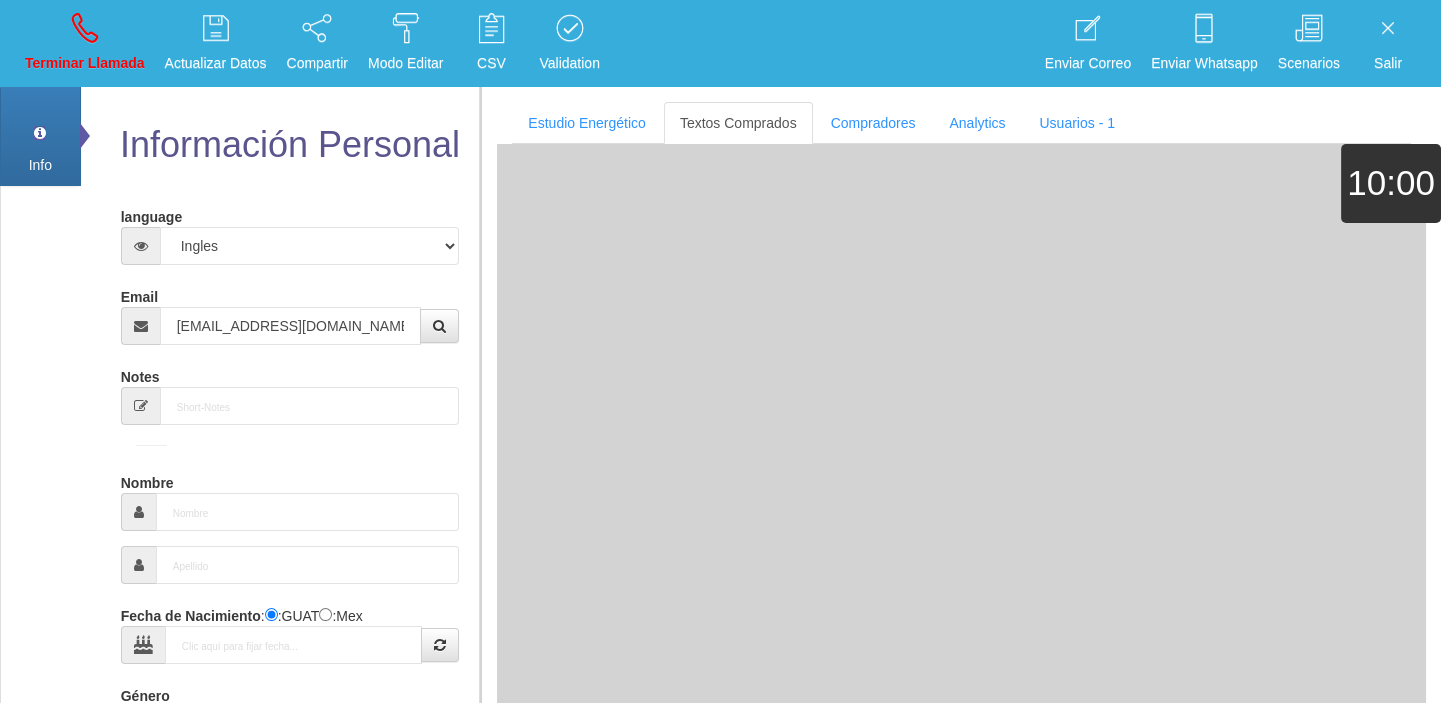 type on "[DATE]" 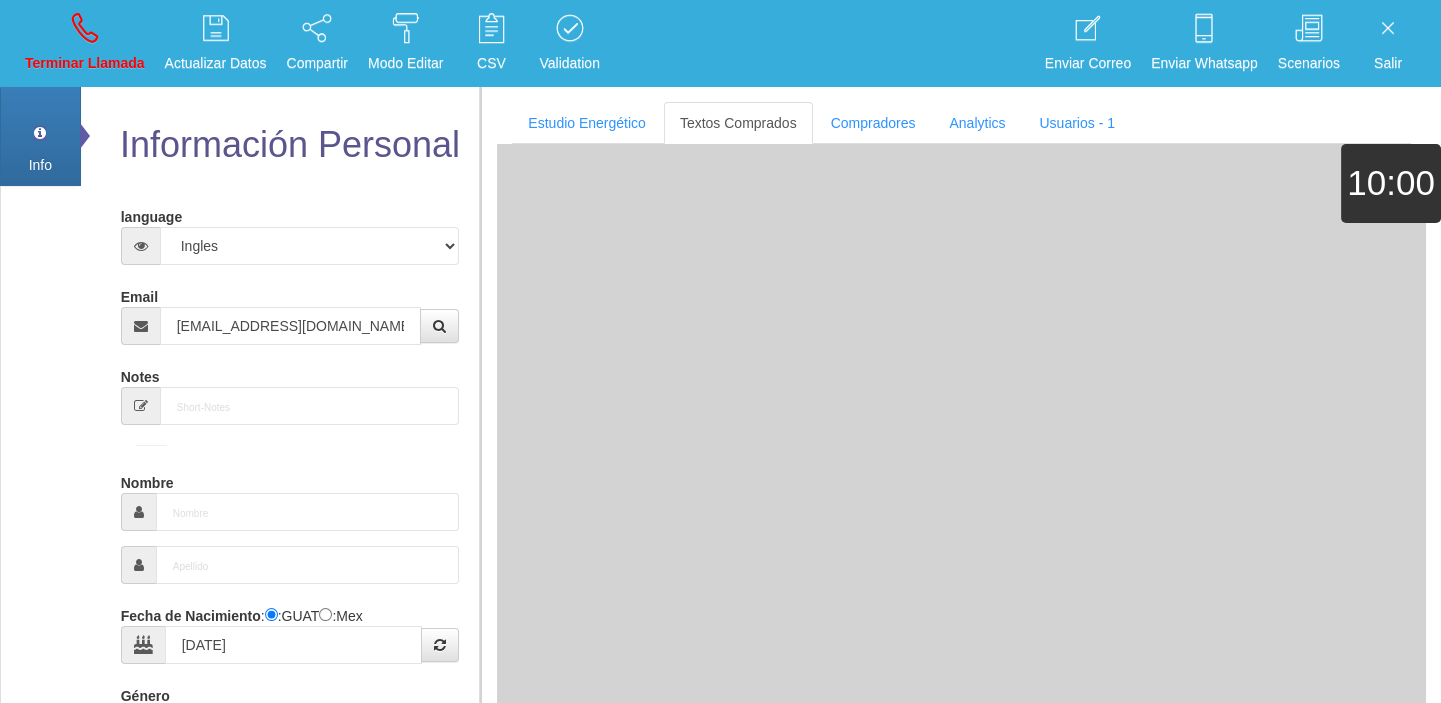 type on "Comprador simple" 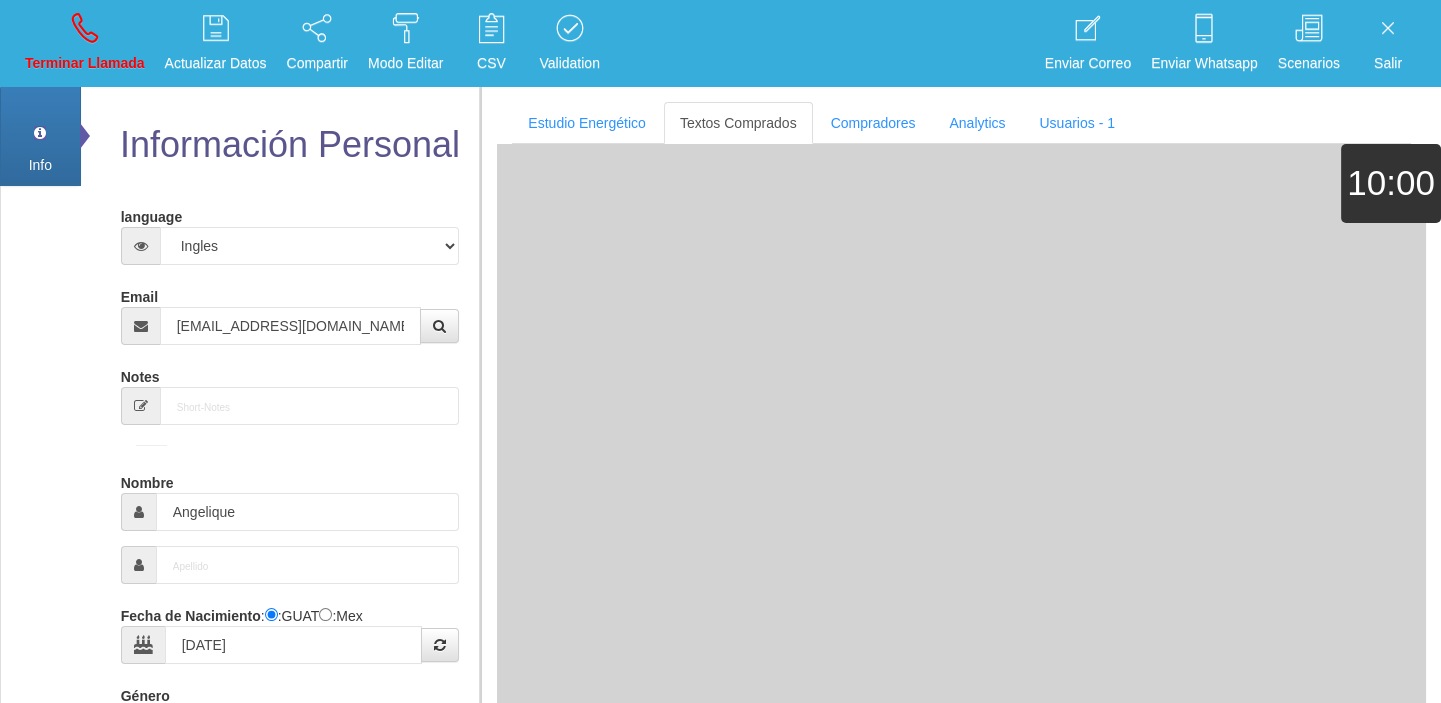 select on "2" 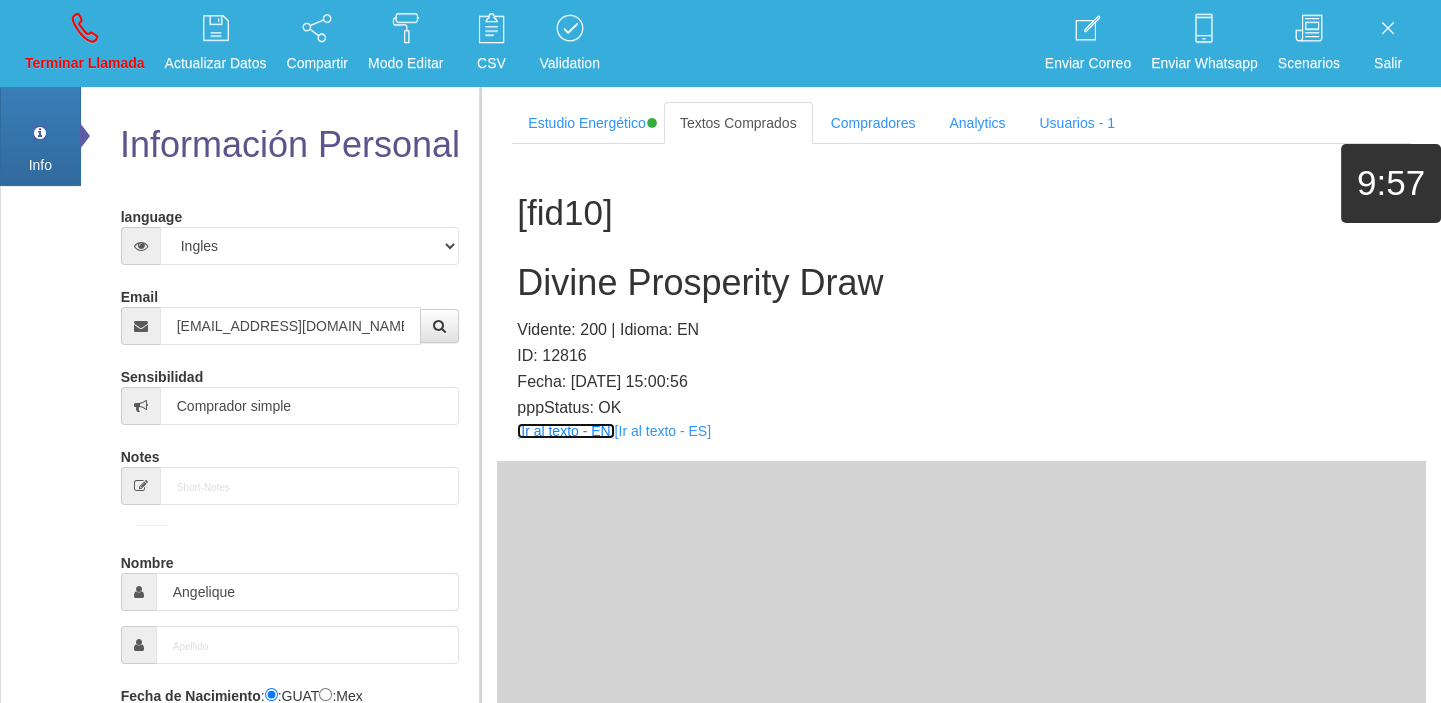 click on "[Ir al texto - EN]" at bounding box center (565, 431) 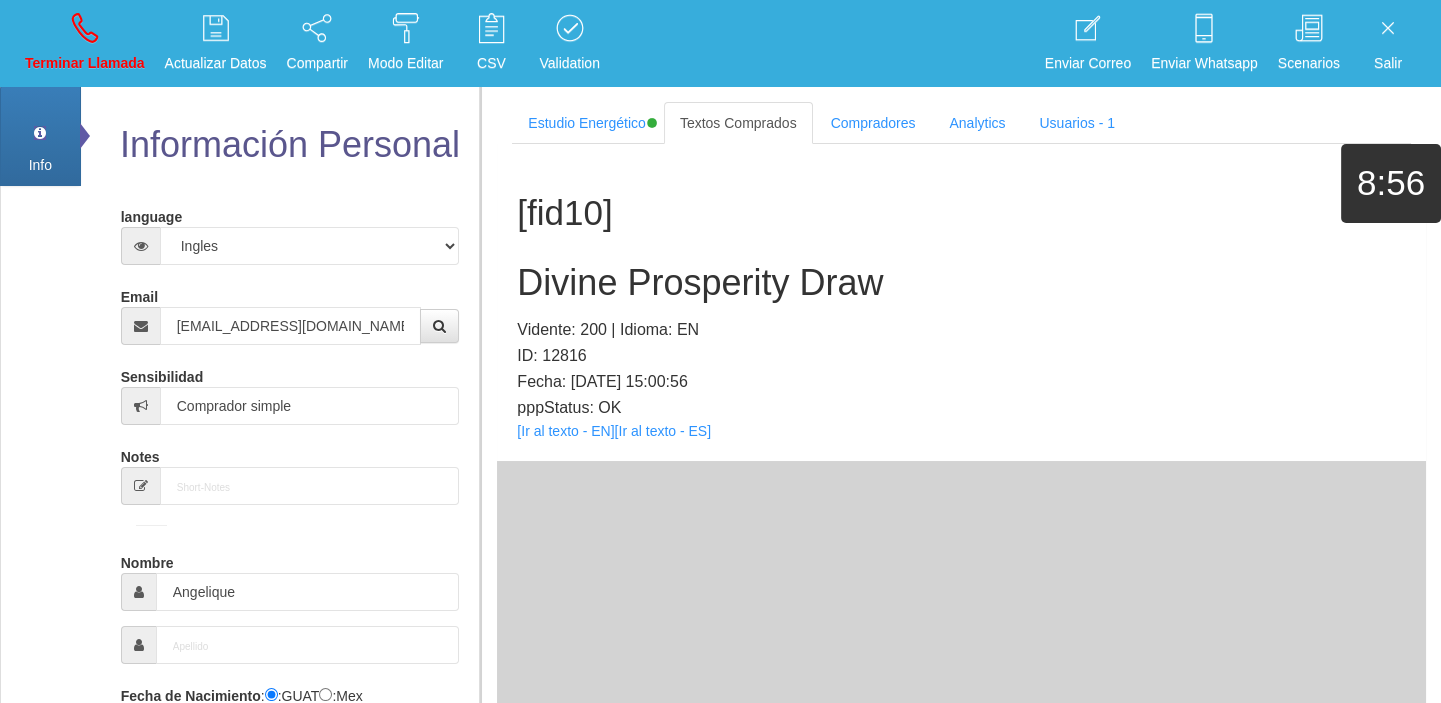 click on "Divine Prosperity Draw" at bounding box center [961, 283] 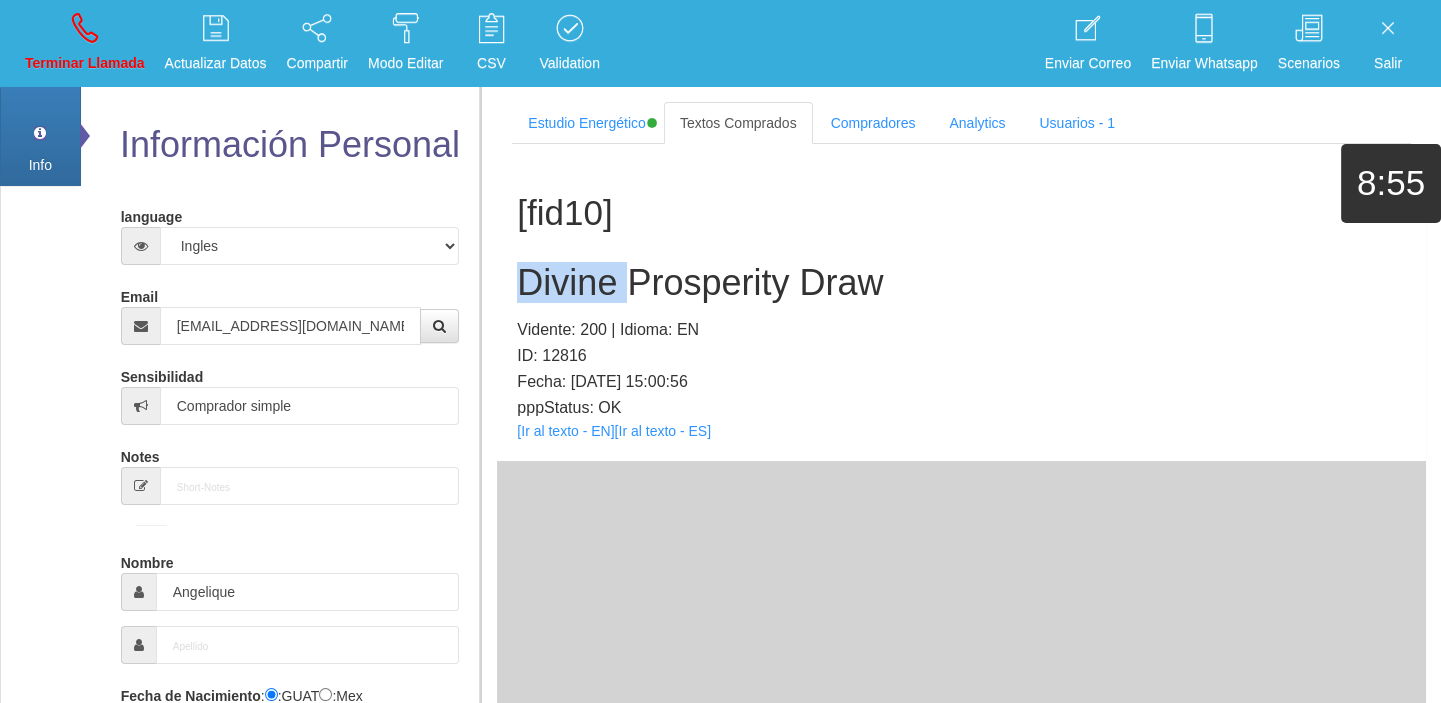 click on "Divine Prosperity Draw" at bounding box center (961, 283) 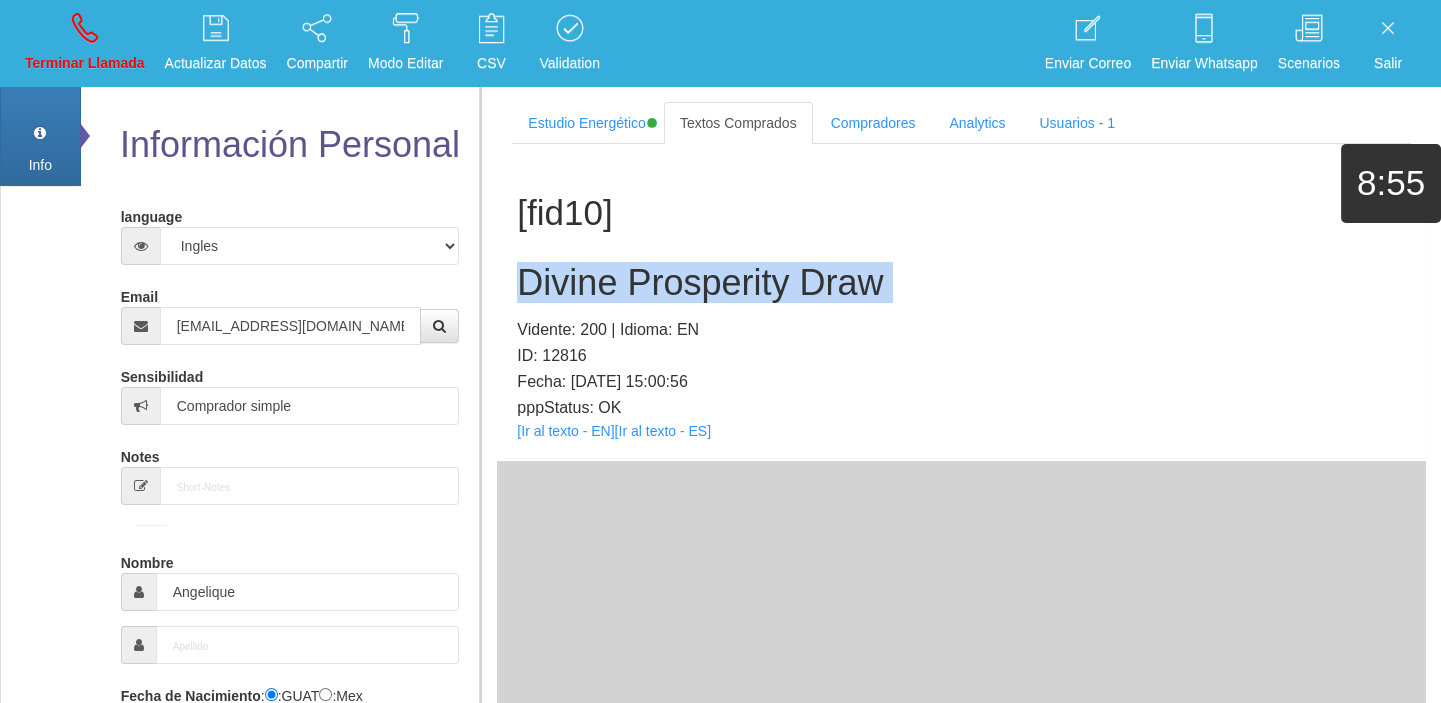 click on "Divine Prosperity Draw" at bounding box center (961, 283) 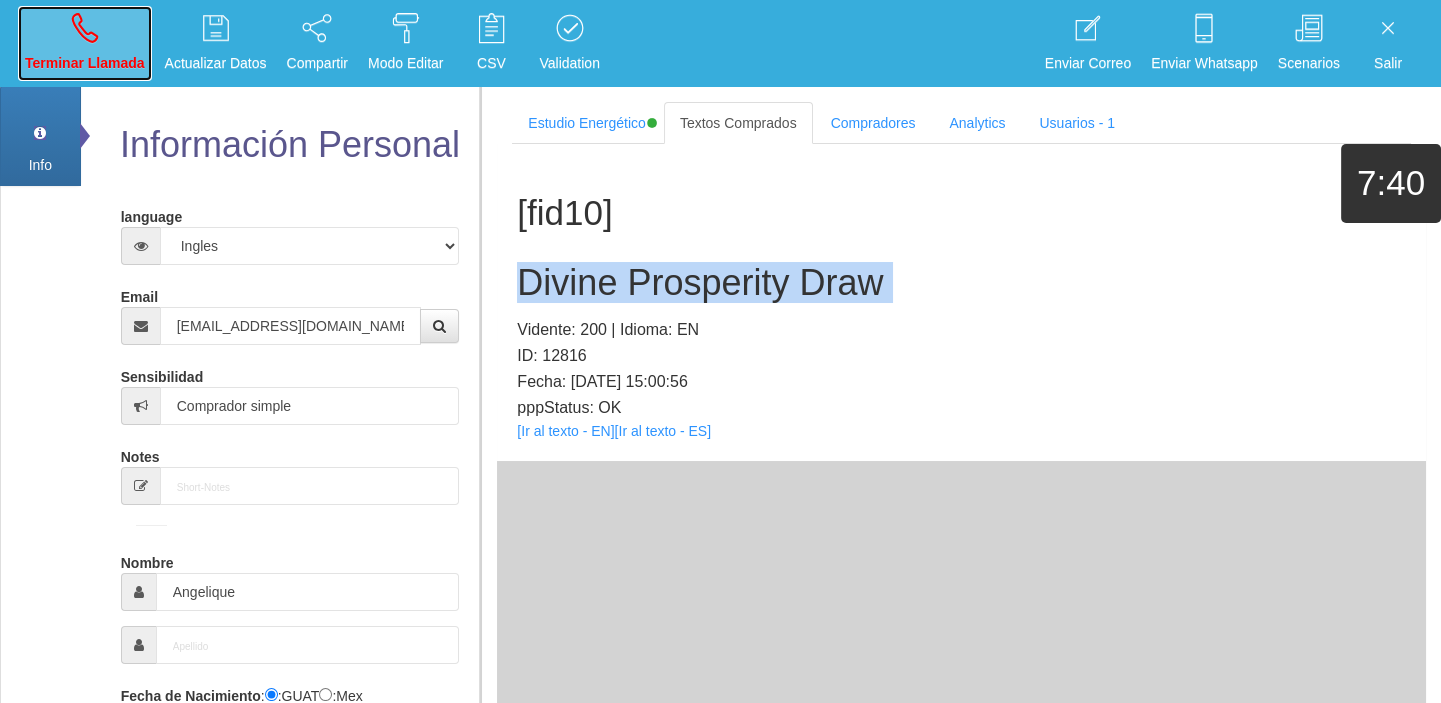 click on "Terminar Llamada" at bounding box center [85, 63] 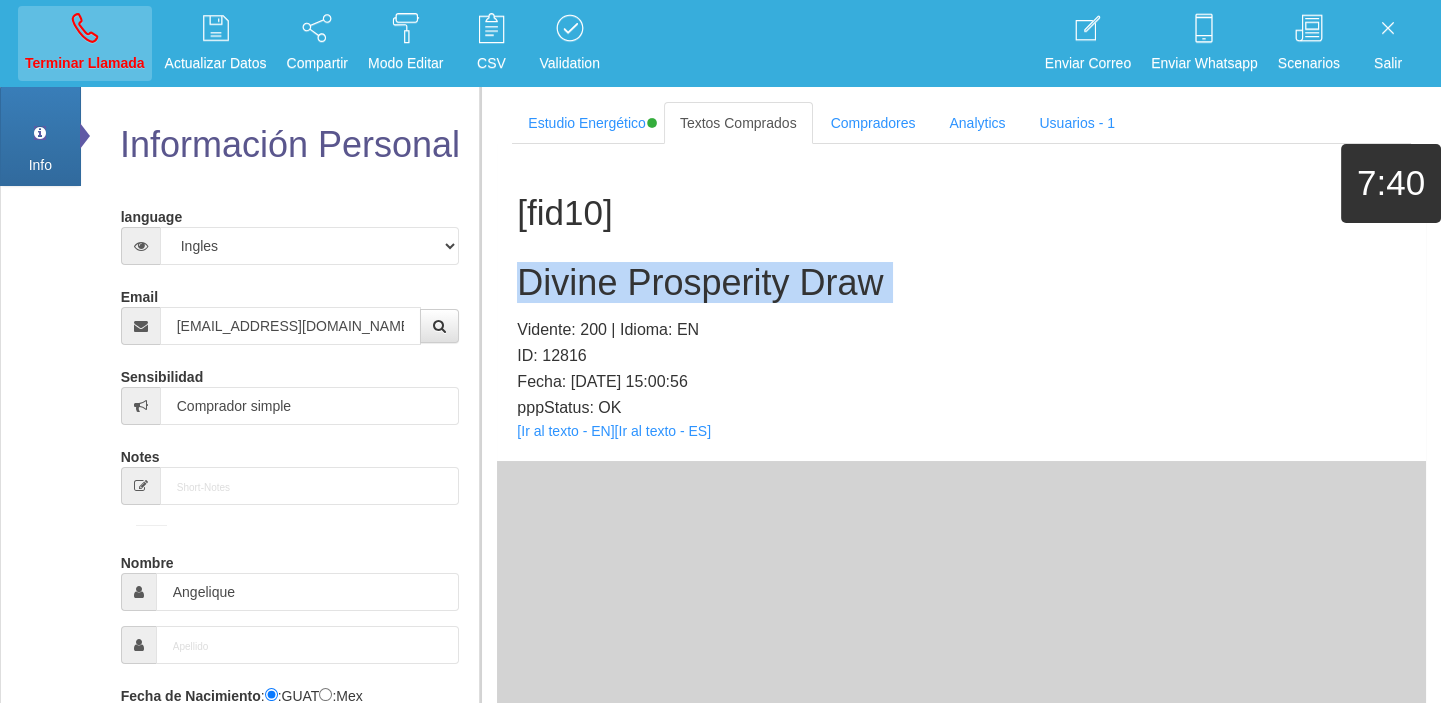 type 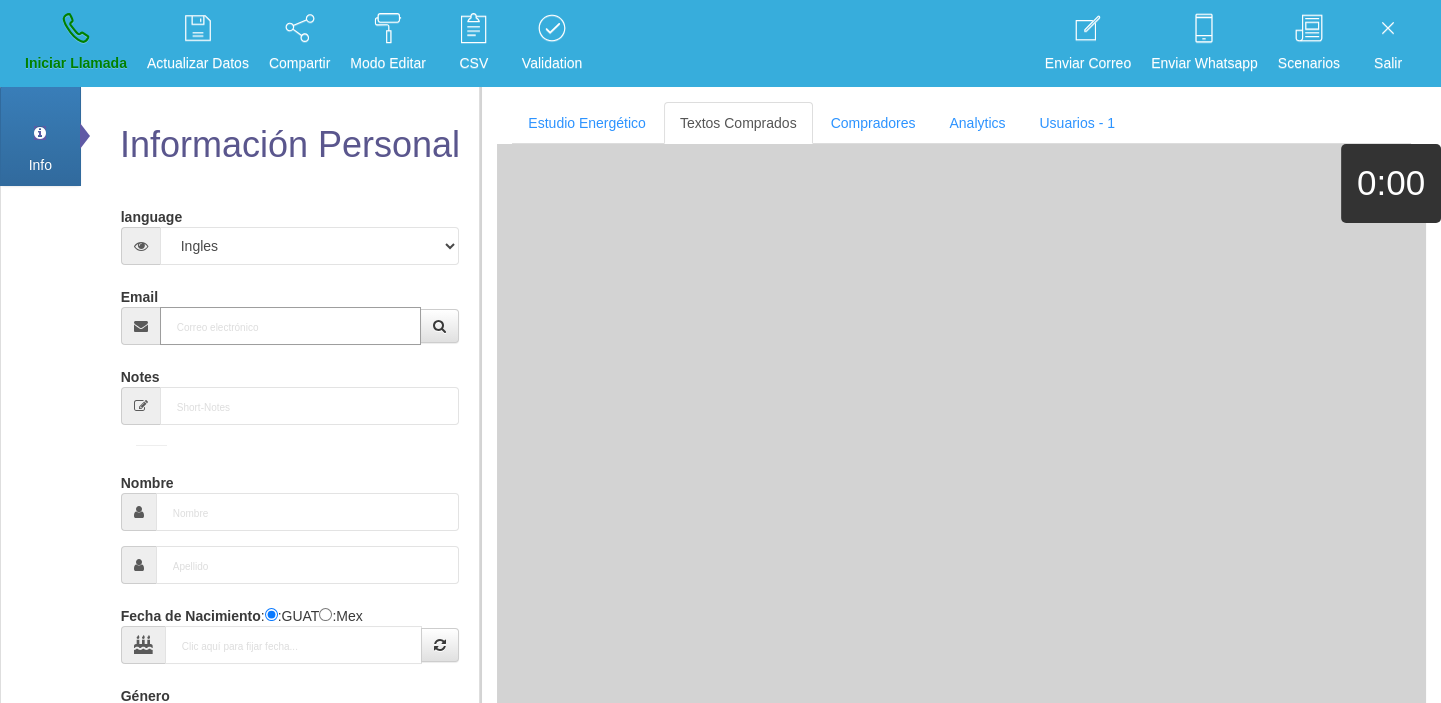 click on "Email" at bounding box center [291, 326] 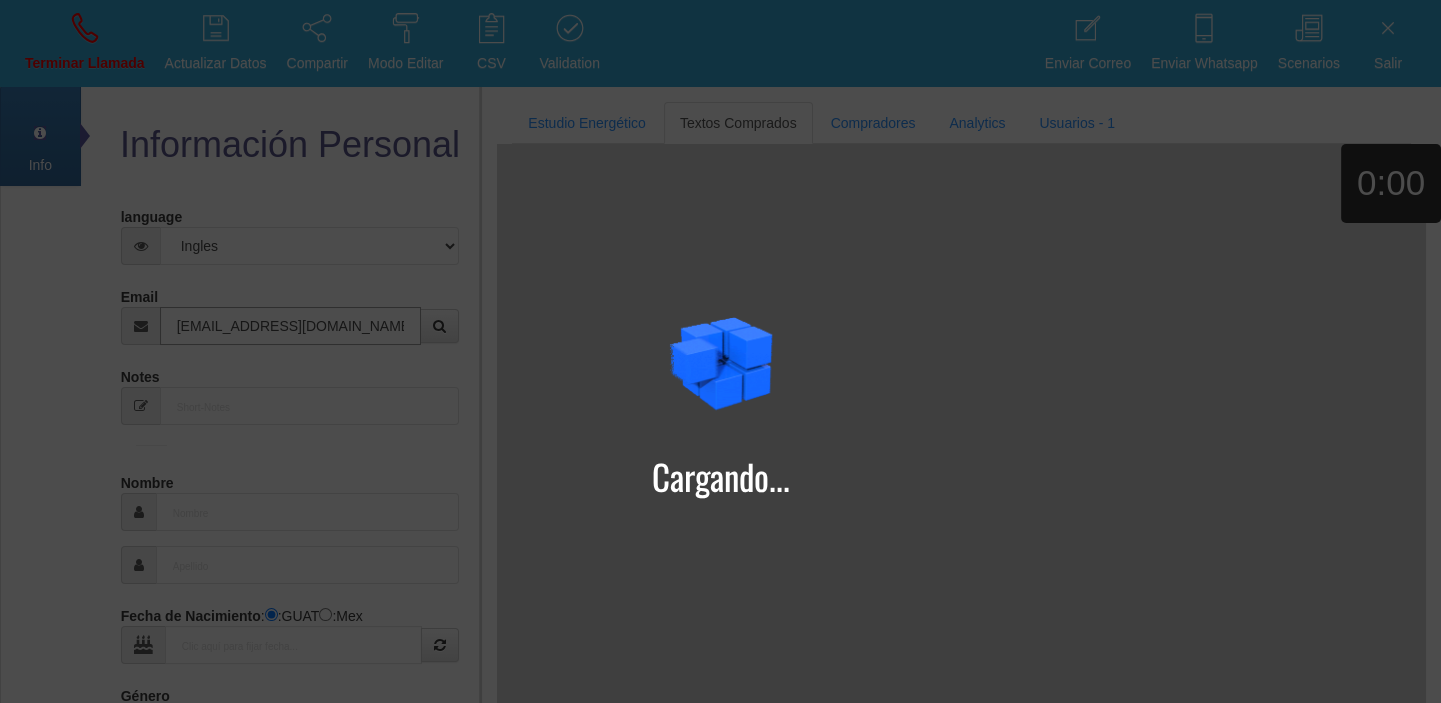 type on "[EMAIL_ADDRESS][DOMAIN_NAME]" 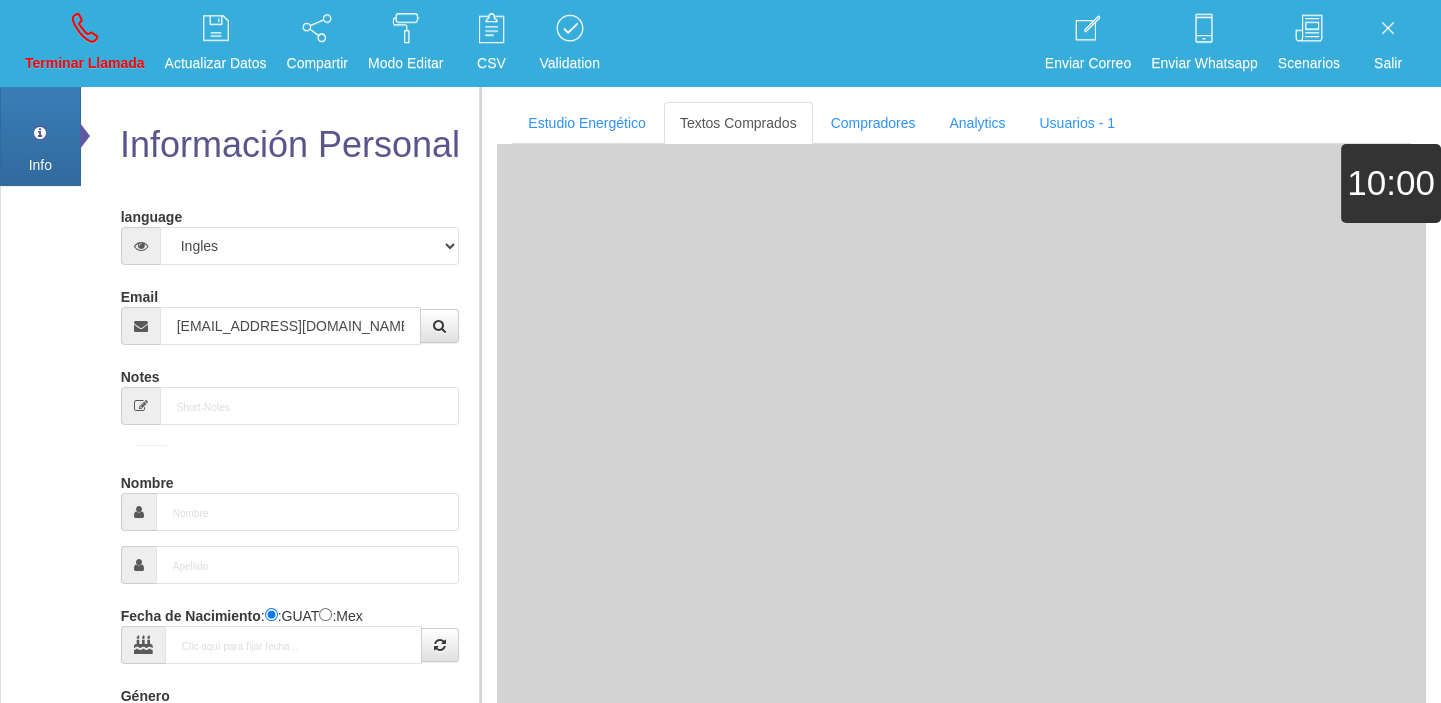 type on "[DATE]" 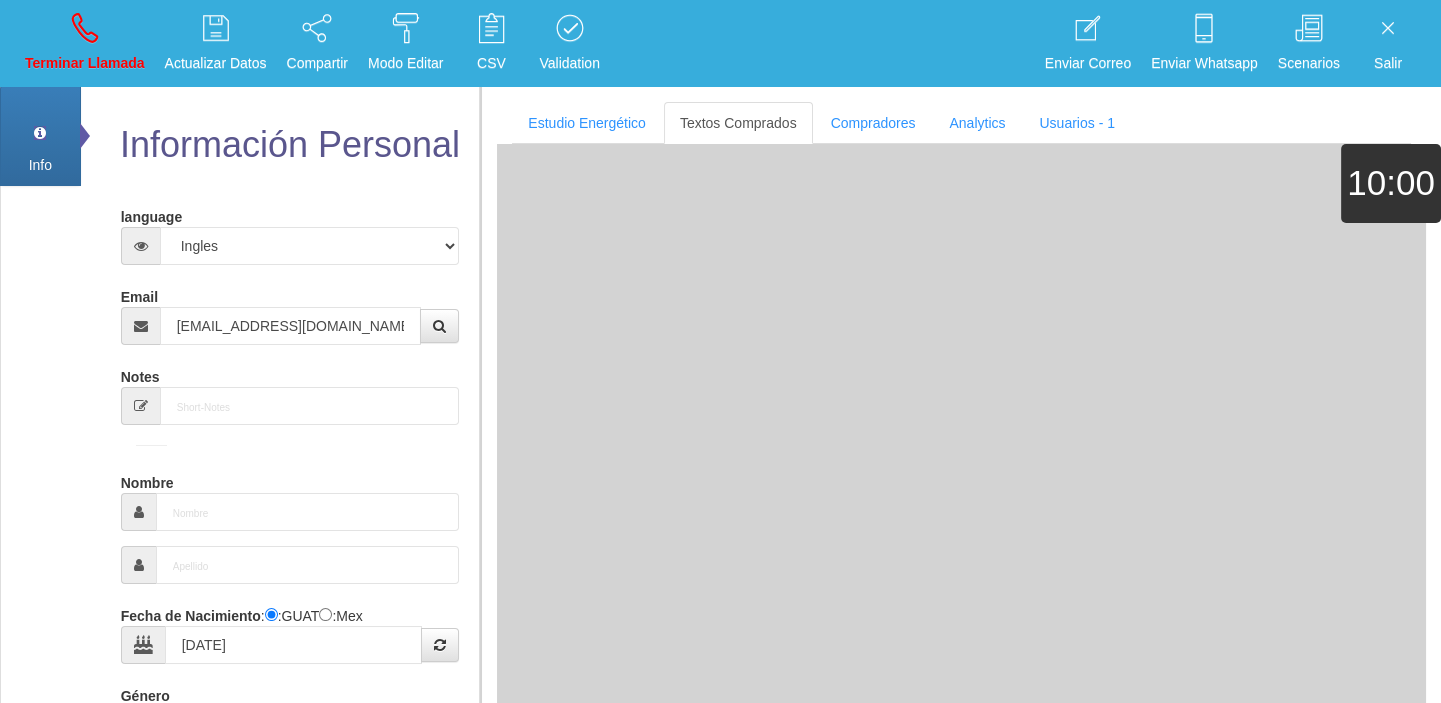 type on "Comprador simple" 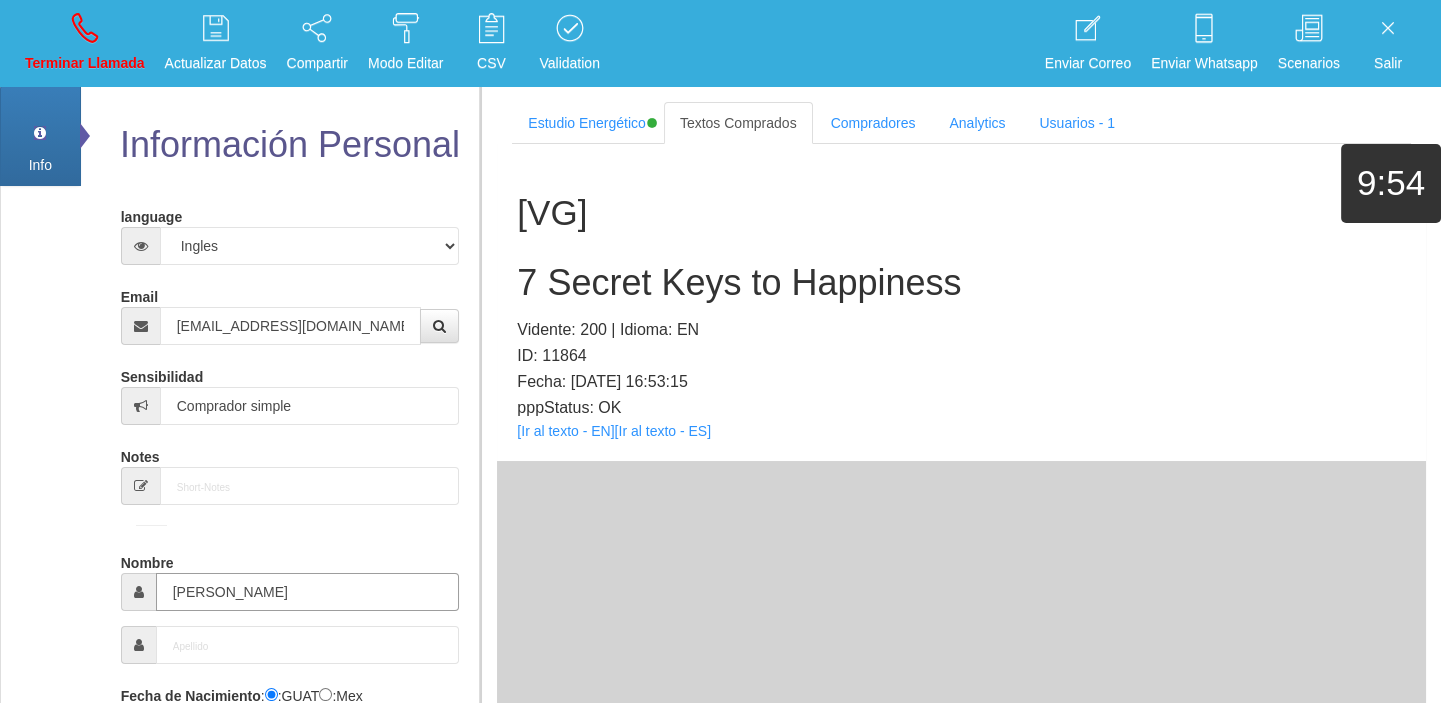 drag, startPoint x: 199, startPoint y: 584, endPoint x: 184, endPoint y: 590, distance: 16.155495 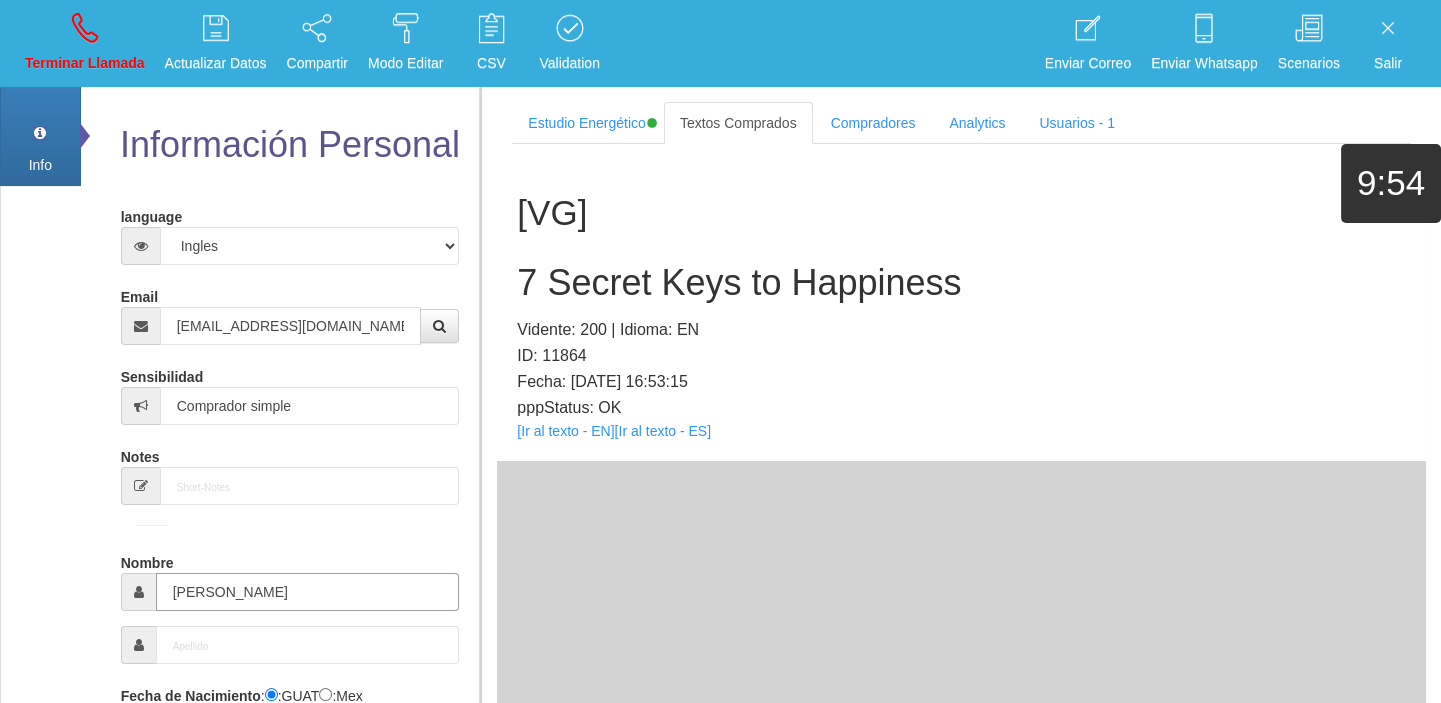 click on "[PERSON_NAME]" at bounding box center (308, 592) 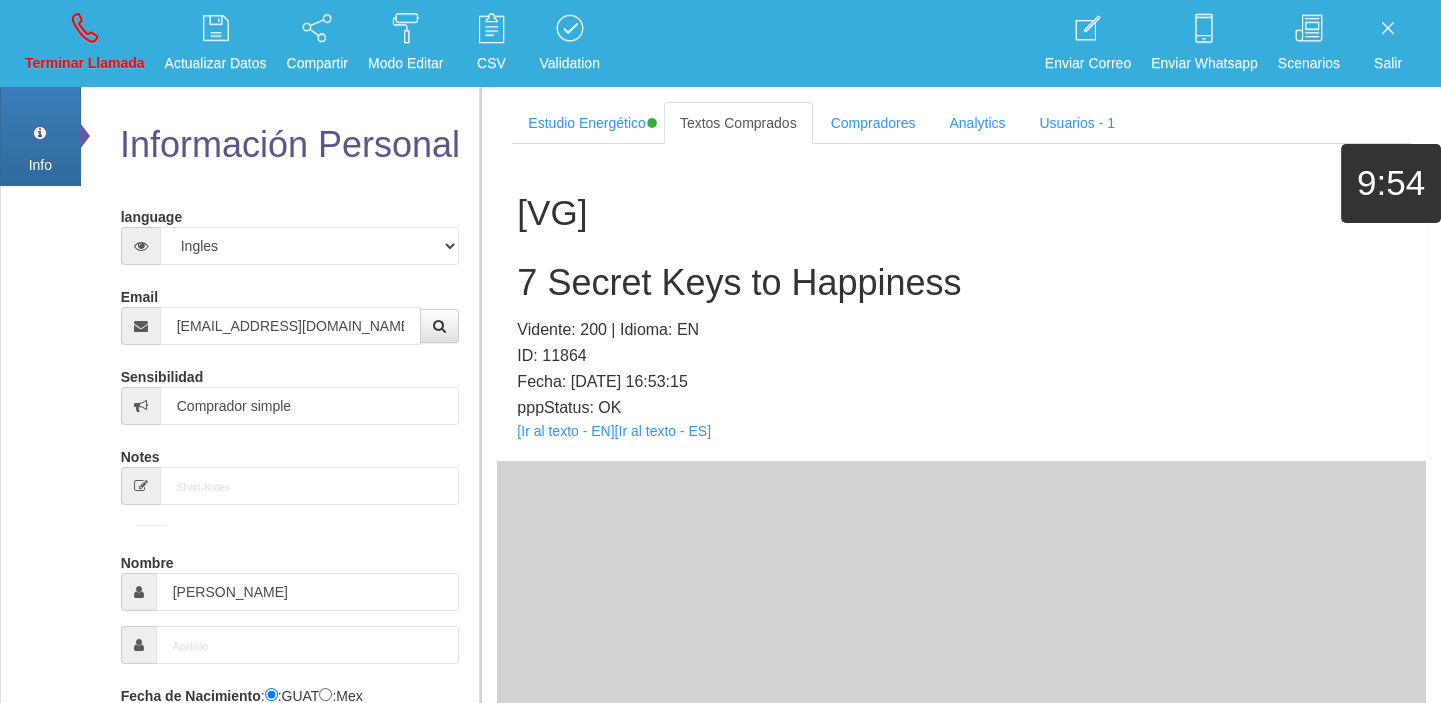 click at bounding box center [138, 592] 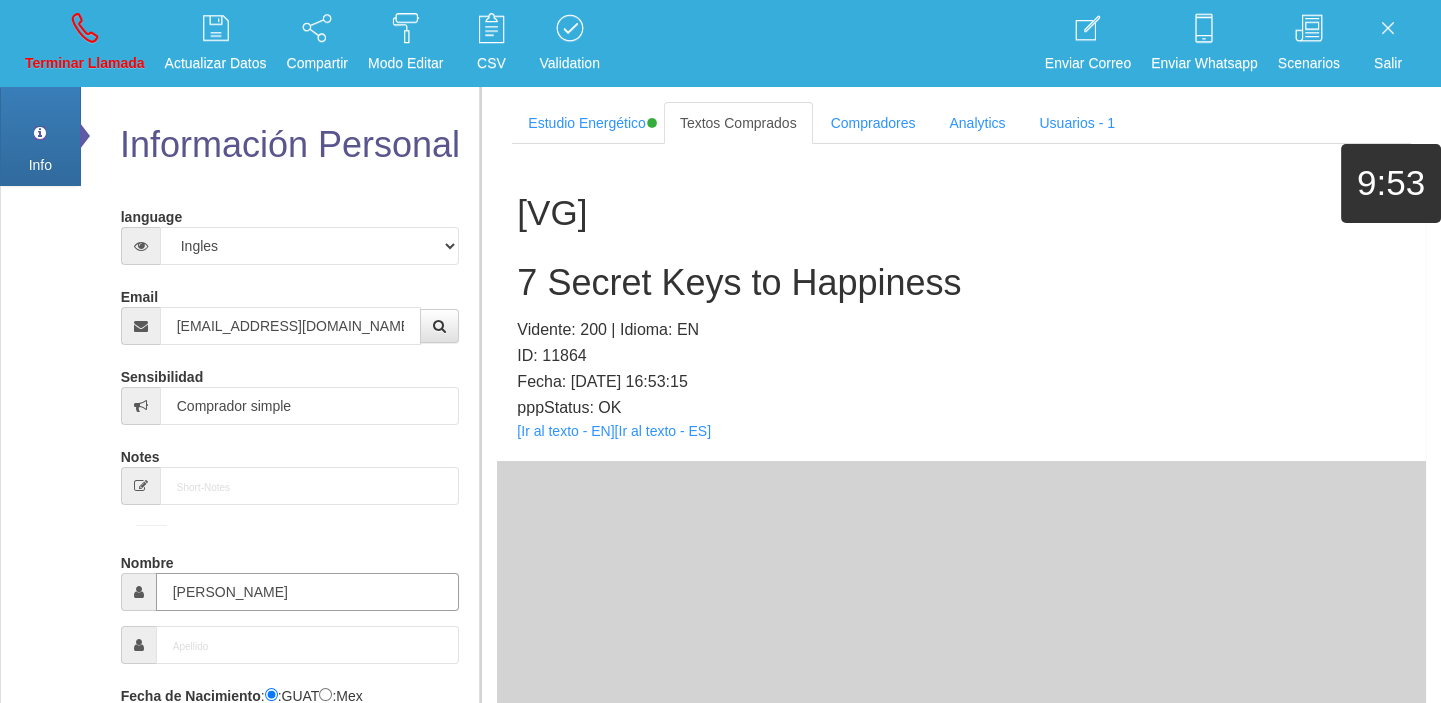 click on "[PERSON_NAME]" at bounding box center (308, 592) 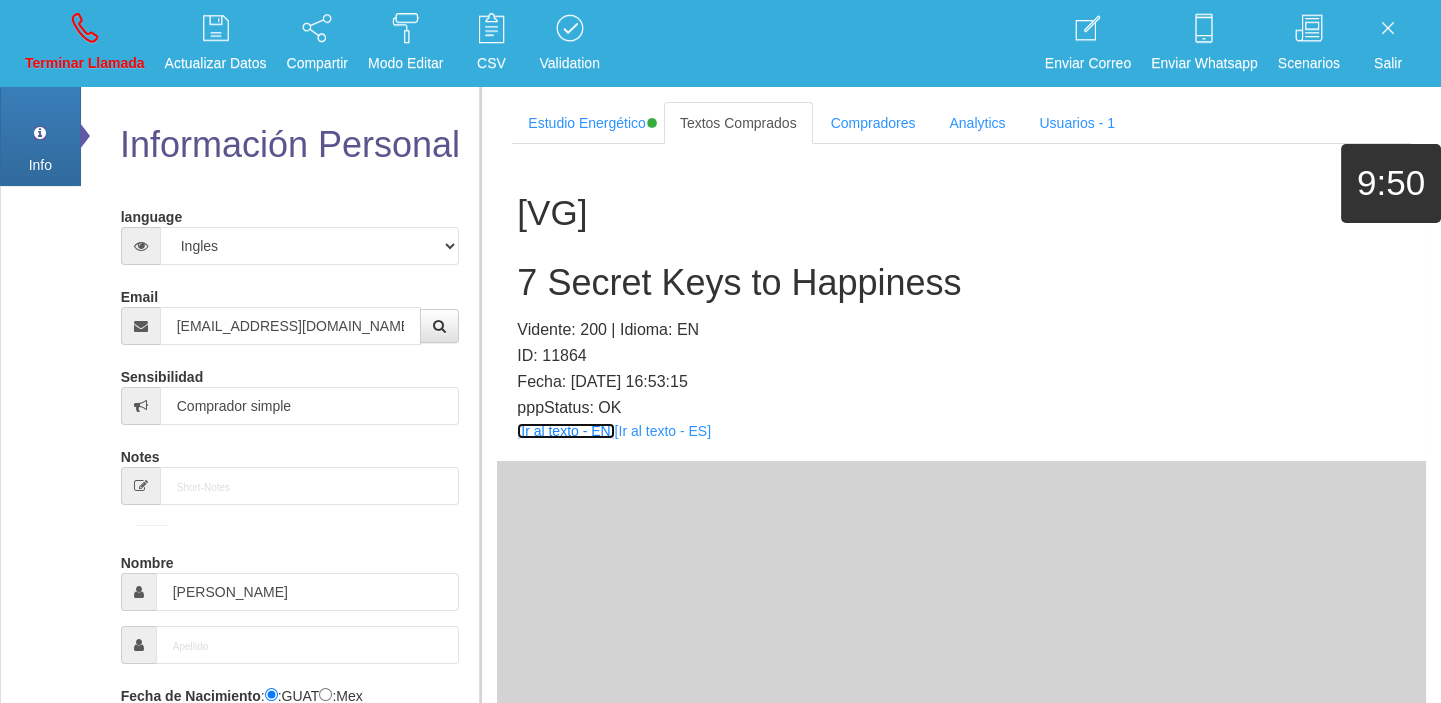click on "[Ir al texto - EN]" at bounding box center [565, 431] 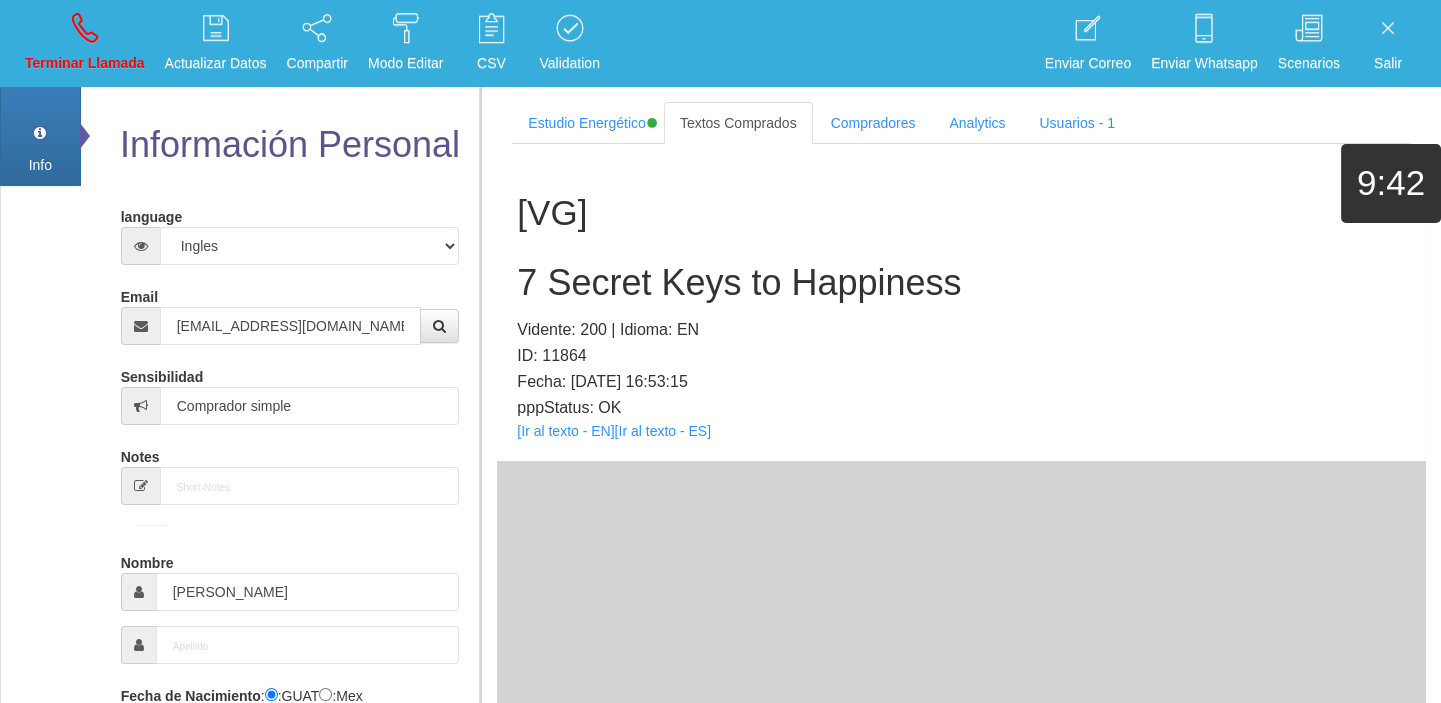 click on "7 Secret Keys to Happiness" at bounding box center [961, 283] 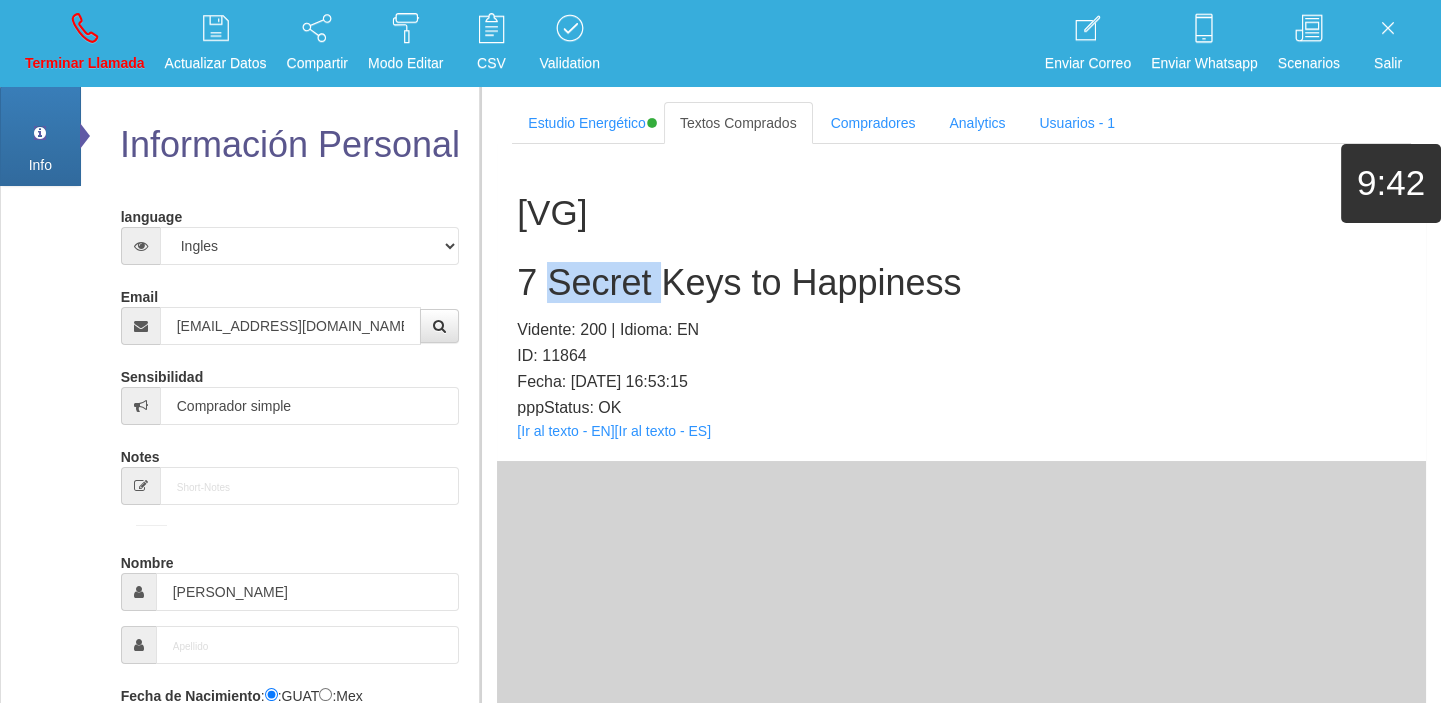 click on "7 Secret Keys to Happiness" at bounding box center [961, 283] 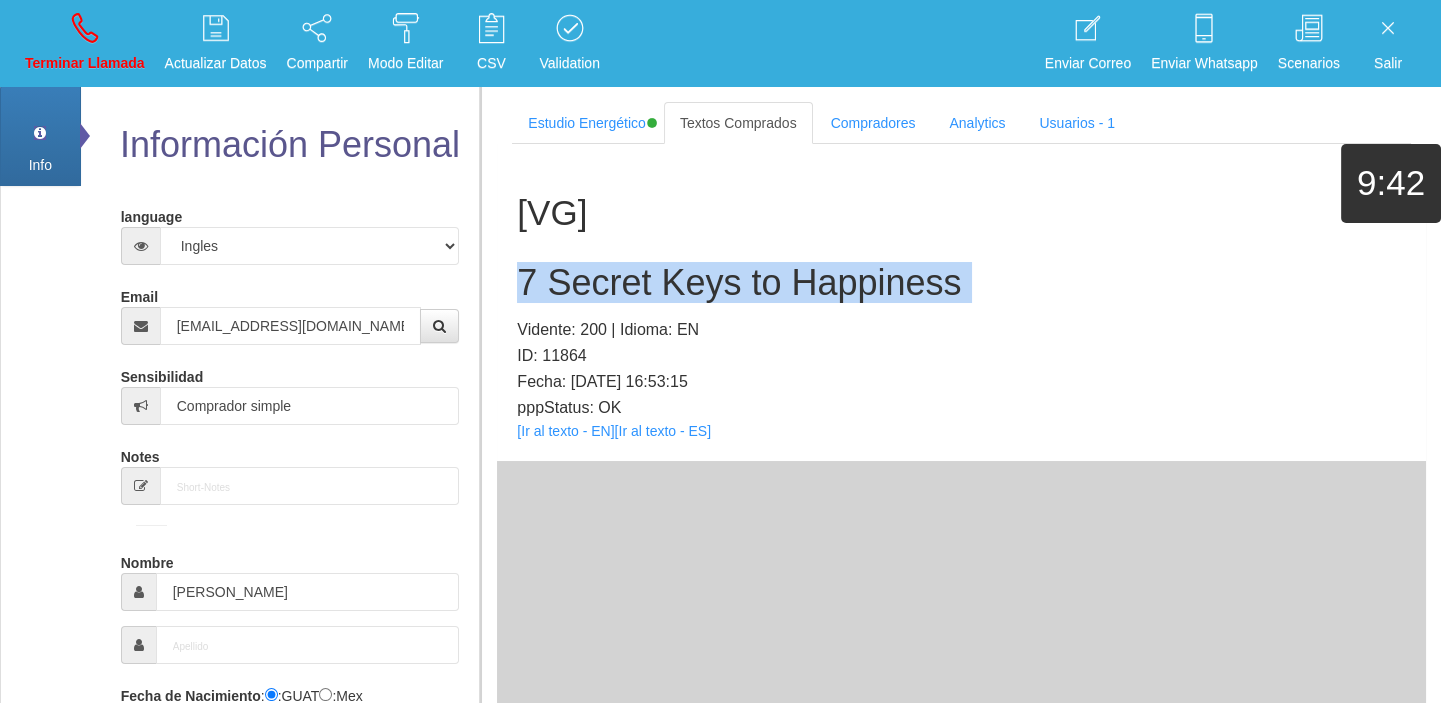 click on "7 Secret Keys to Happiness" at bounding box center (961, 283) 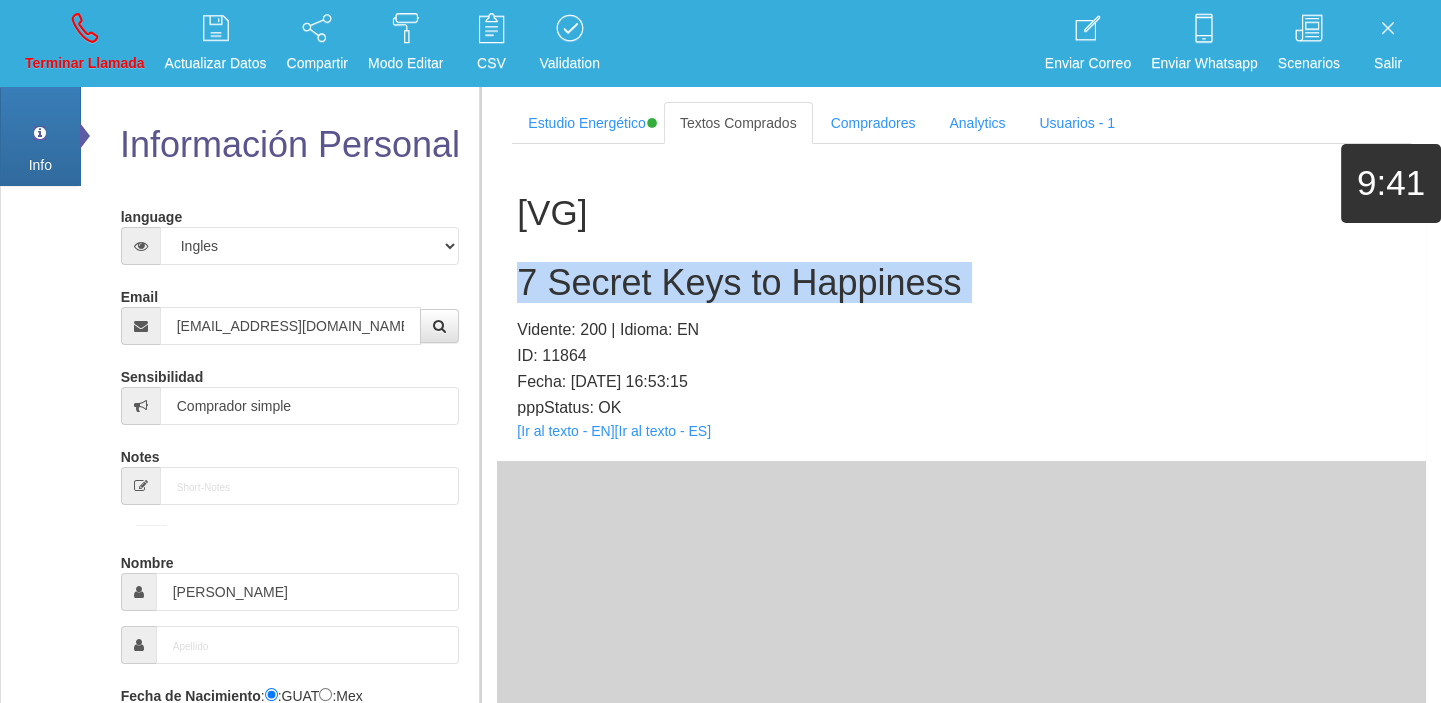 copy on "7 Secret Keys to Happiness" 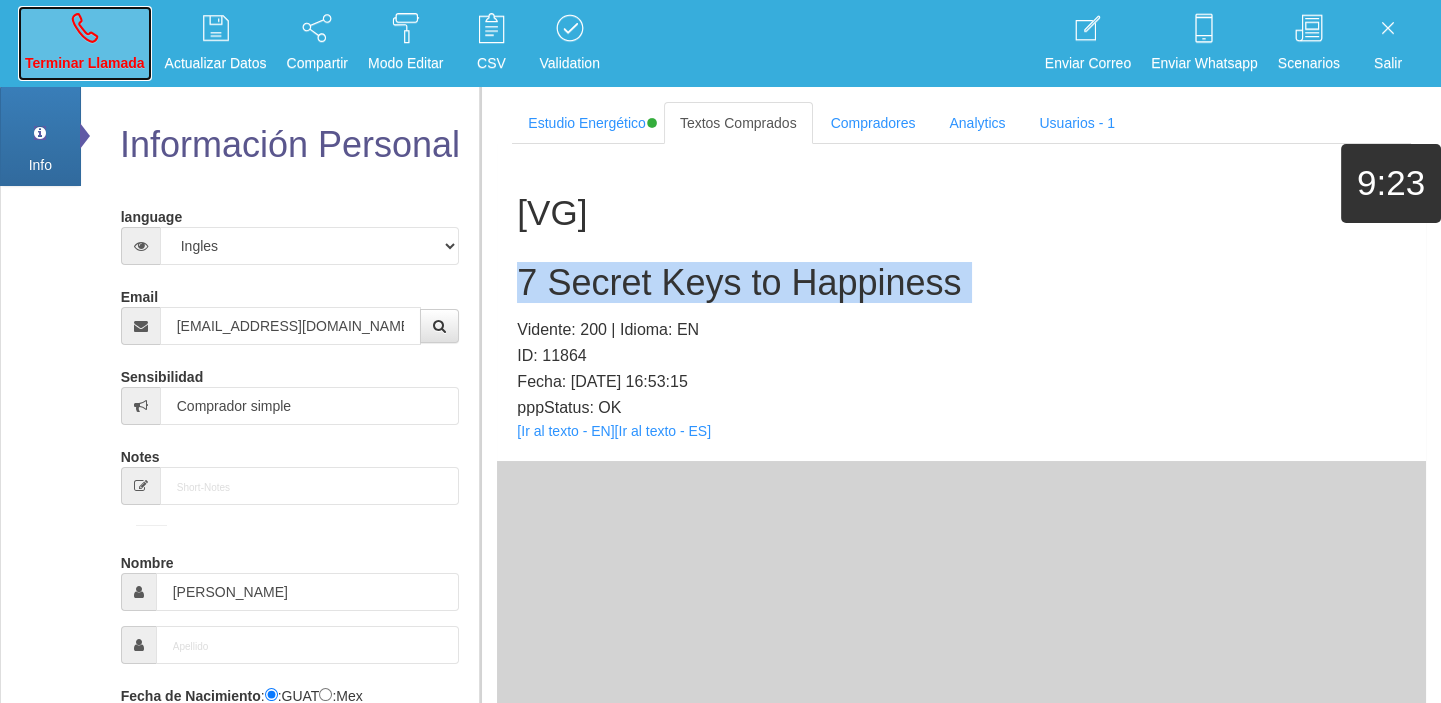 click at bounding box center [85, 28] 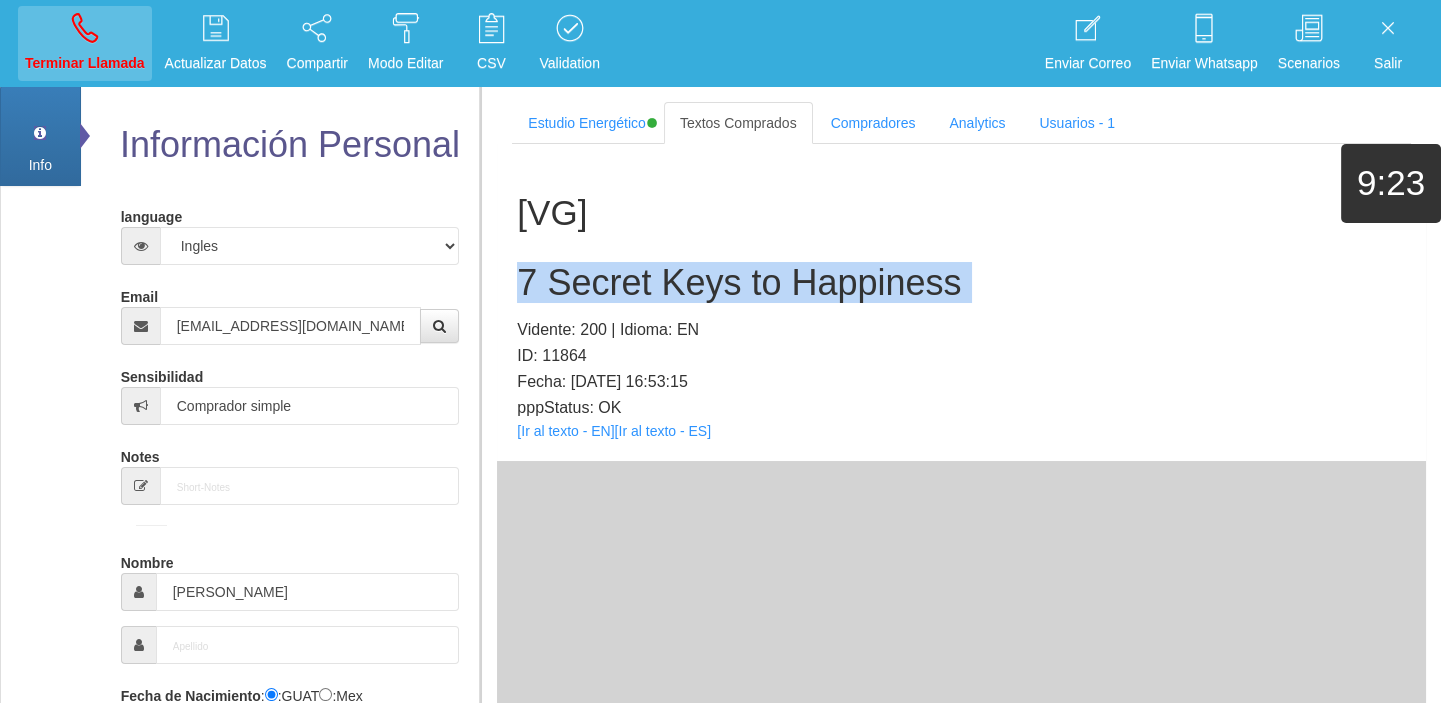type 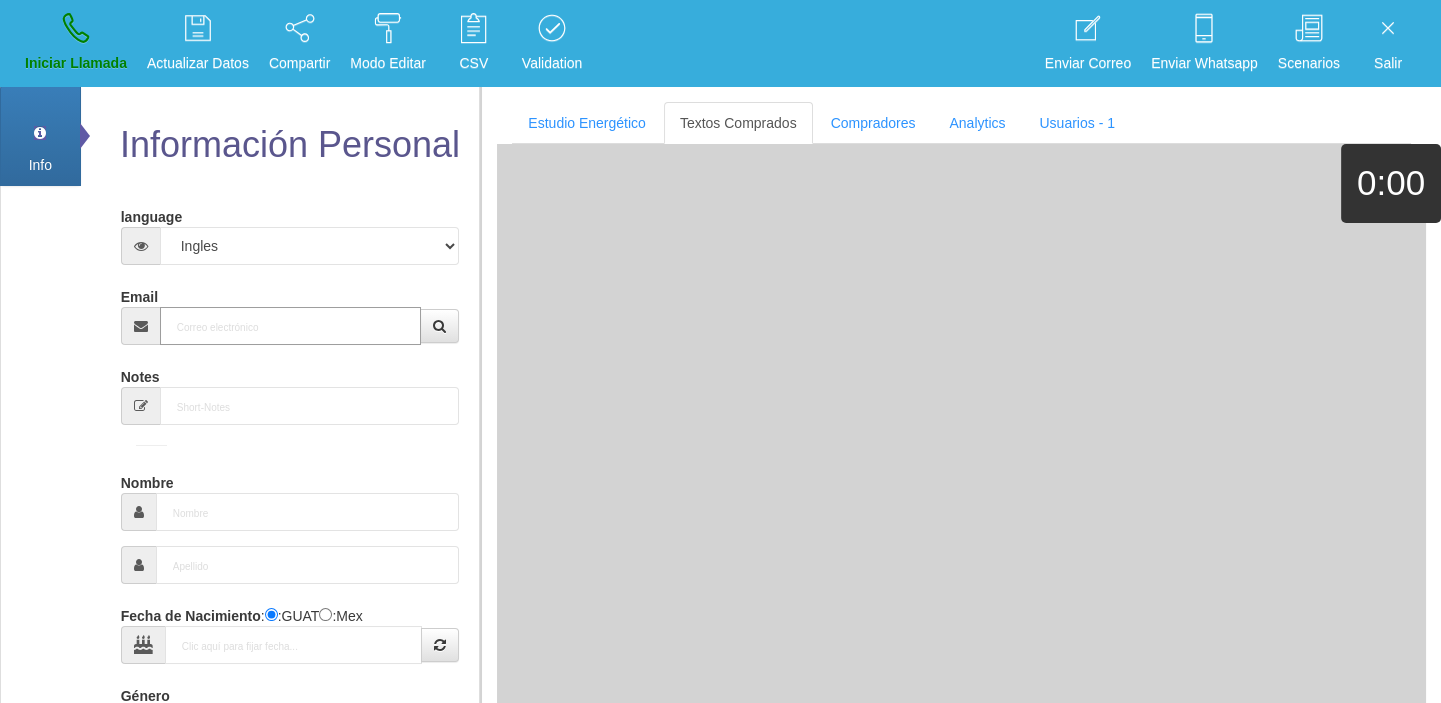 click on "Email" at bounding box center (291, 326) 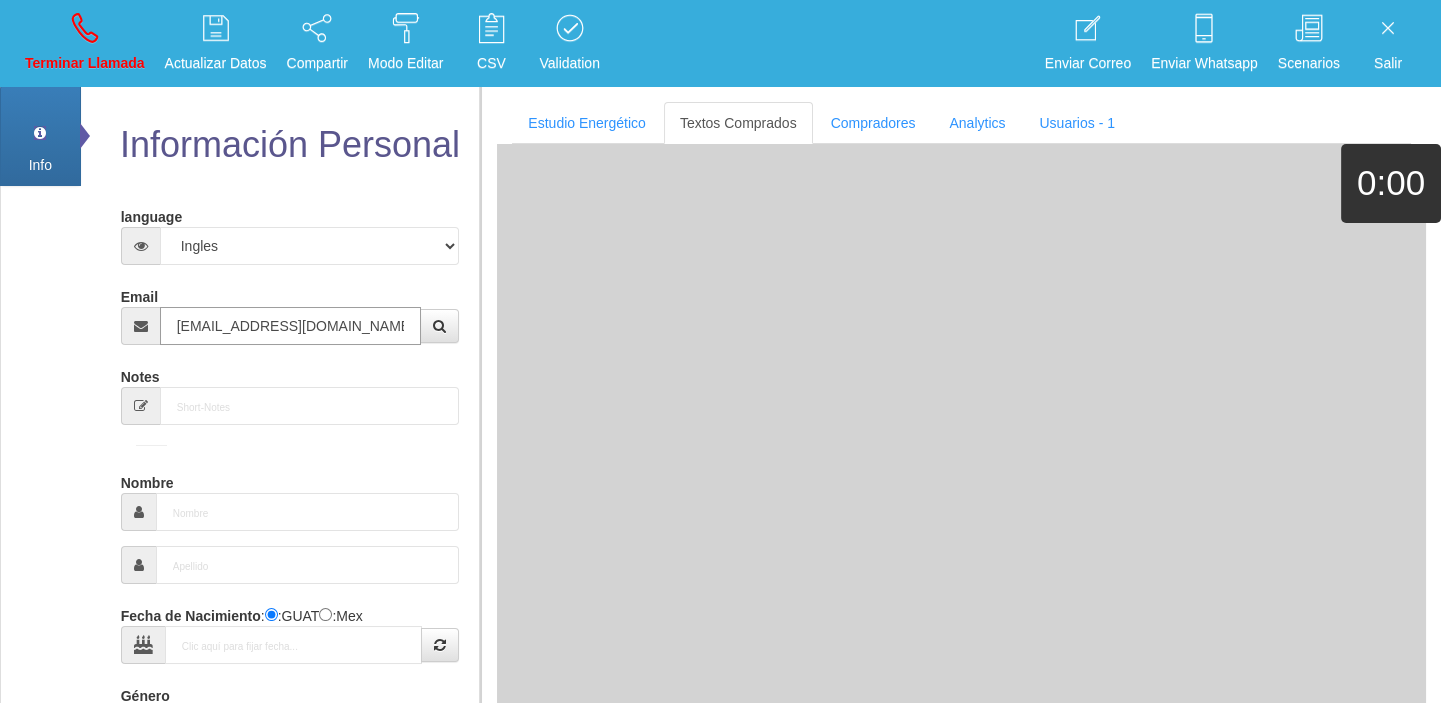 type on "[DATE]" 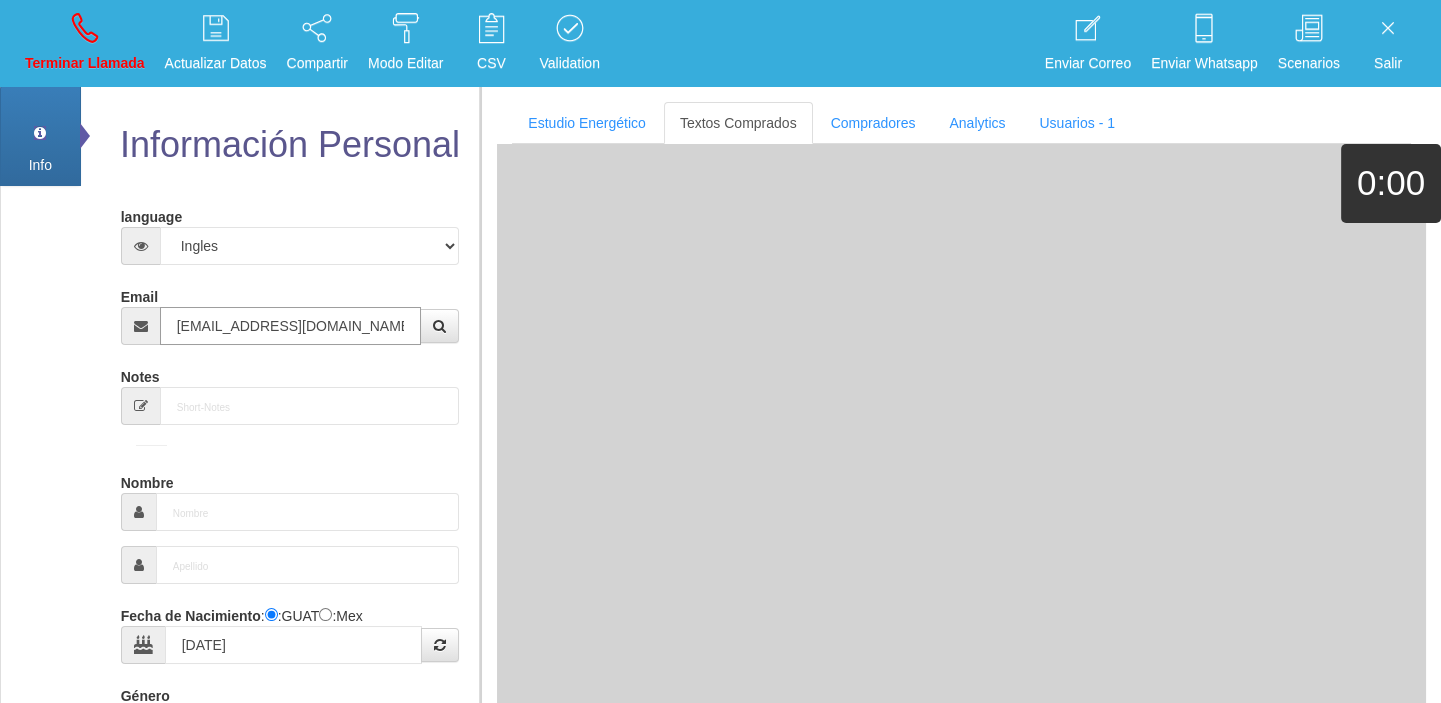 type on "Comprador simple" 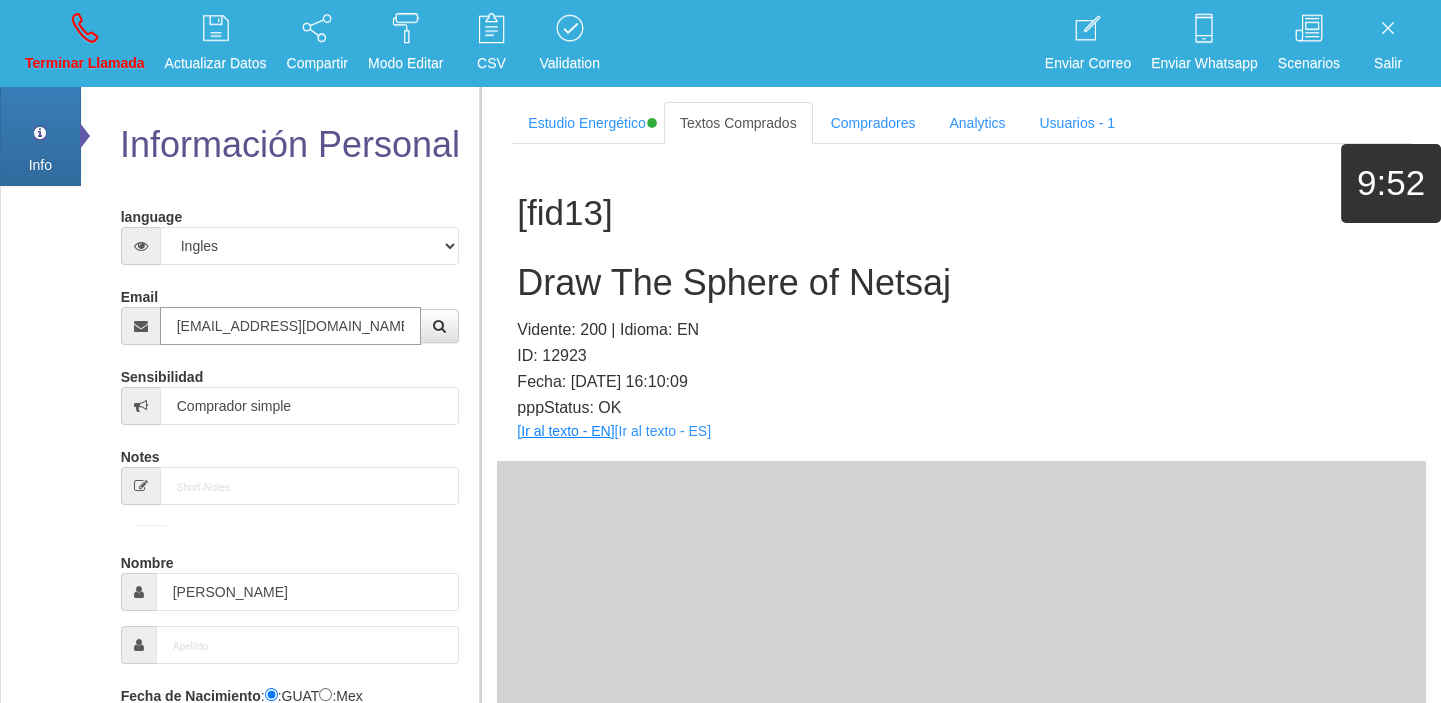 type on "[EMAIL_ADDRESS][DOMAIN_NAME]" 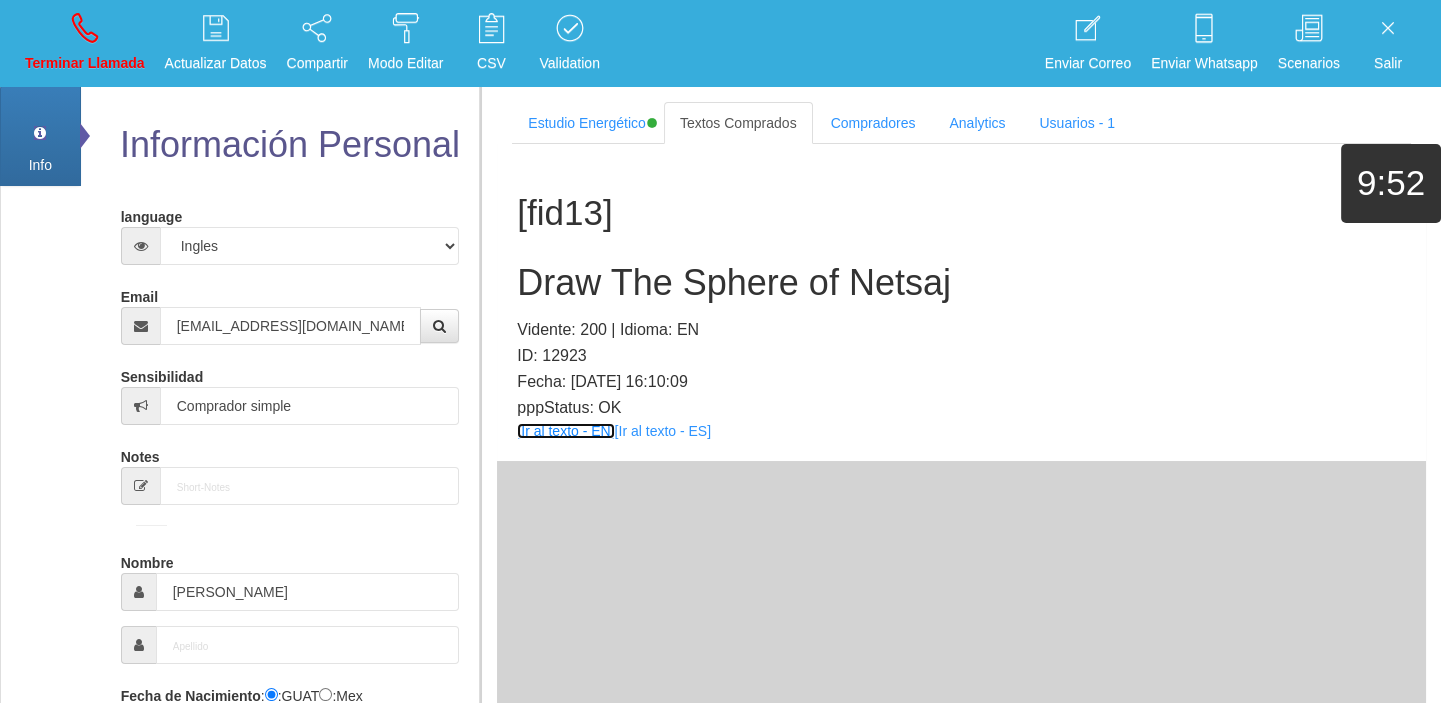 click on "[Ir al texto - EN]" at bounding box center [565, 431] 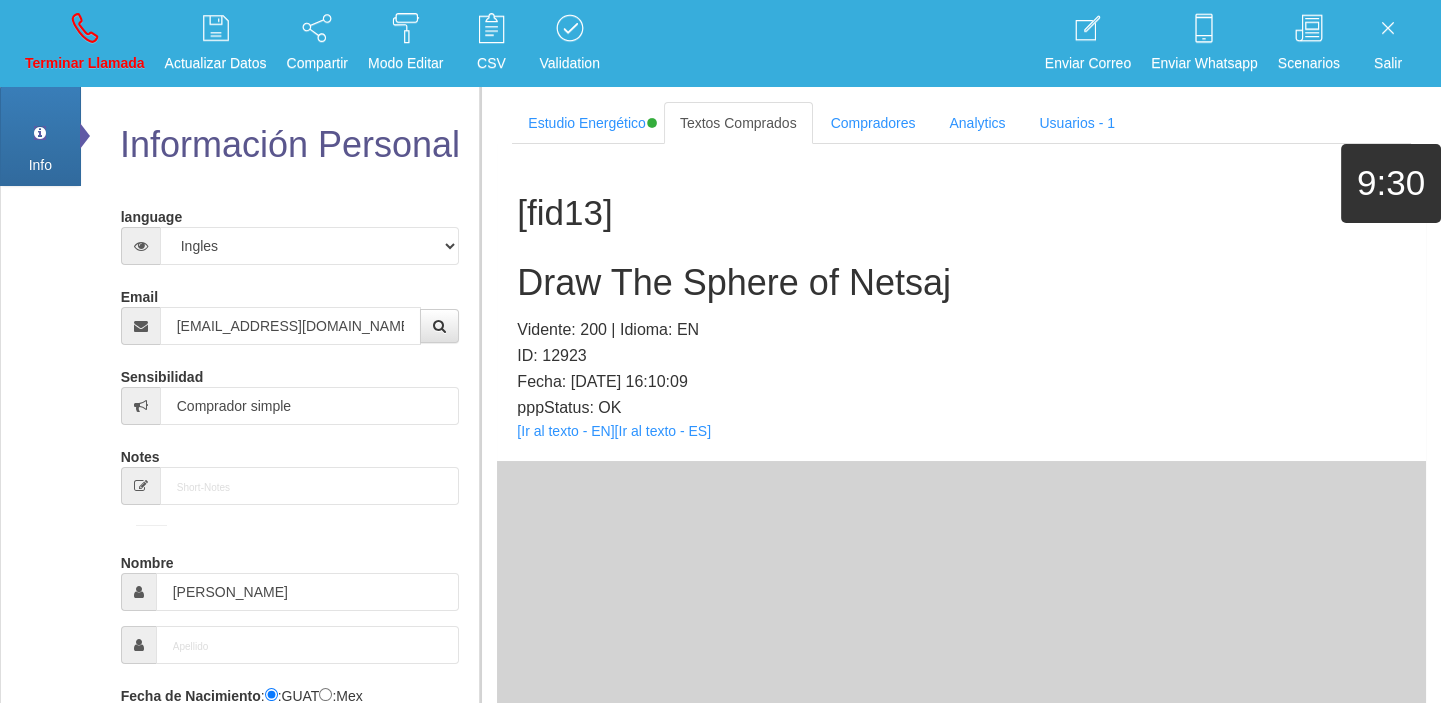 click on "Draw The Sphere of Netsaj" at bounding box center (961, 283) 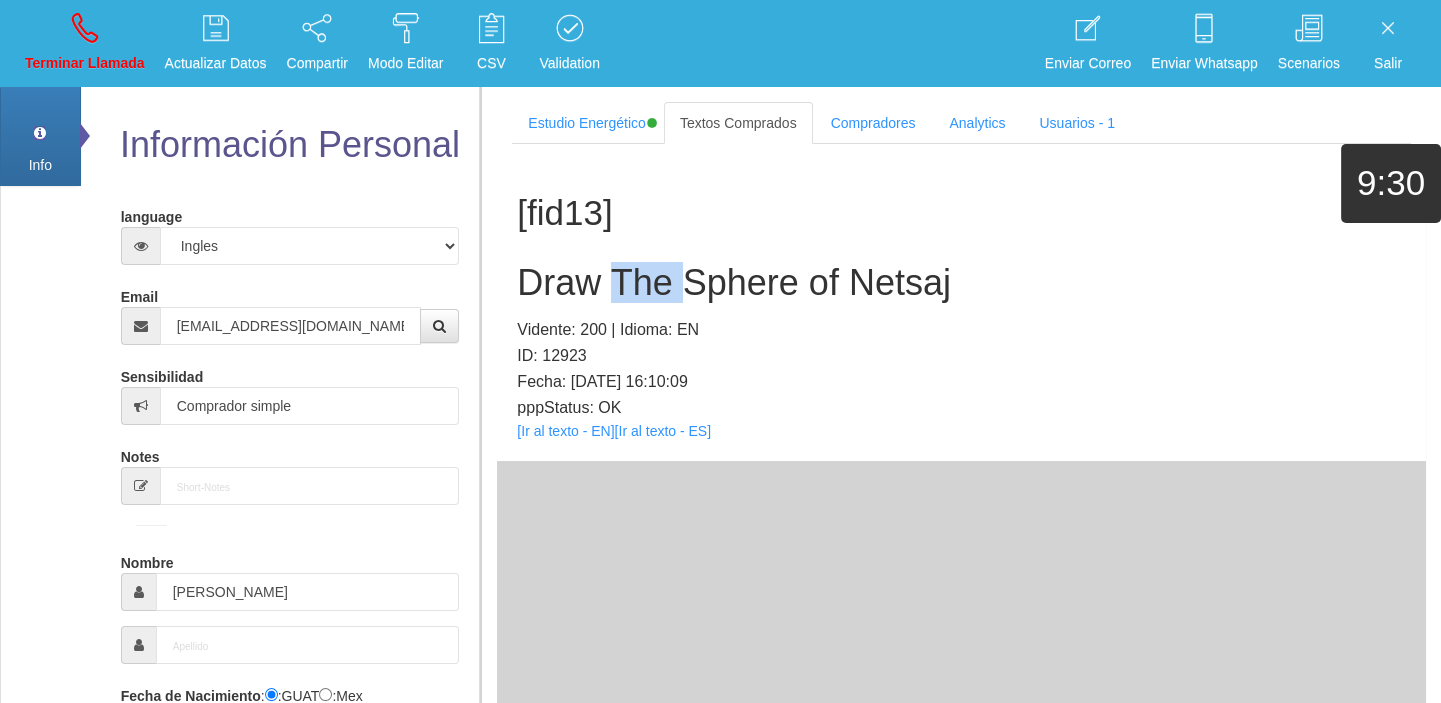 click on "Draw The Sphere of Netsaj" at bounding box center [961, 283] 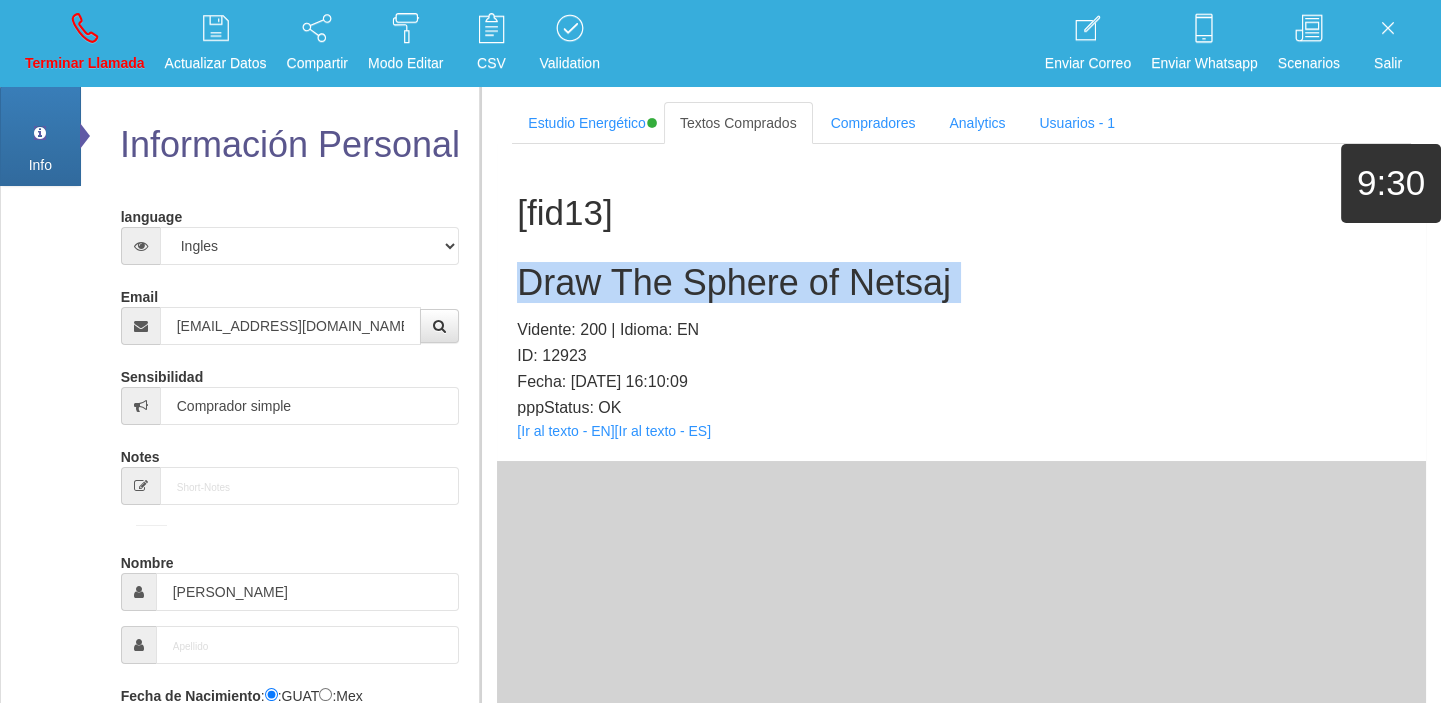 click on "Draw The Sphere of Netsaj" at bounding box center (961, 283) 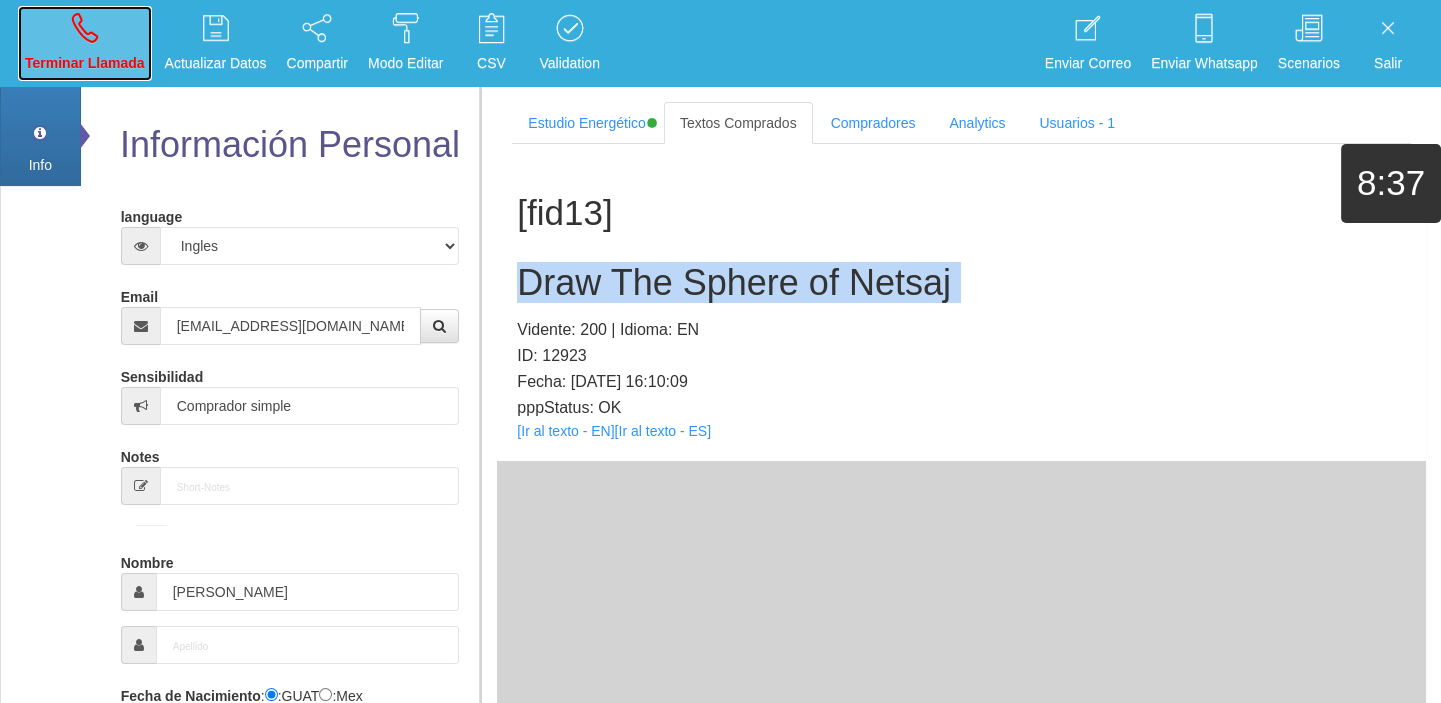 click on "Terminar Llamada" at bounding box center [85, 43] 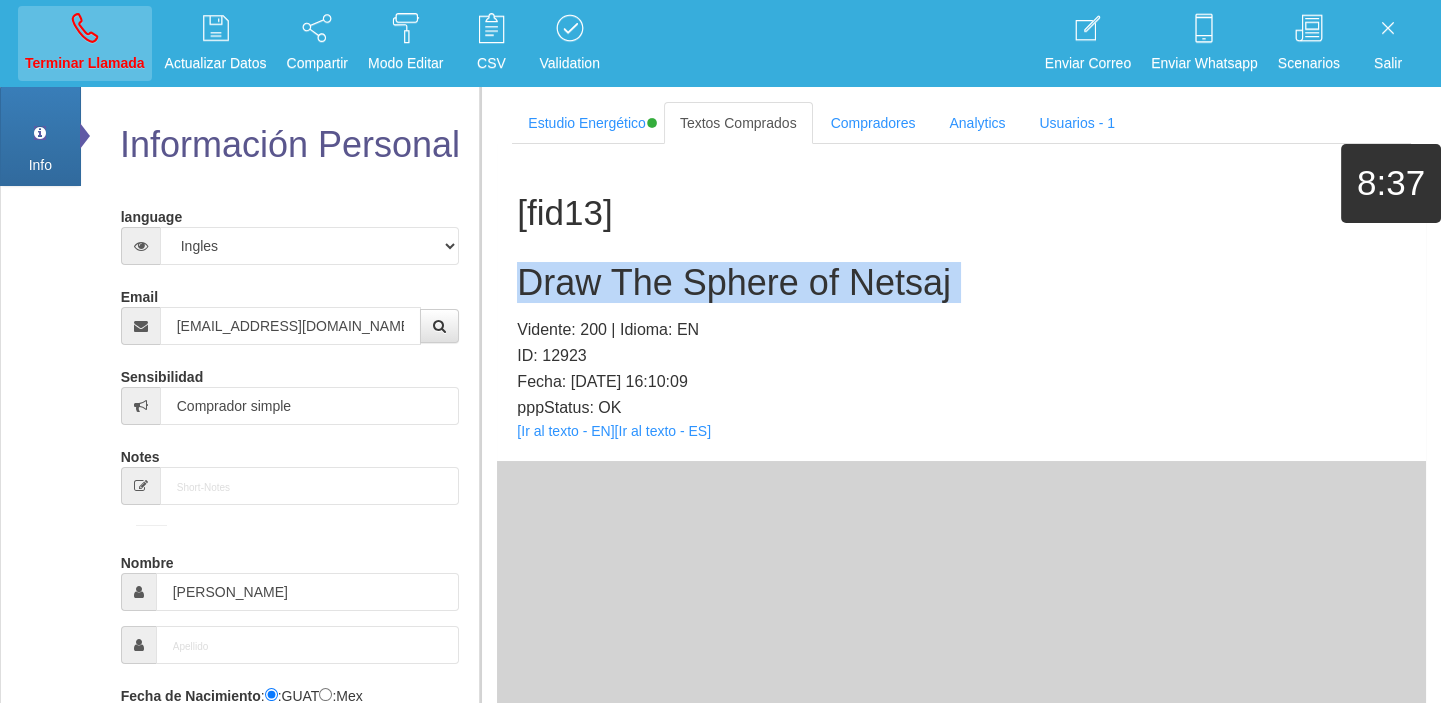 type 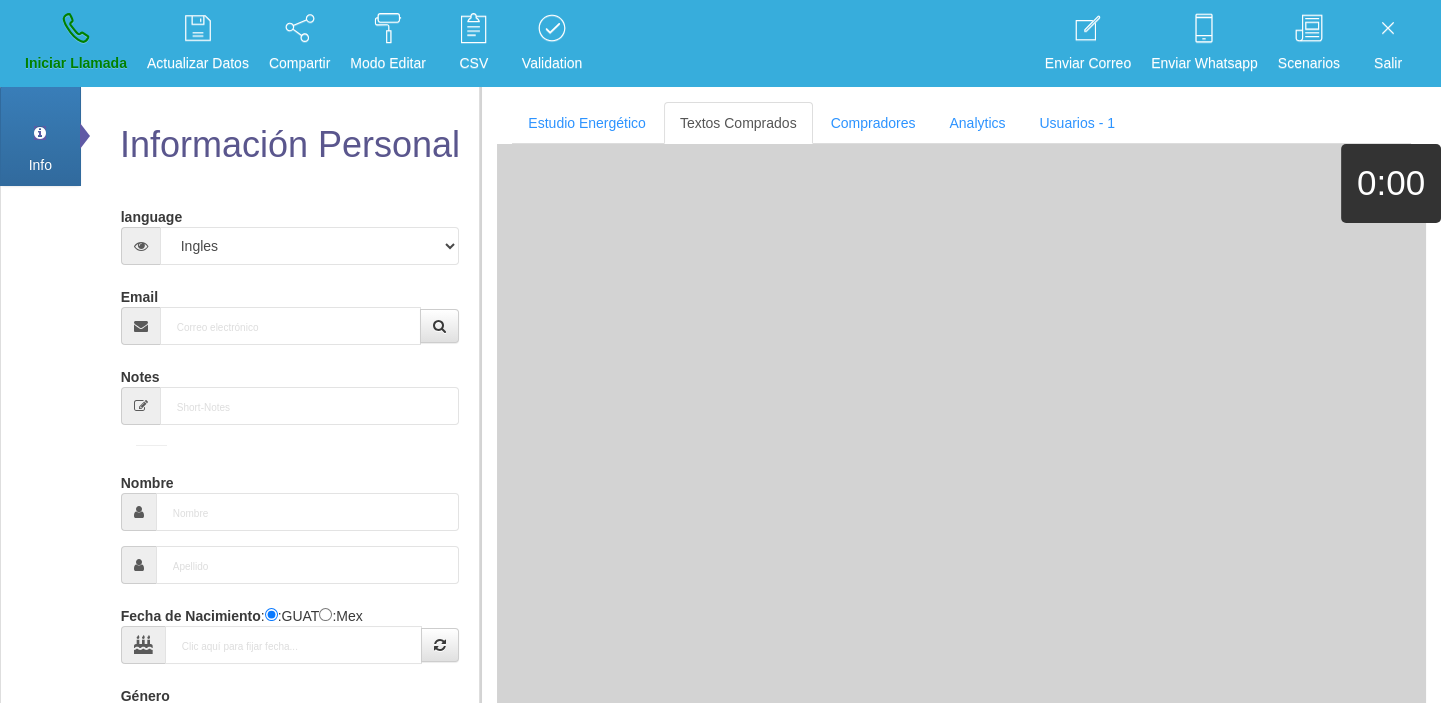 drag, startPoint x: 219, startPoint y: 350, endPoint x: 201, endPoint y: 337, distance: 22.203604 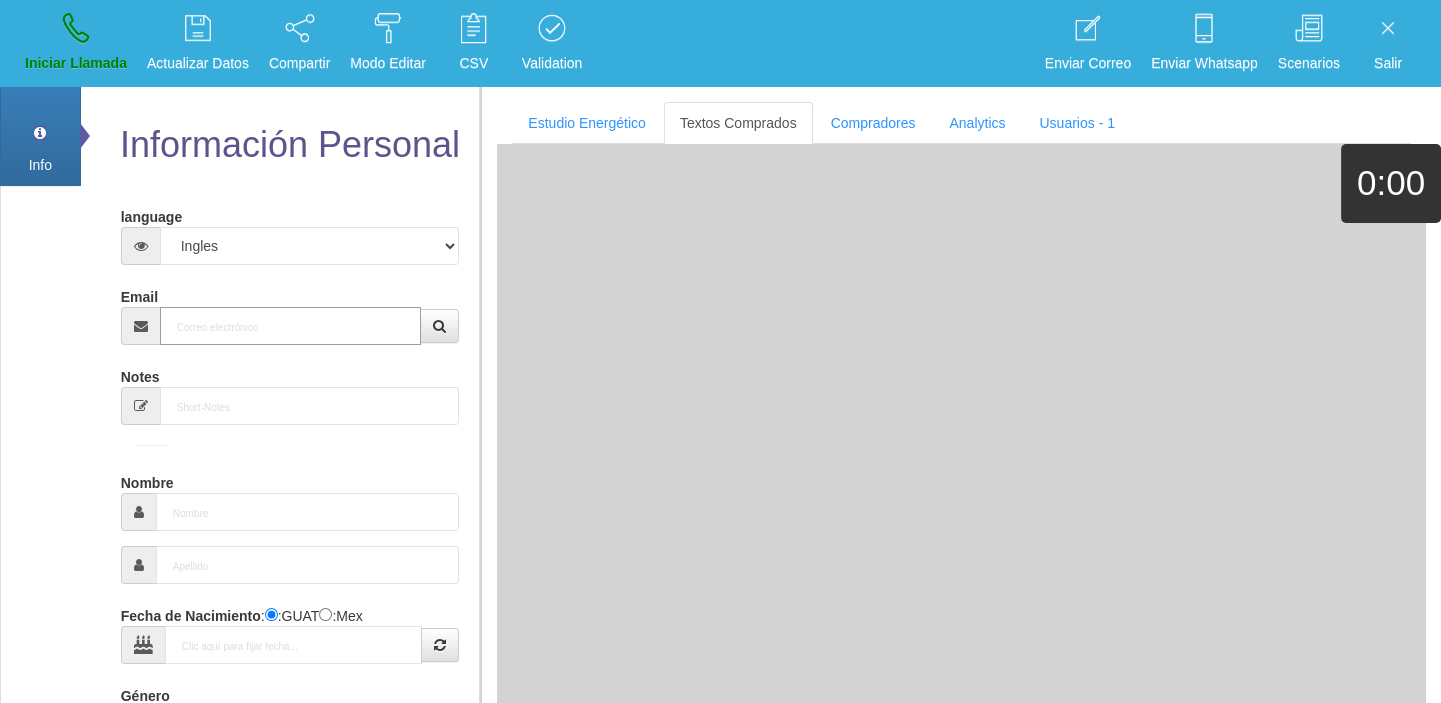 paste on "[EMAIL_ADDRESS][DOMAIN_NAME]" 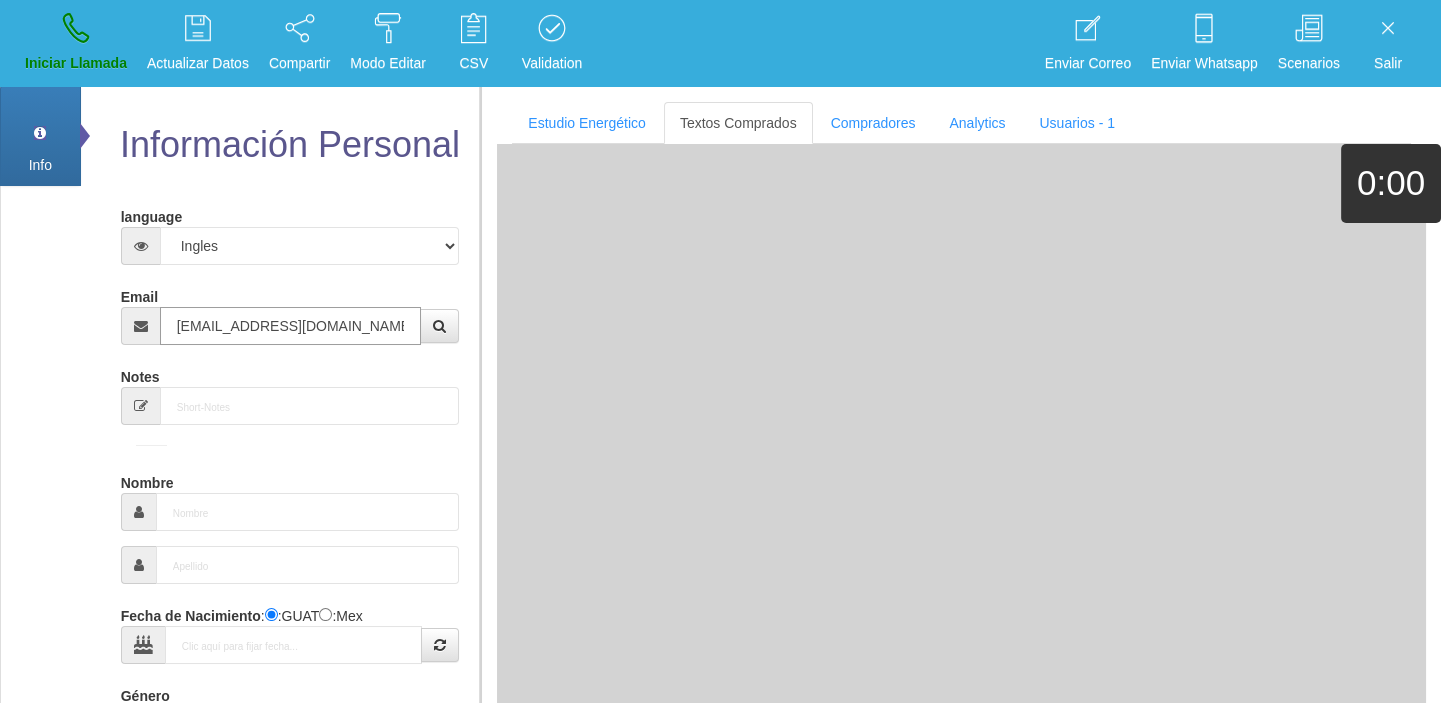 click on "[EMAIL_ADDRESS][DOMAIN_NAME]" at bounding box center (291, 326) 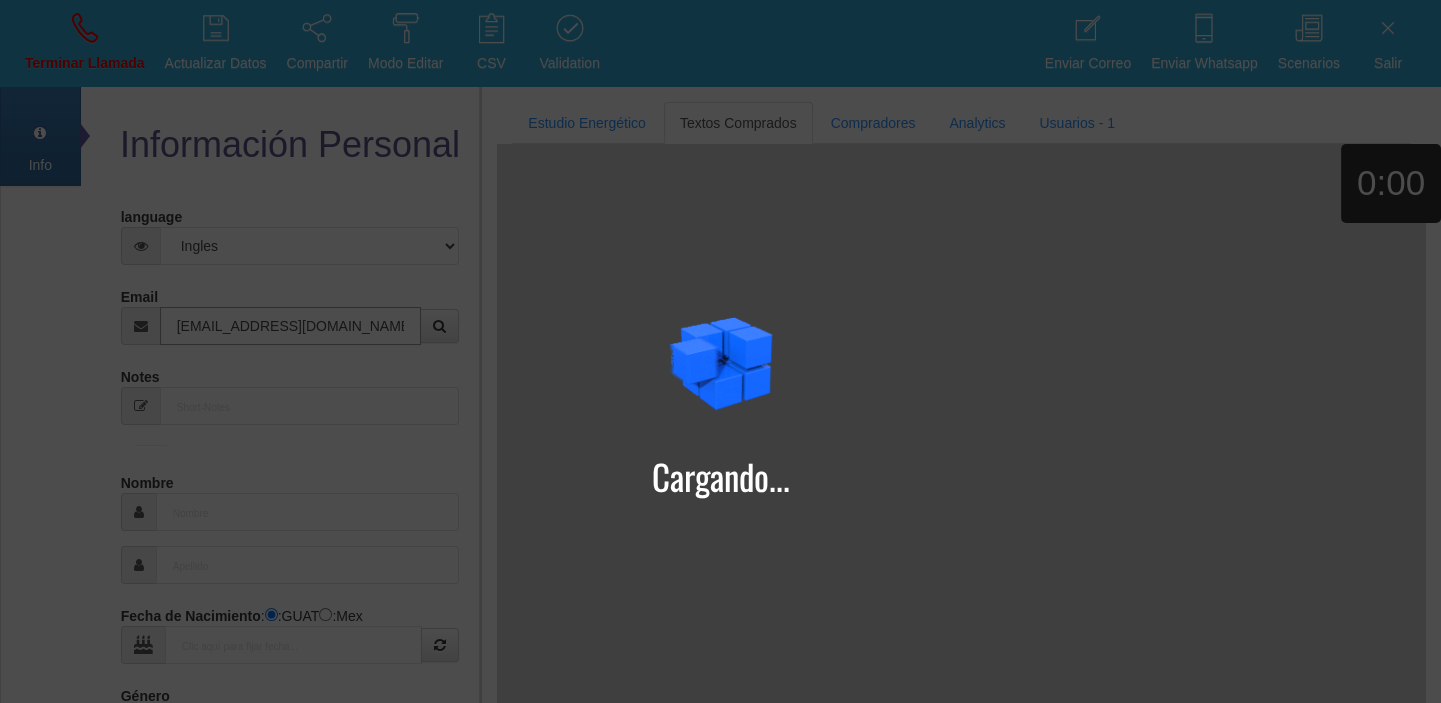 type on "[EMAIL_ADDRESS][DOMAIN_NAME]" 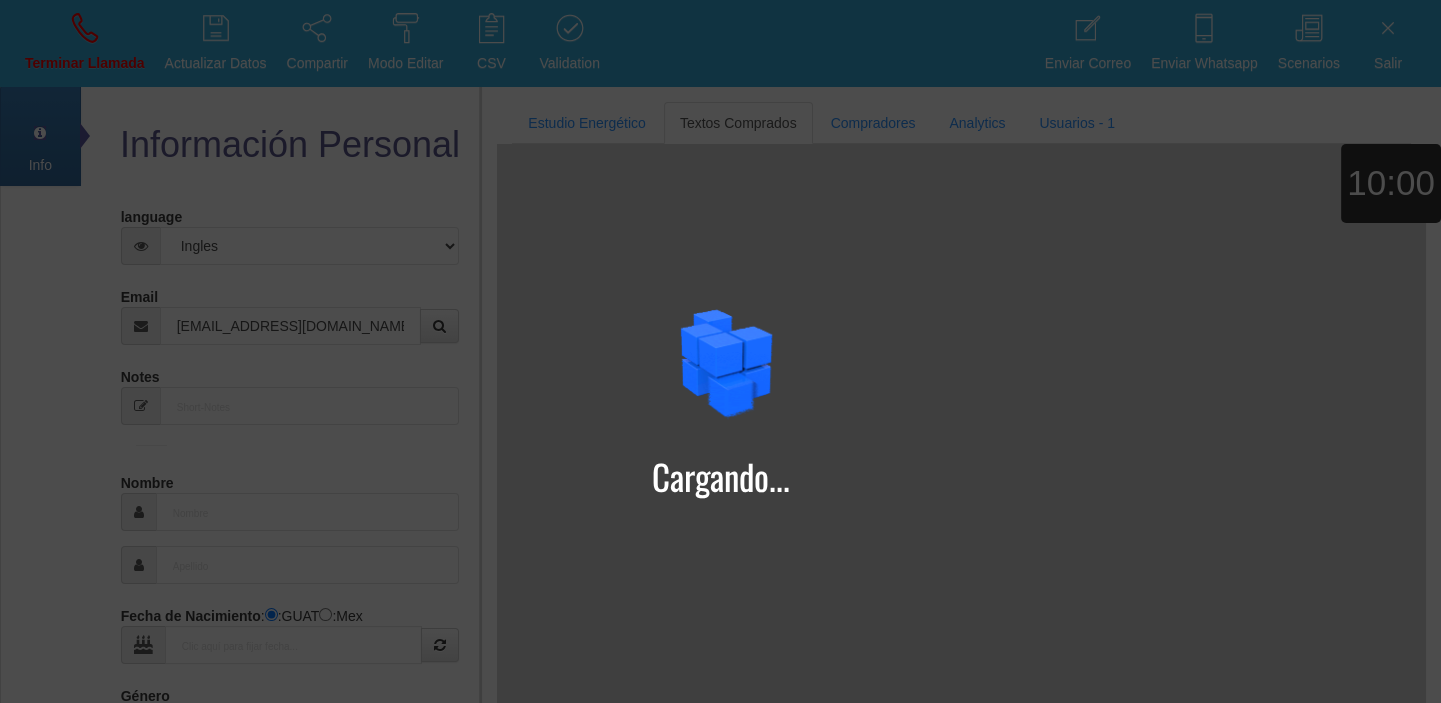 type on "3 Ago 1971" 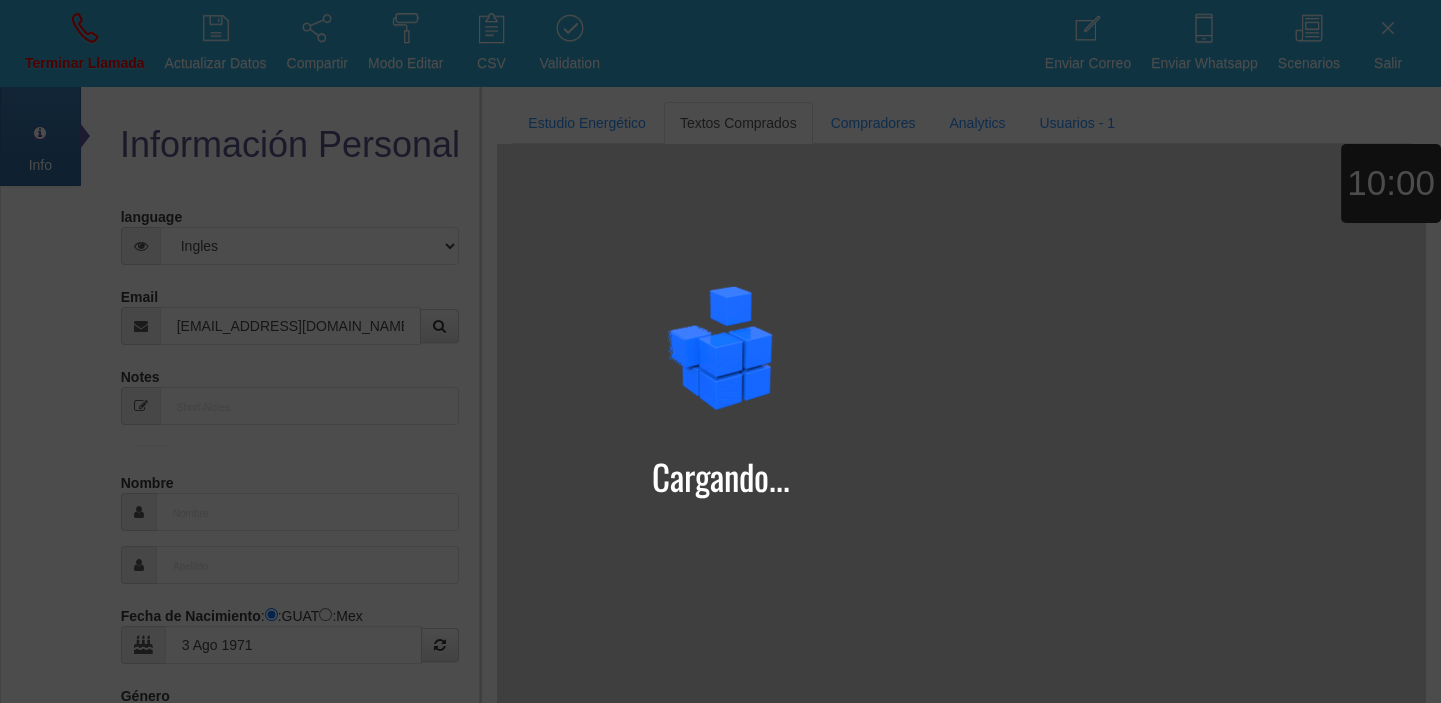 type on "[PERSON_NAME]" 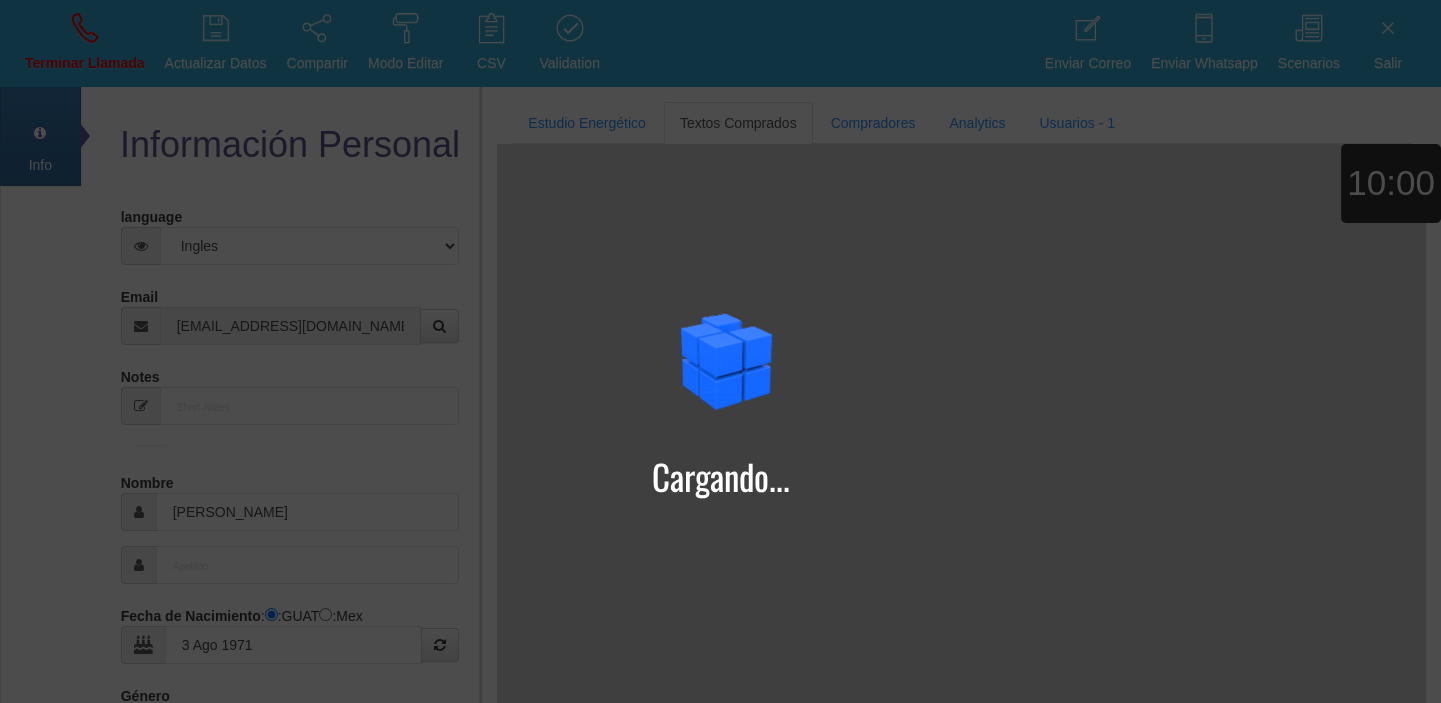 select on "1" 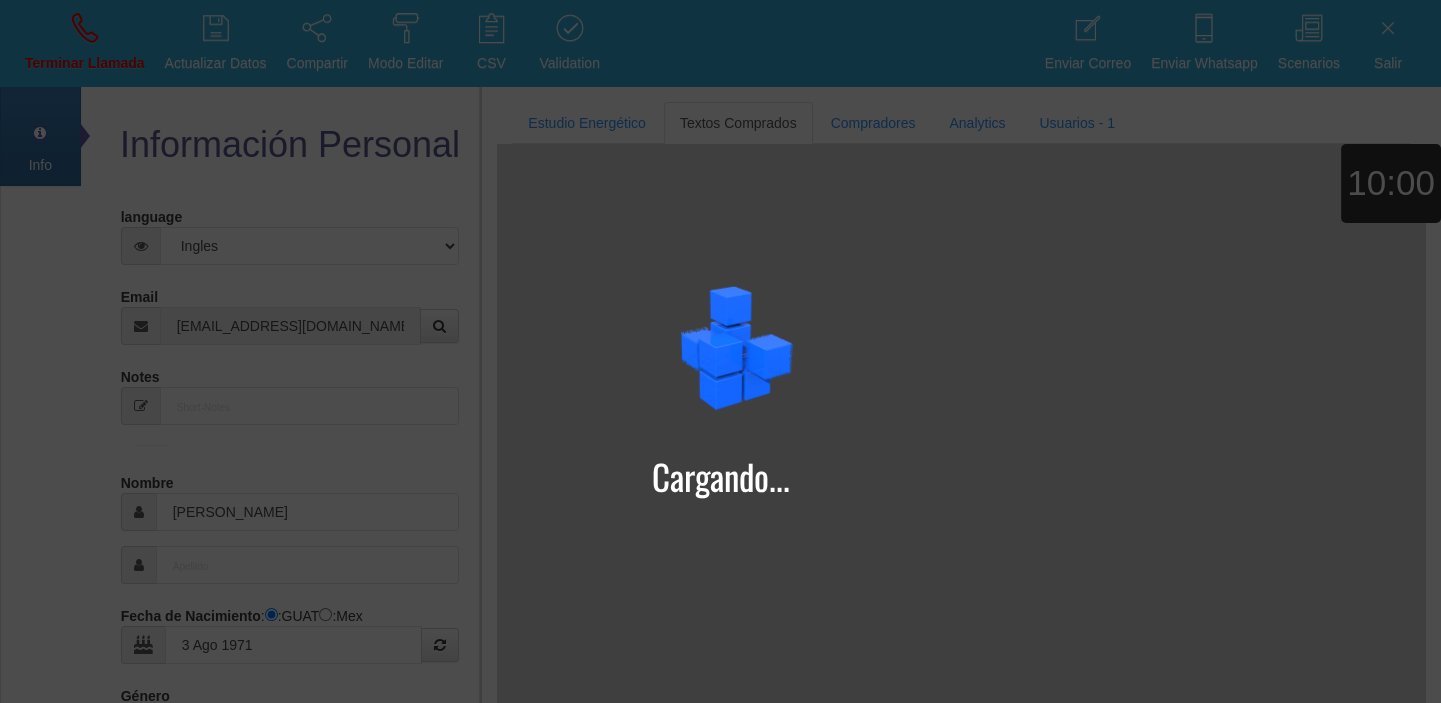 type on "Excelente Comprador" 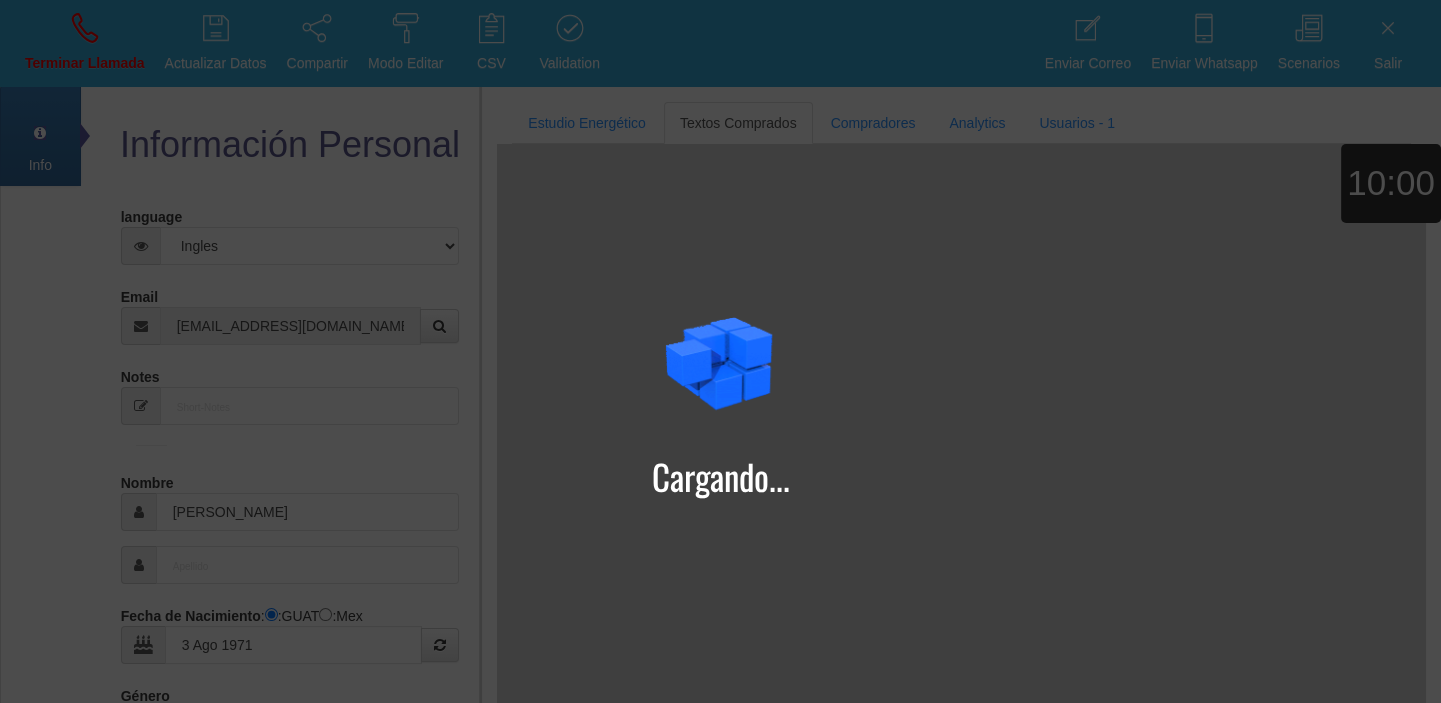 type on "[PERSON_NAME]+[PERSON_NAME]+[PERSON_NAME]" 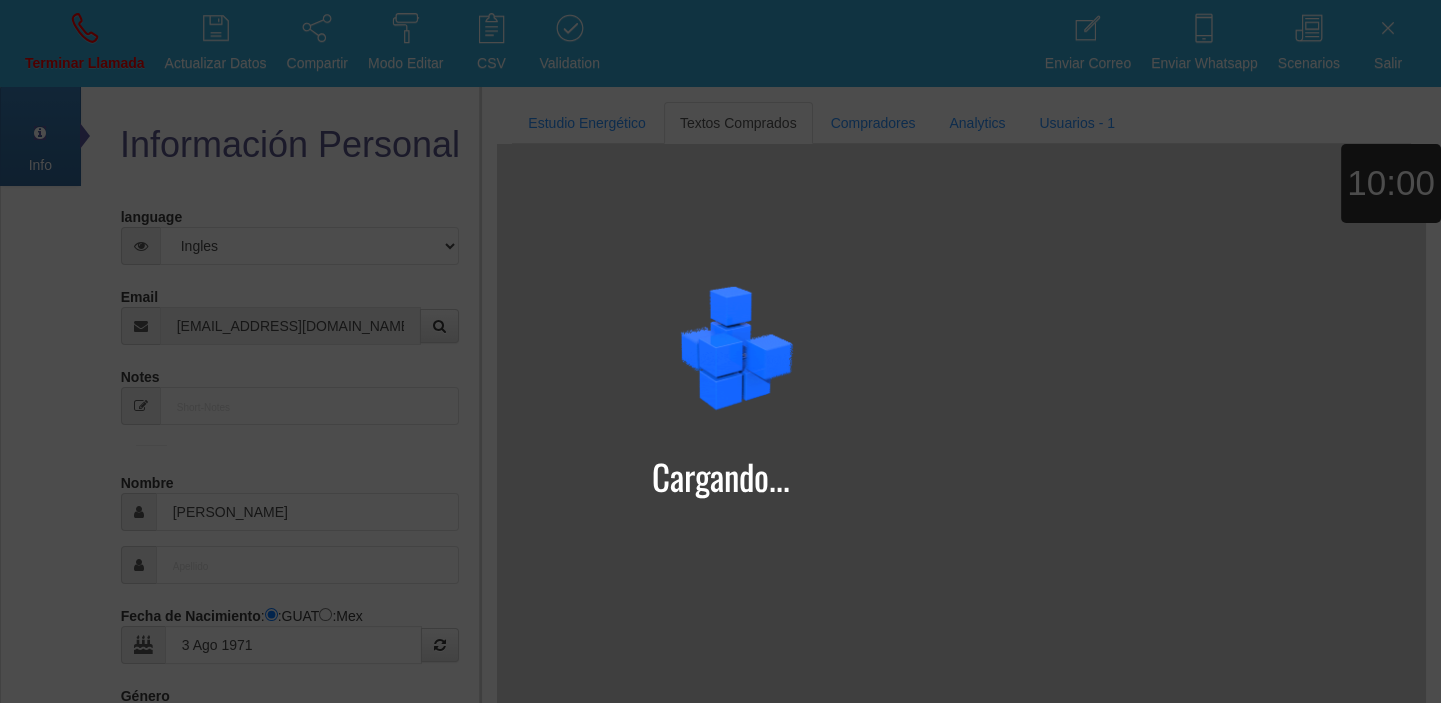 type on "[PERSON_NAME]" 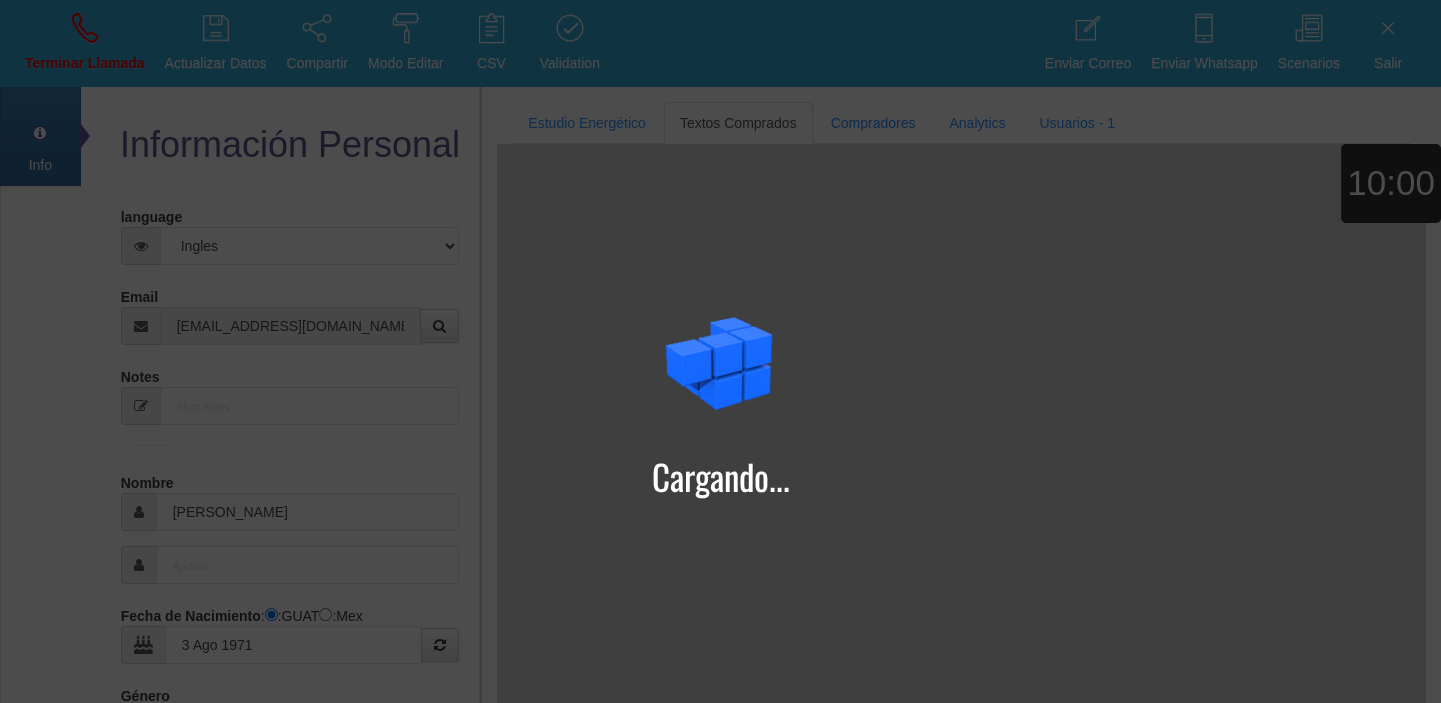 select on "2" 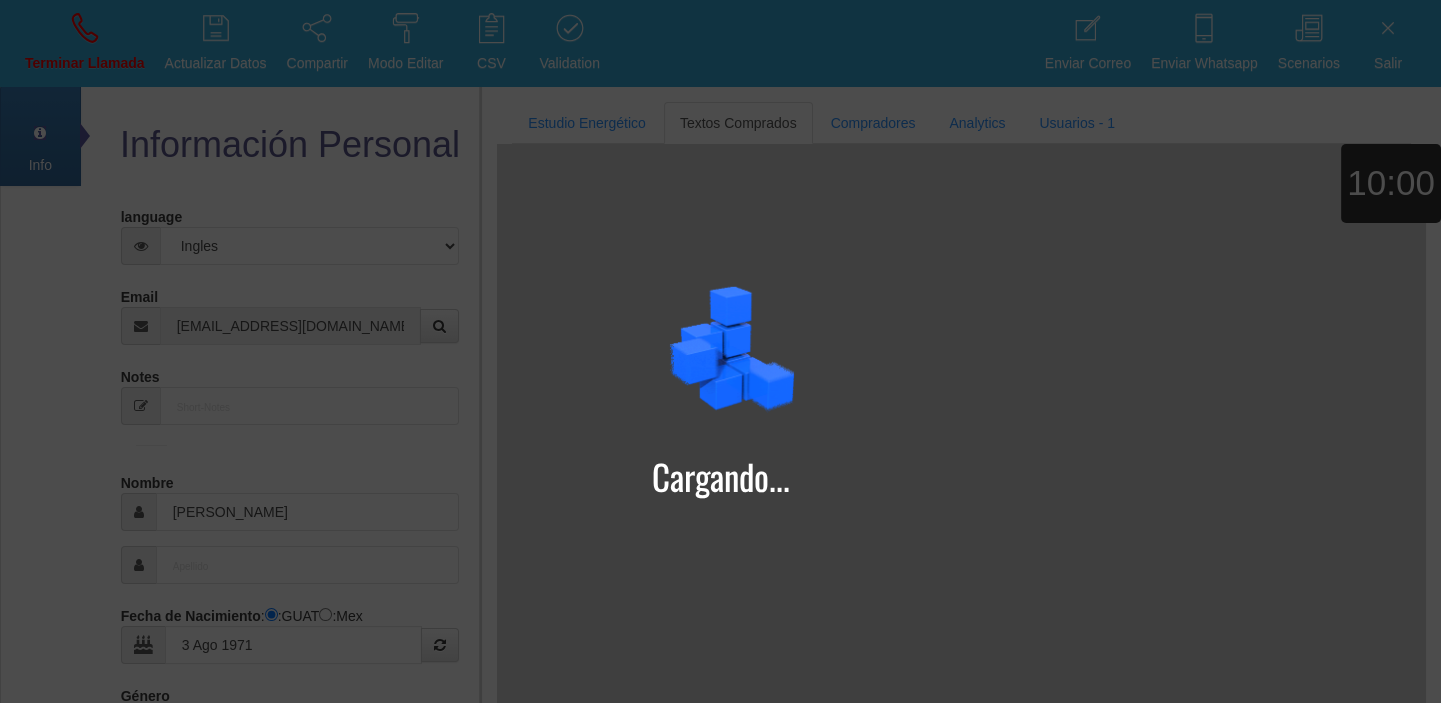 type on "5618084590" 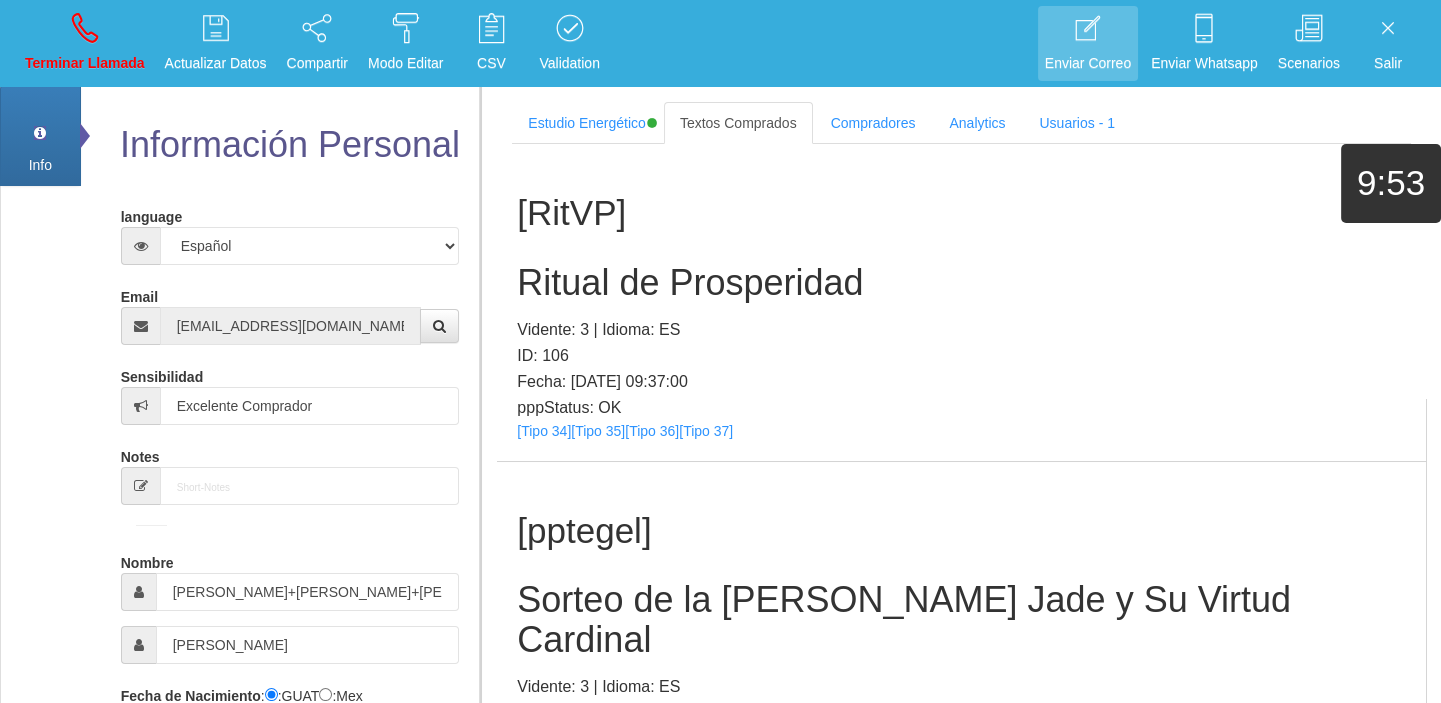 scroll, scrollTop: 3077, scrollLeft: 0, axis: vertical 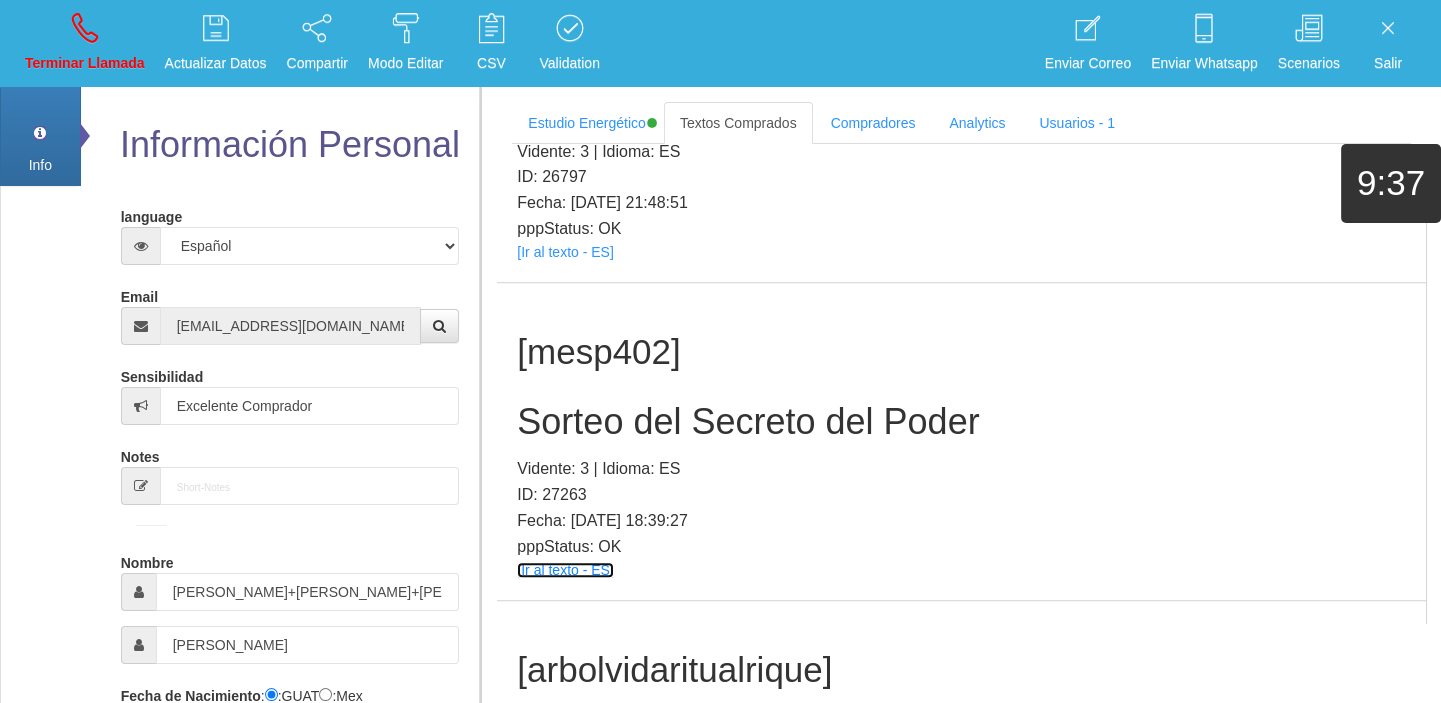 click on "[mesp402] Sorteo del Secreto del Poder Vidente: 3 | Idioma: ES ID: 27263 Fecha: [DATE] 18:39:27 pppStatus: OK [Ir al texto - ES]" at bounding box center [961, 441] 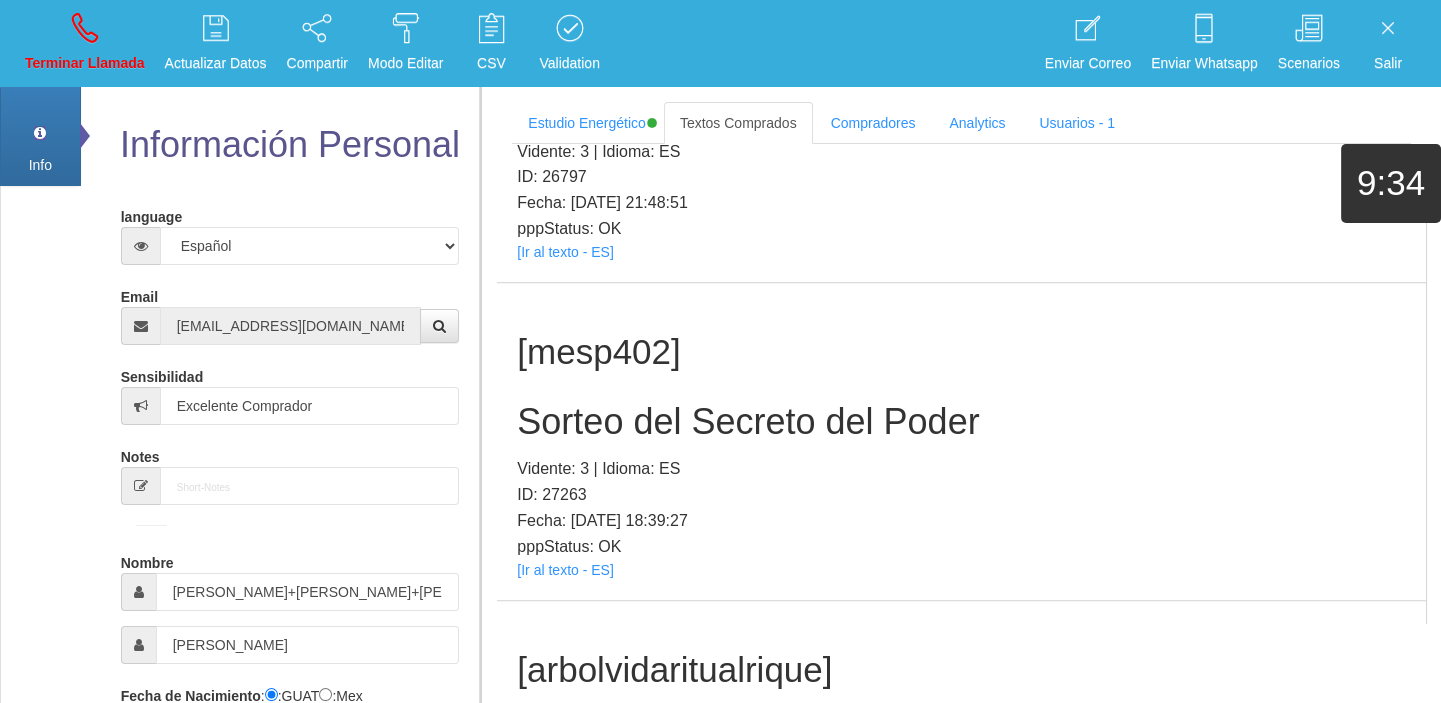 click on "[mesp402] Sorteo del Secreto del Poder Vidente: 3 | Idioma: ES ID: 27263 Fecha: [DATE] 18:39:27 pppStatus: OK [Ir al texto - ES]" at bounding box center [961, 441] 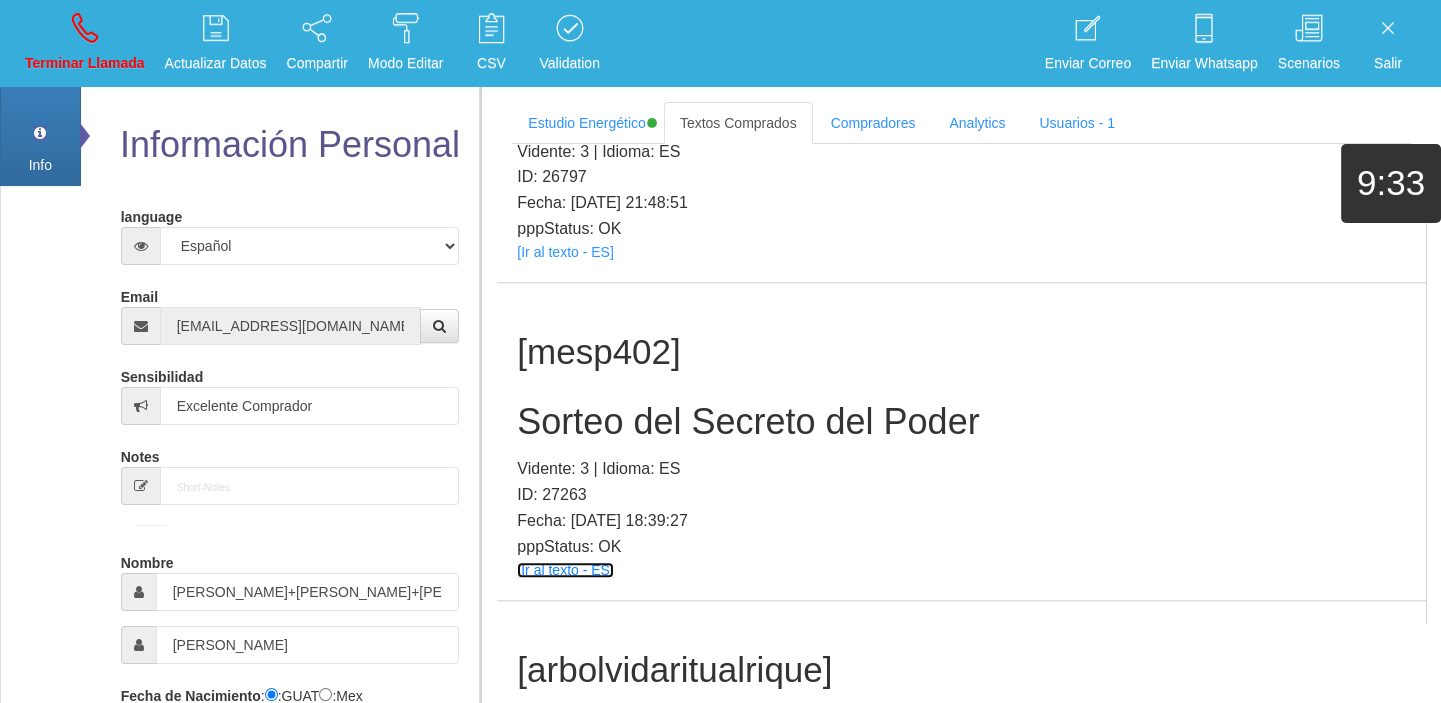 click on "[Ir al texto - ES]" at bounding box center (565, 570) 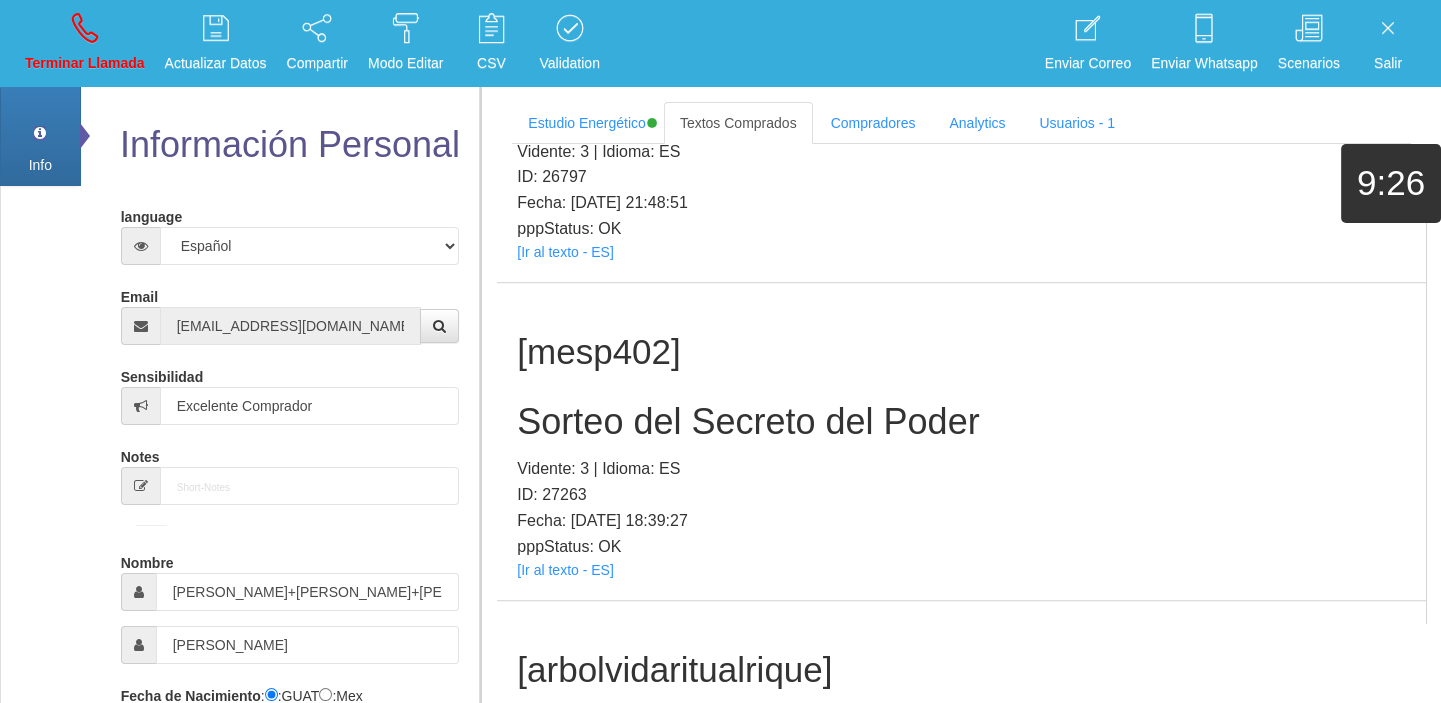 click on "Sorteo del Secreto del Poder" at bounding box center [961, 422] 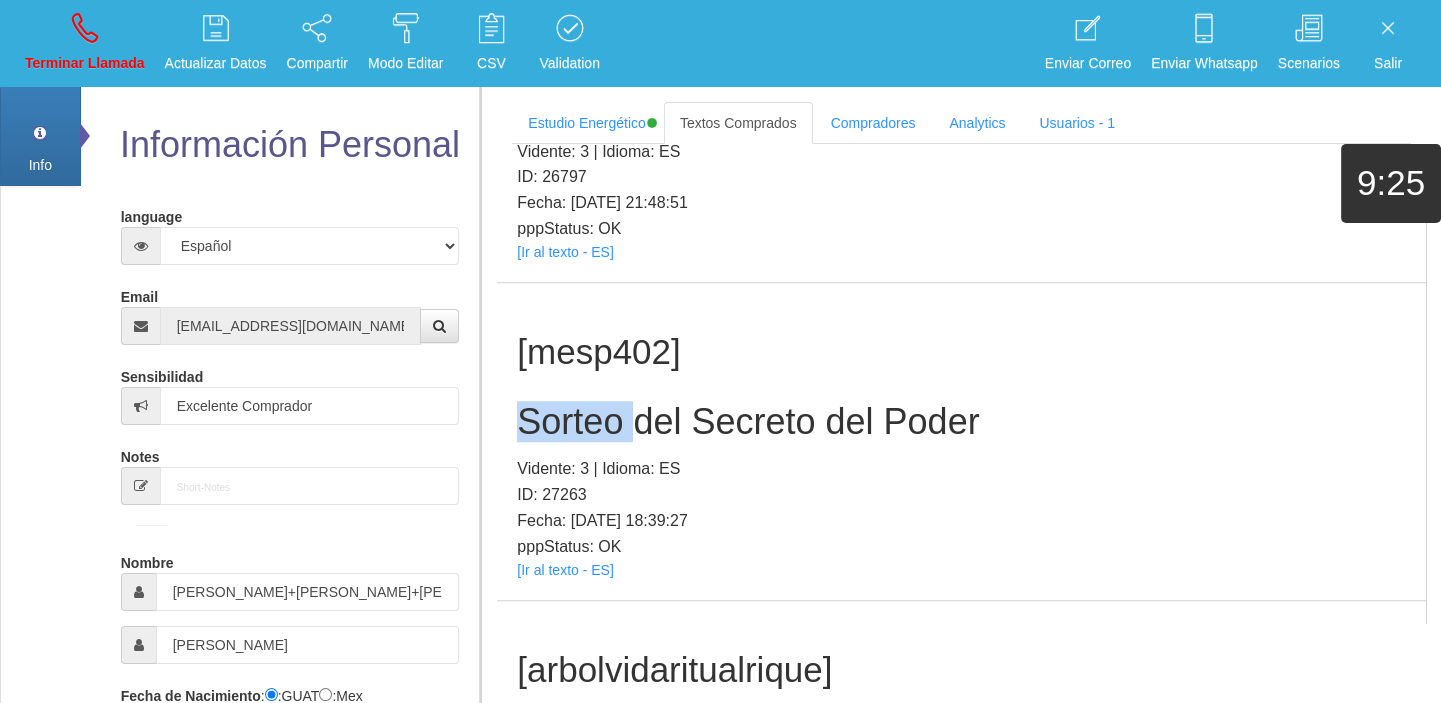 click on "Sorteo del Secreto del Poder" at bounding box center (961, 422) 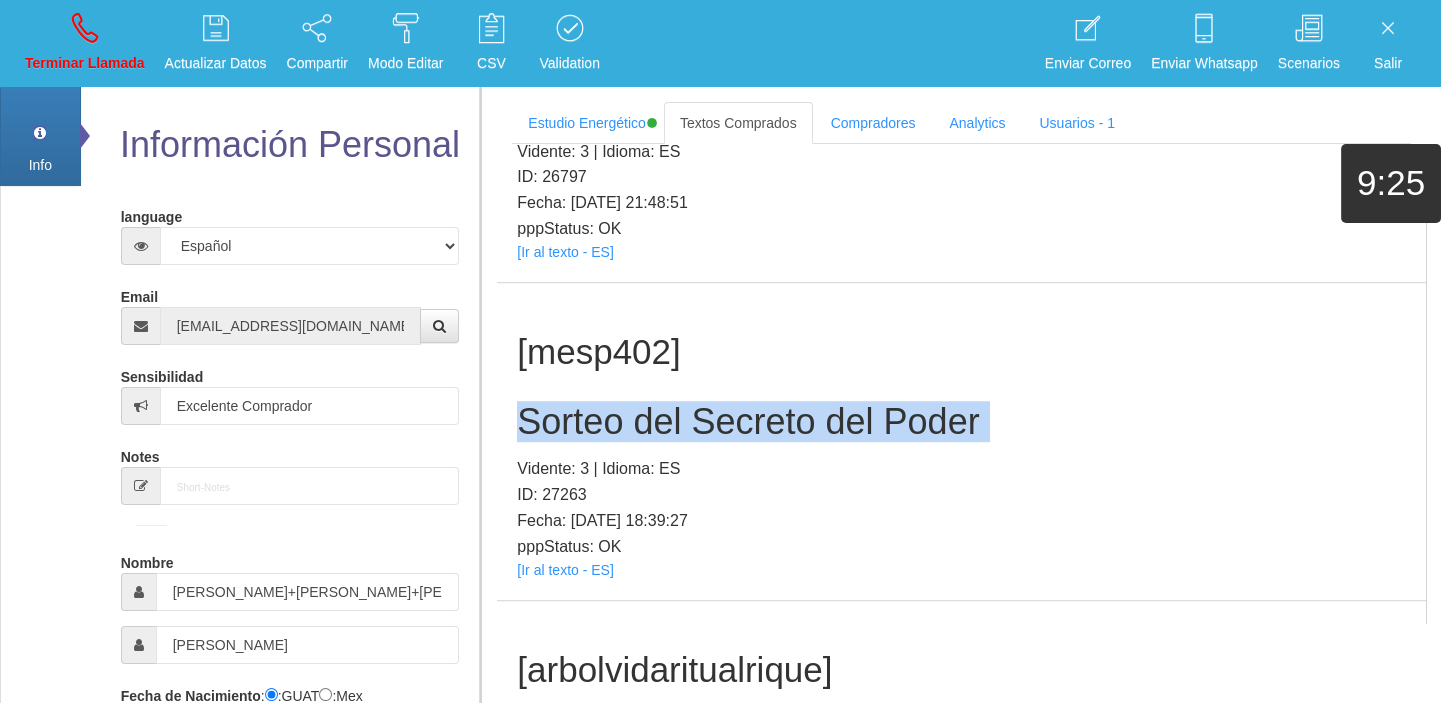 click on "Sorteo del Secreto del Poder" at bounding box center [961, 422] 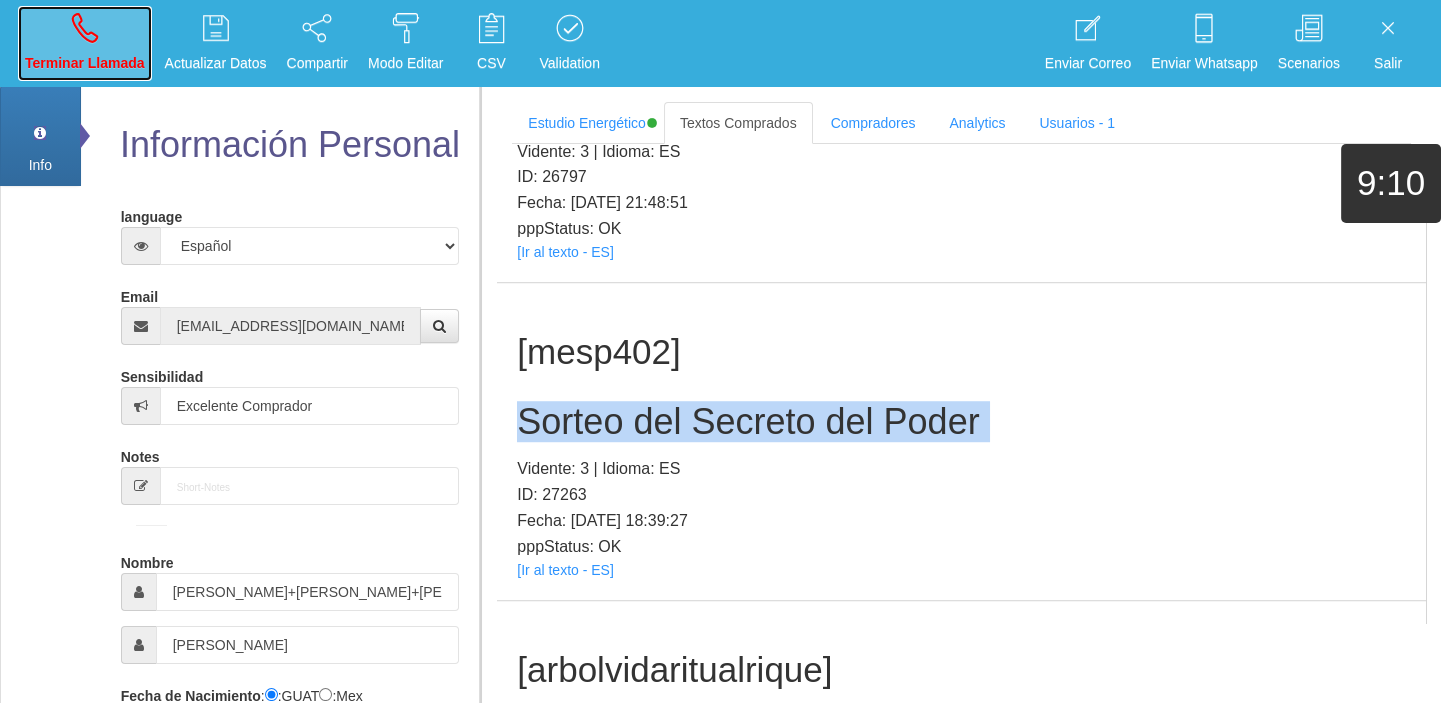 click on "Terminar Llamada" at bounding box center (85, 63) 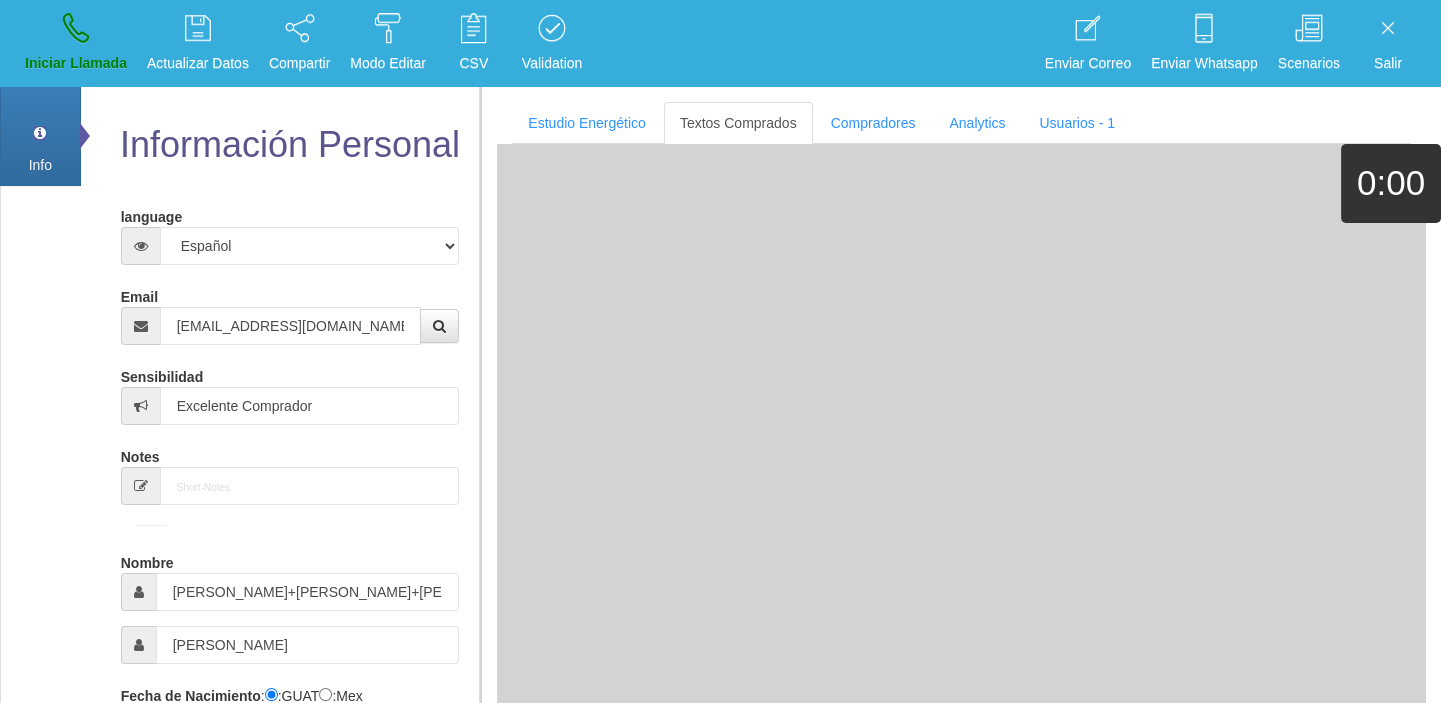 type 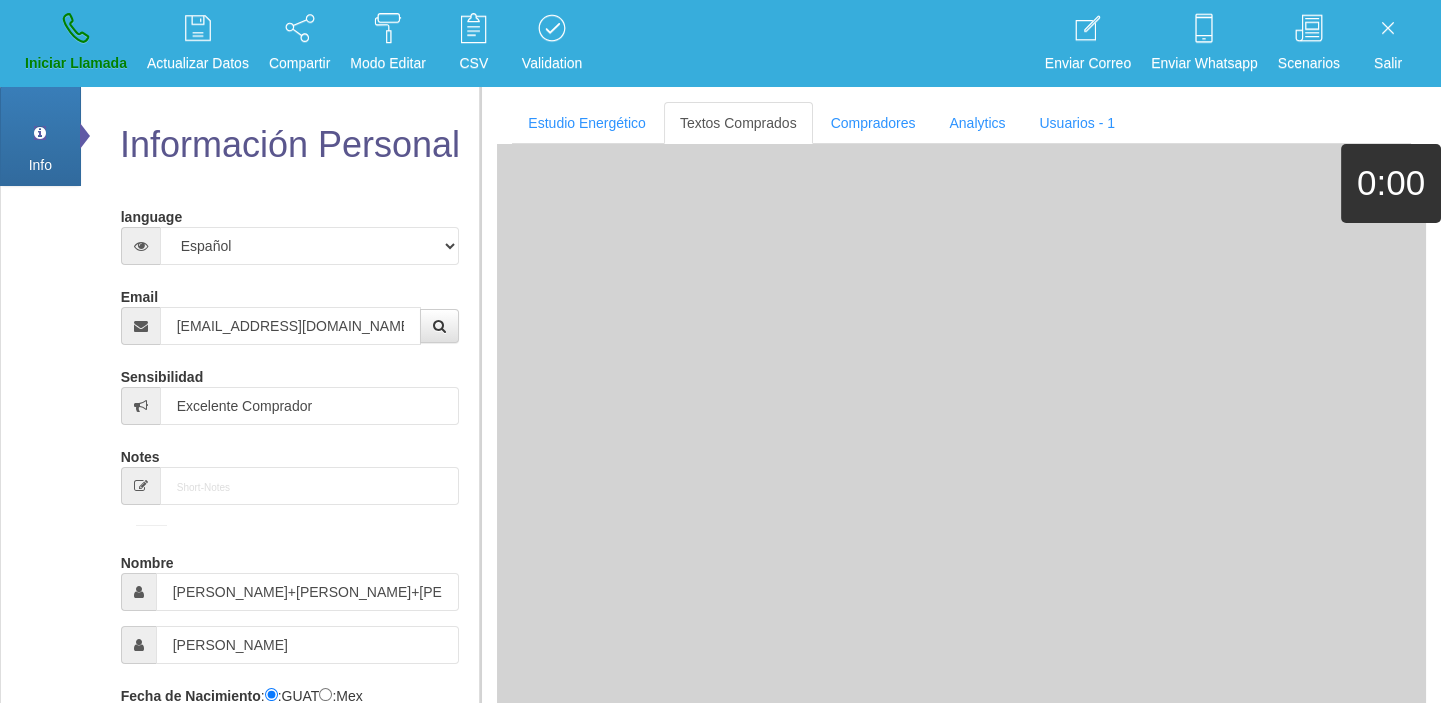 type 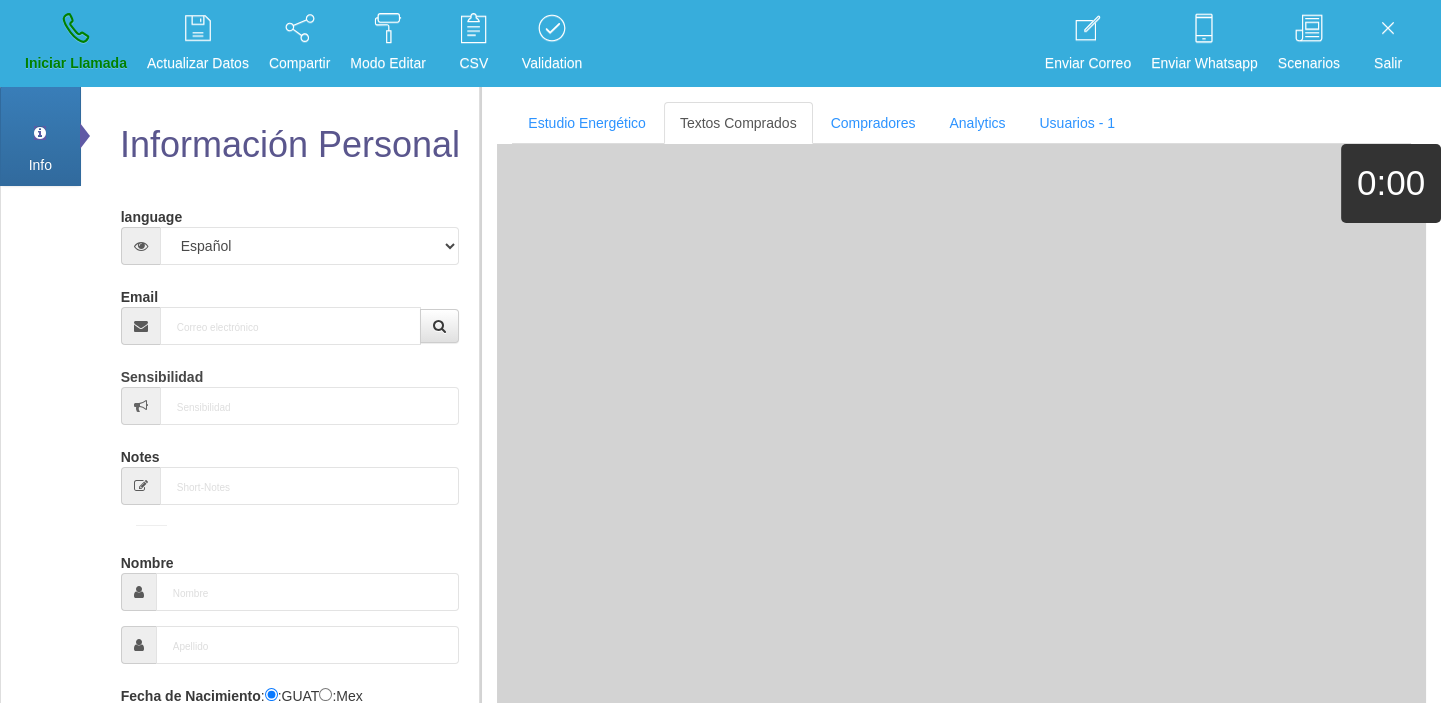 scroll, scrollTop: 0, scrollLeft: 0, axis: both 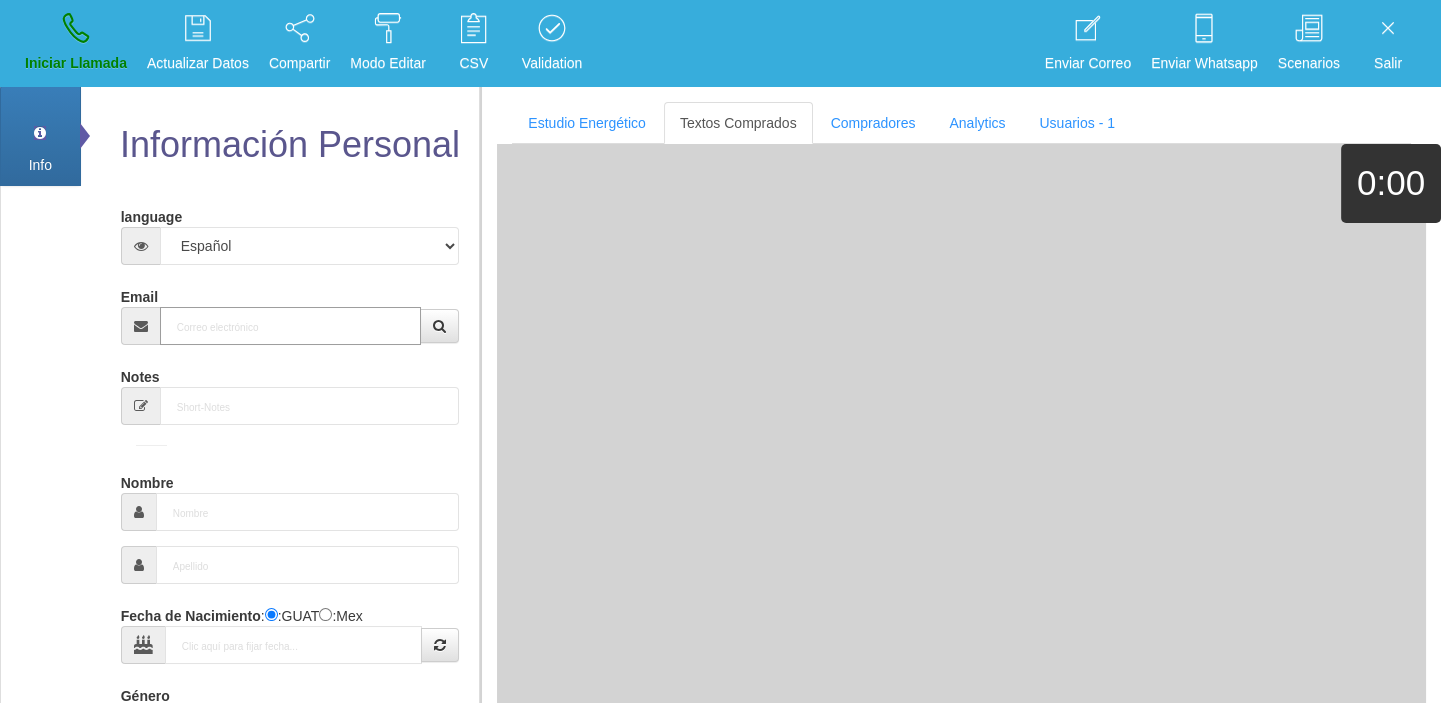 click on "Email" at bounding box center [291, 326] 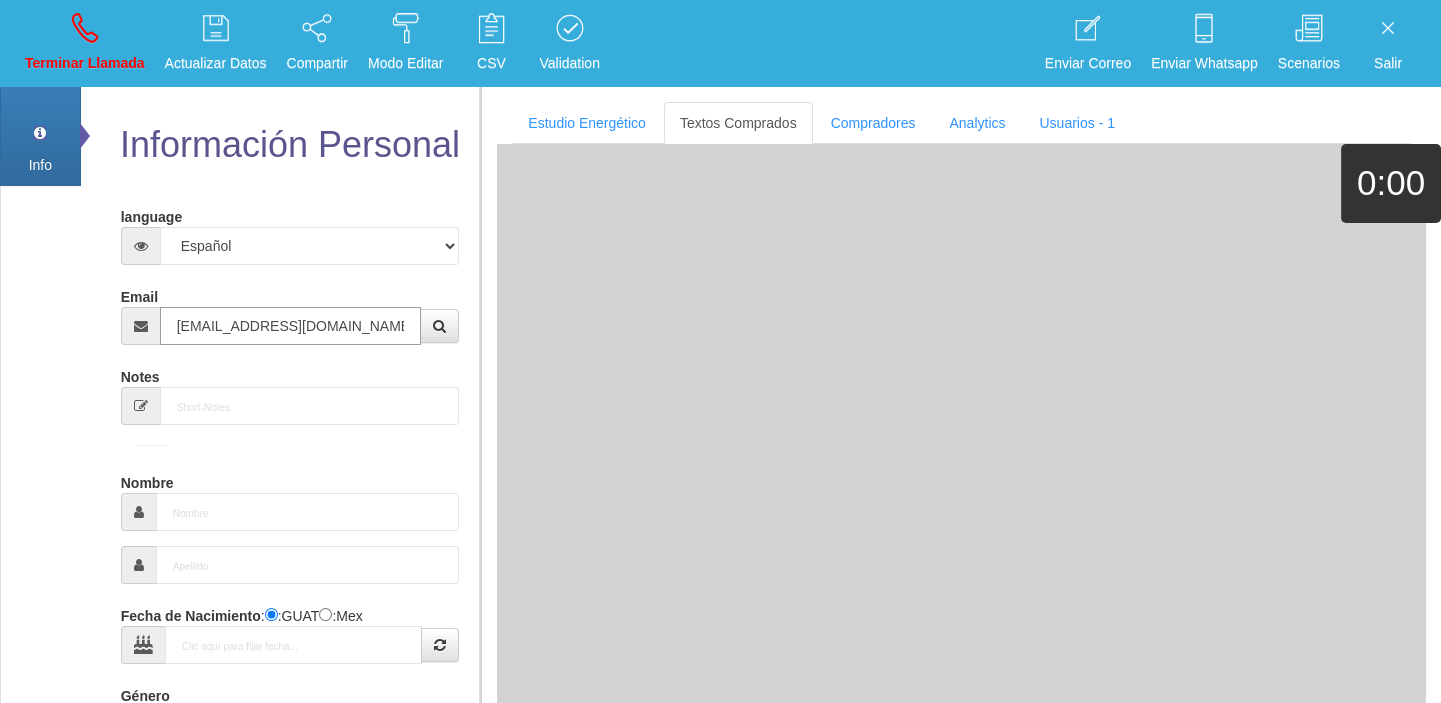 type on "[EMAIL_ADDRESS][DOMAIN_NAME]" 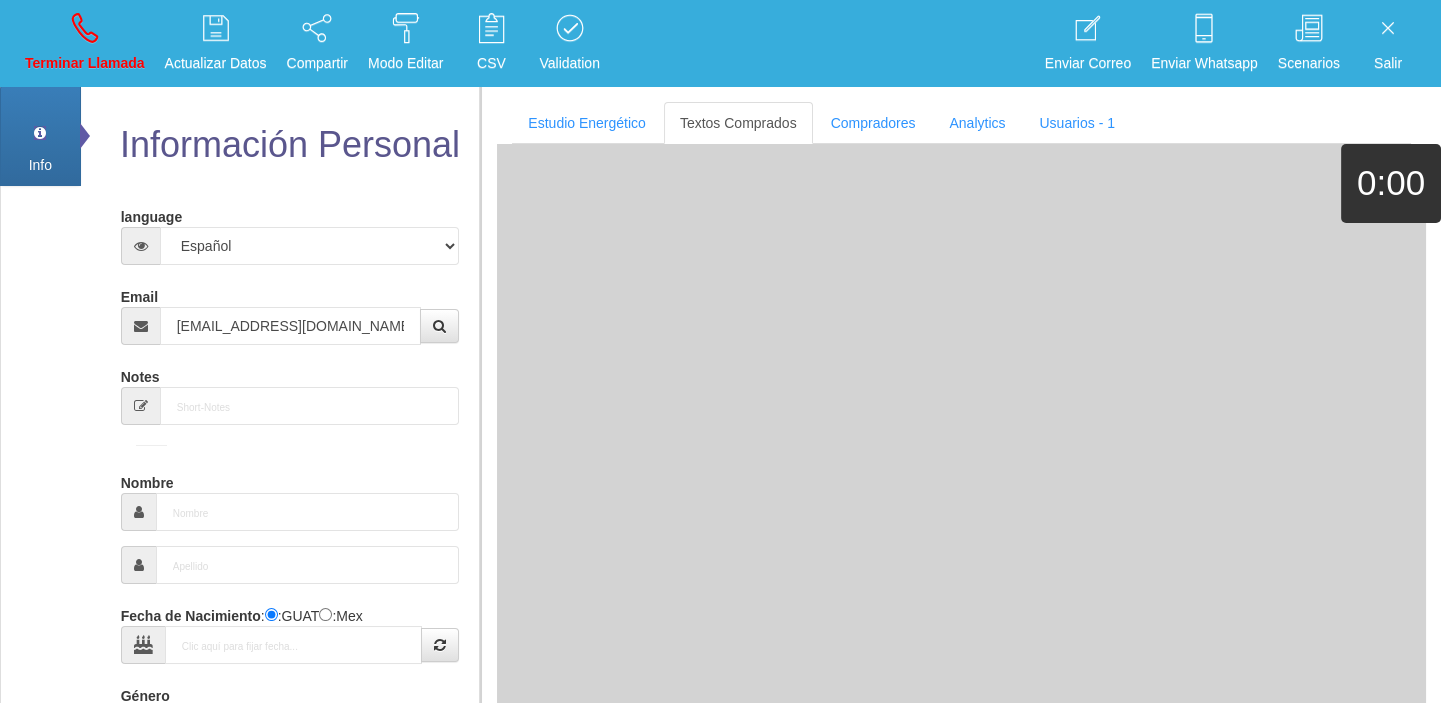 type on "10 Abr 1972" 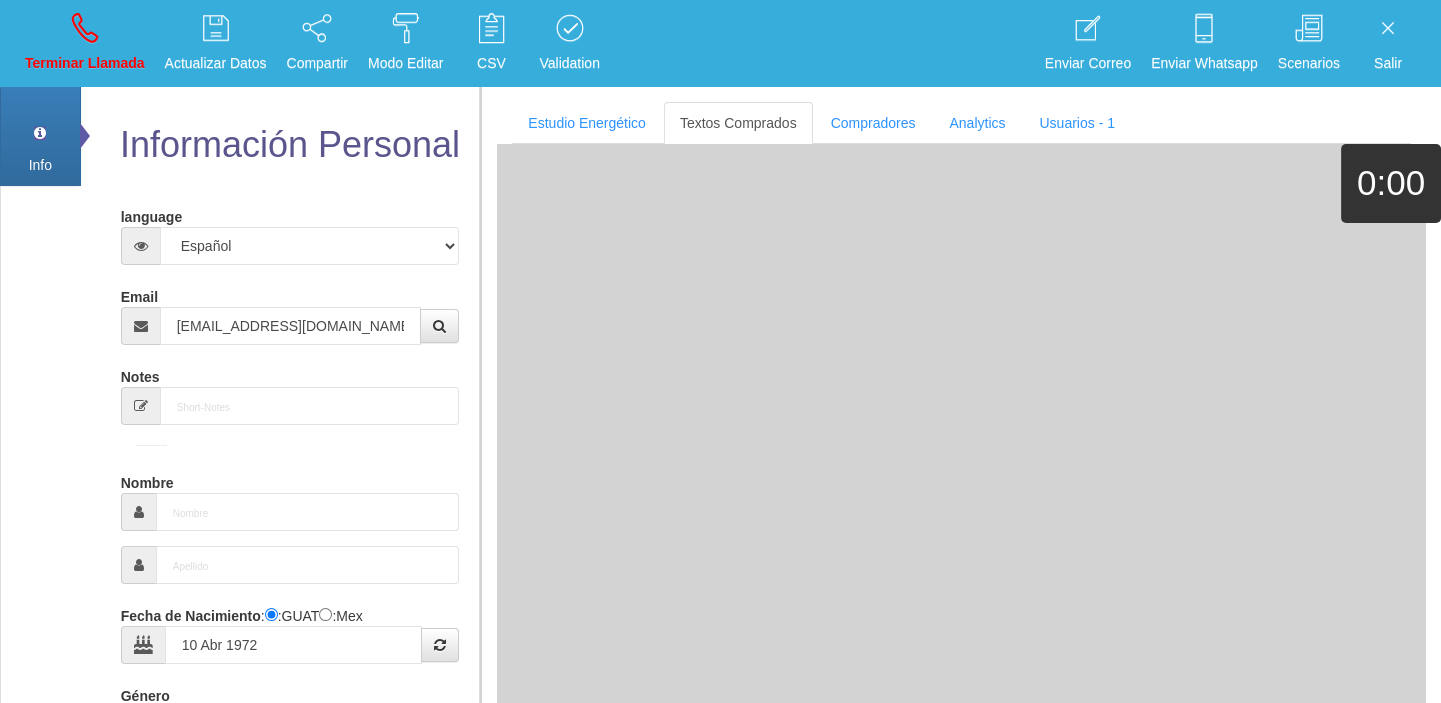 select on "4" 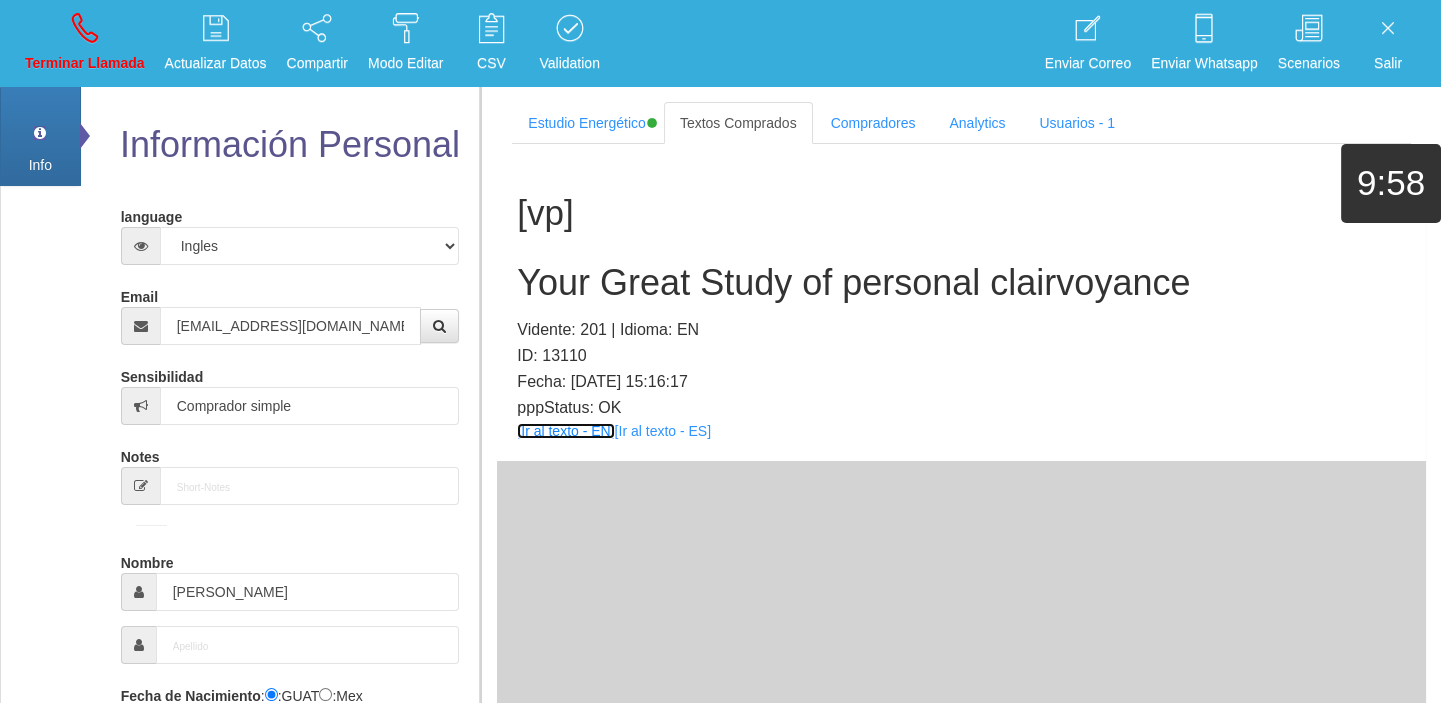 click on "[Ir al texto - EN]" at bounding box center (565, 431) 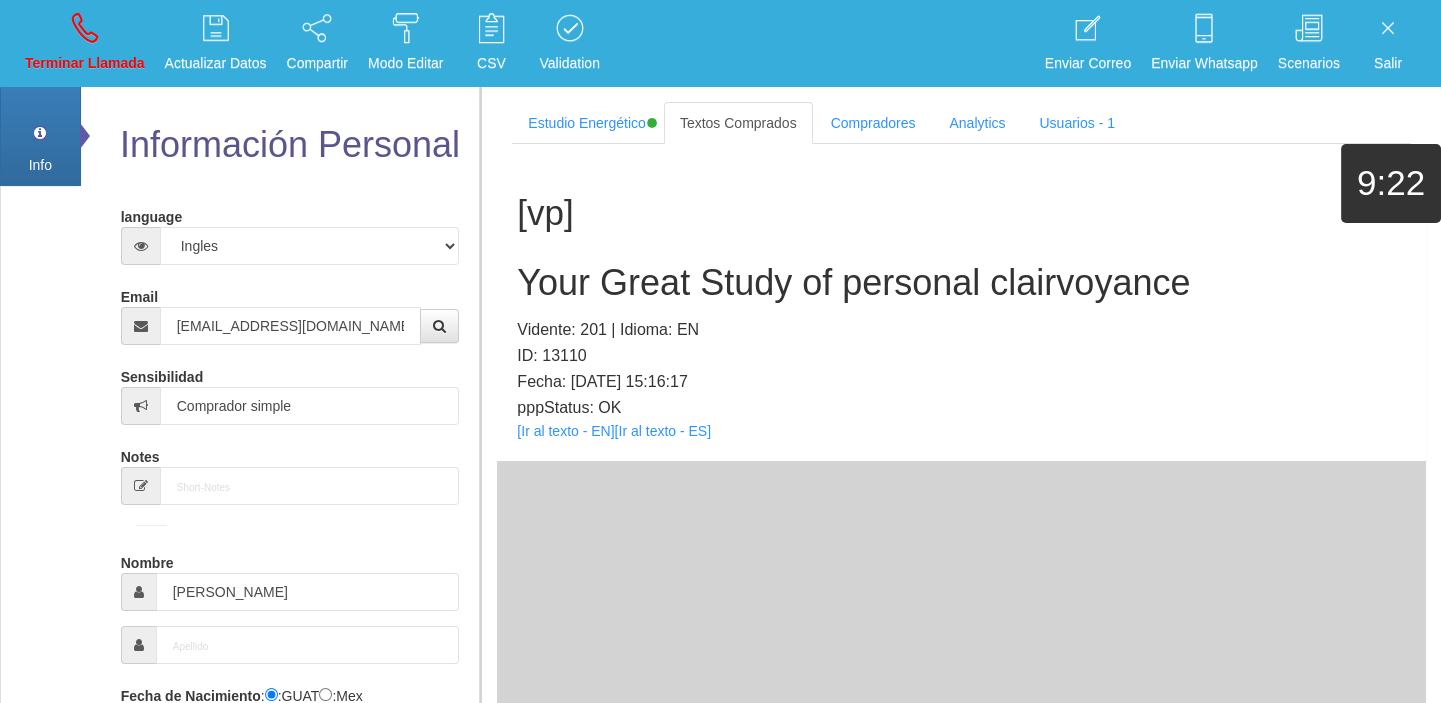 click on "Your Great Study of personal clairvoyance" at bounding box center [961, 283] 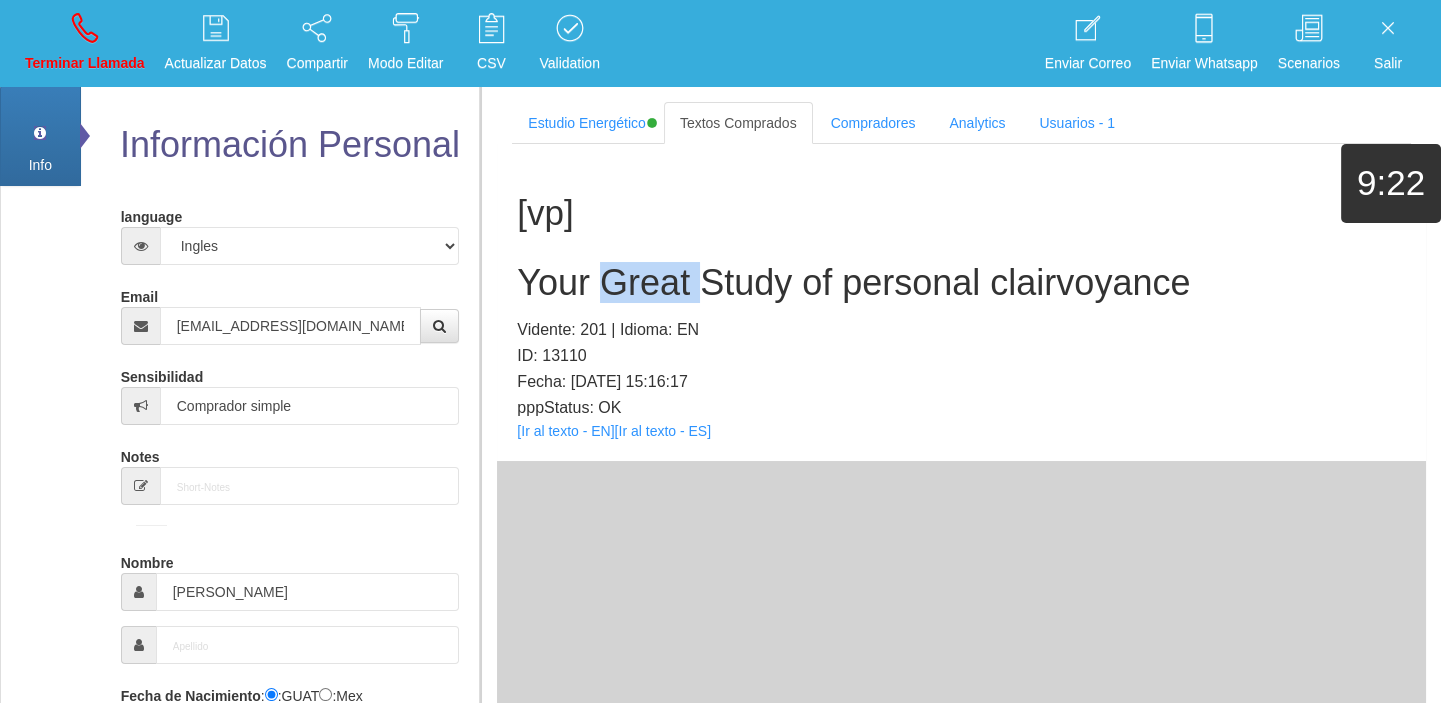 click on "Your Great Study of personal clairvoyance" at bounding box center [961, 283] 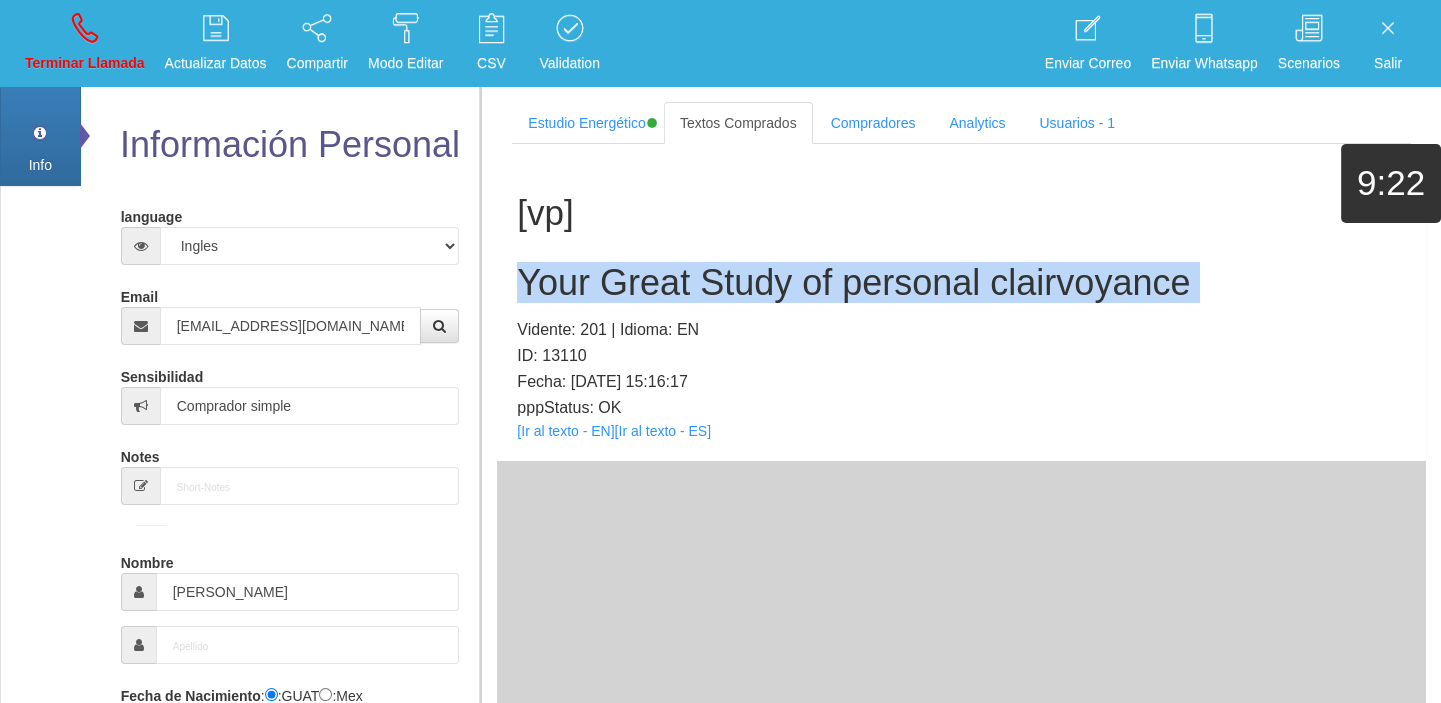 click on "Your Great Study of personal clairvoyance" at bounding box center [961, 283] 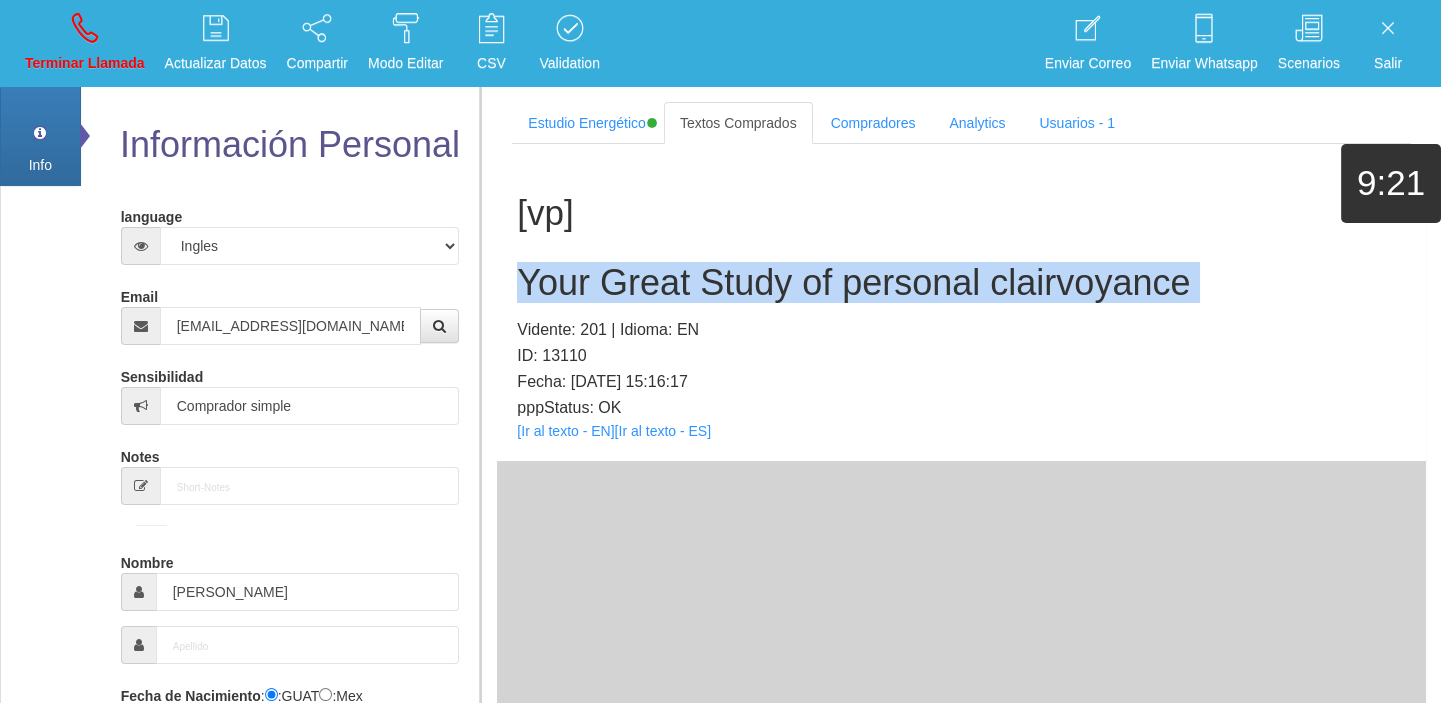 copy on "Your Great Study of personal clairvoyance" 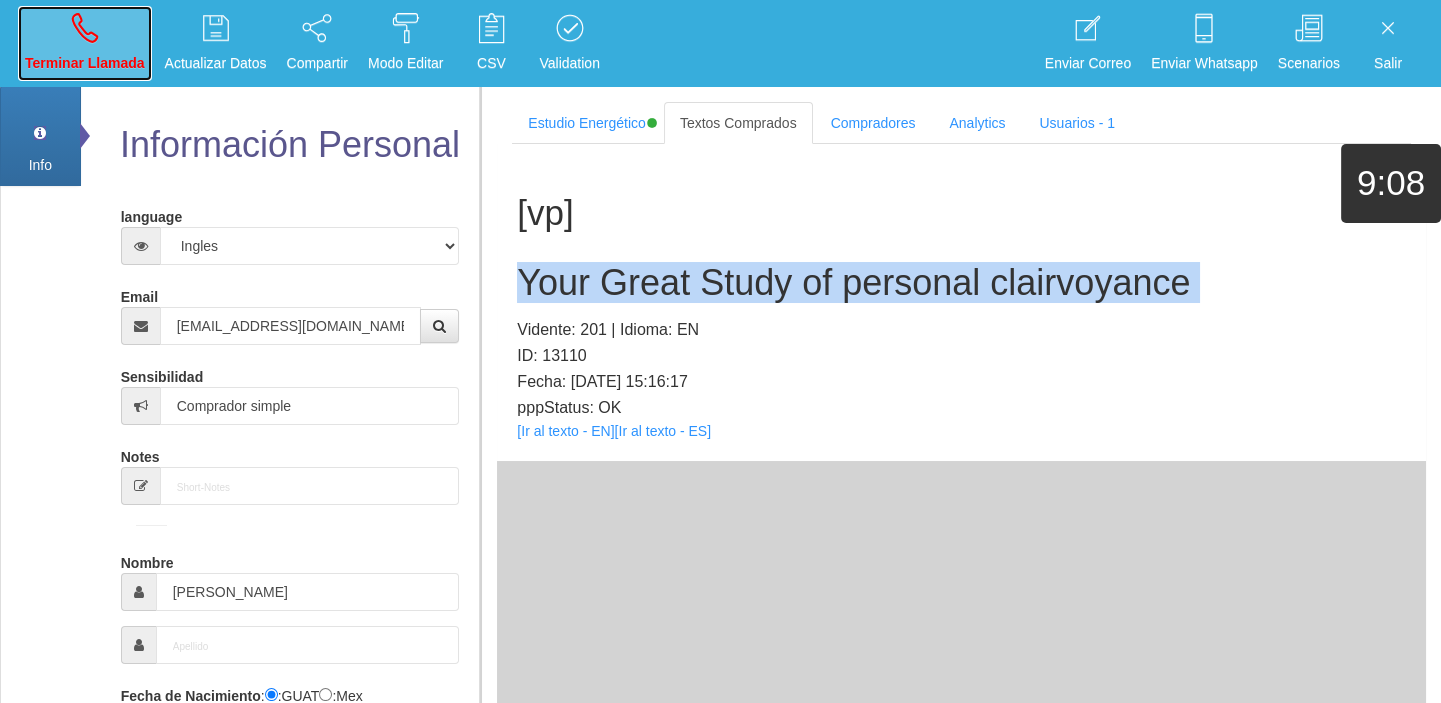 drag, startPoint x: 95, startPoint y: 39, endPoint x: 128, endPoint y: 72, distance: 46.66905 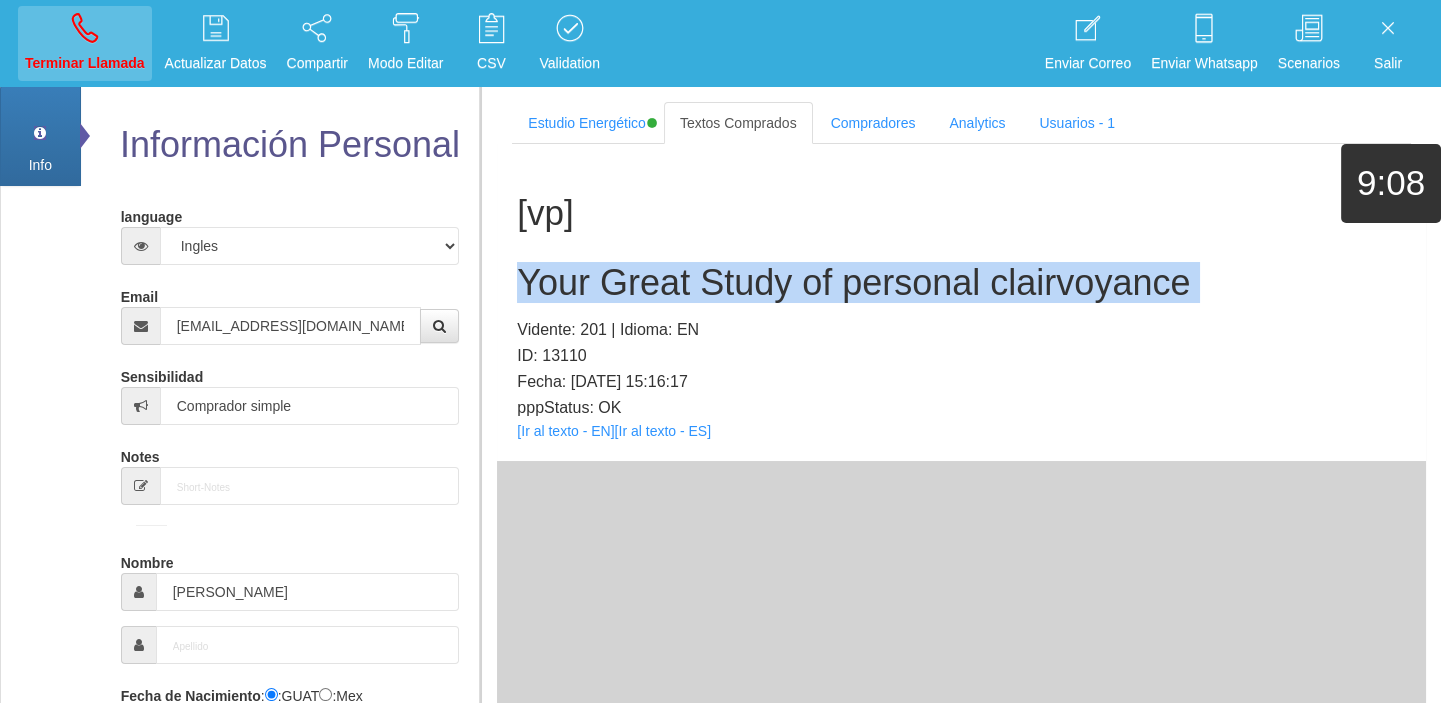 type 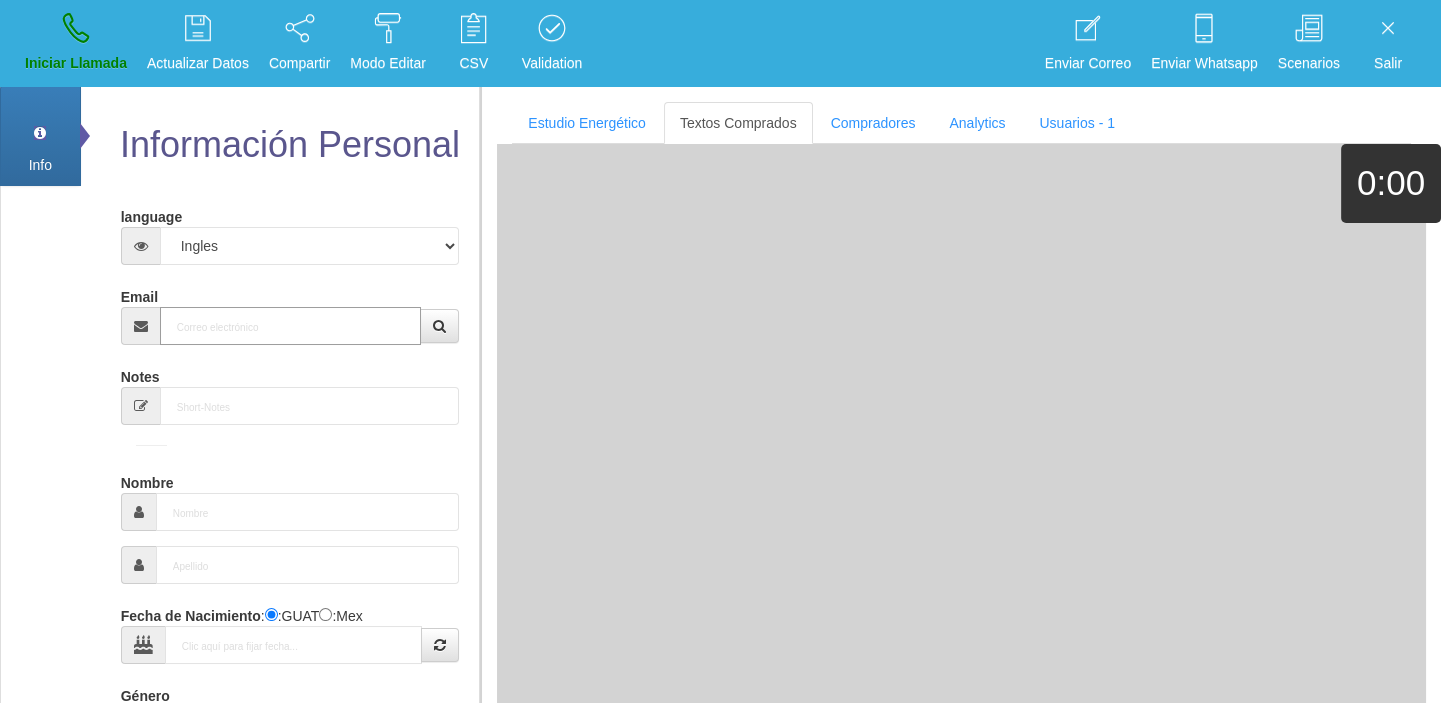 paste on "[EMAIL_ADDRESS][DOMAIN_NAME]" 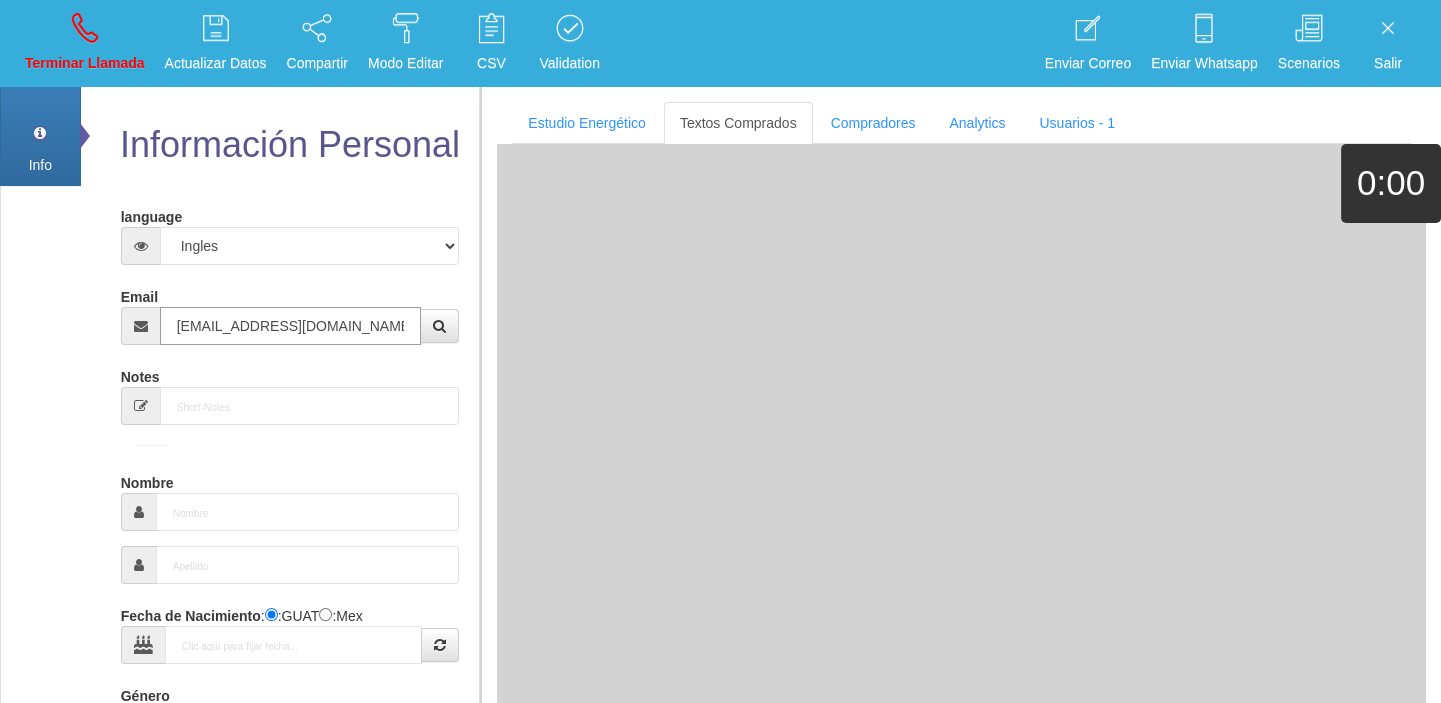 type on "[EMAIL_ADDRESS][DOMAIN_NAME]" 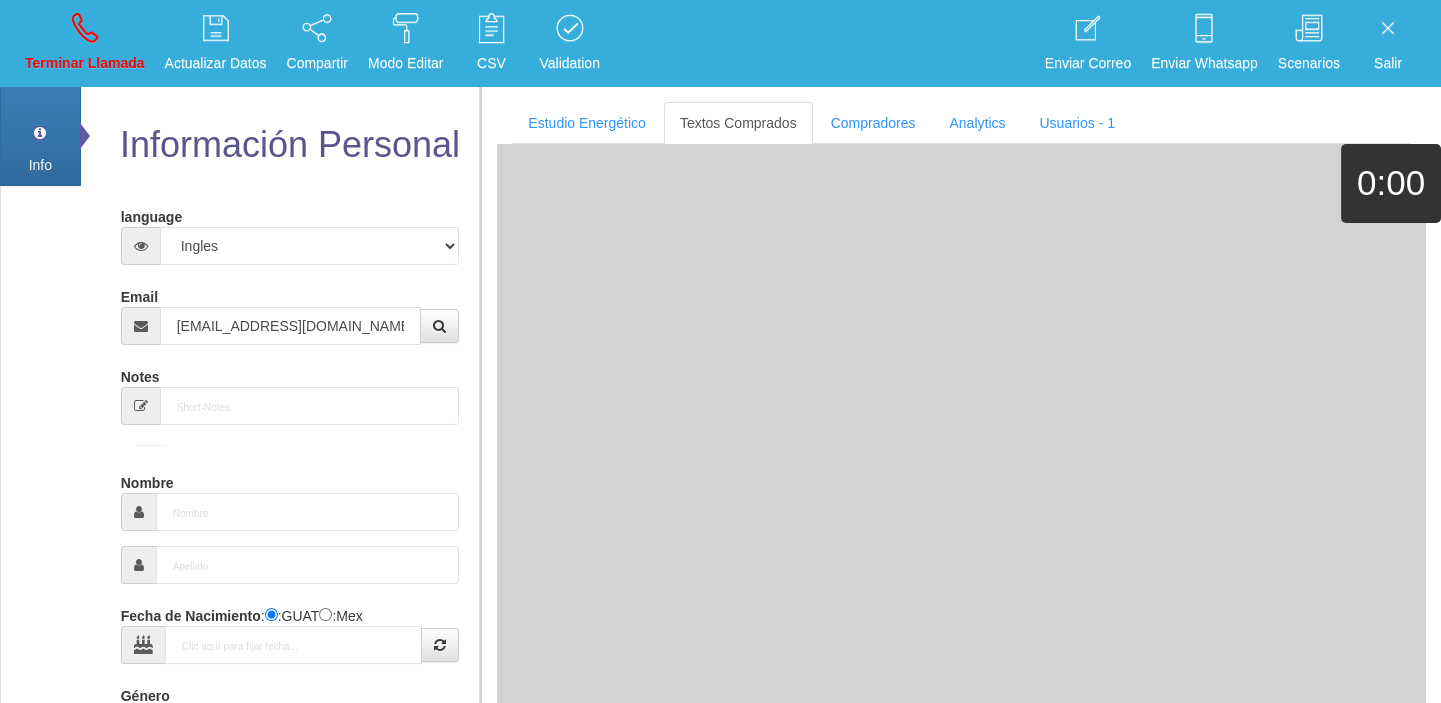 type on "[DATE]" 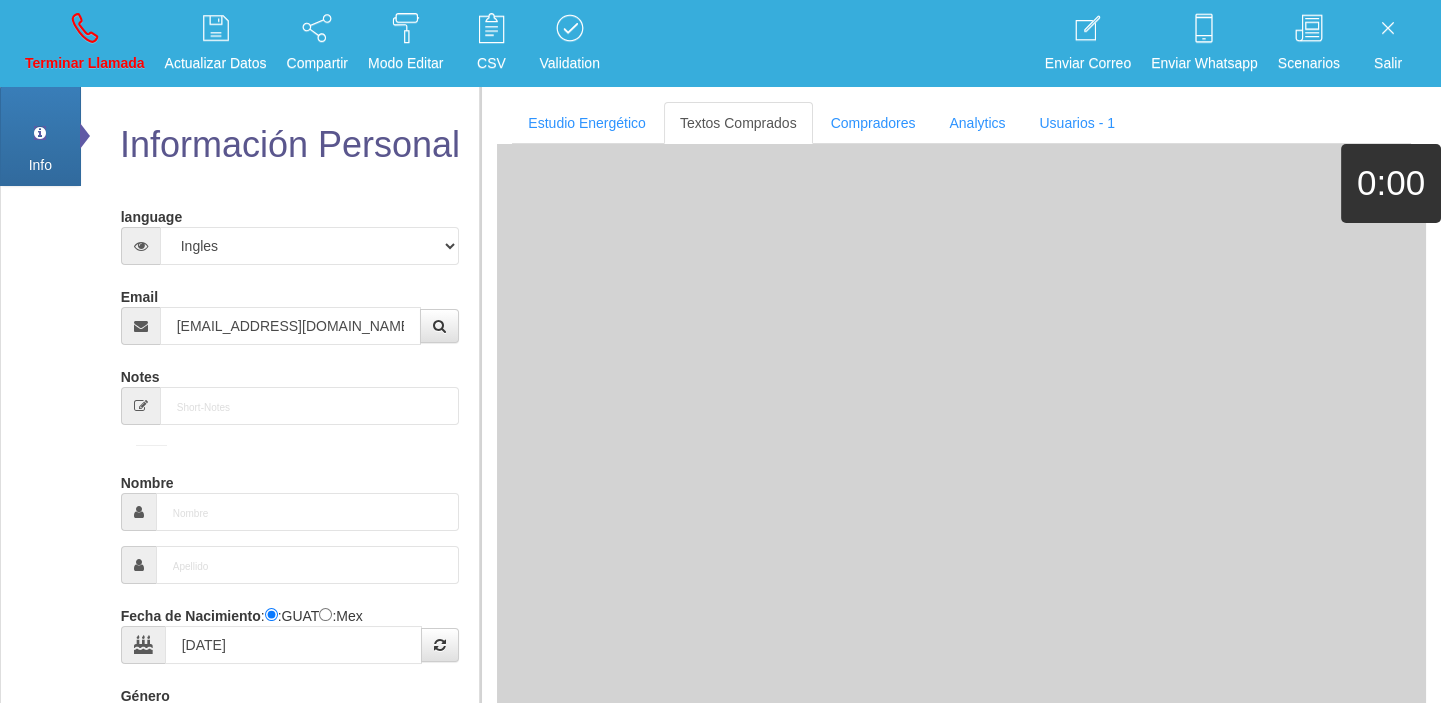 type on "Comprador bajo" 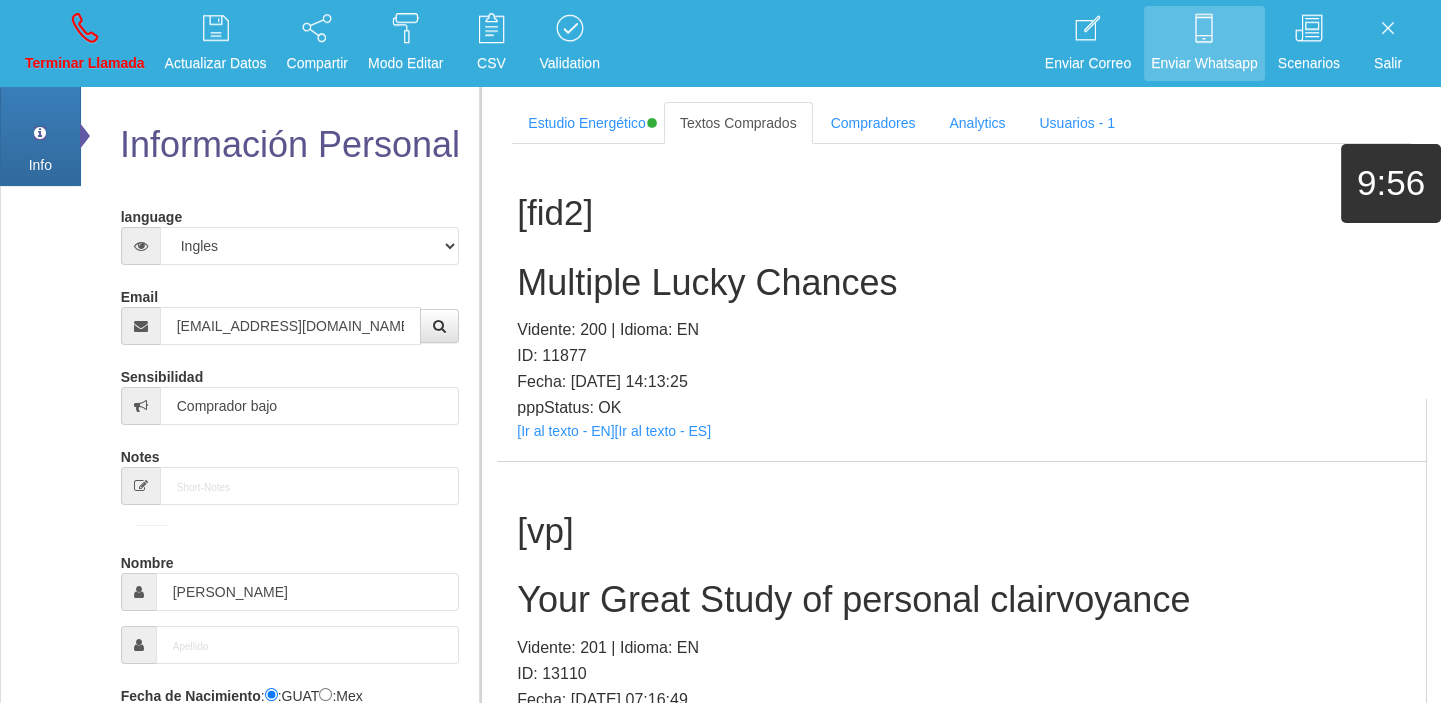 scroll, scrollTop: 280, scrollLeft: 0, axis: vertical 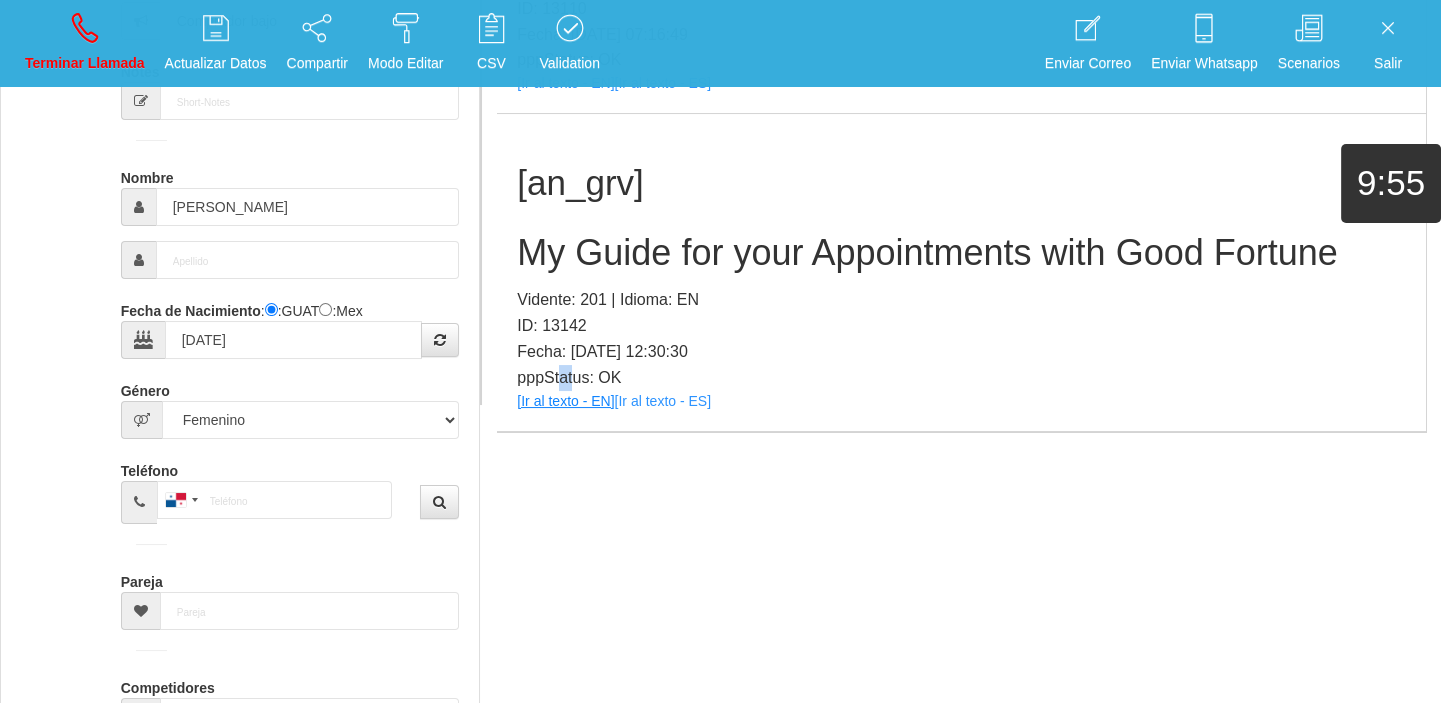 drag, startPoint x: 562, startPoint y: 372, endPoint x: 572, endPoint y: 392, distance: 22.36068 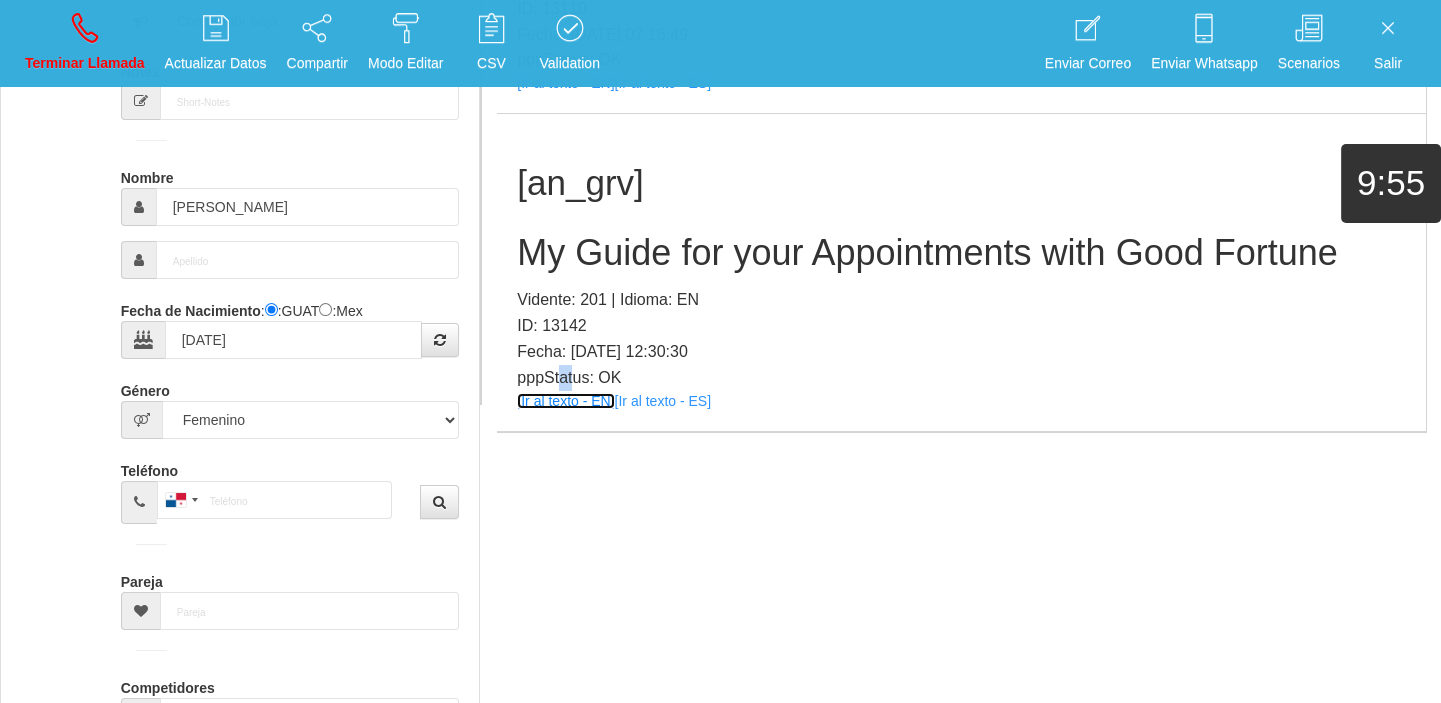 click on "[Ir al texto - EN]" at bounding box center (565, 401) 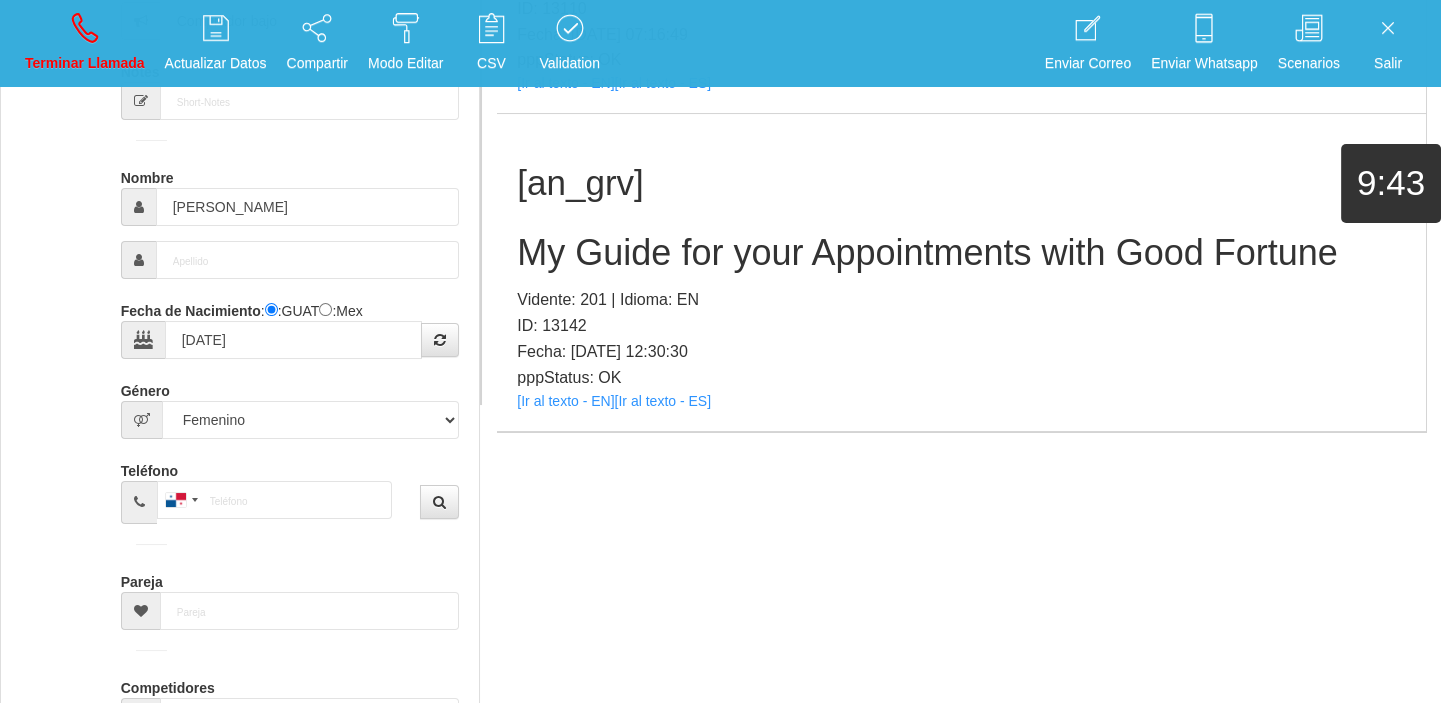 click on "My Guide for your Appointments with Good Fortune" at bounding box center [961, 253] 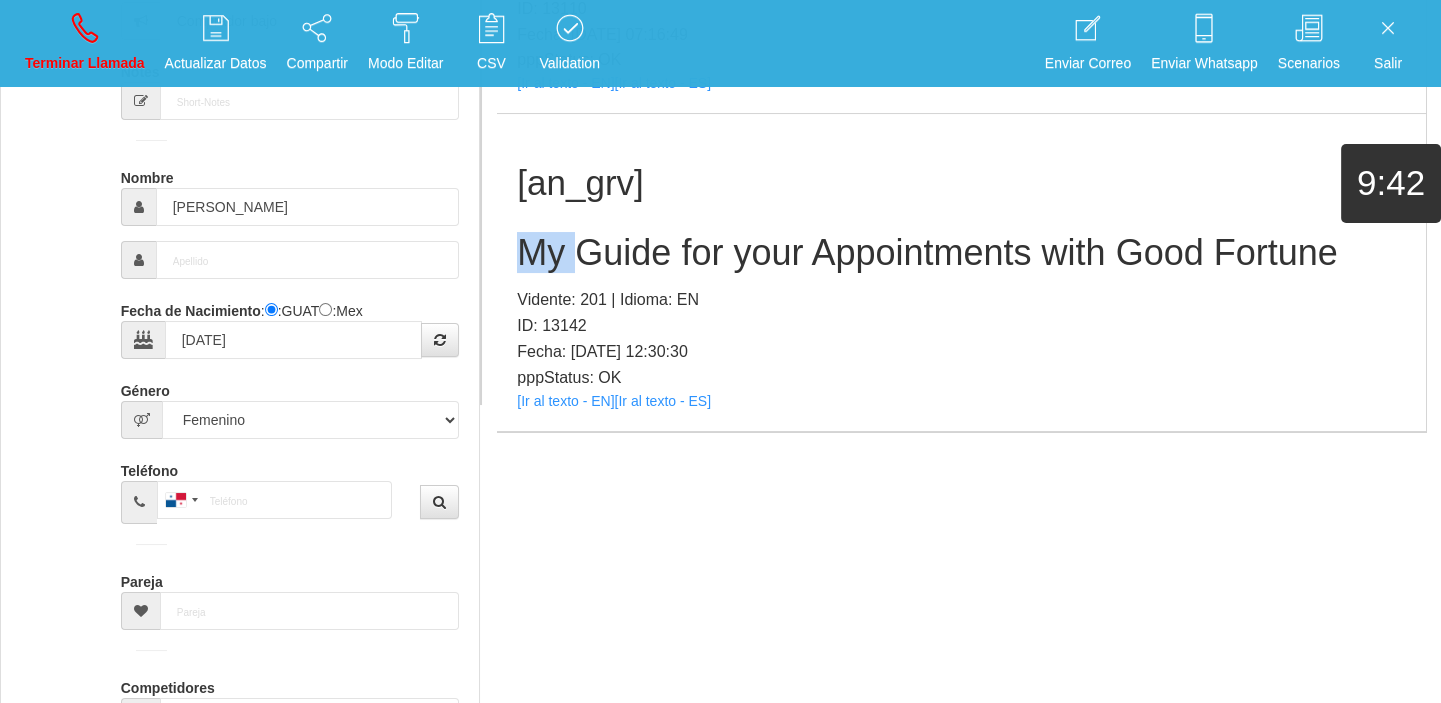 click on "My Guide for your Appointments with Good Fortune" at bounding box center (961, 253) 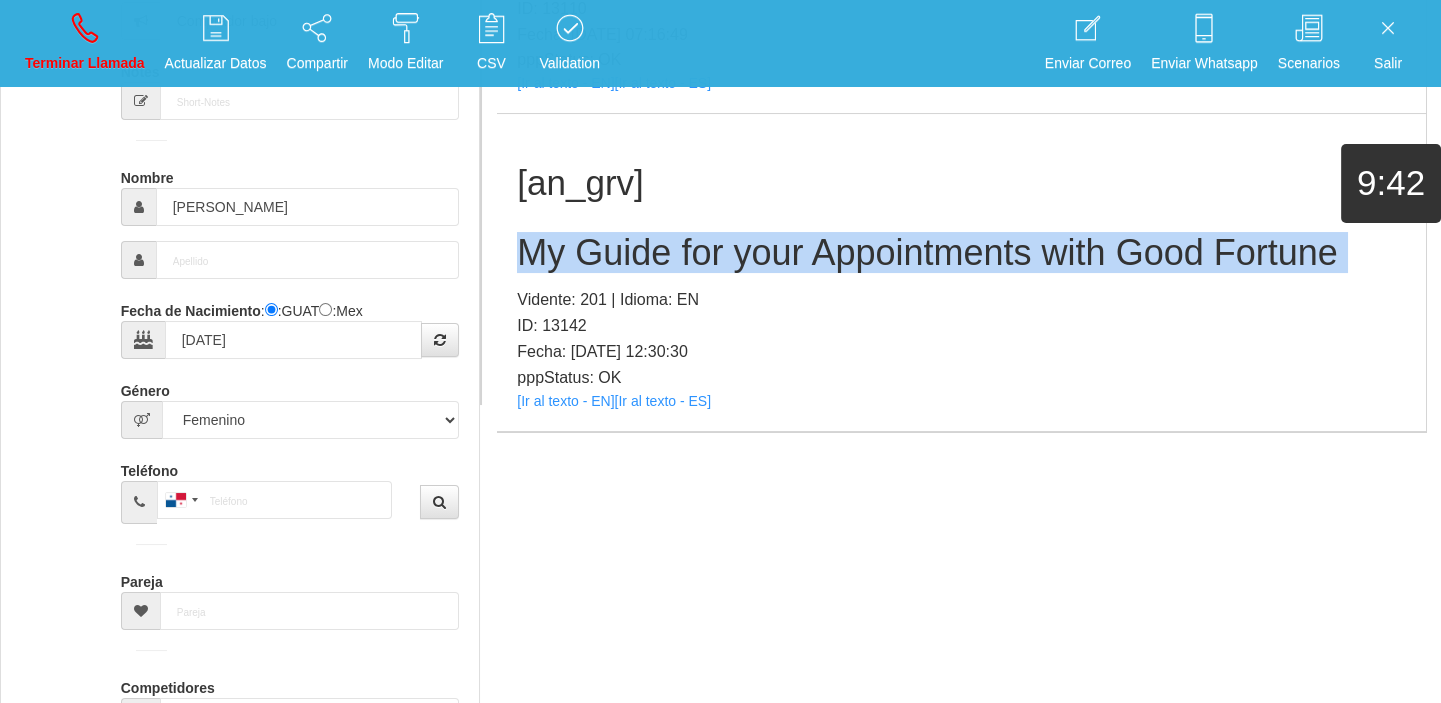 click on "My Guide for your Appointments with Good Fortune" at bounding box center [961, 253] 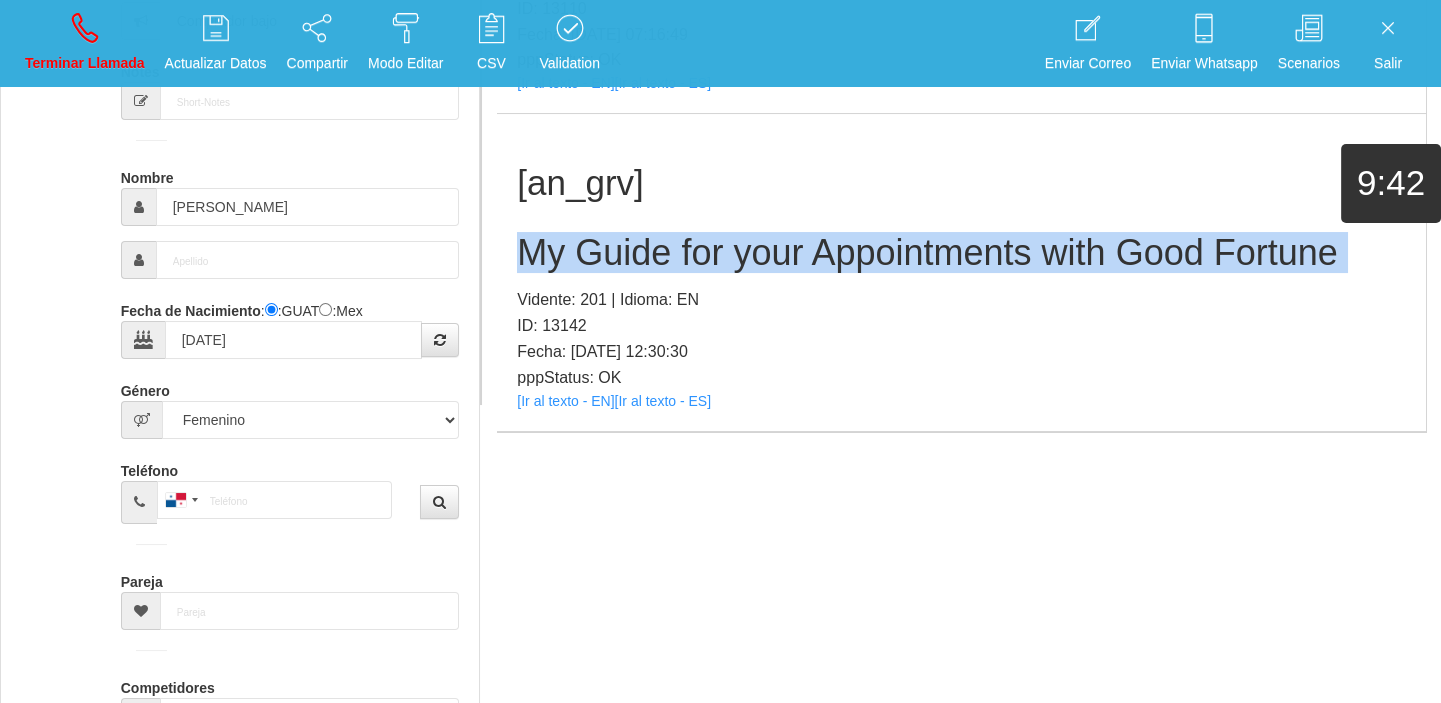 copy on "My Guide for your Appointments with Good Fortune" 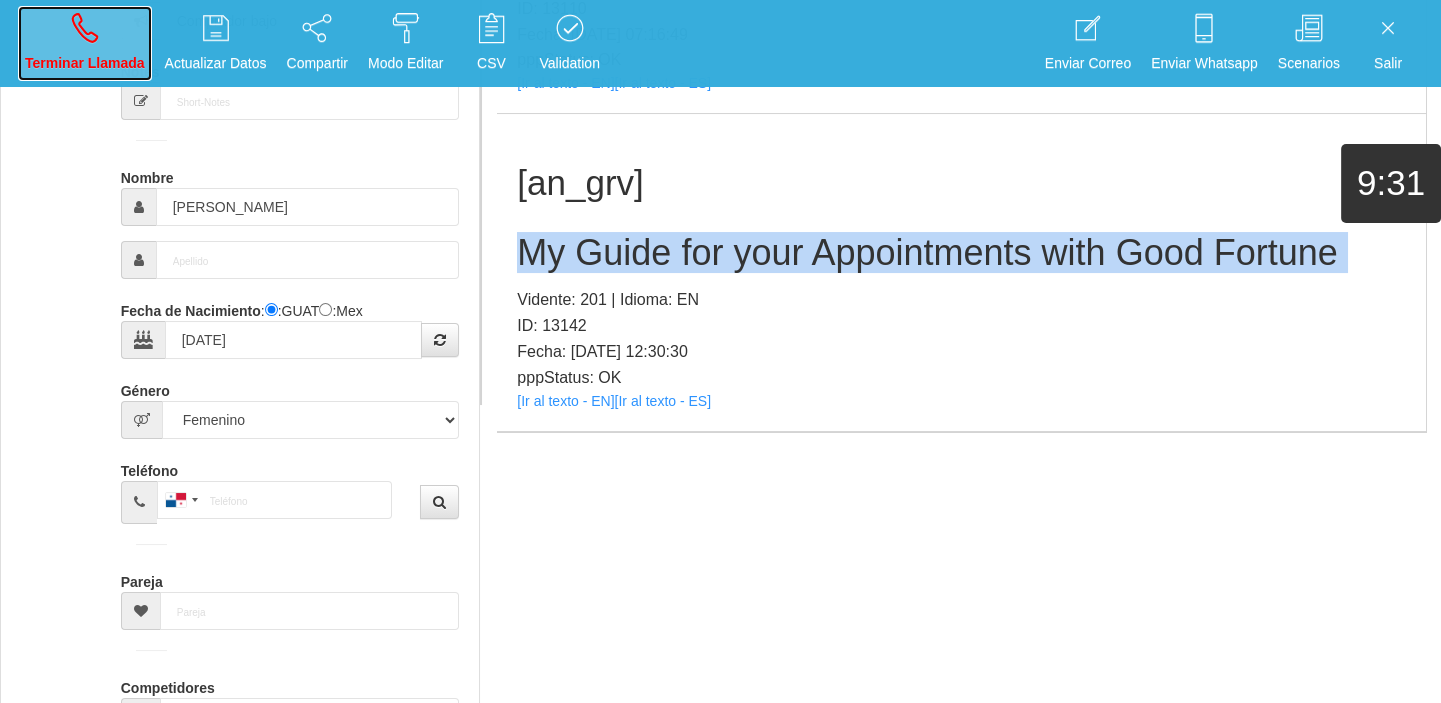 click at bounding box center [85, 28] 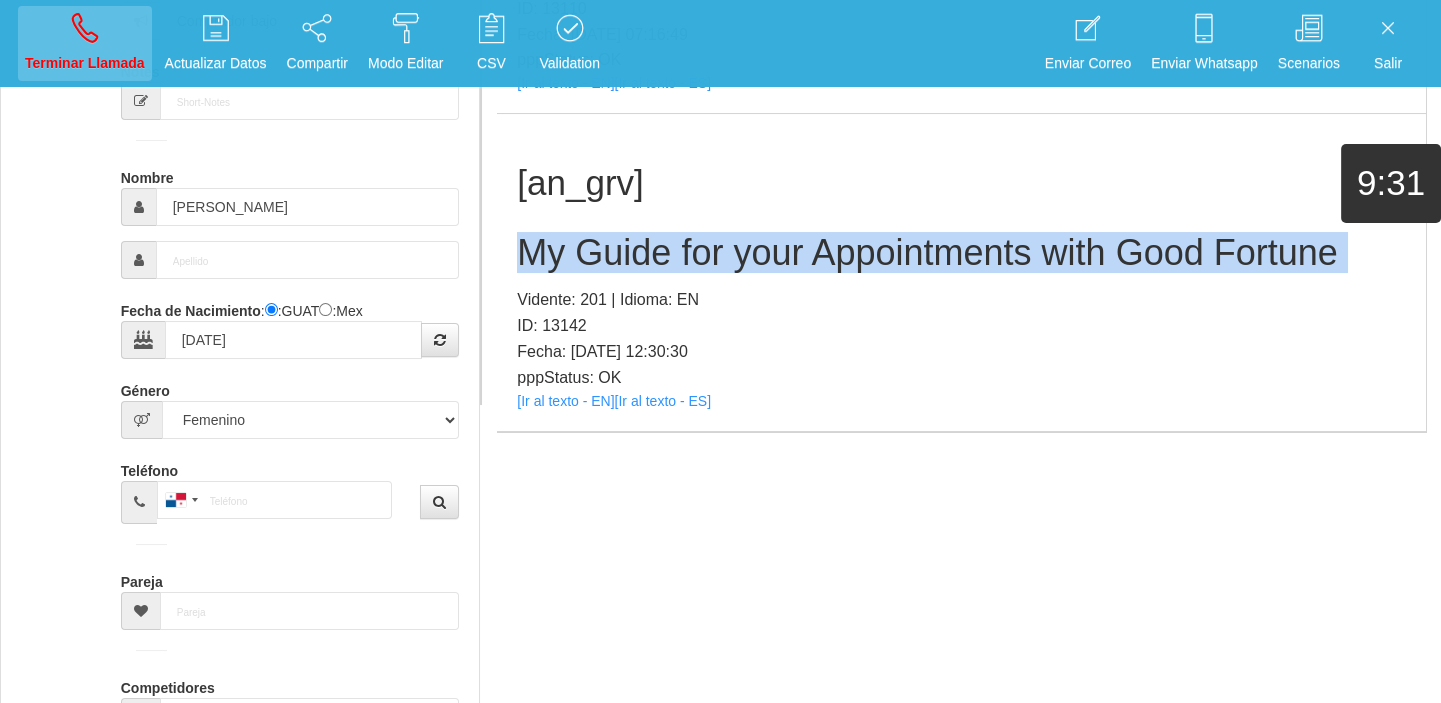 type 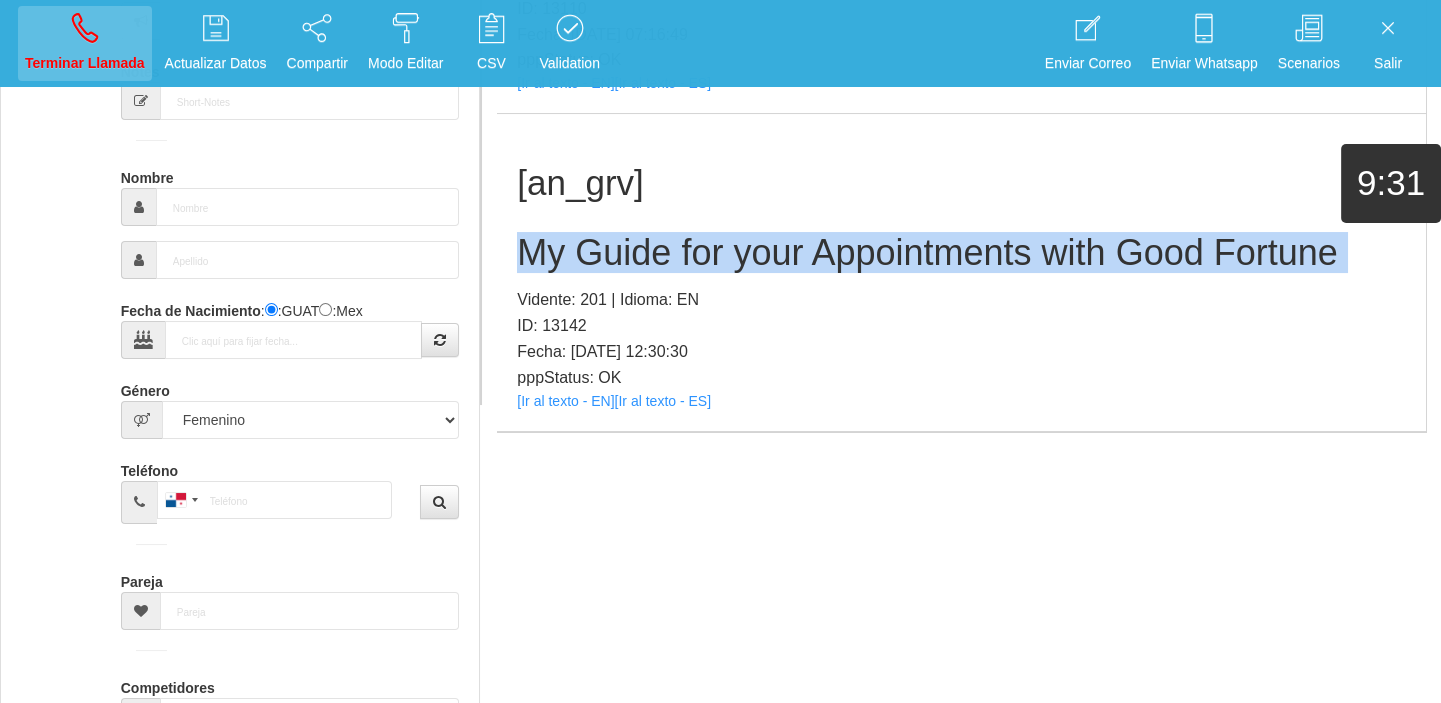 select on "0" 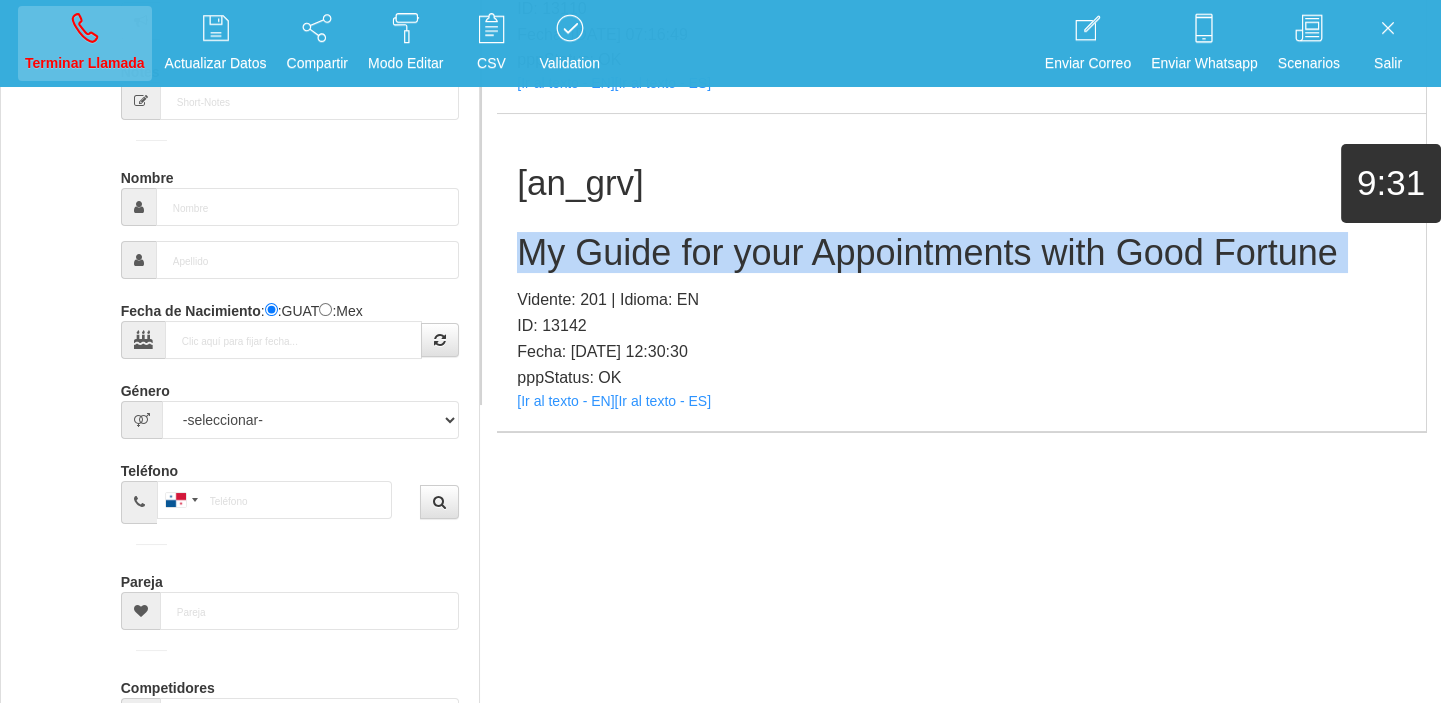 scroll, scrollTop: 0, scrollLeft: 0, axis: both 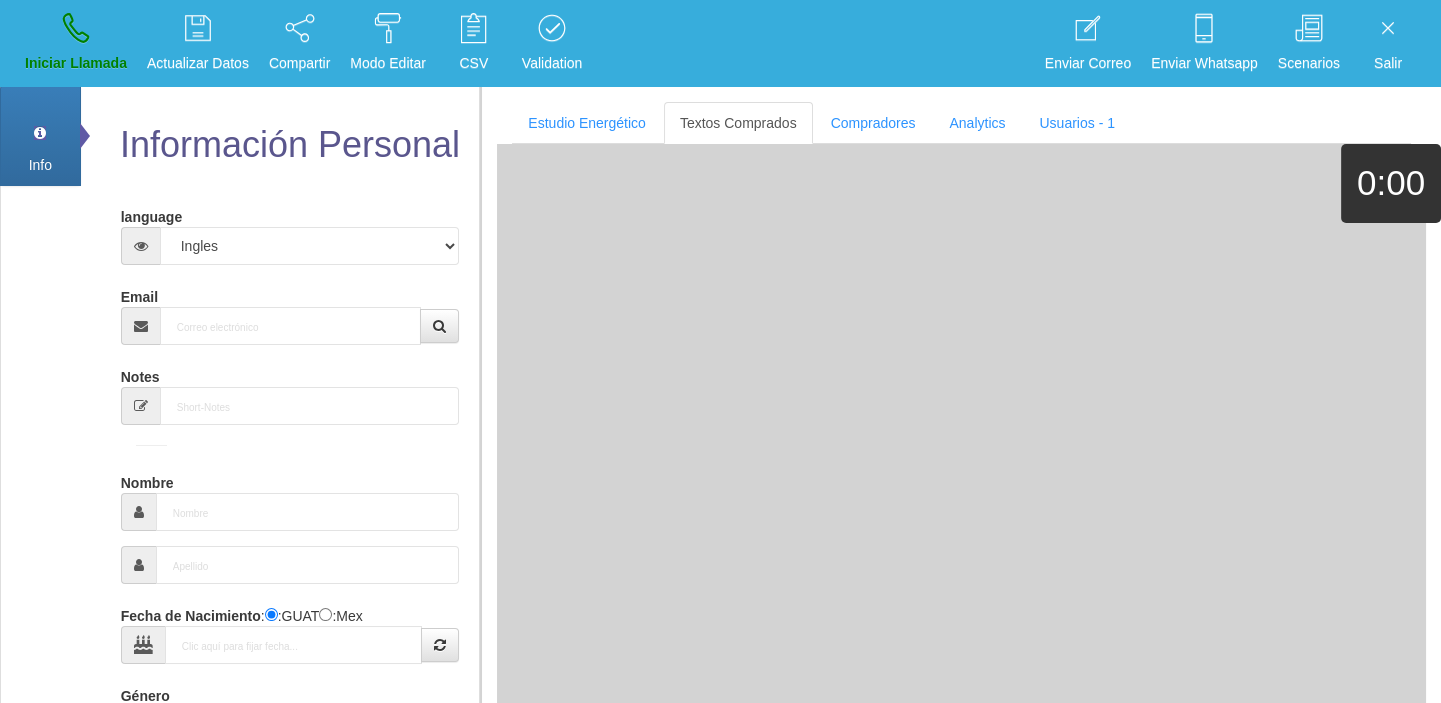 click on "Email" at bounding box center [290, 312] 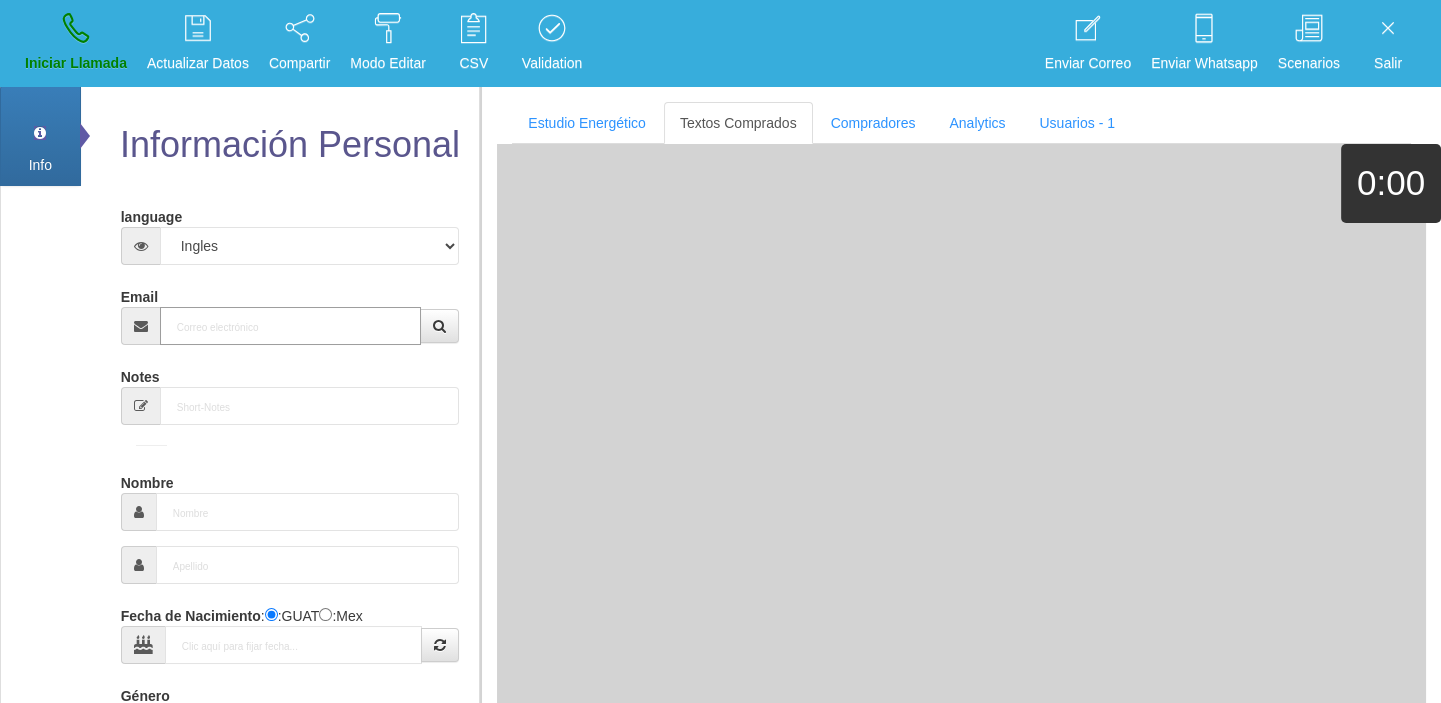 click on "Email" at bounding box center [291, 326] 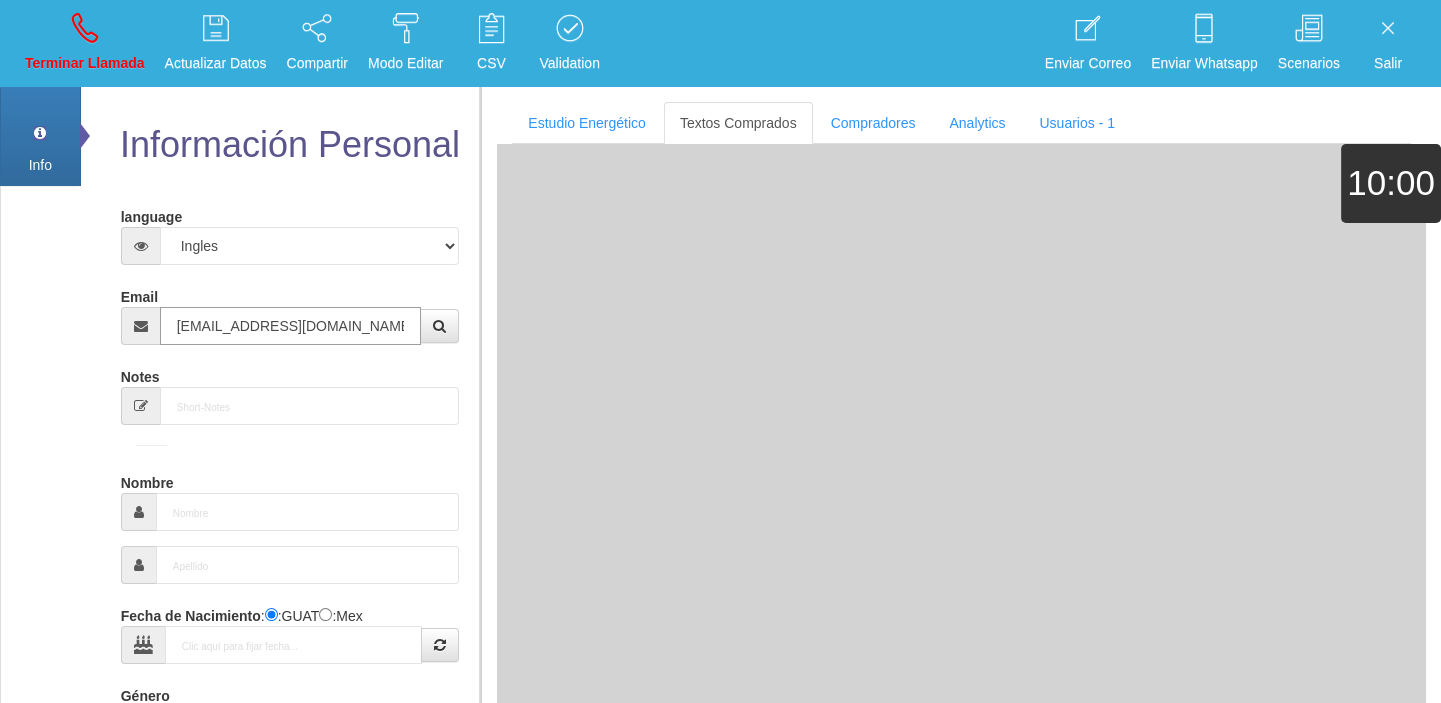 type on "7 Dic 1966" 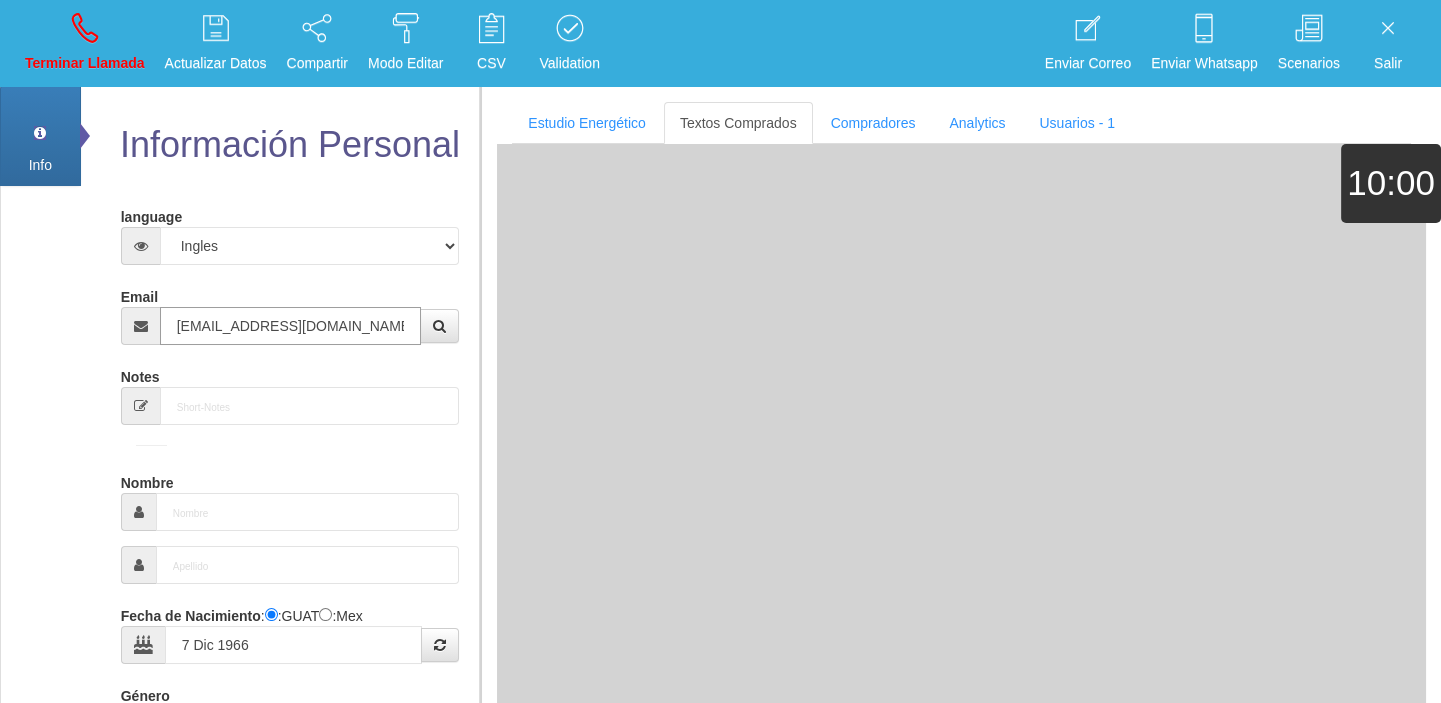type on "Comprador simple" 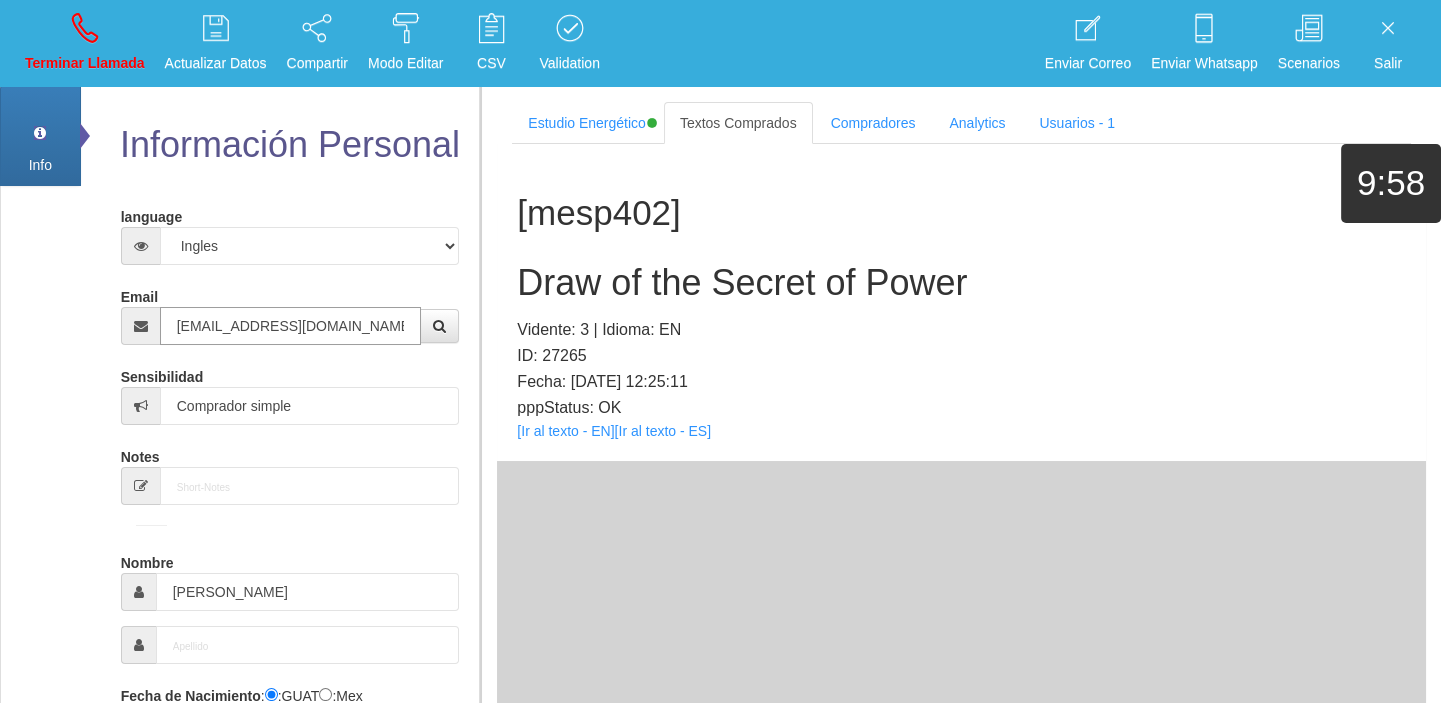 type on "[EMAIL_ADDRESS][DOMAIN_NAME]" 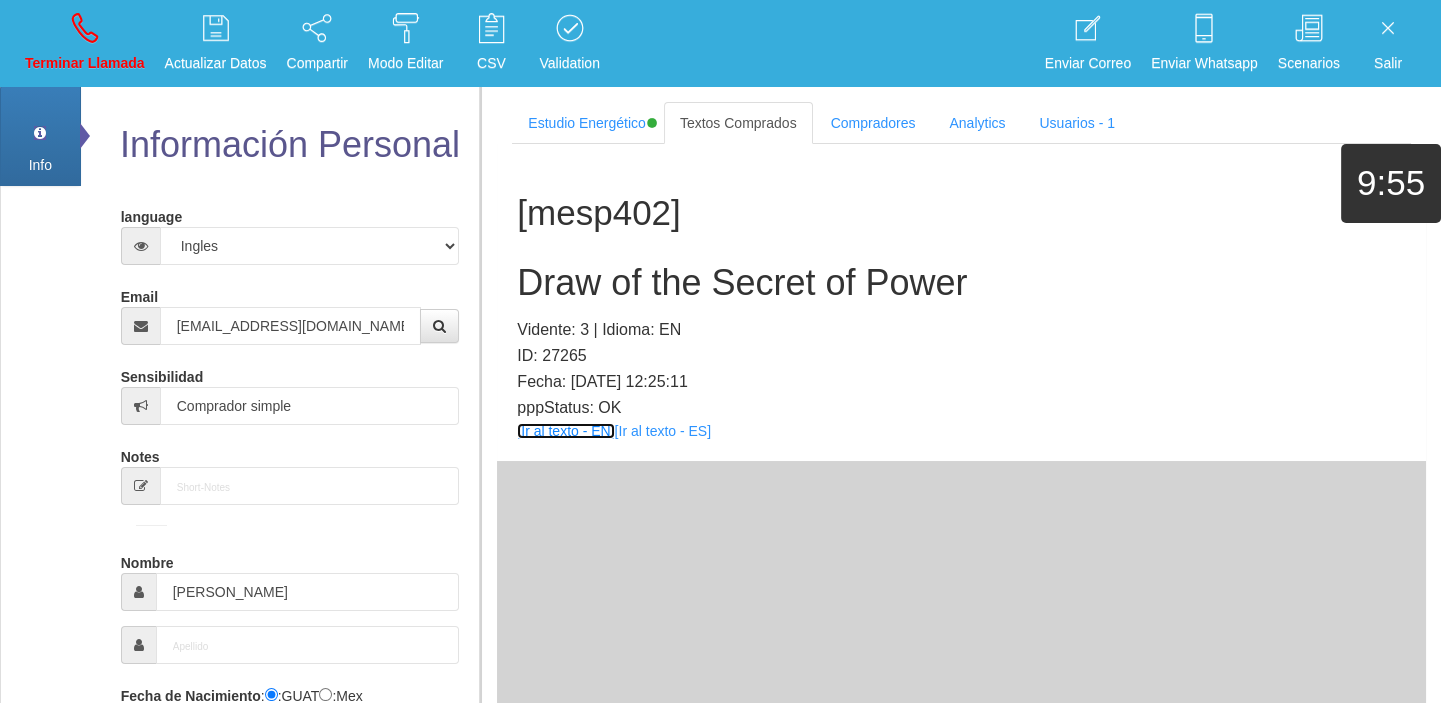 click on "[Ir al texto - EN]" at bounding box center (565, 431) 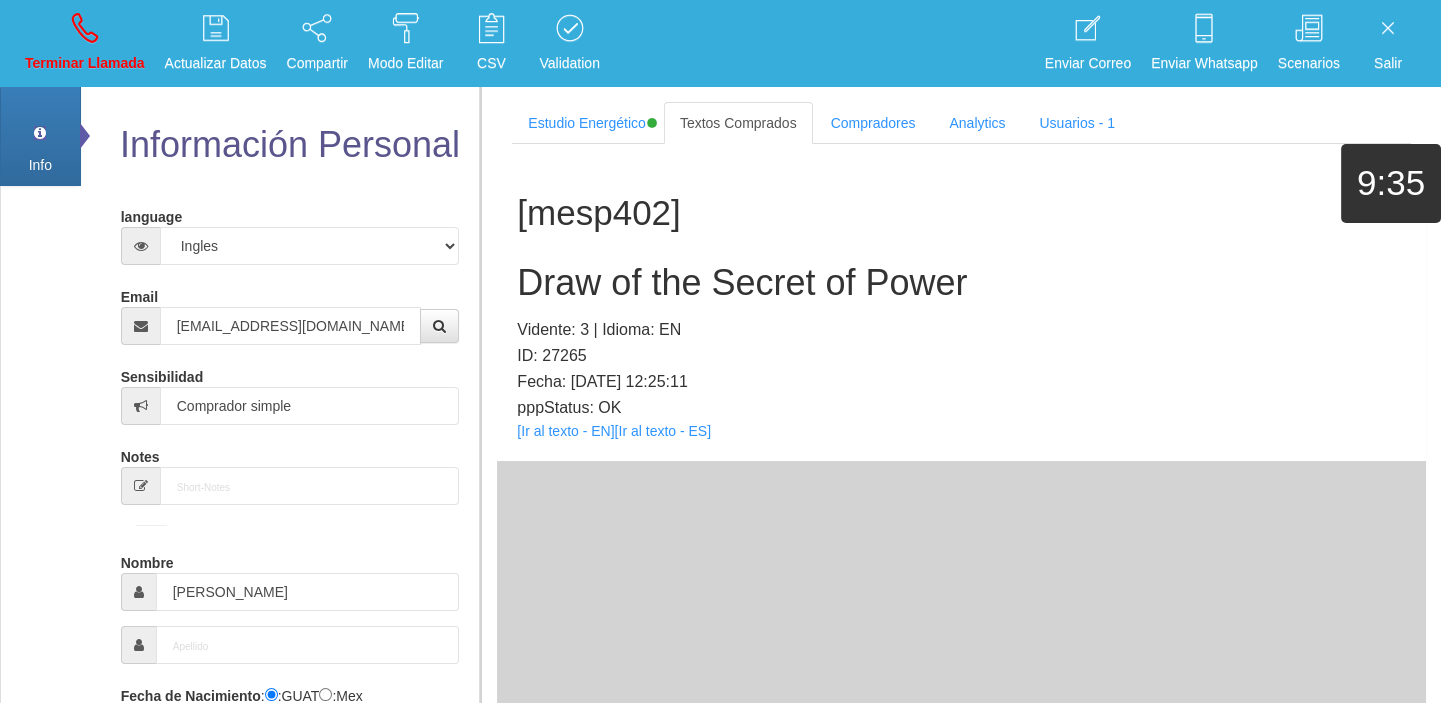 click on "Draw of the Secret of Power" at bounding box center [961, 283] 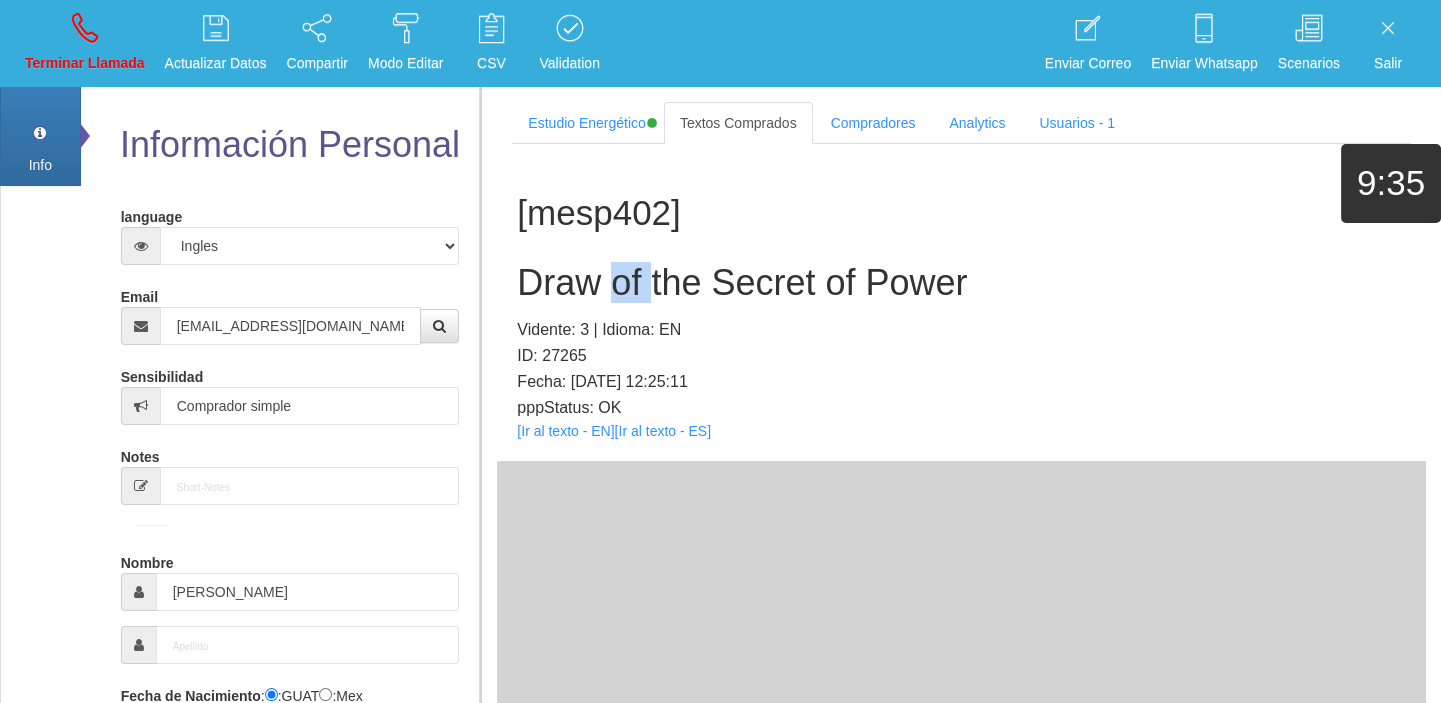 click on "Draw of the Secret of Power" at bounding box center [961, 283] 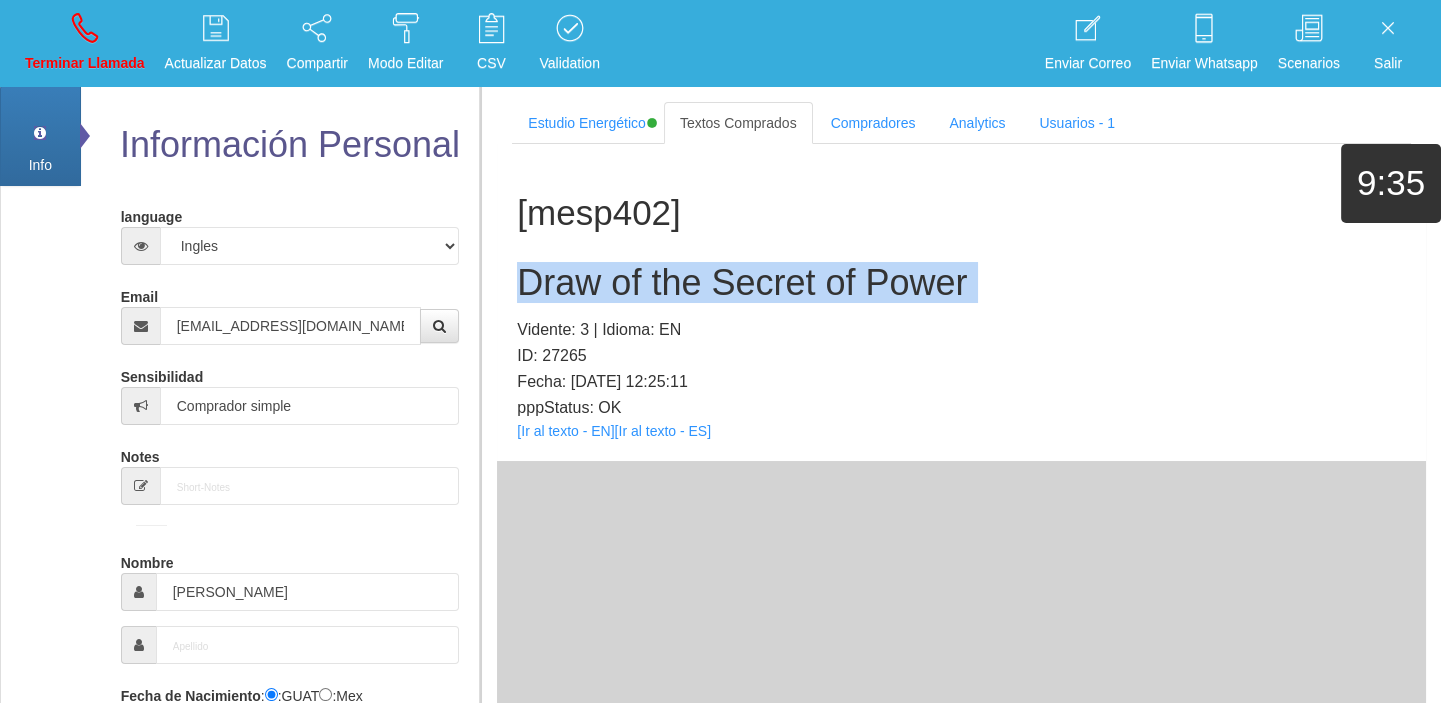 click on "Draw of the Secret of Power" at bounding box center (961, 283) 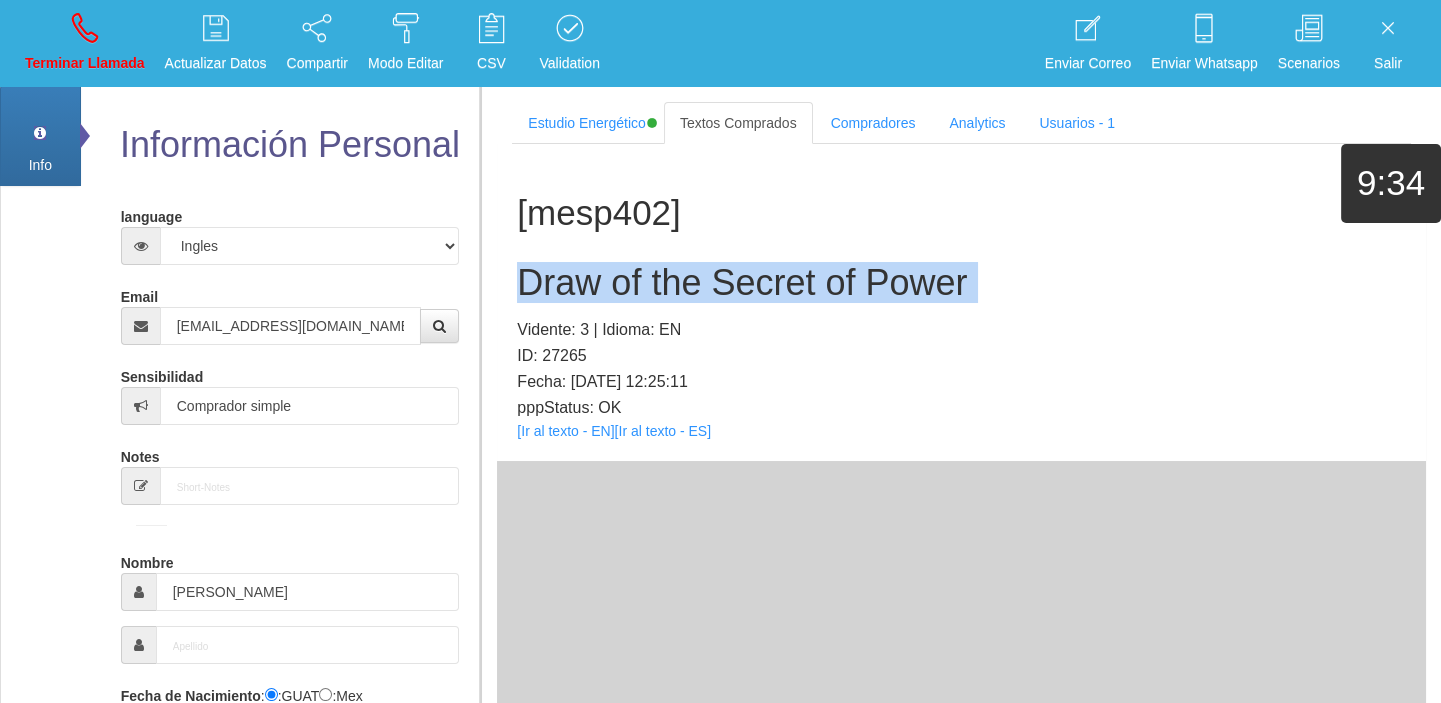 copy on "Draw of the Secret of Power" 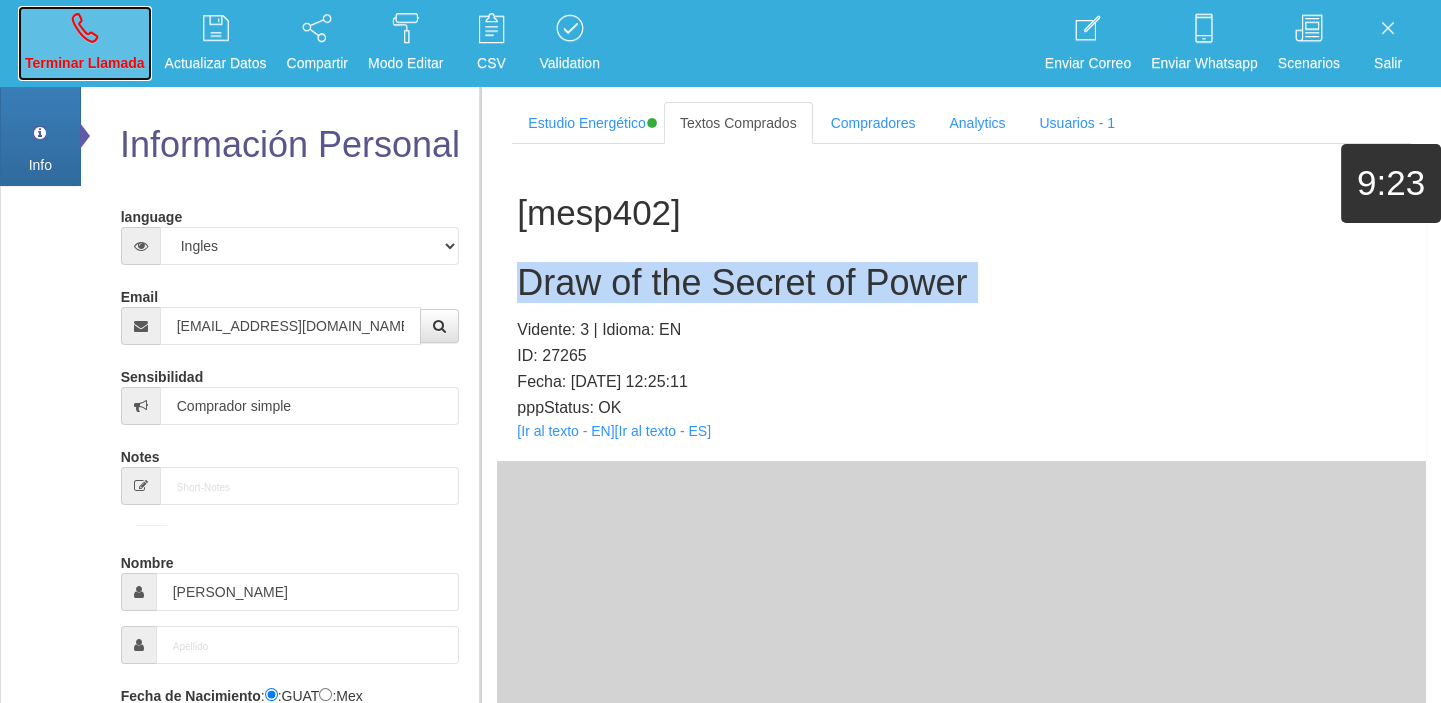 drag, startPoint x: 106, startPoint y: 72, endPoint x: 104, endPoint y: 105, distance: 33.06055 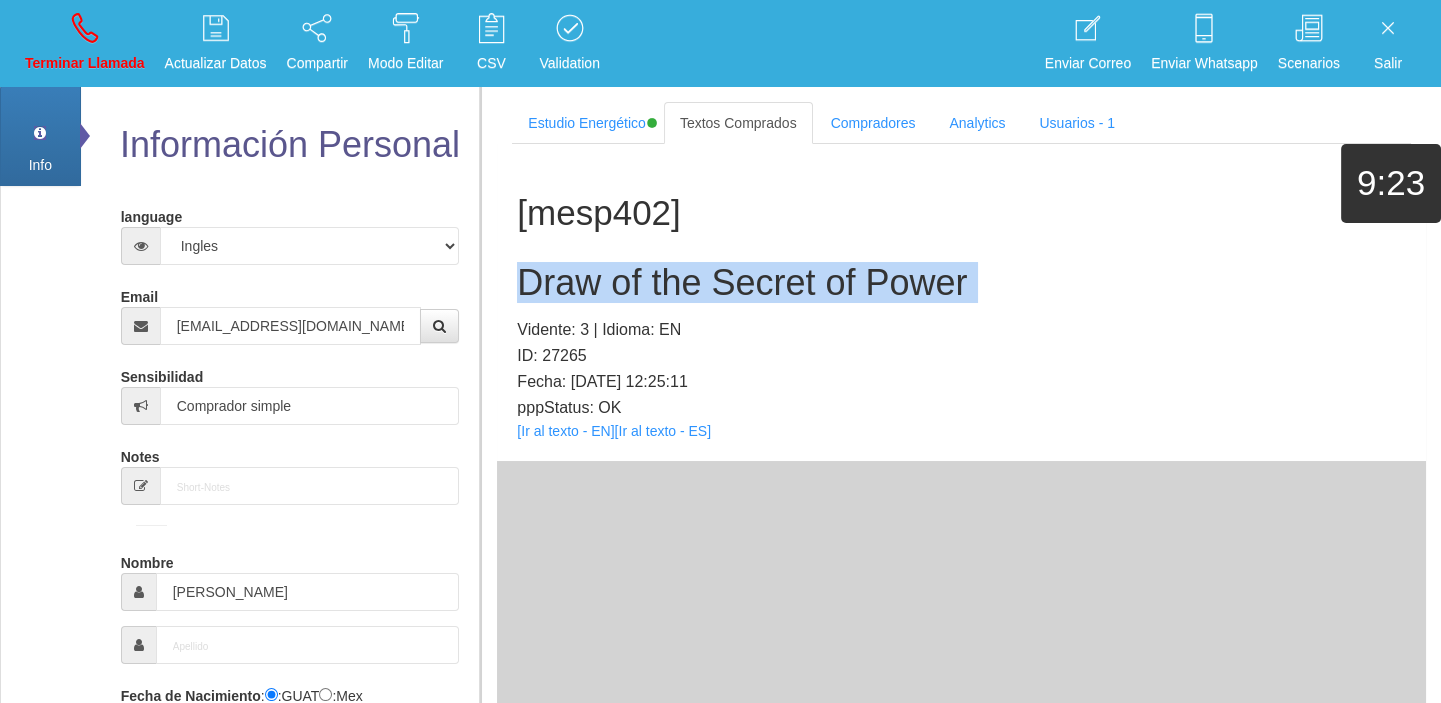 type 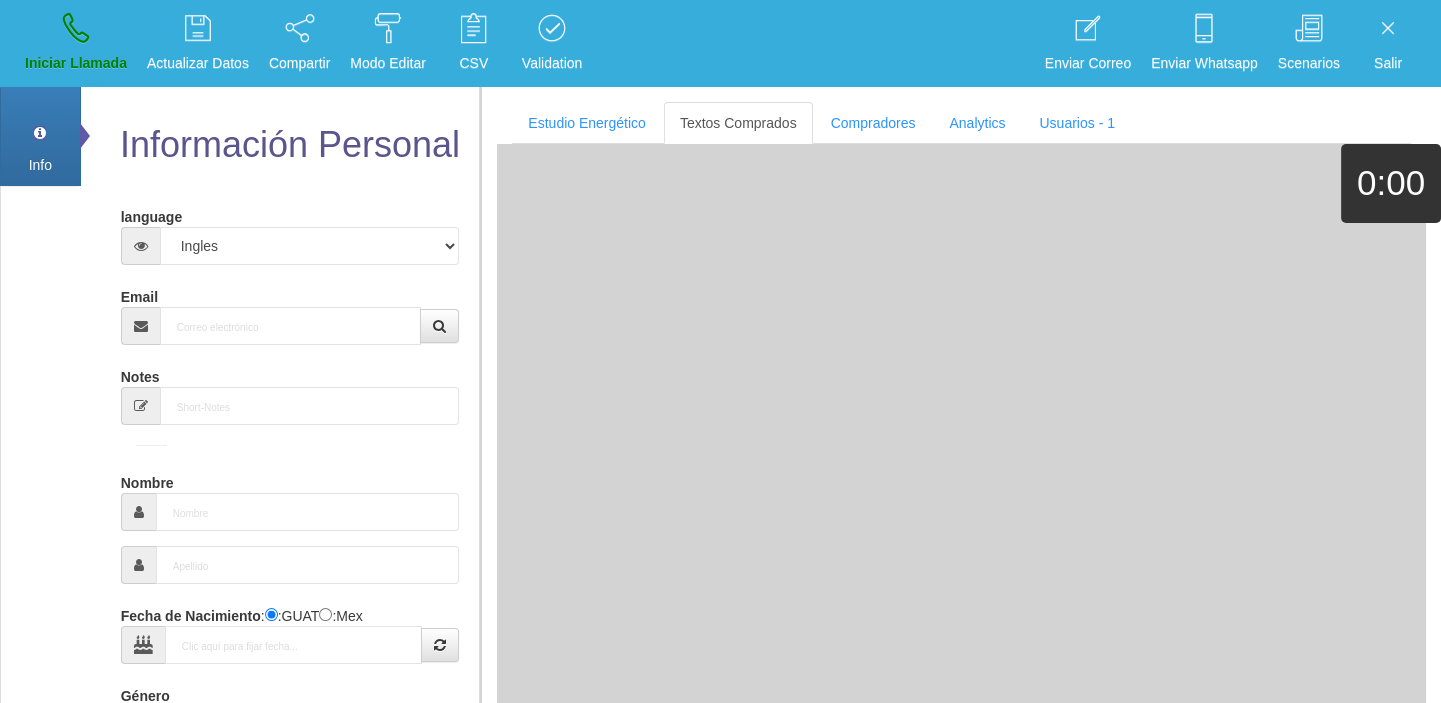 drag, startPoint x: 253, startPoint y: 290, endPoint x: 261, endPoint y: 304, distance: 16.124516 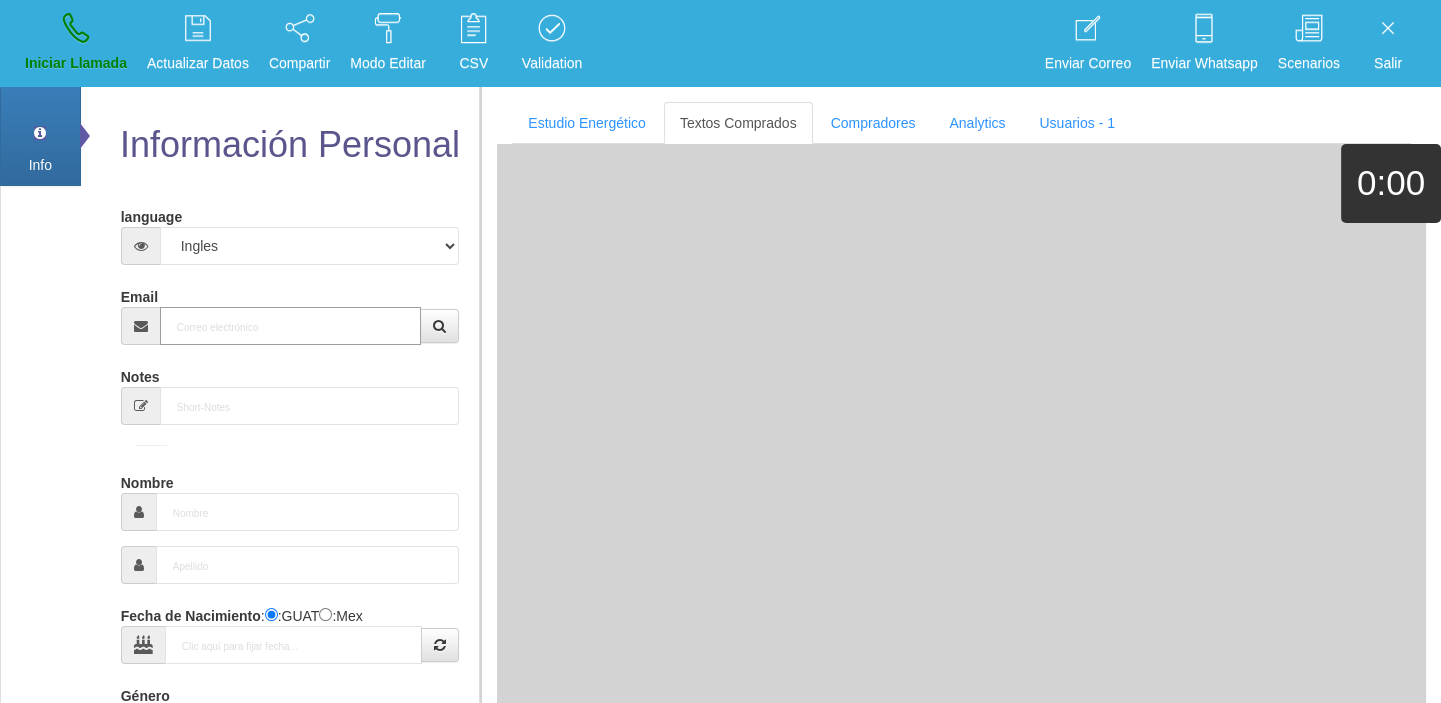 click on "Email" at bounding box center [291, 326] 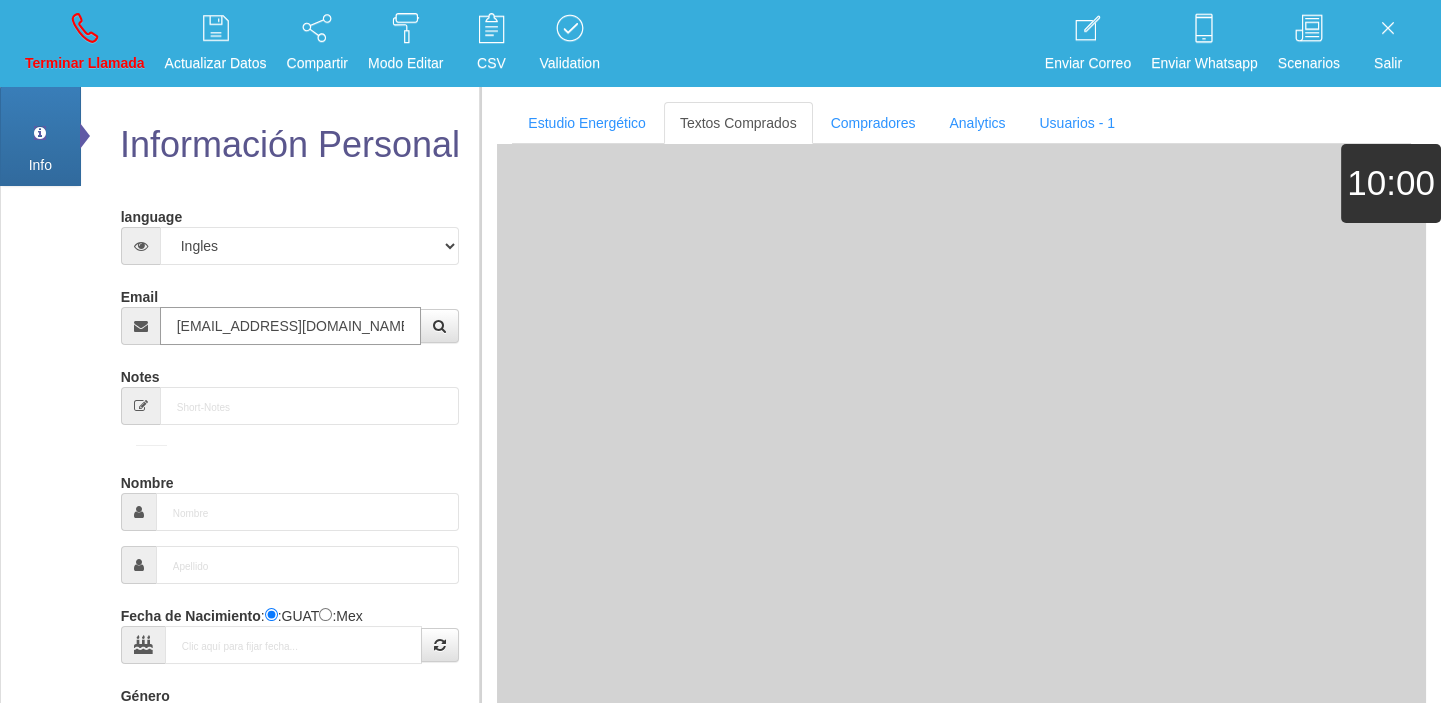 type on "[EMAIL_ADDRESS][DOMAIN_NAME]" 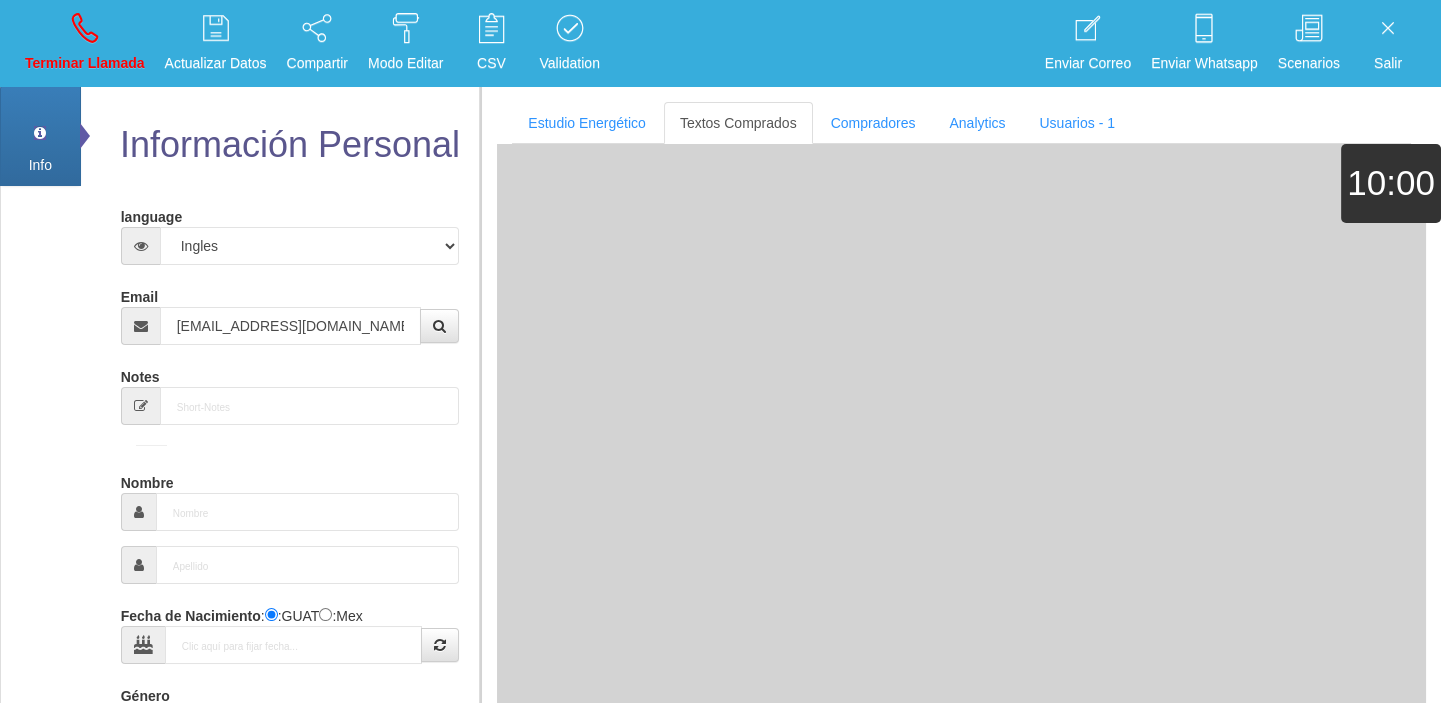 type on "[DATE]" 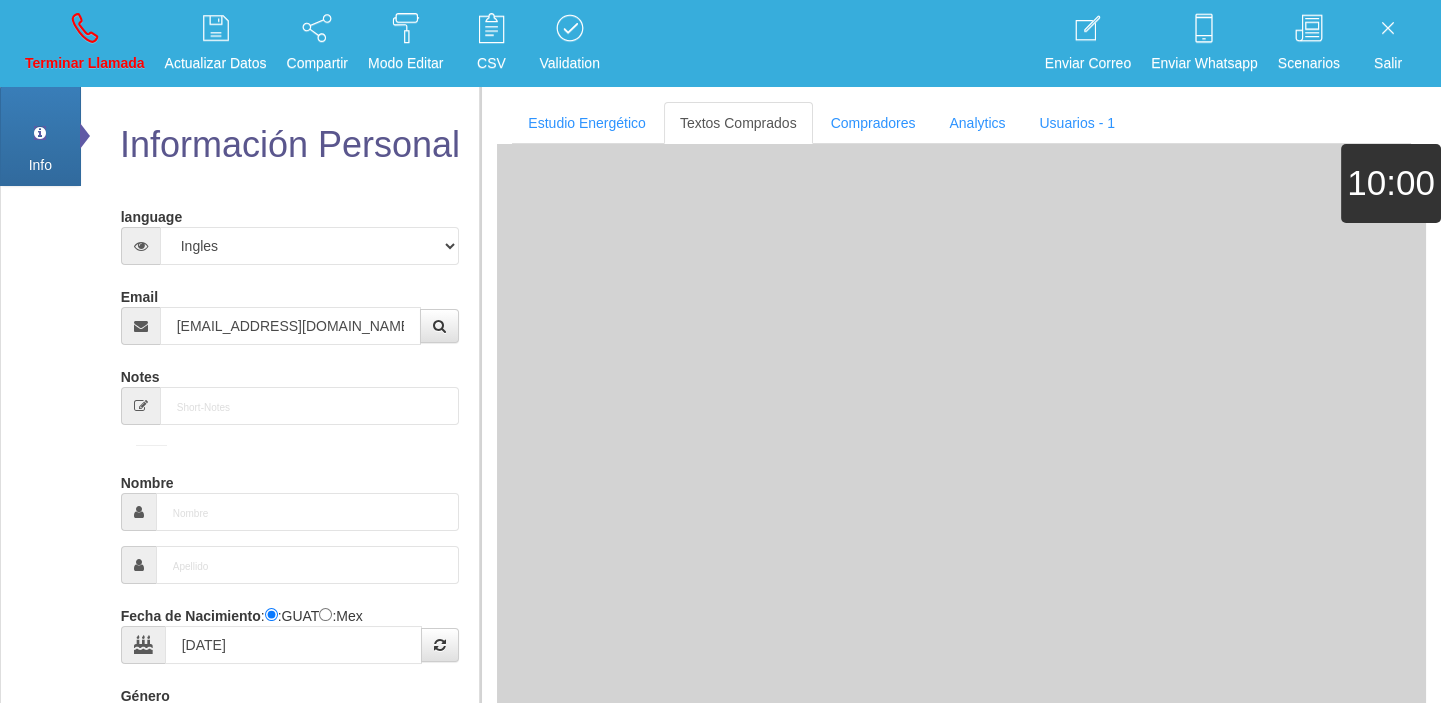 type on "Comprador bajo" 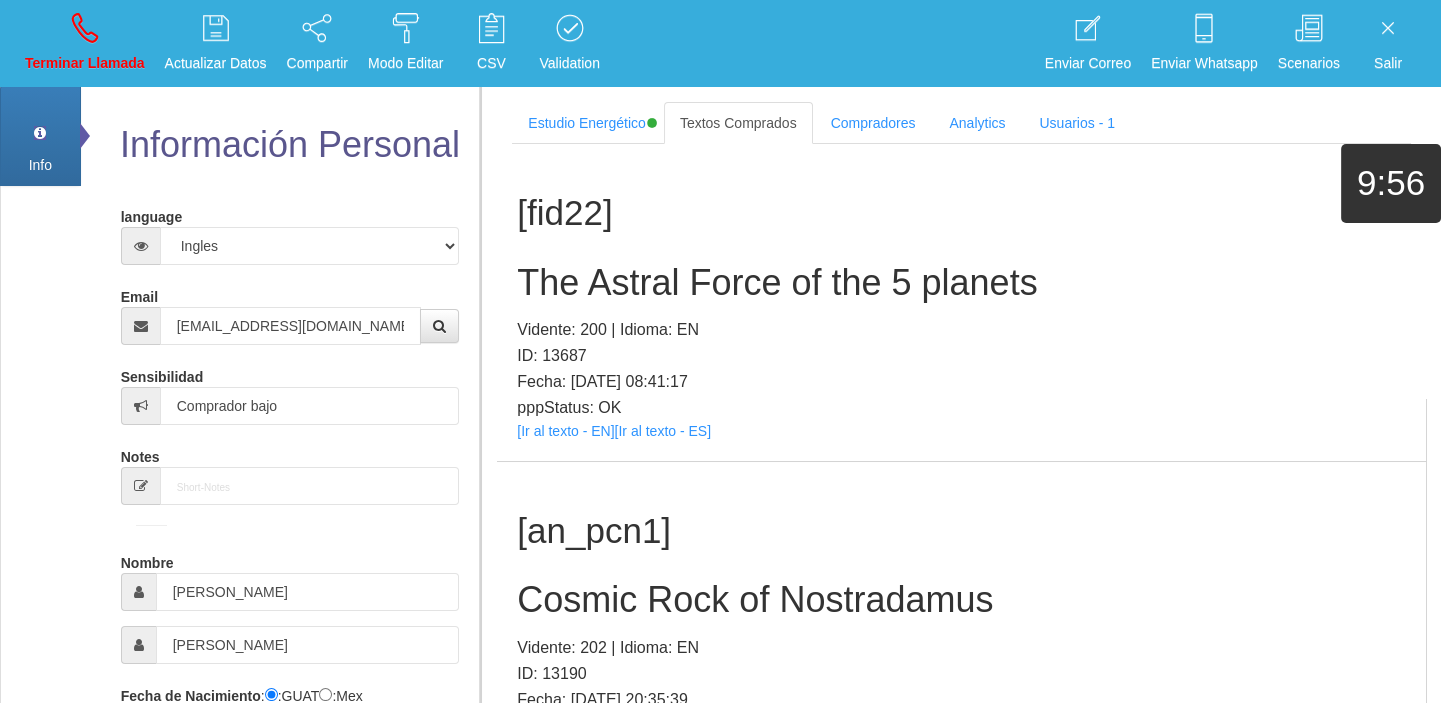 scroll, scrollTop: 280, scrollLeft: 0, axis: vertical 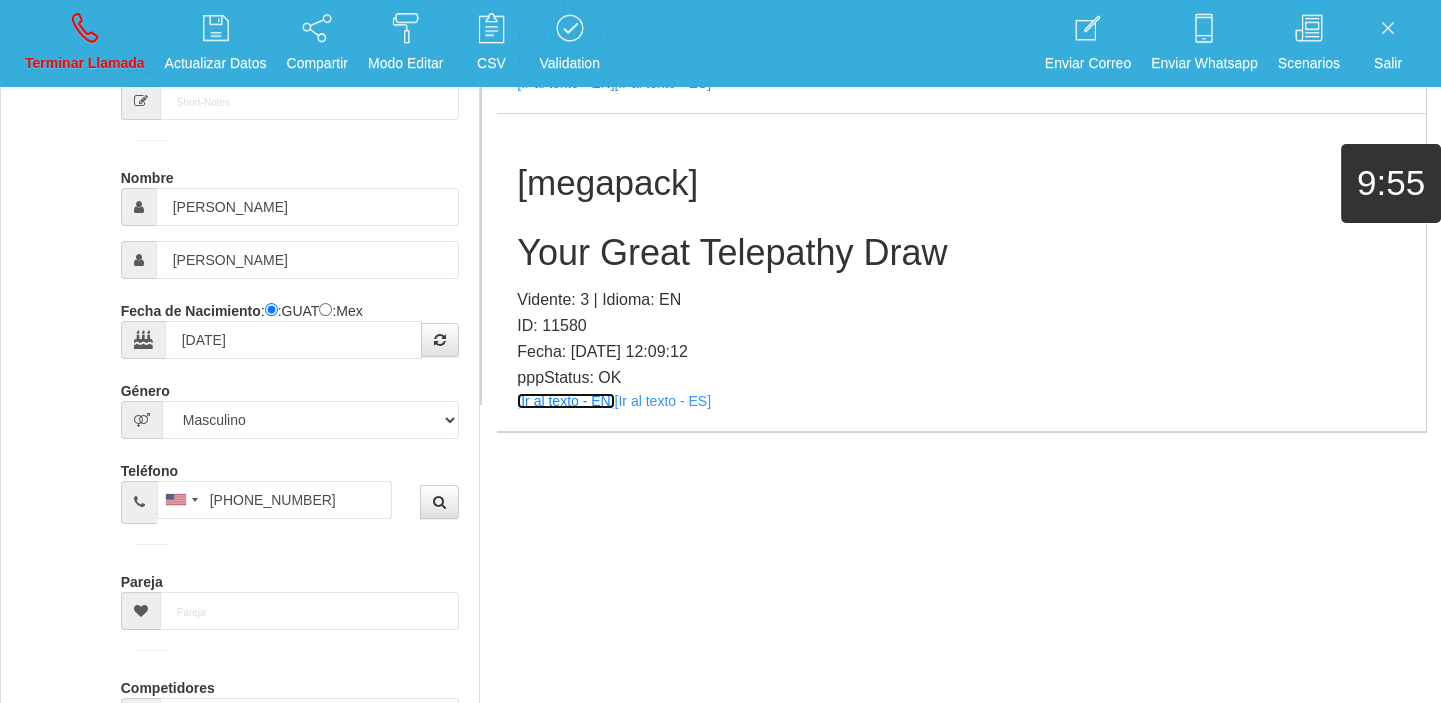 click on "[Ir al texto - EN]" at bounding box center [565, 401] 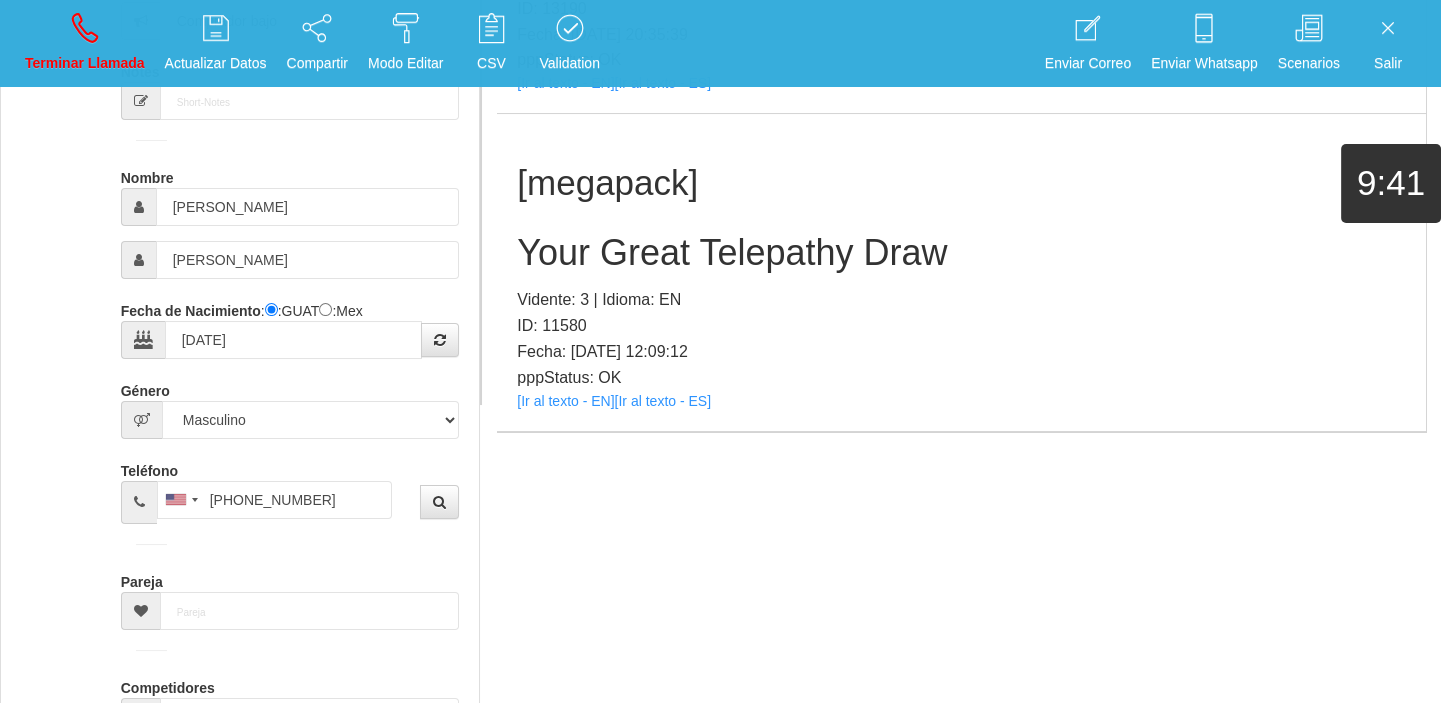 click on "[megapack] Your Great Telepathy Draw Vidente: 3 | Idioma: EN ID: 11580 Fecha: [DATE] 12:09:12 pppStatus: OK [Ir al texto - EN] [Ir al texto - ES]" at bounding box center (961, 272) 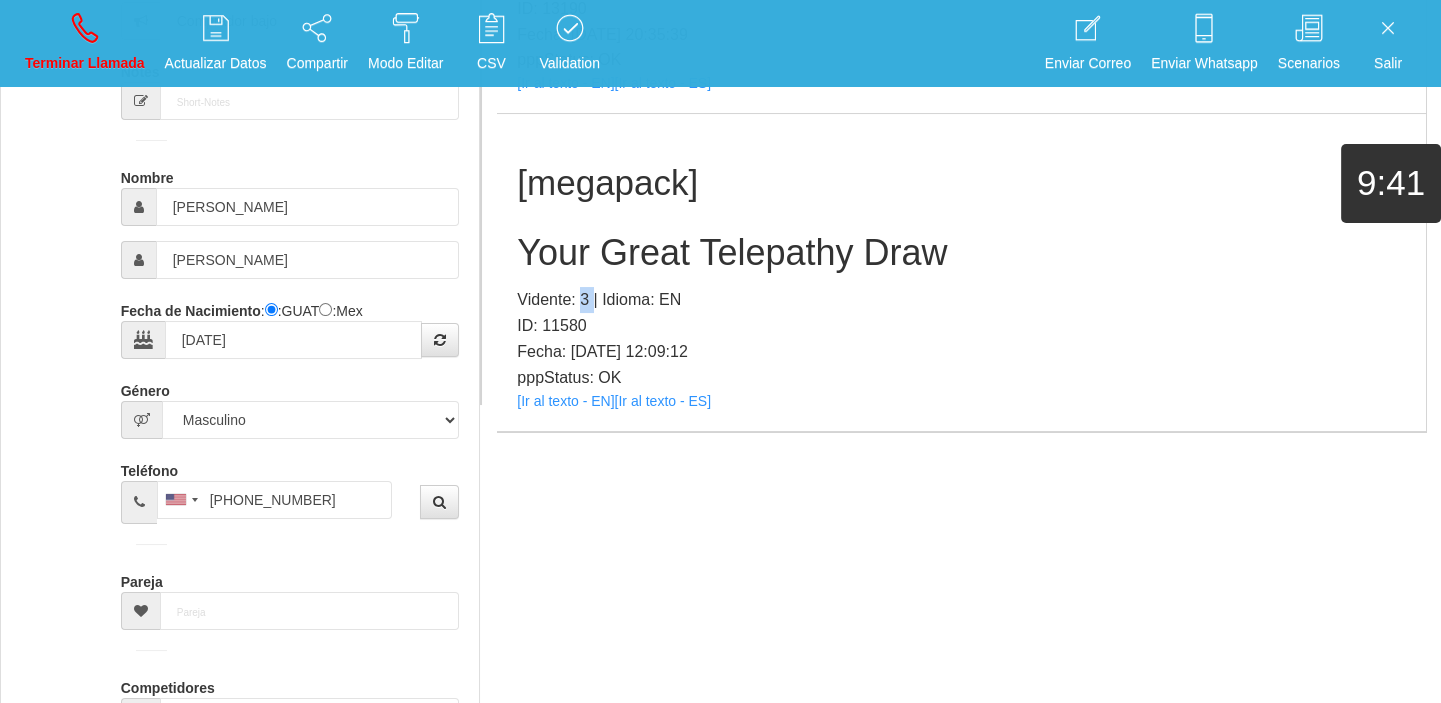 click on "[megapack] Your Great Telepathy Draw Vidente: 3 | Idioma: EN ID: 11580 Fecha: [DATE] 12:09:12 pppStatus: OK [Ir al texto - EN] [Ir al texto - ES]" at bounding box center (961, 272) 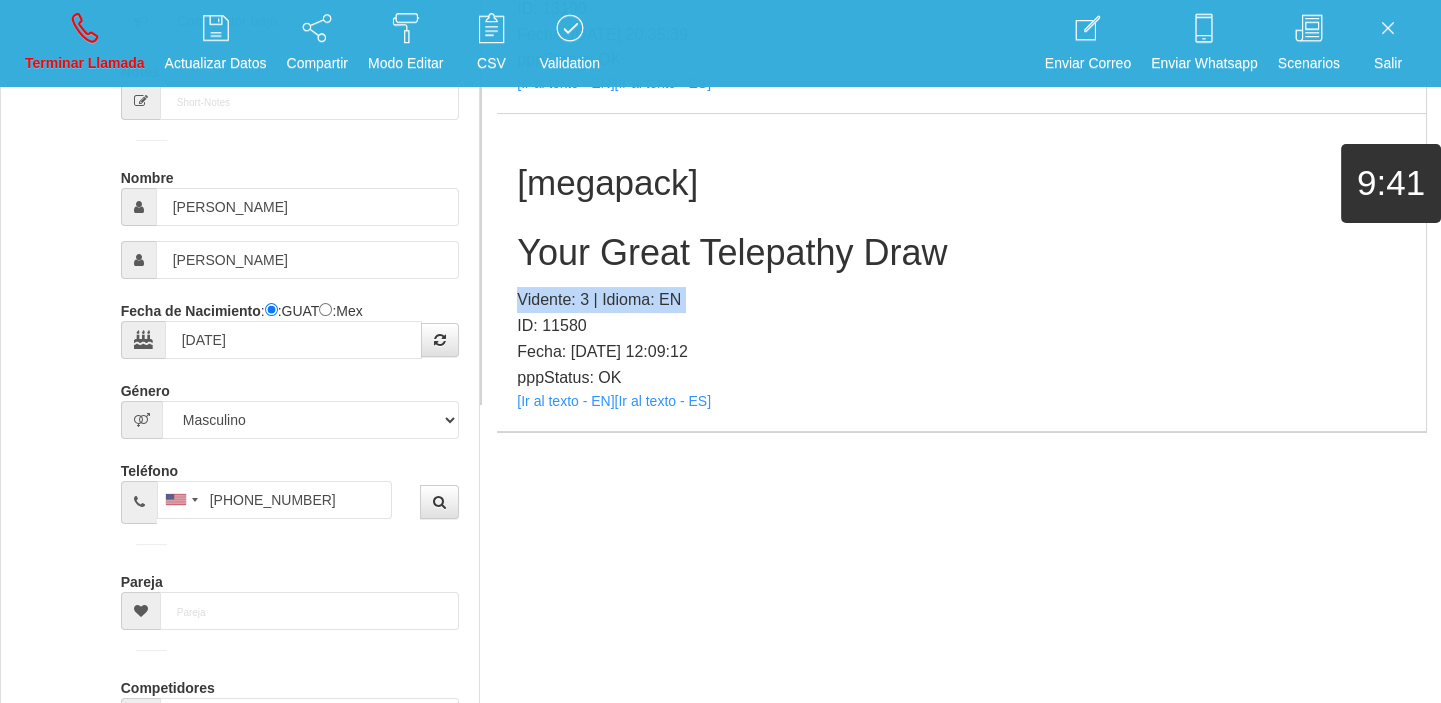 click on "[megapack] Your Great Telepathy Draw Vidente: 3 | Idioma: EN ID: 11580 Fecha: [DATE] 12:09:12 pppStatus: OK [Ir al texto - EN] [Ir al texto - ES]" at bounding box center (961, 272) 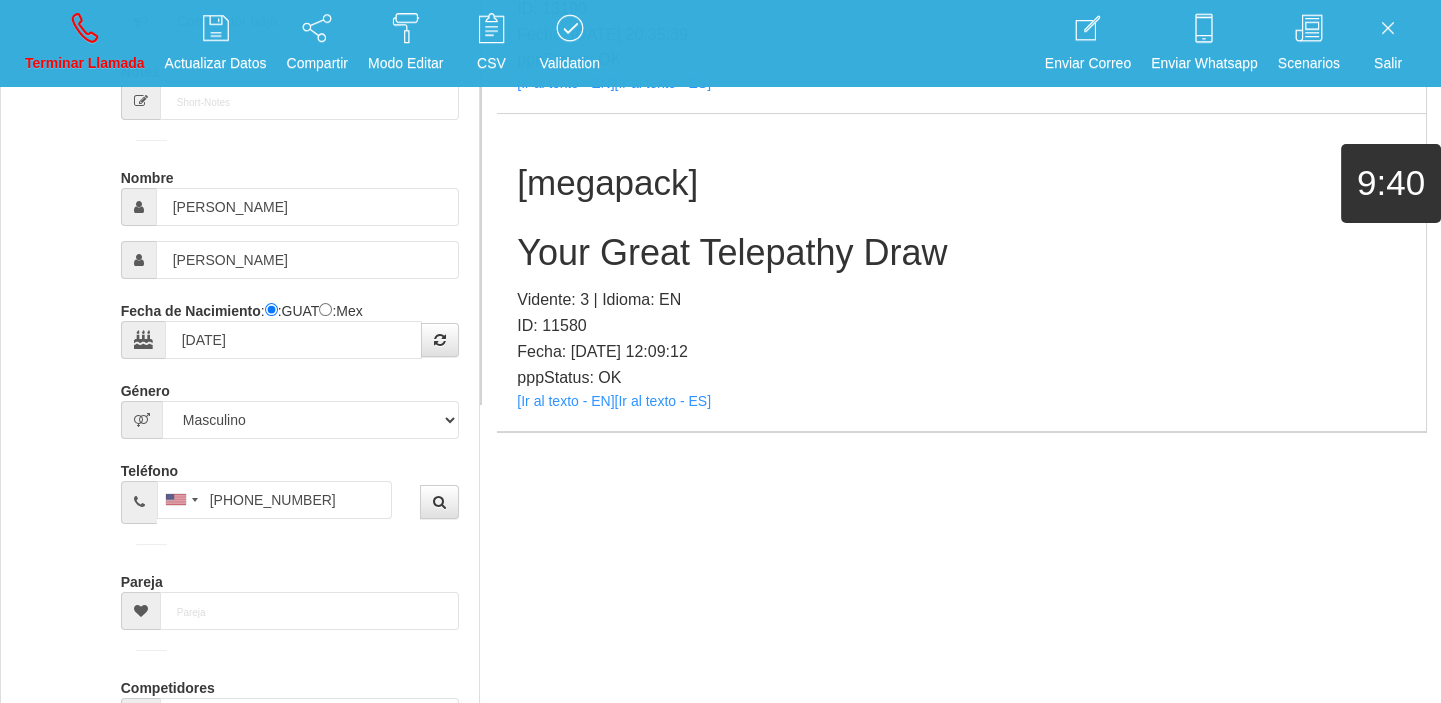 click on "Your Great Telepathy Draw" at bounding box center [961, 253] 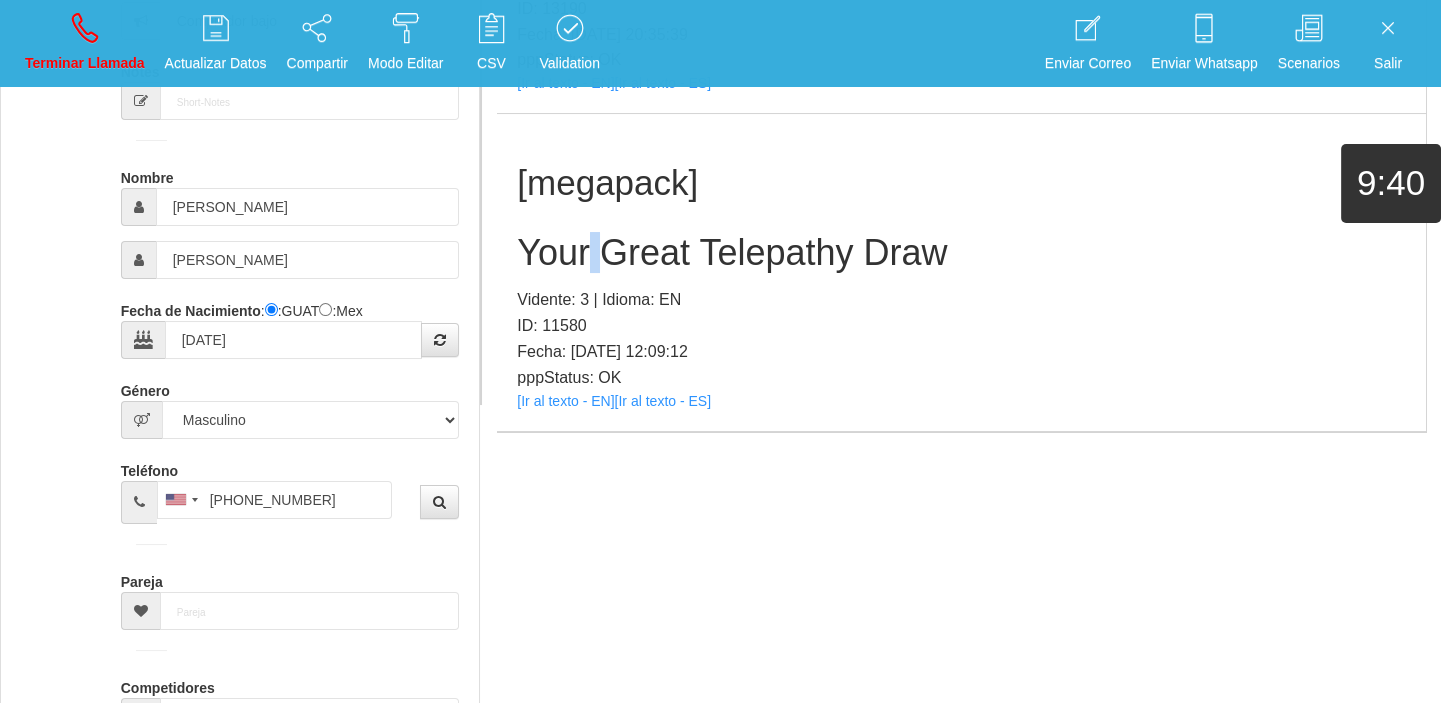 click on "Your Great Telepathy Draw" at bounding box center (961, 253) 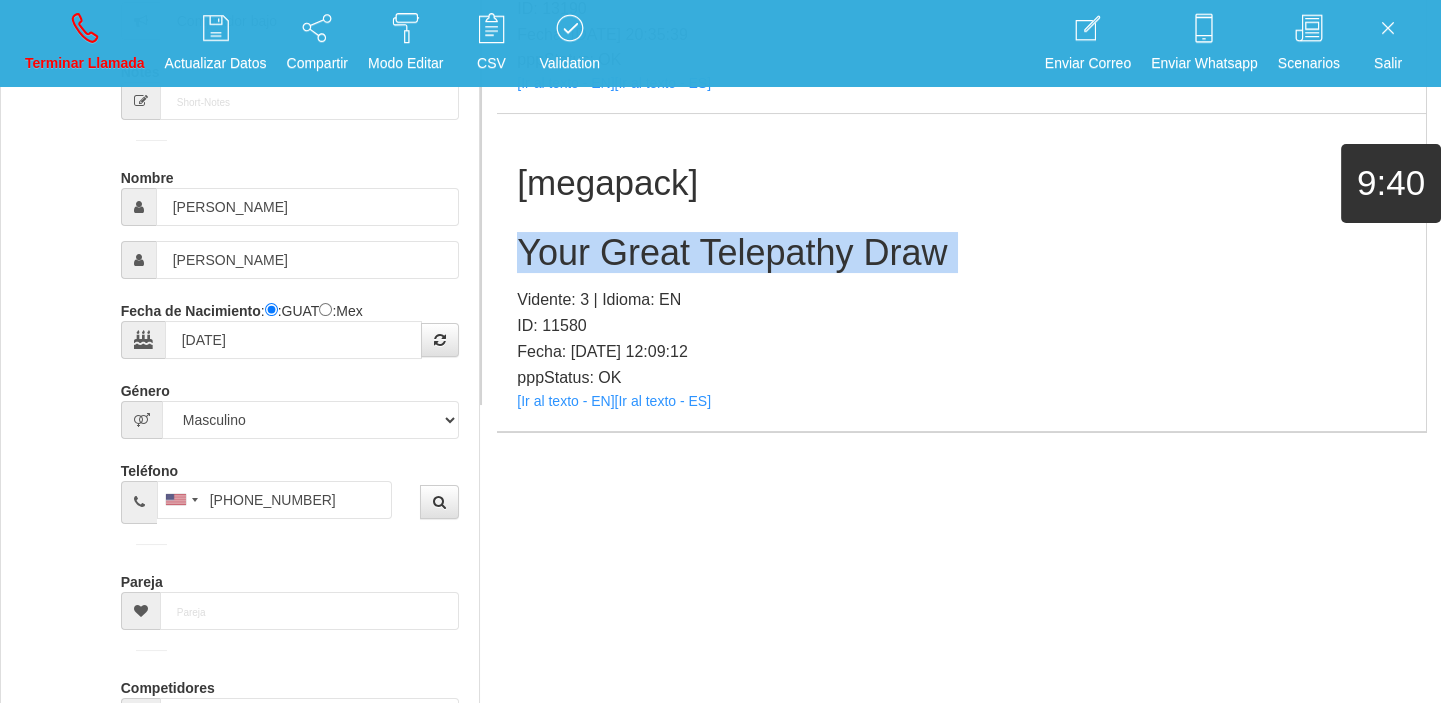 click on "Your Great Telepathy Draw" at bounding box center [961, 253] 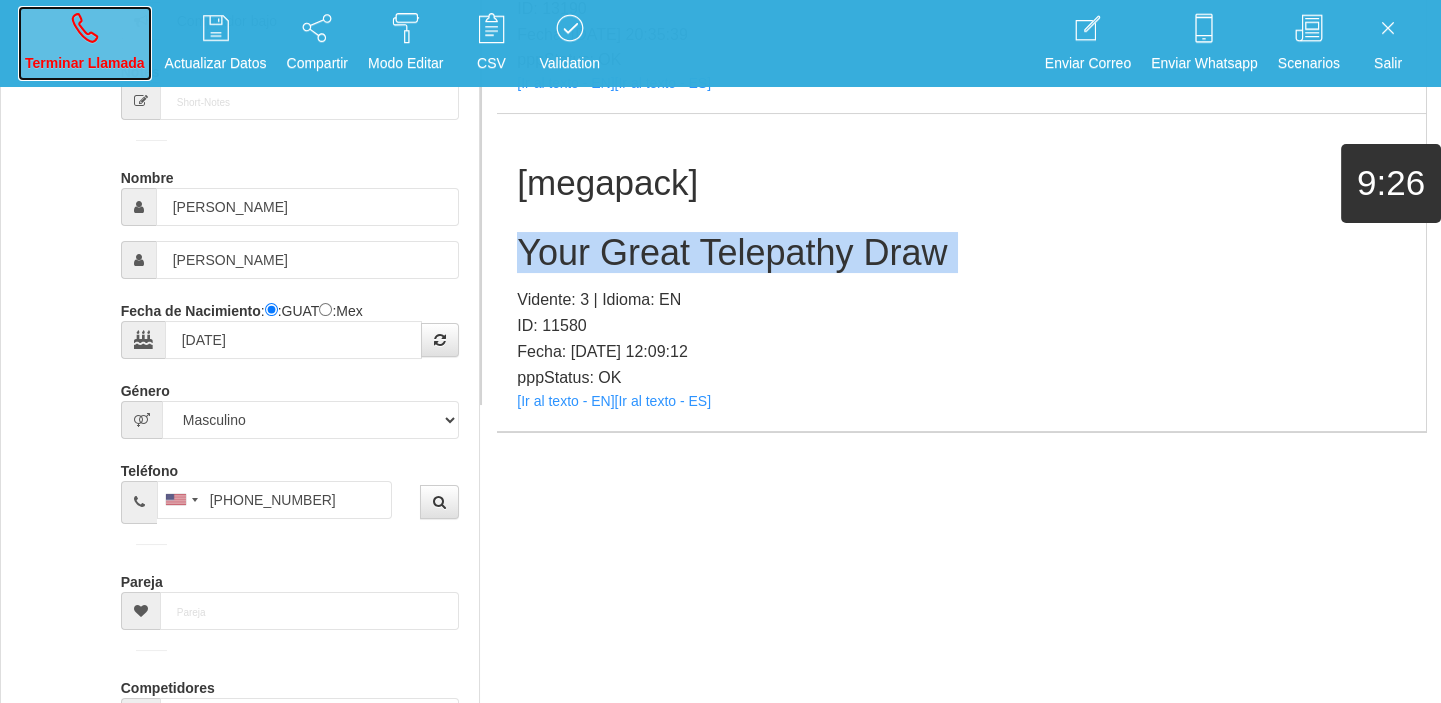 click on "Terminar Llamada" at bounding box center (85, 43) 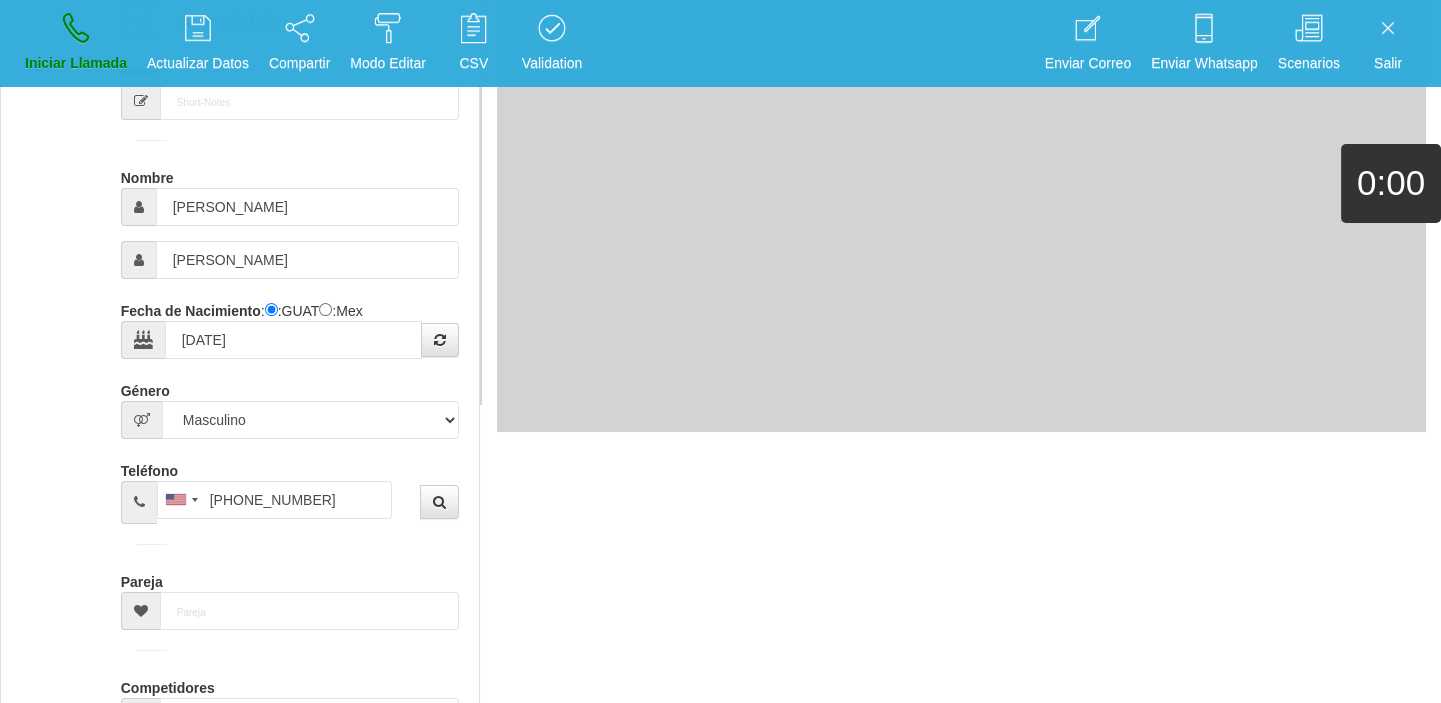 type 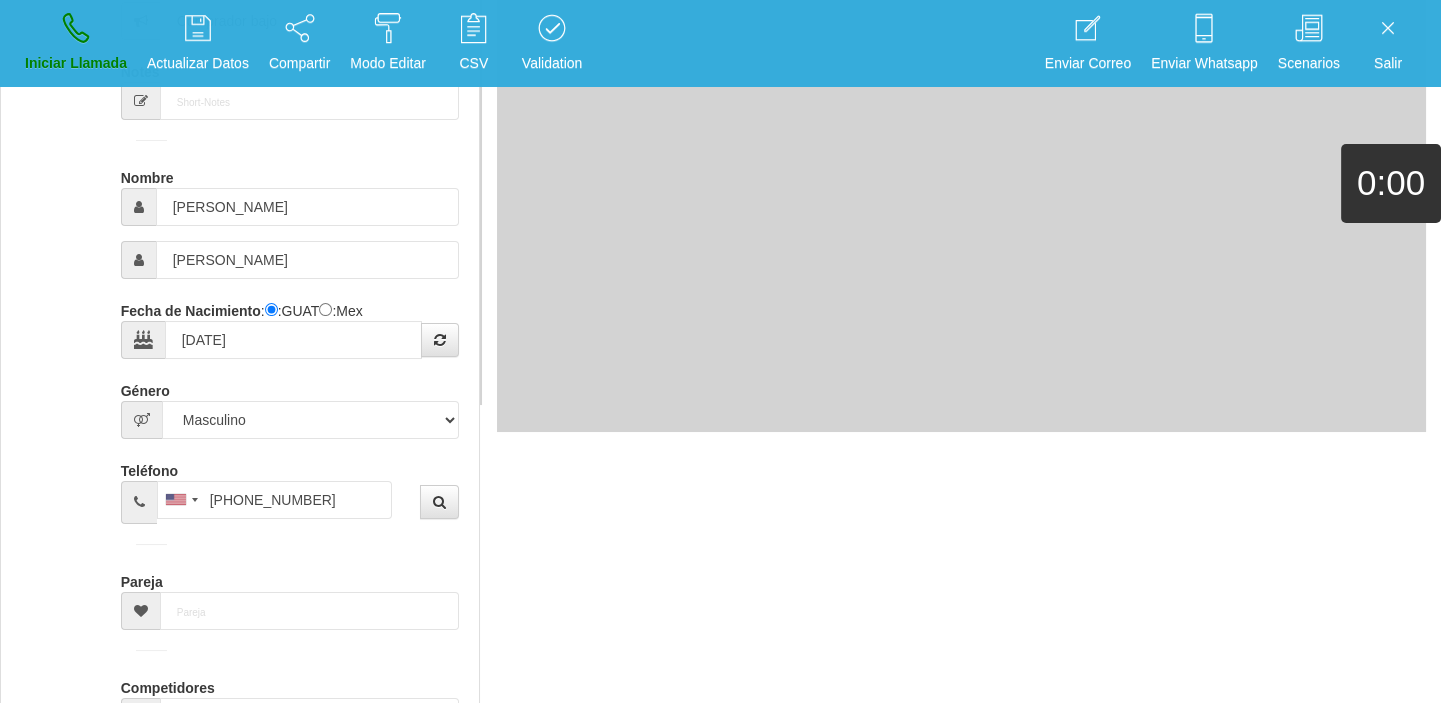 type 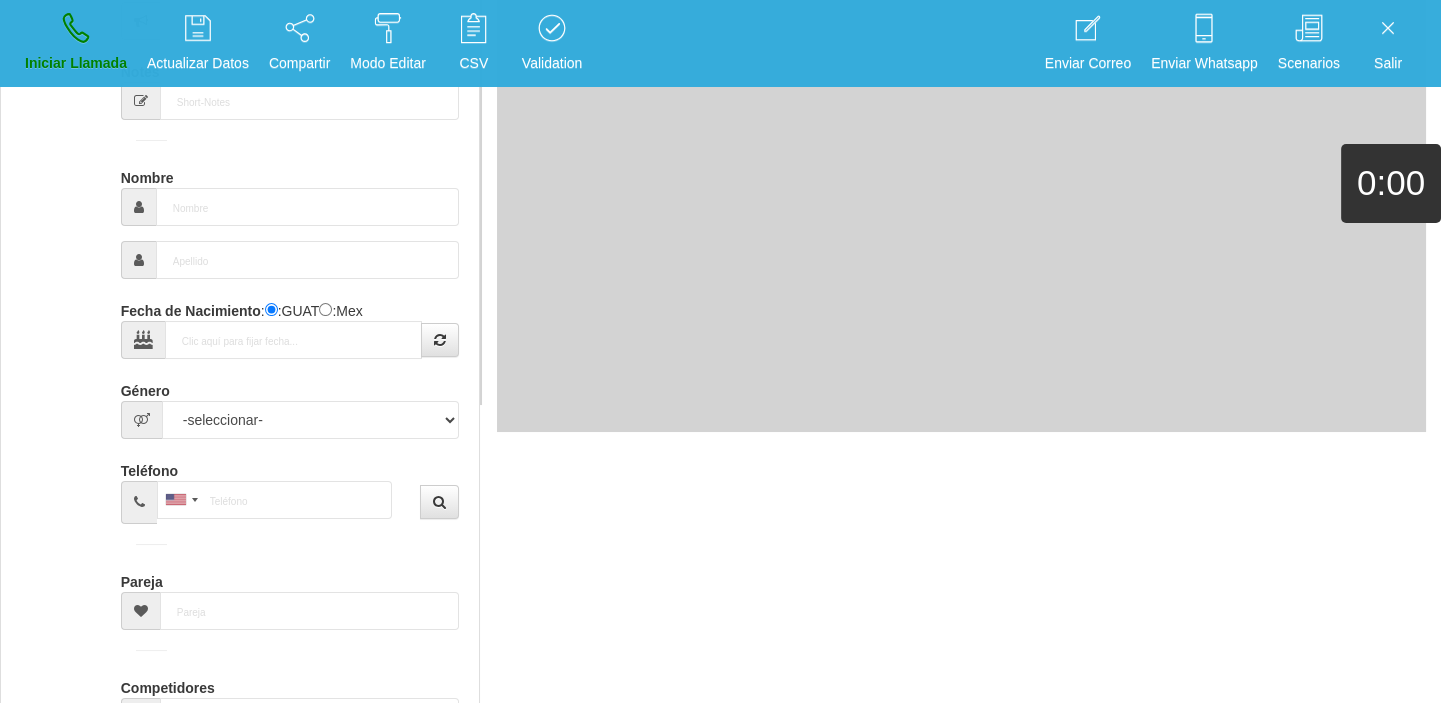 scroll, scrollTop: 0, scrollLeft: 0, axis: both 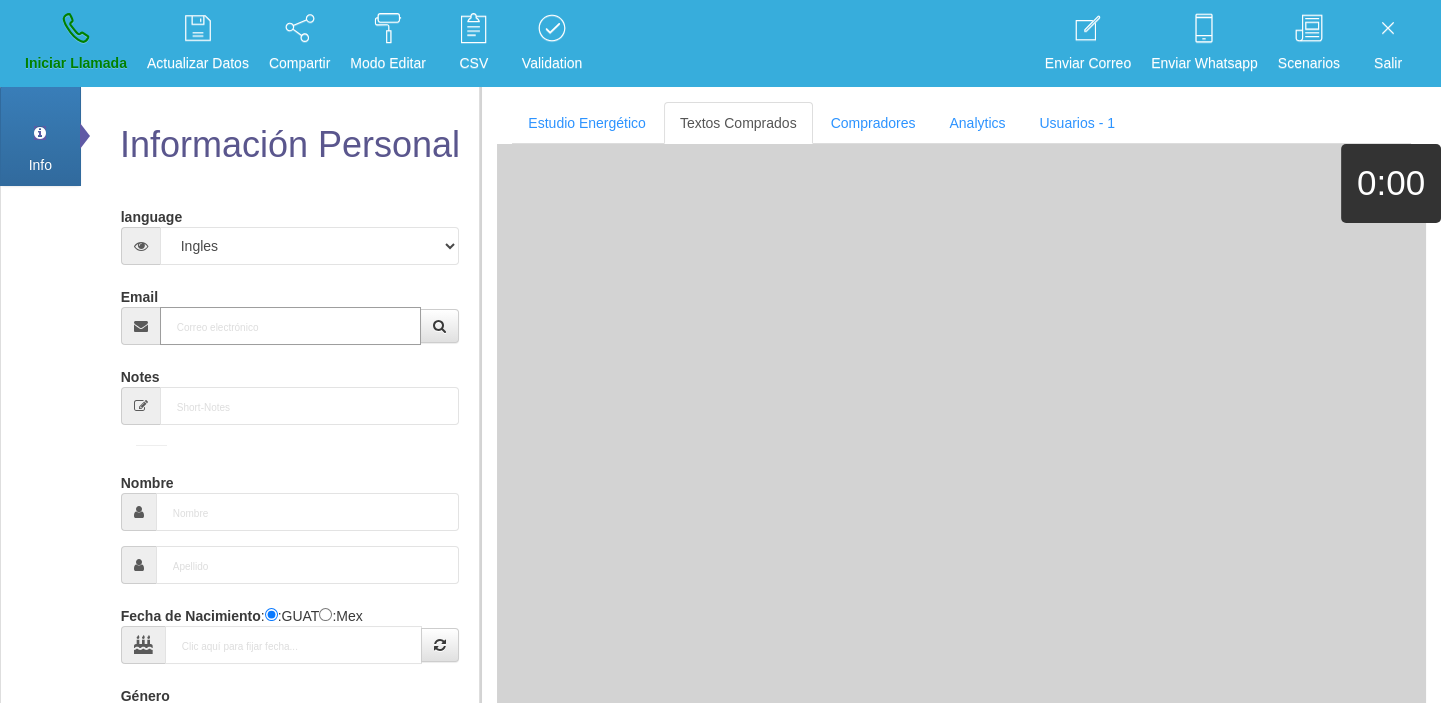 click on "Email" at bounding box center (291, 326) 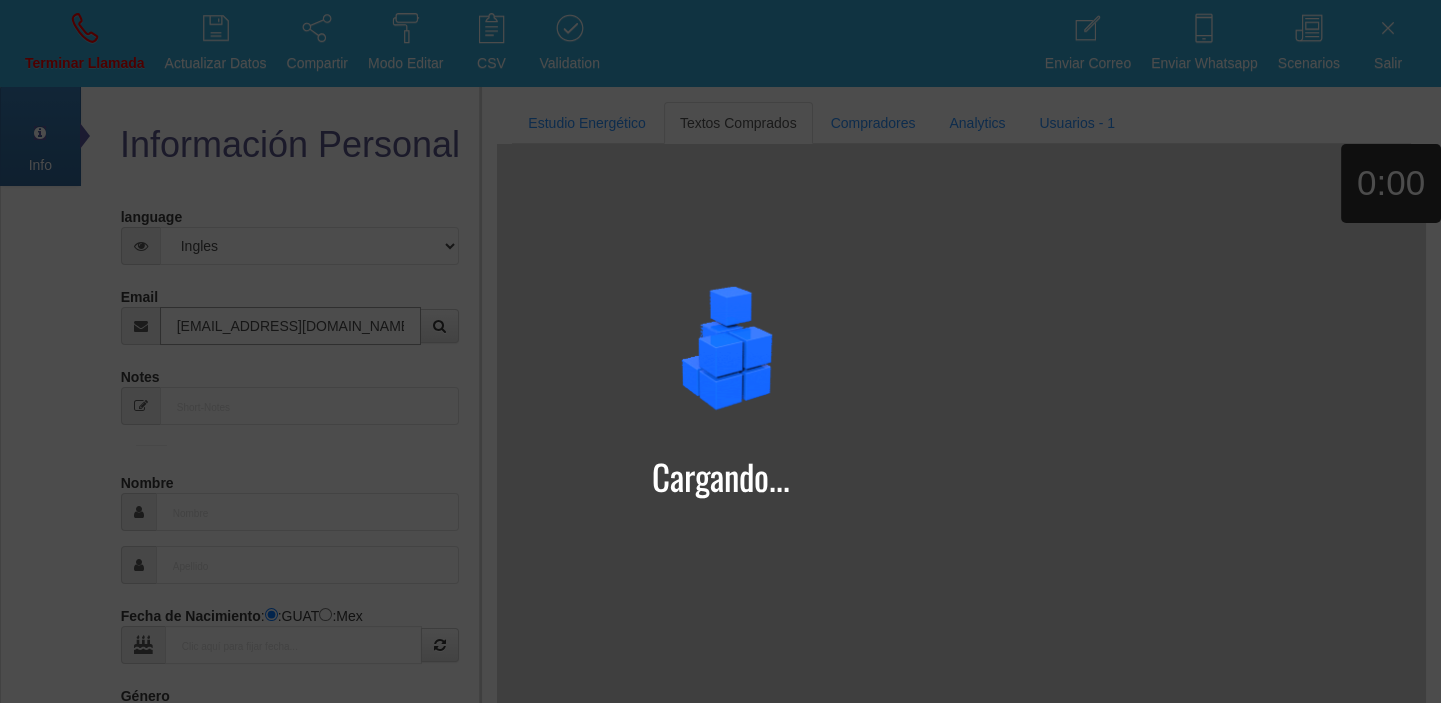 type on "[EMAIL_ADDRESS][DOMAIN_NAME]" 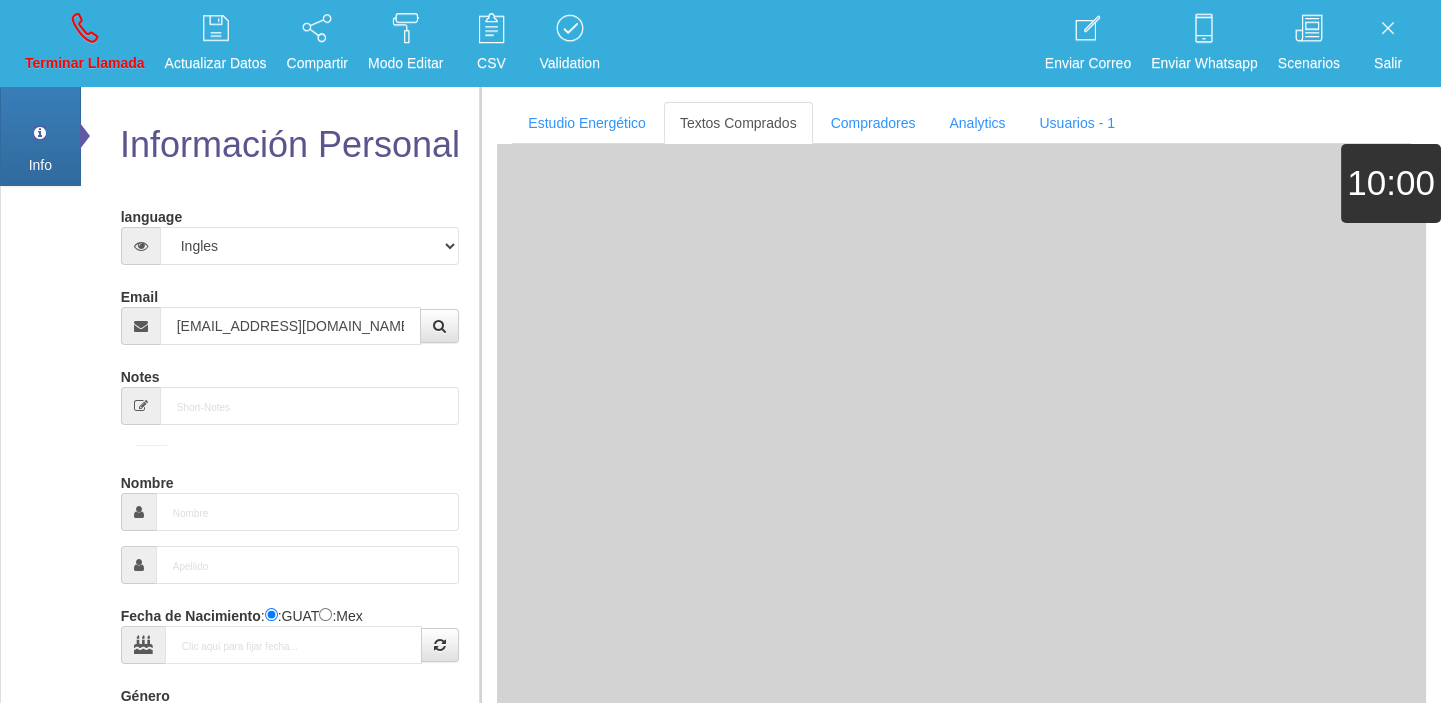 type on "[DATE]" 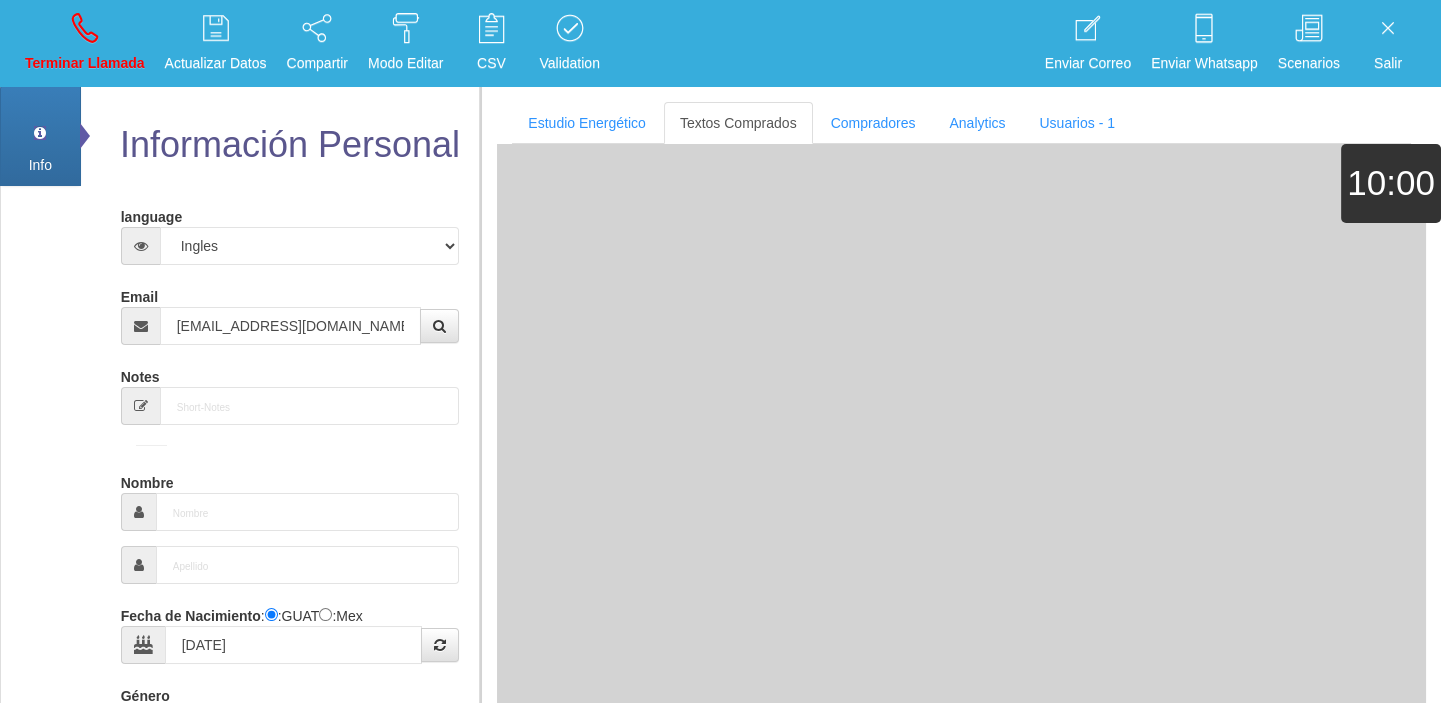 type on "Comprador bajo" 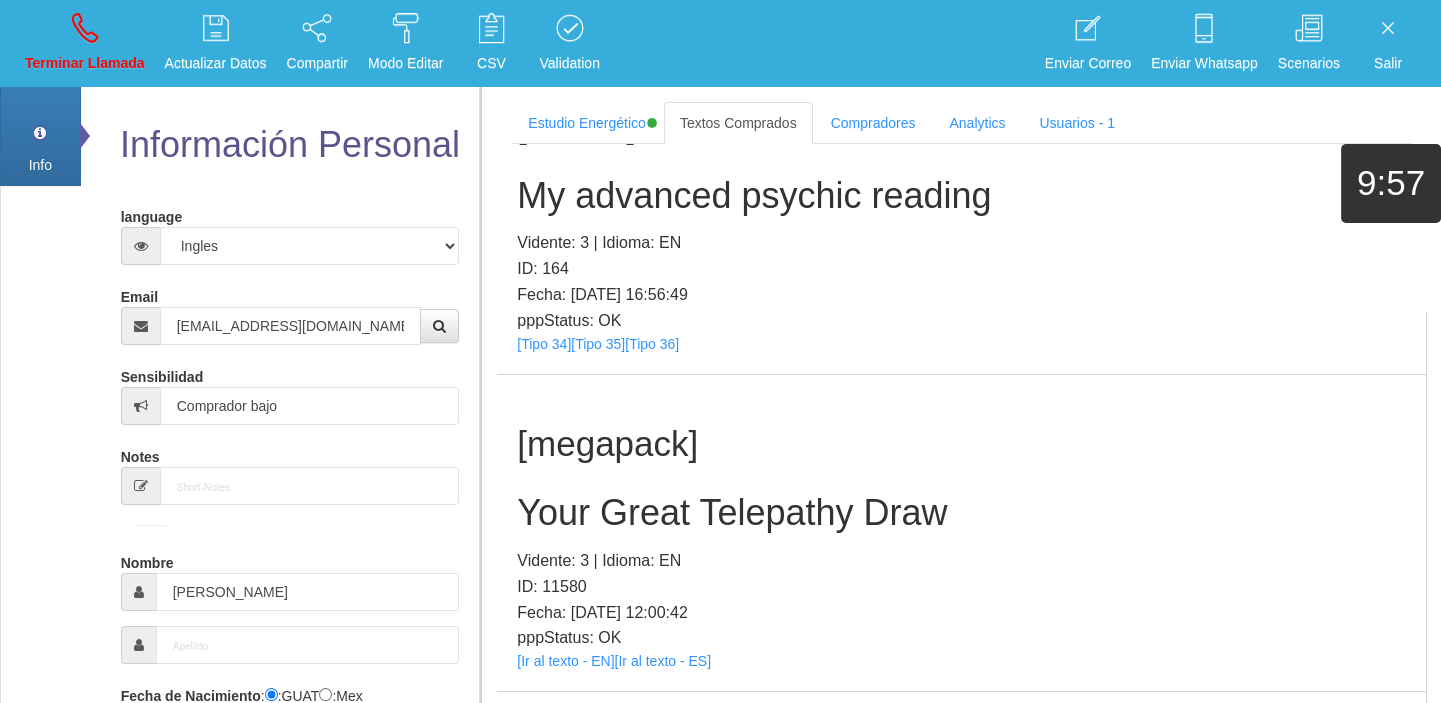 scroll, scrollTop: 272, scrollLeft: 0, axis: vertical 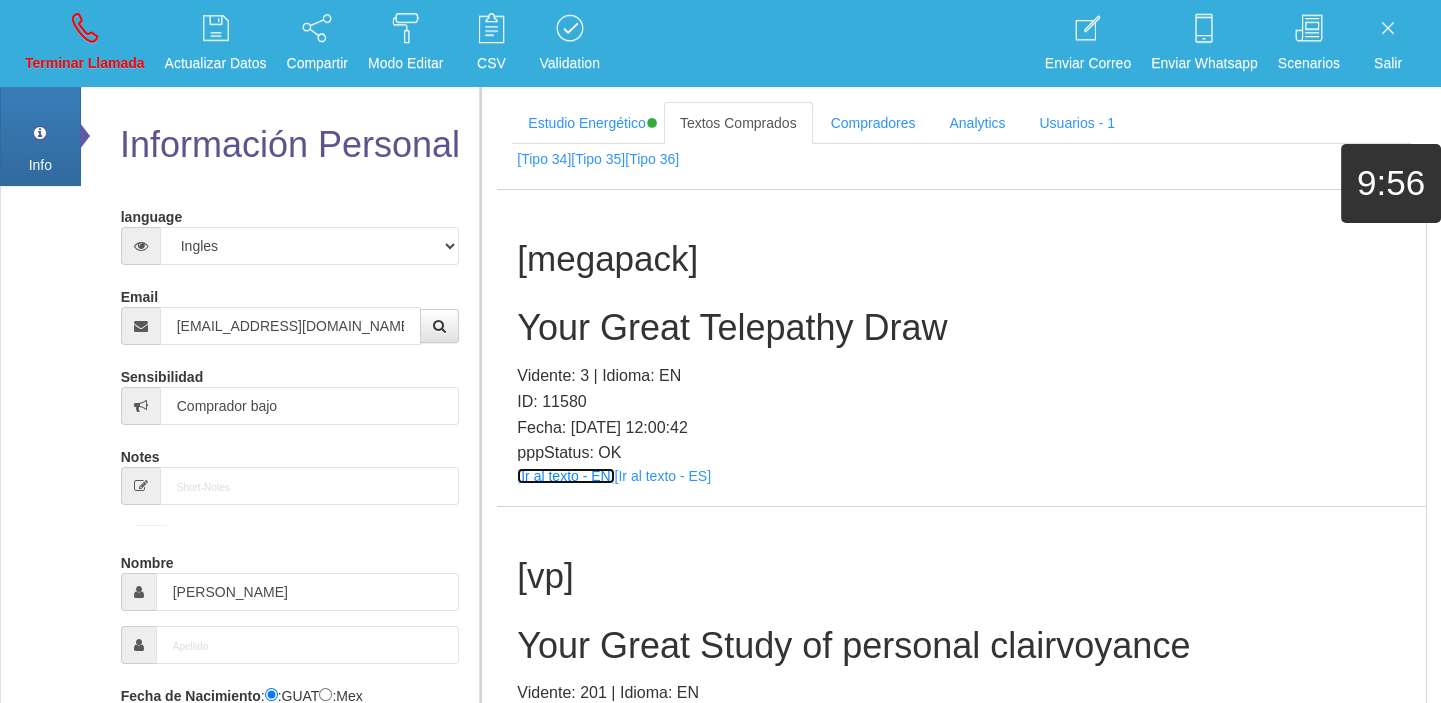 click on "[Ir al texto - EN]" at bounding box center (565, 476) 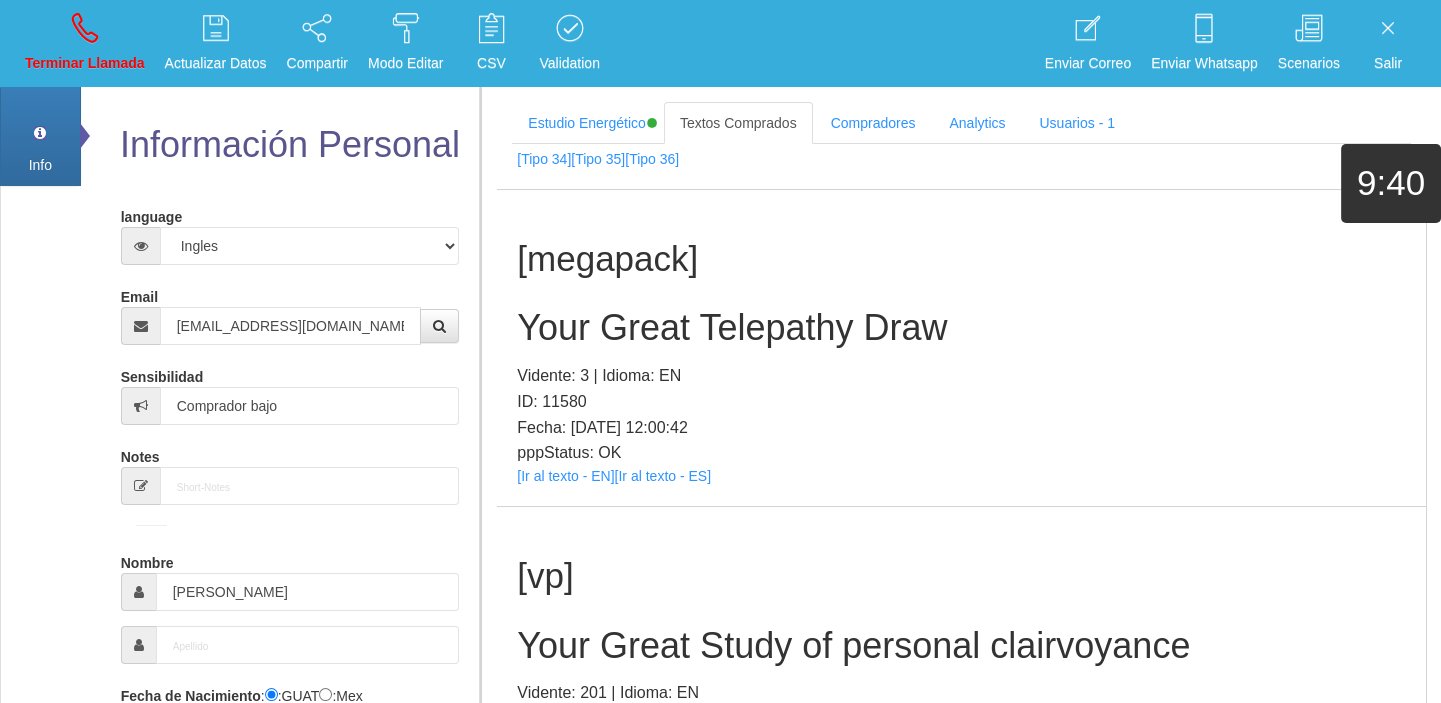 click on "Your Great Telepathy Draw" at bounding box center [961, 328] 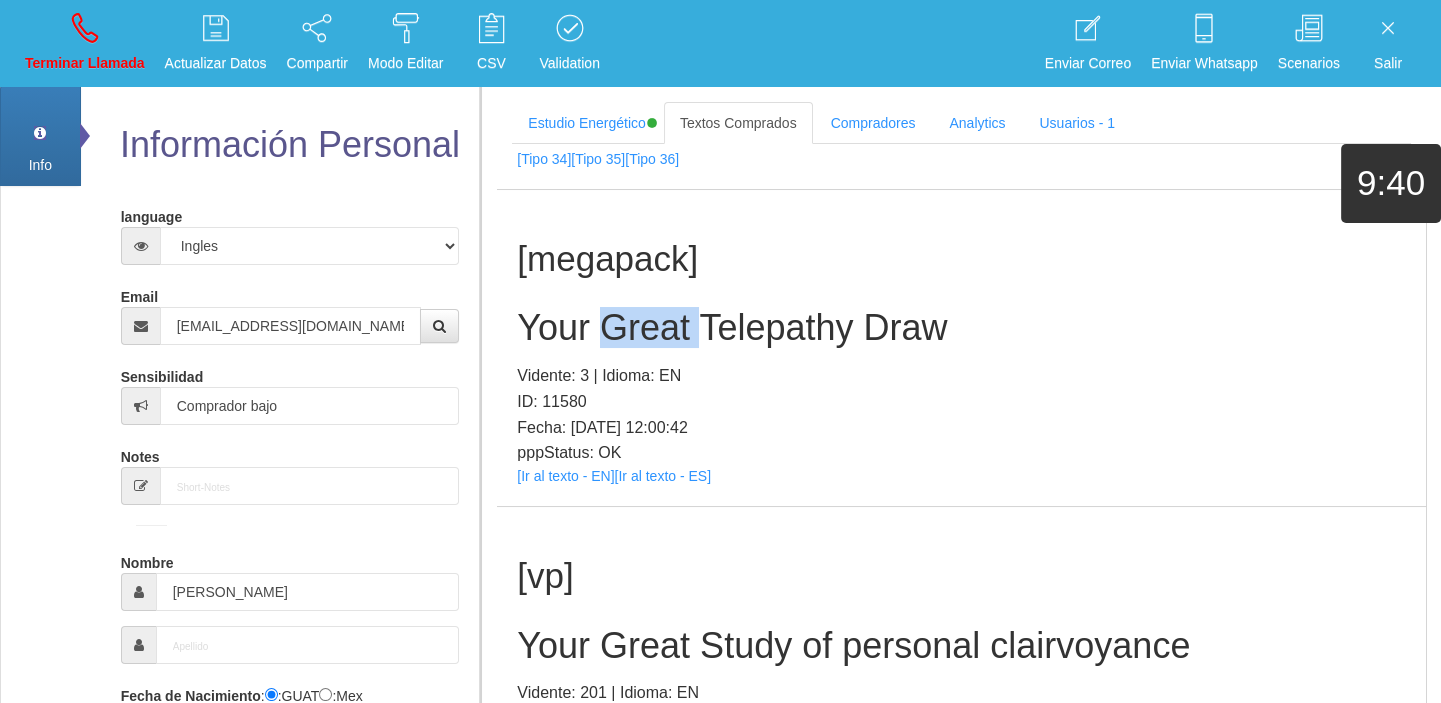 click on "Your Great Telepathy Draw" at bounding box center [961, 328] 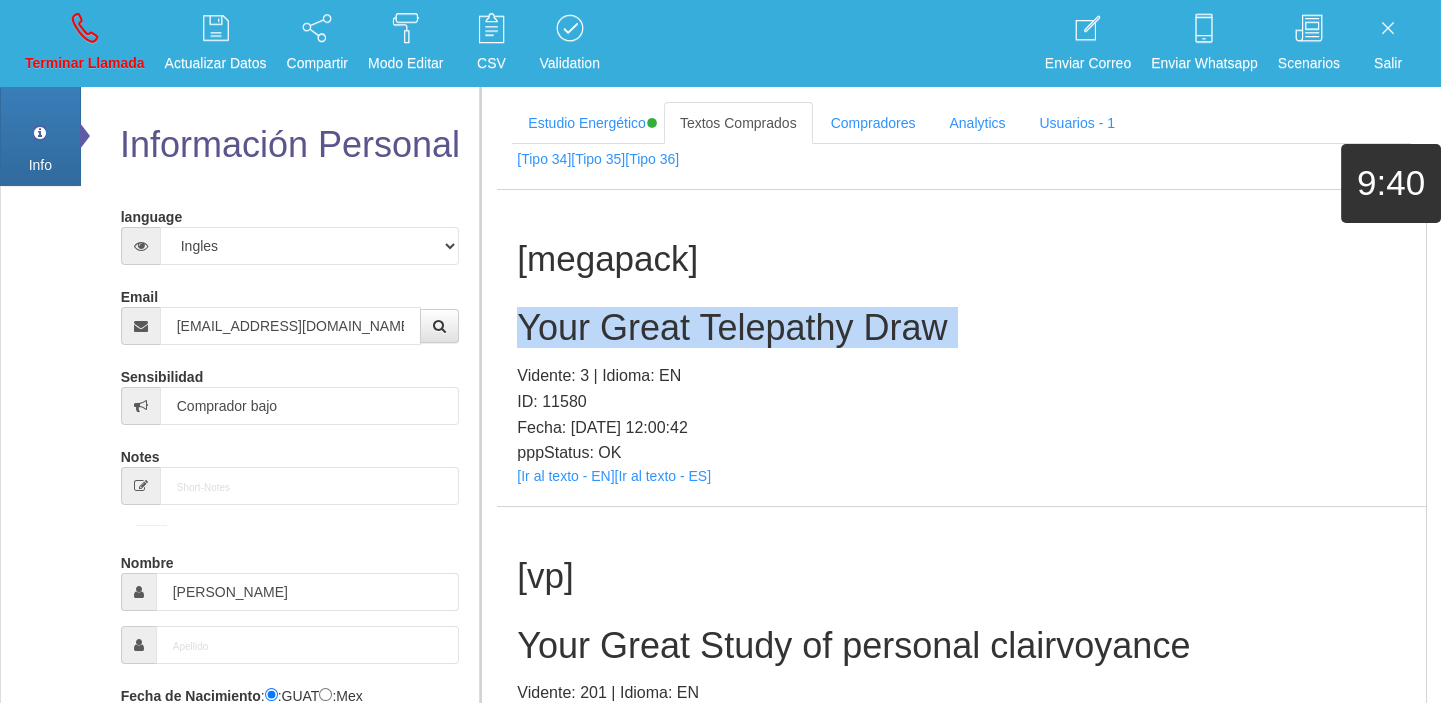 click on "Your Great Telepathy Draw" at bounding box center [961, 328] 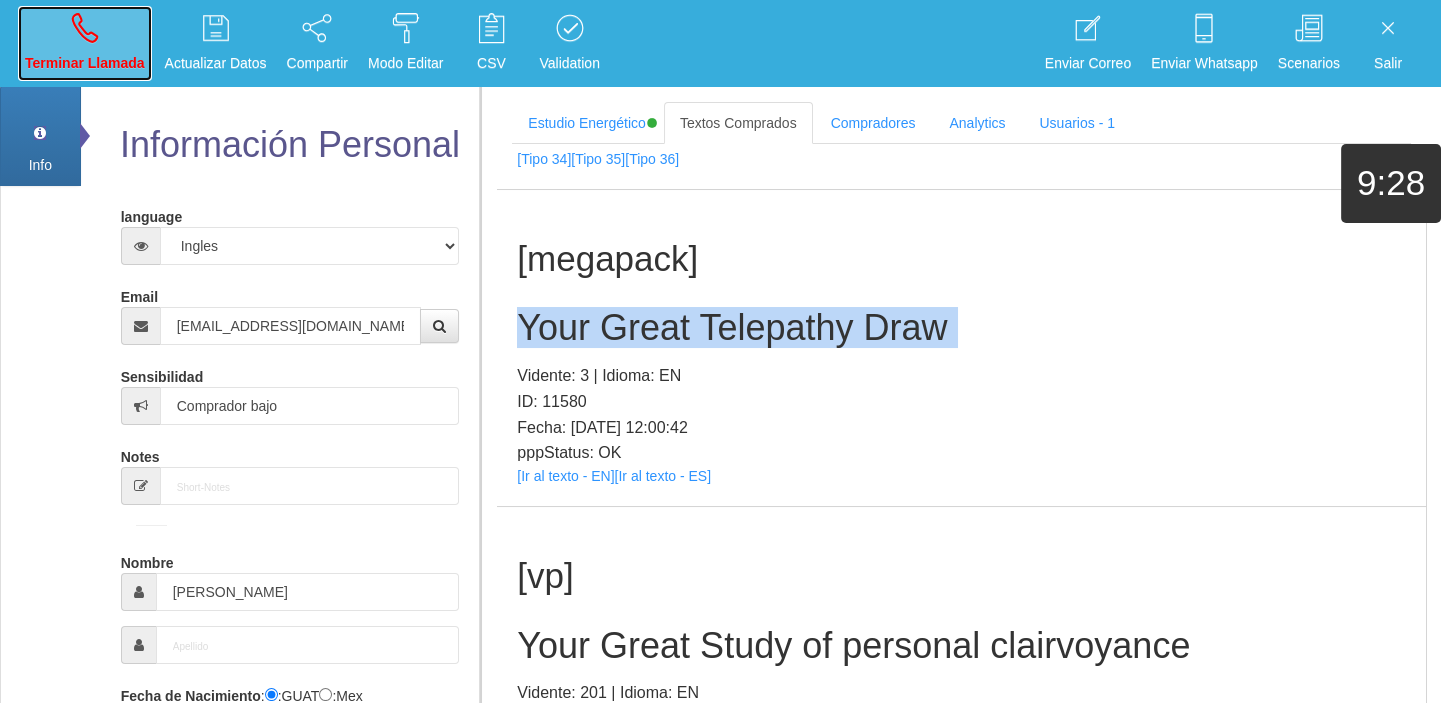 click on "Terminar Llamada" at bounding box center [85, 43] 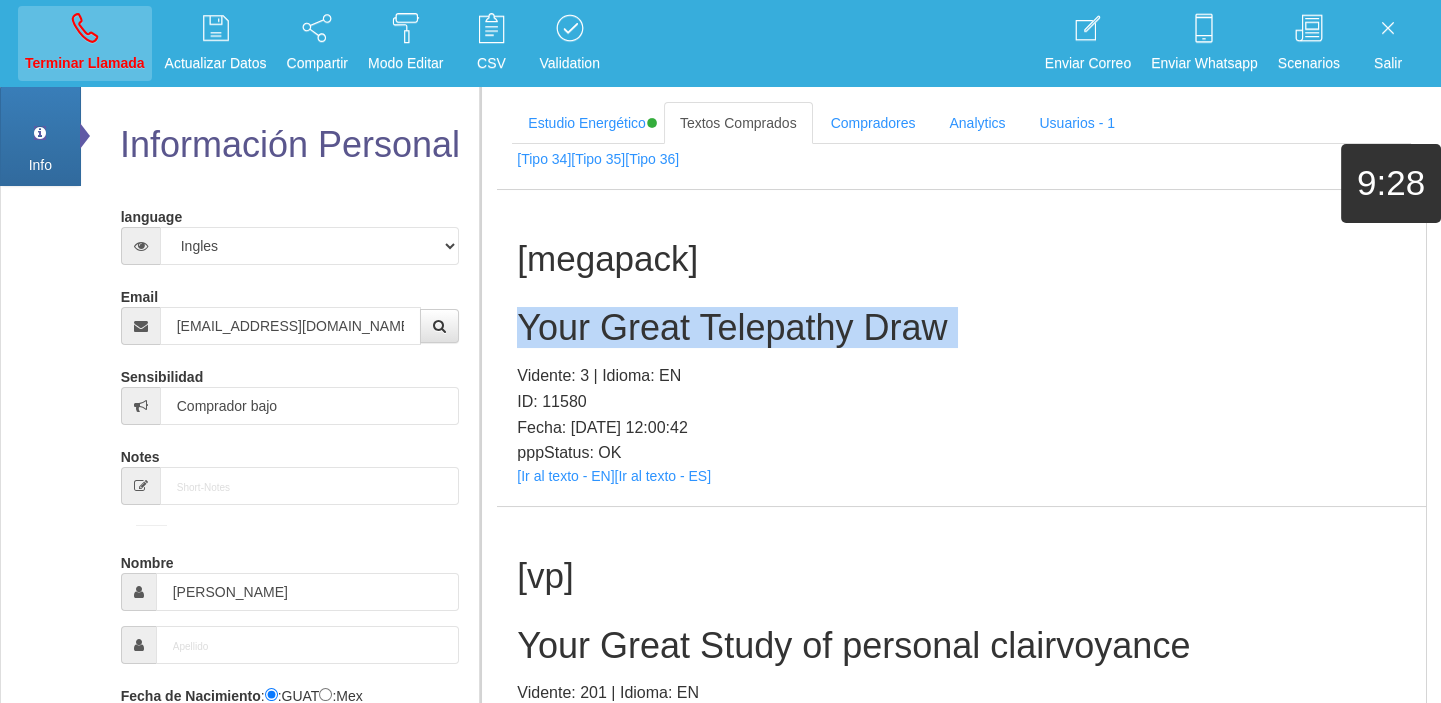 type 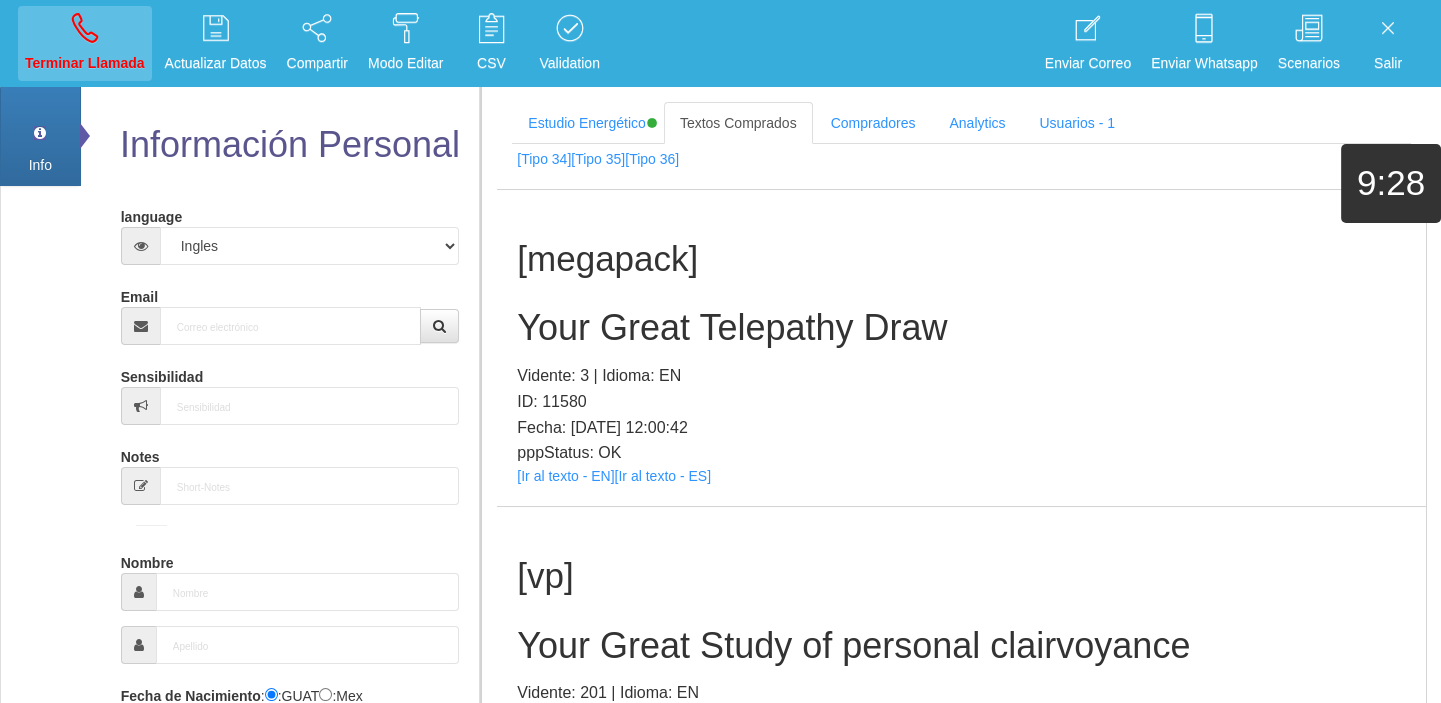 scroll, scrollTop: 0, scrollLeft: 0, axis: both 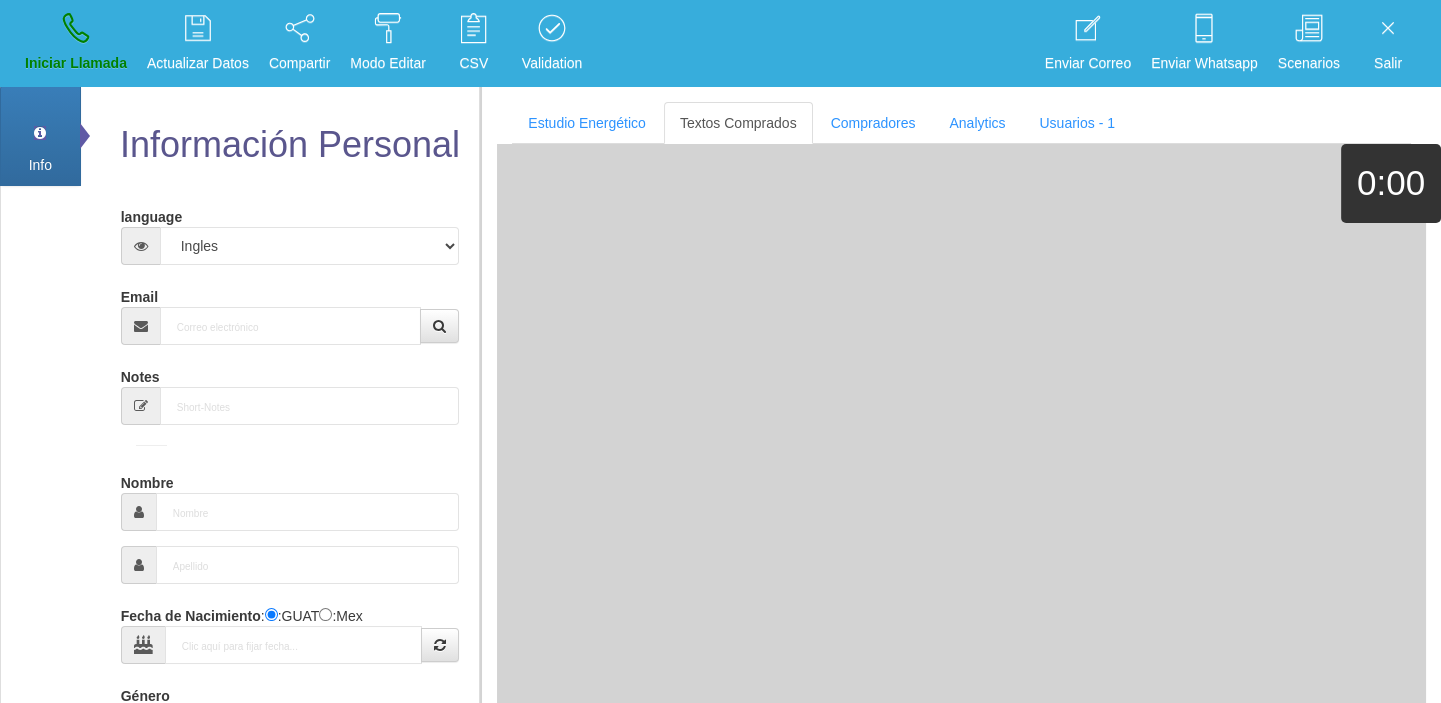 click on "language Español Portugues [PERSON_NAME]
Email
Sensibilidad
Notes
Comprador de lotería
Nombre
Fecha de Nacimiento :  :GUAT  :Mex
Género
-seleccionar-
Masculino
Femenino
Teléfono
[GEOGRAPHIC_DATA] +1 [GEOGRAPHIC_DATA] +44 [GEOGRAPHIC_DATA] (‫[GEOGRAPHIC_DATA]‬‎) +93 [GEOGRAPHIC_DATA] ([GEOGRAPHIC_DATA]) +355 +213 [US_STATE] +1684 +54" at bounding box center [290, 660] 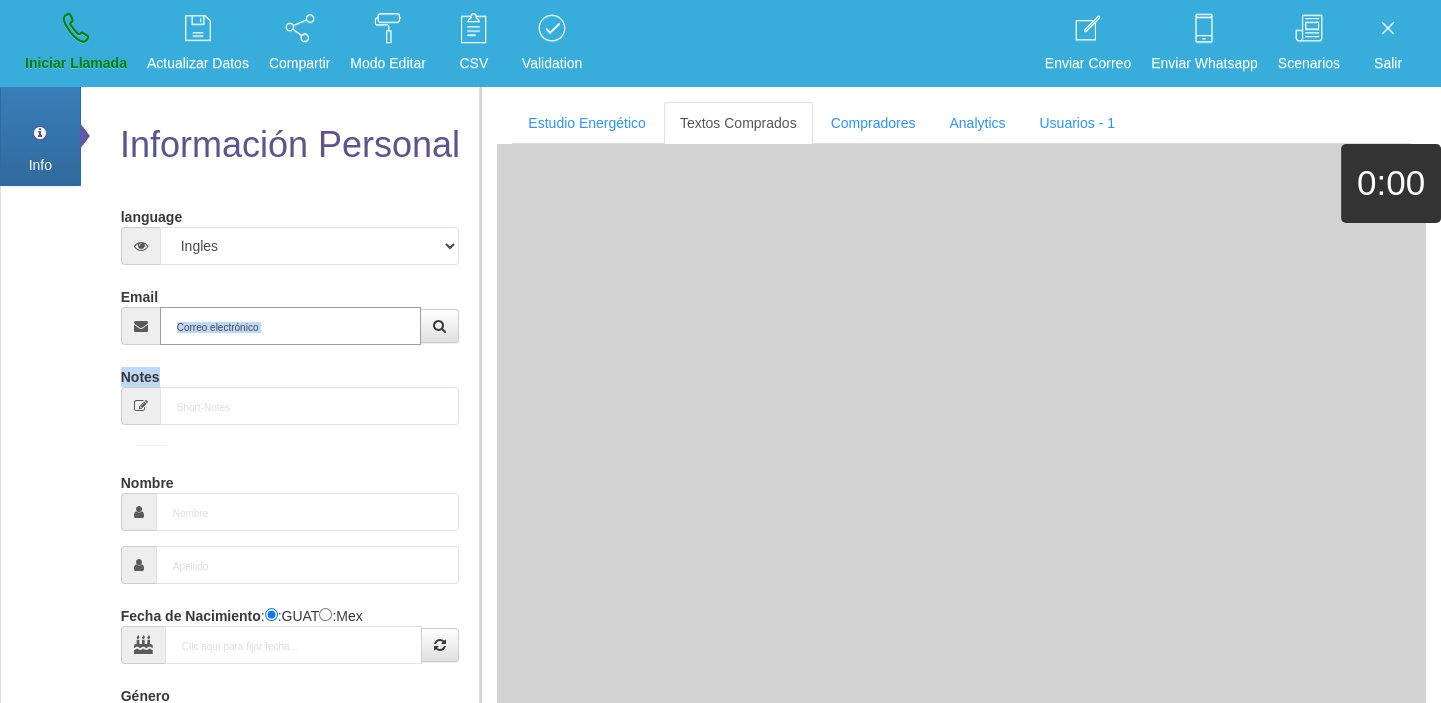 click on "Email" at bounding box center (291, 326) 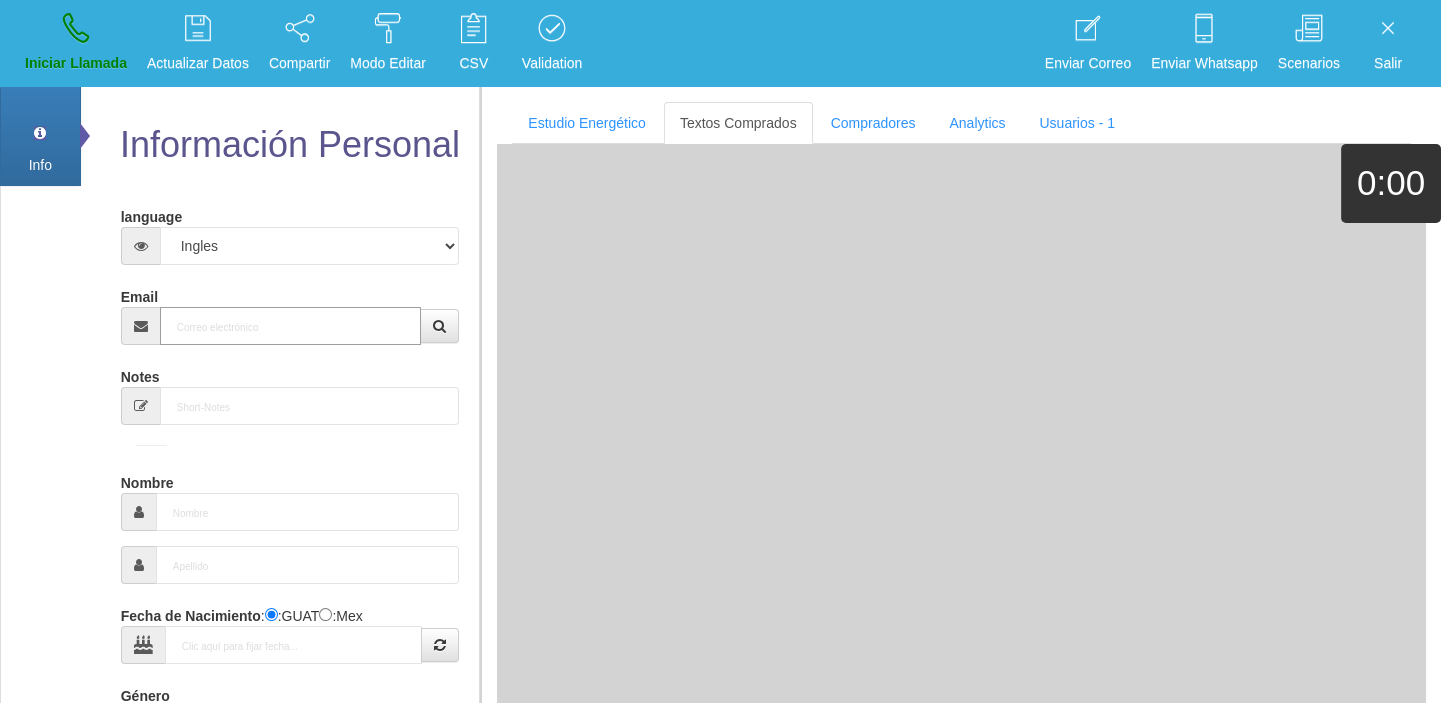 click on "Email" at bounding box center (291, 326) 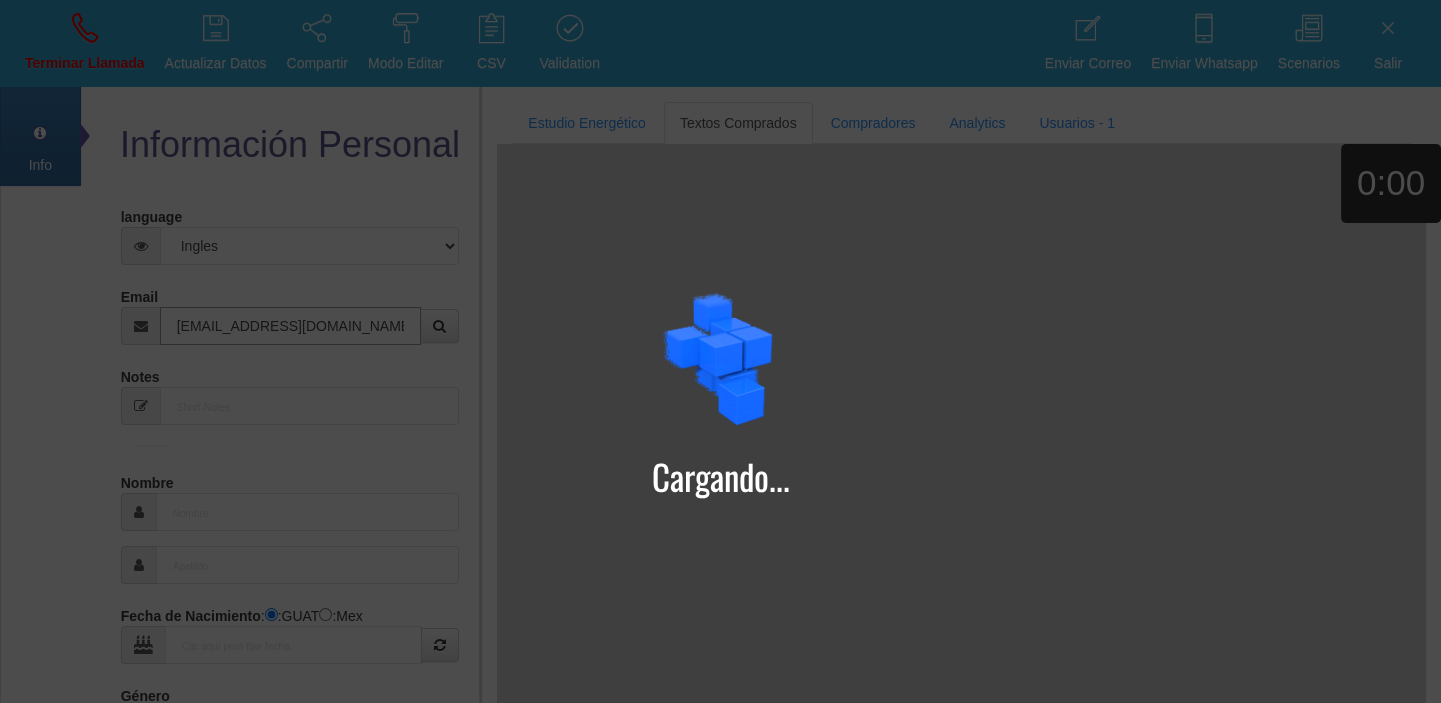 type on "[EMAIL_ADDRESS][DOMAIN_NAME]" 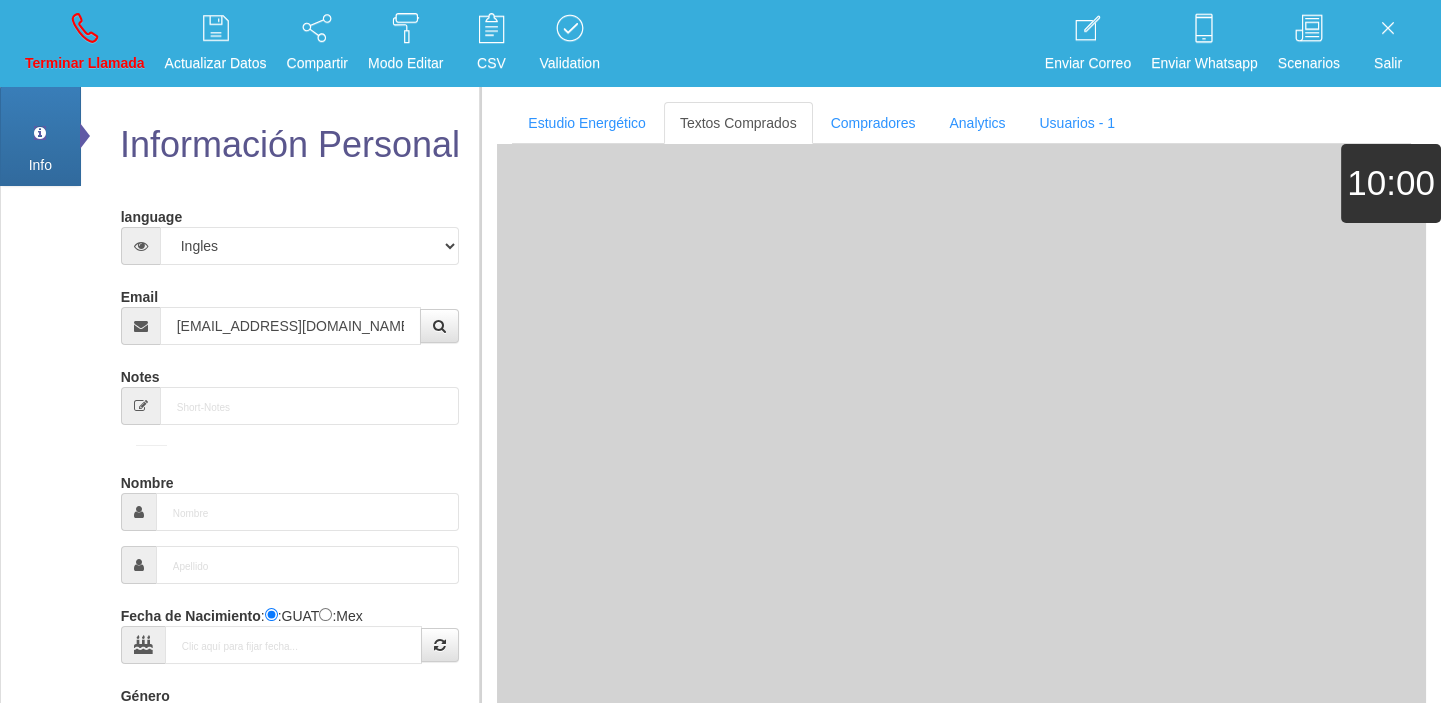 type on "[DATE]" 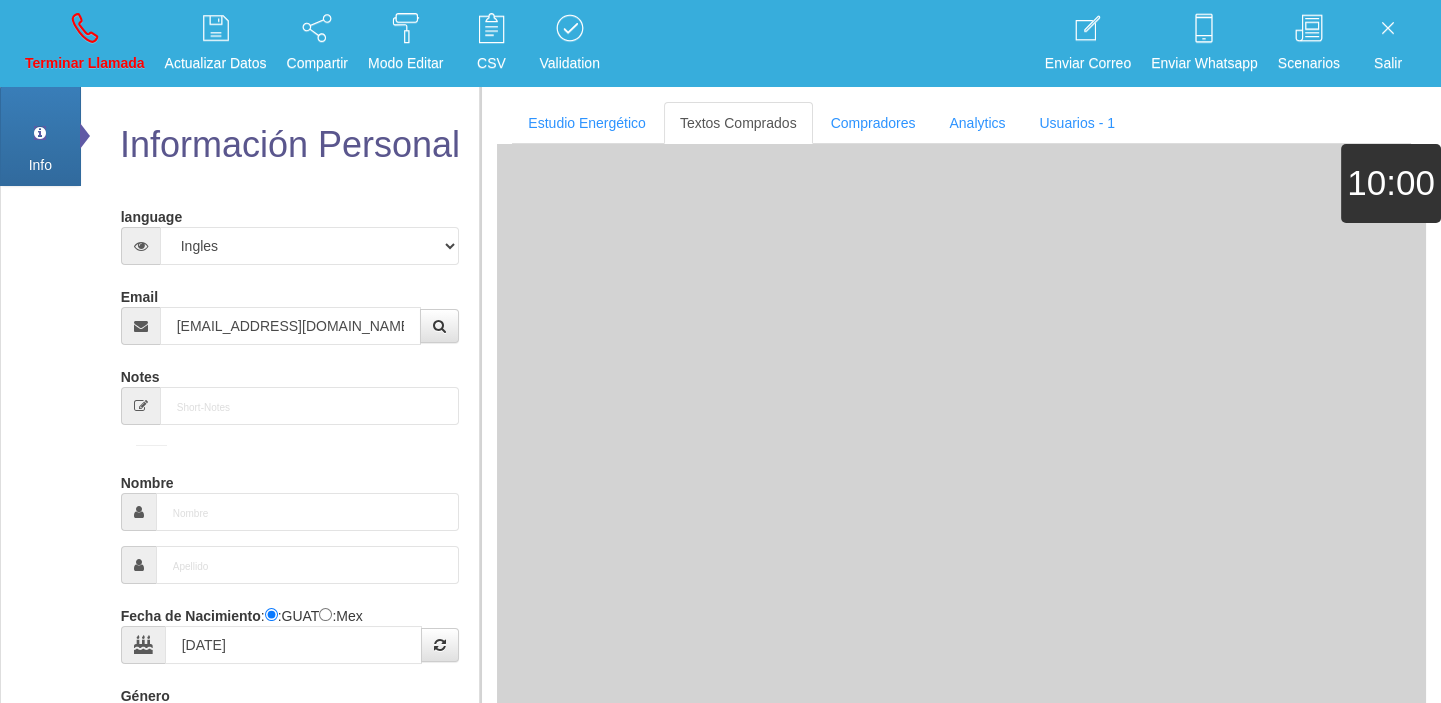 type on "Comprador bajo" 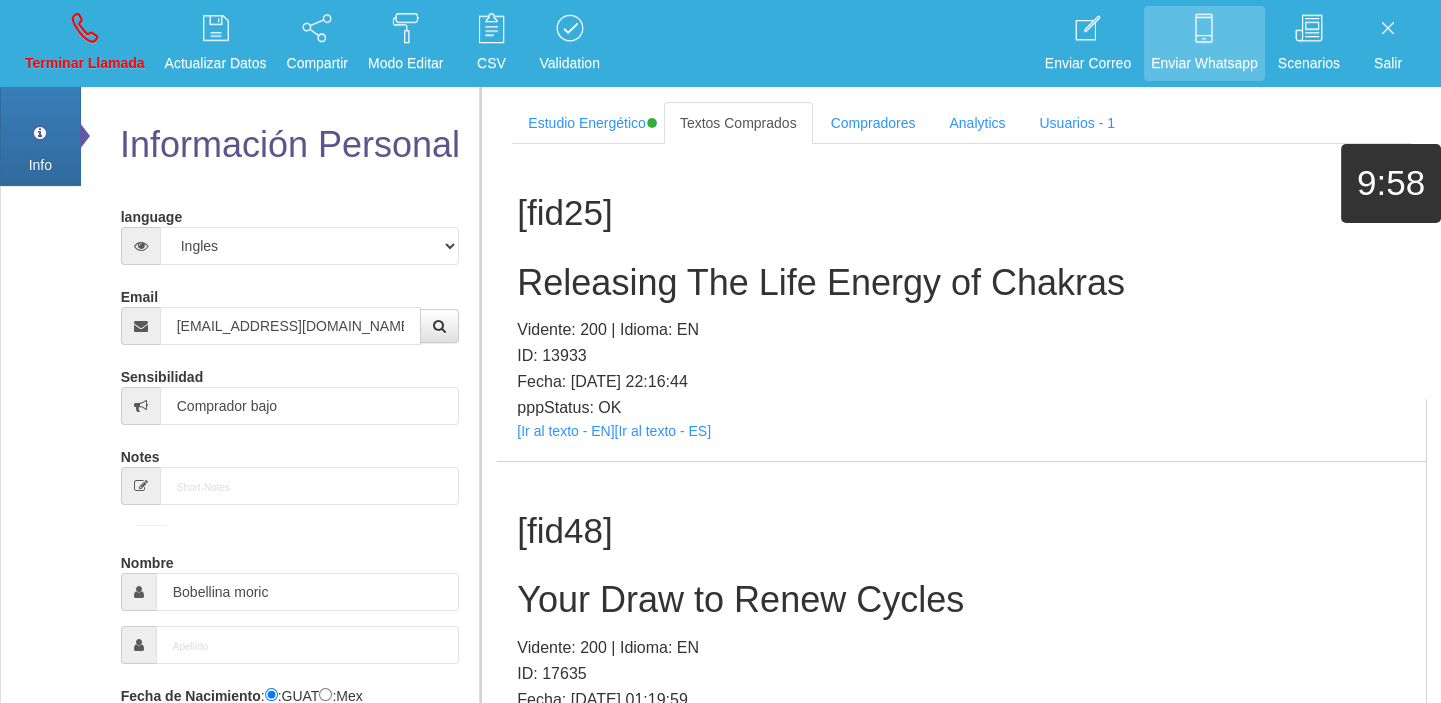 scroll, scrollTop: 5, scrollLeft: 0, axis: vertical 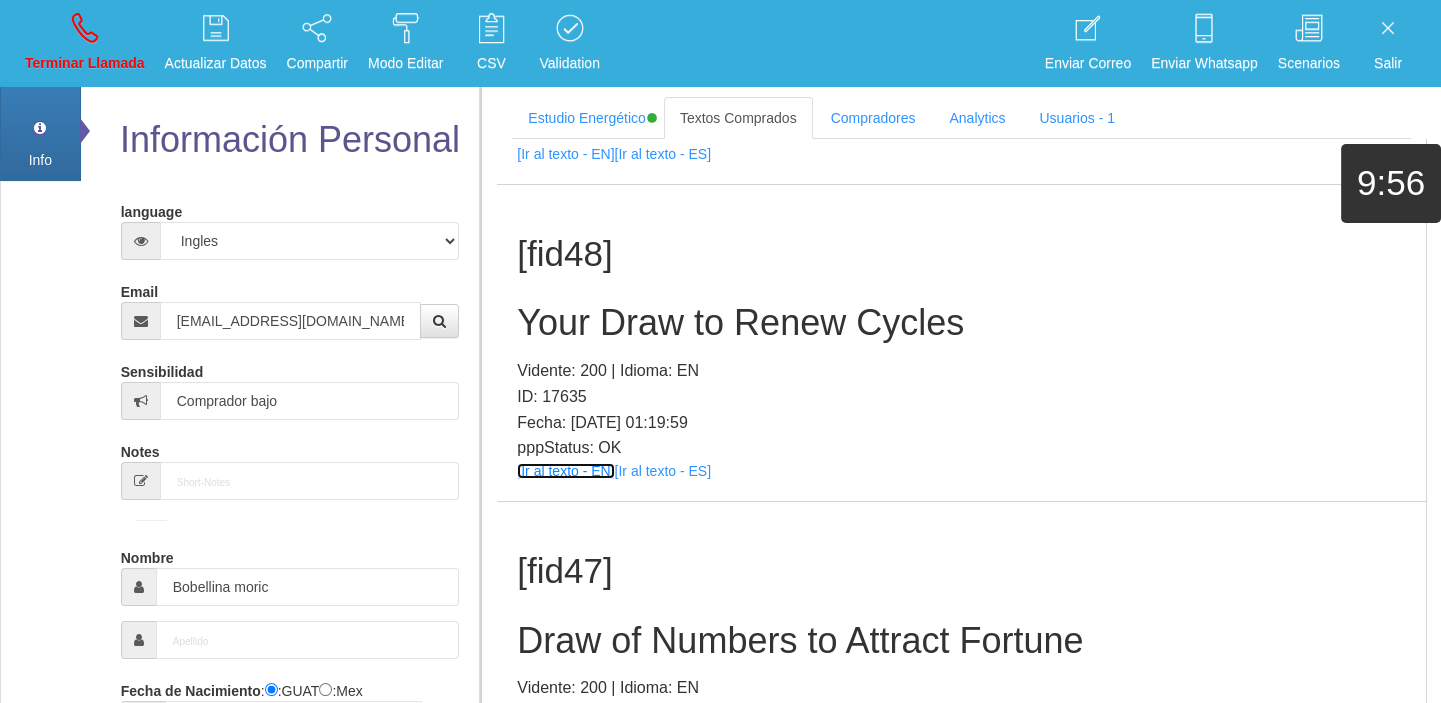 click on "[Ir al texto - EN]" at bounding box center [565, 471] 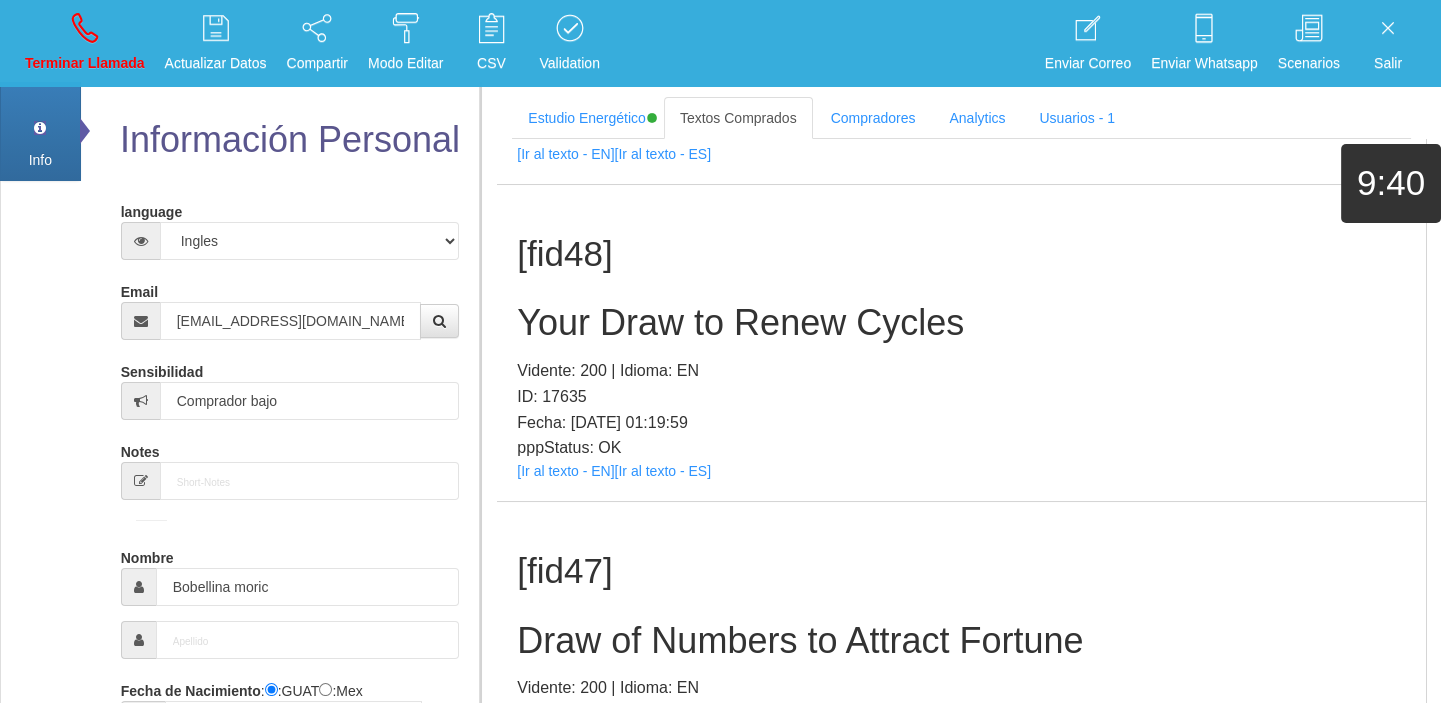 click on "Your Draw to Renew Cycles" at bounding box center [961, 323] 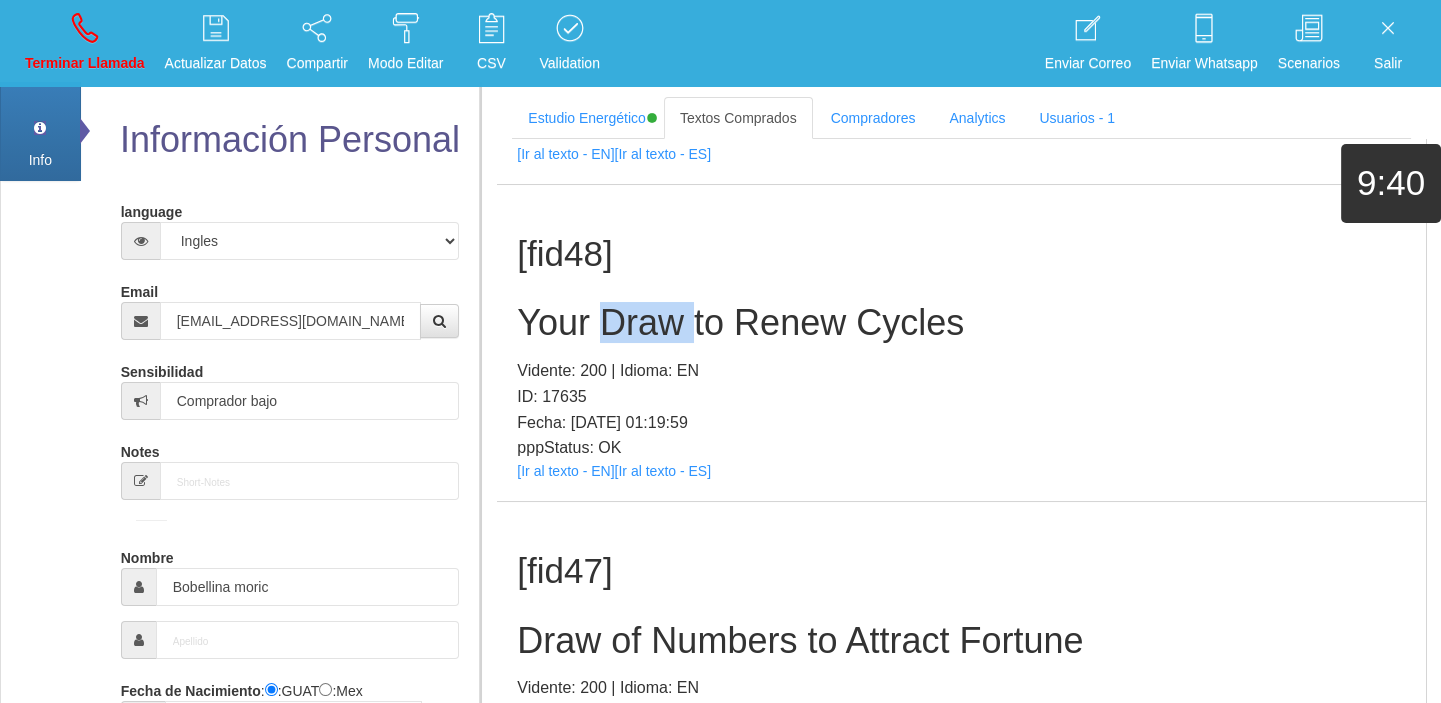 click on "Your Draw to Renew Cycles" at bounding box center (961, 323) 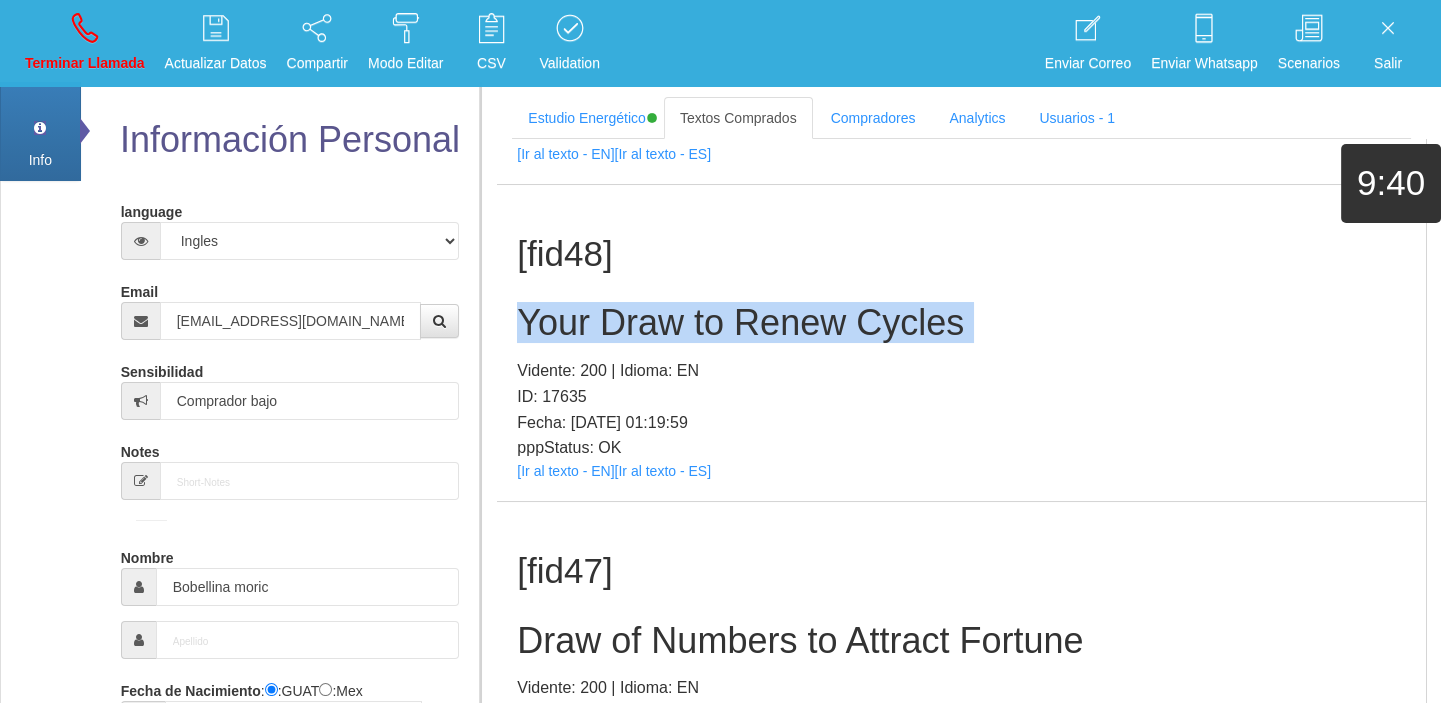 click on "Your Draw to Renew Cycles" at bounding box center (961, 323) 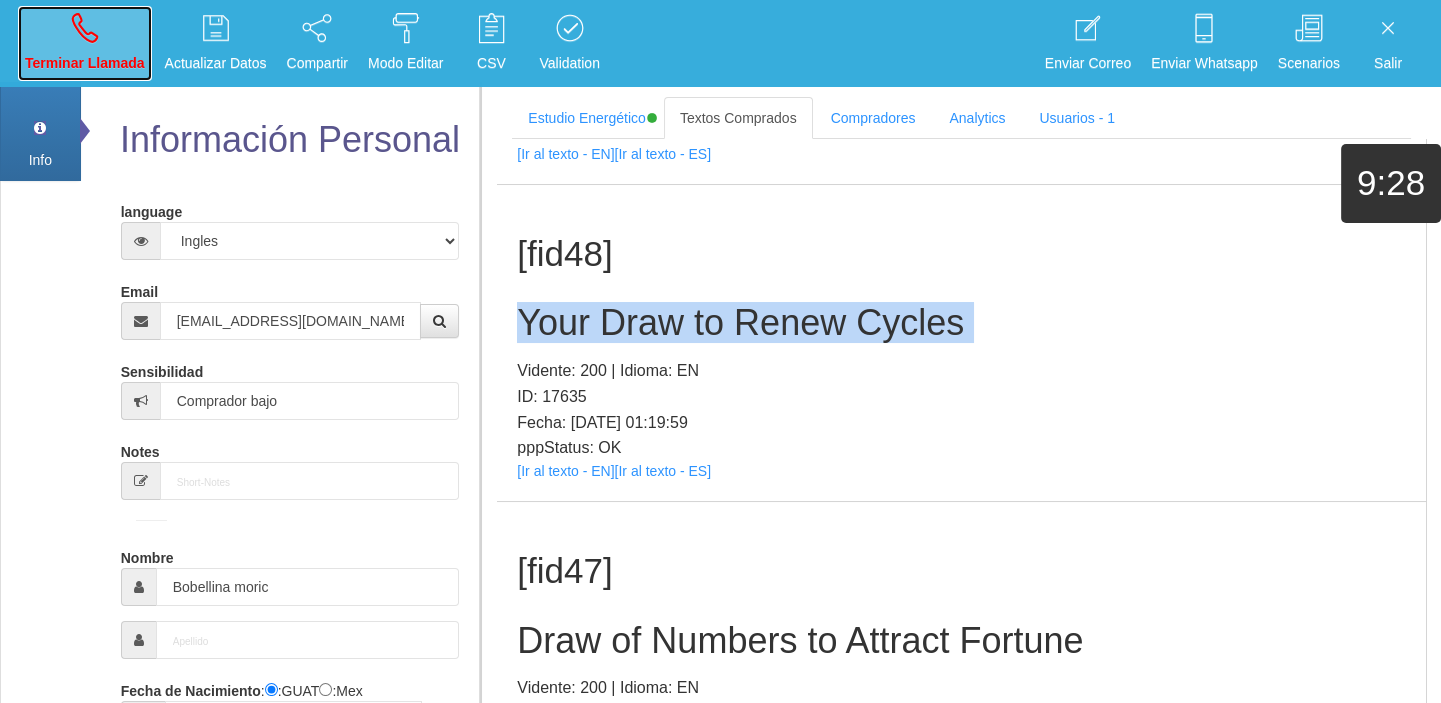 click on "Terminar Llamada" at bounding box center (85, 63) 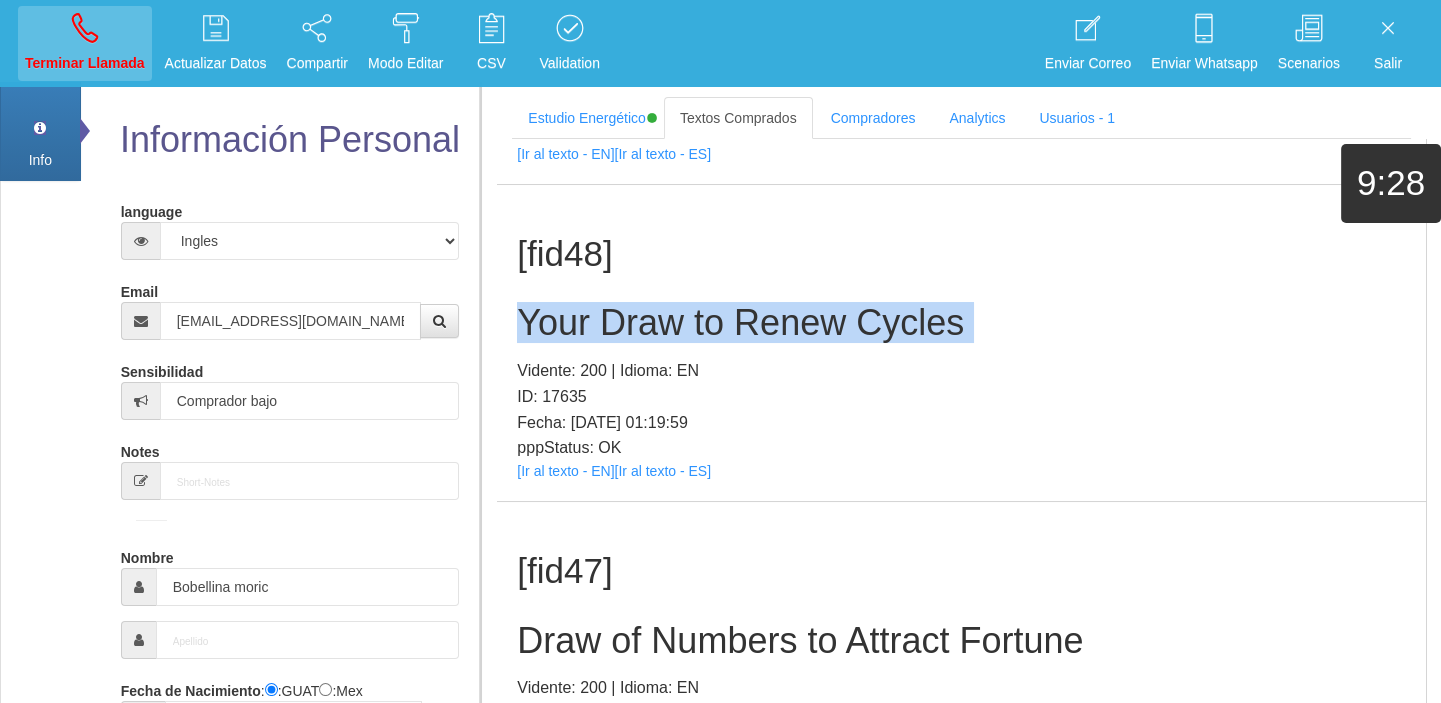 scroll, scrollTop: 0, scrollLeft: 0, axis: both 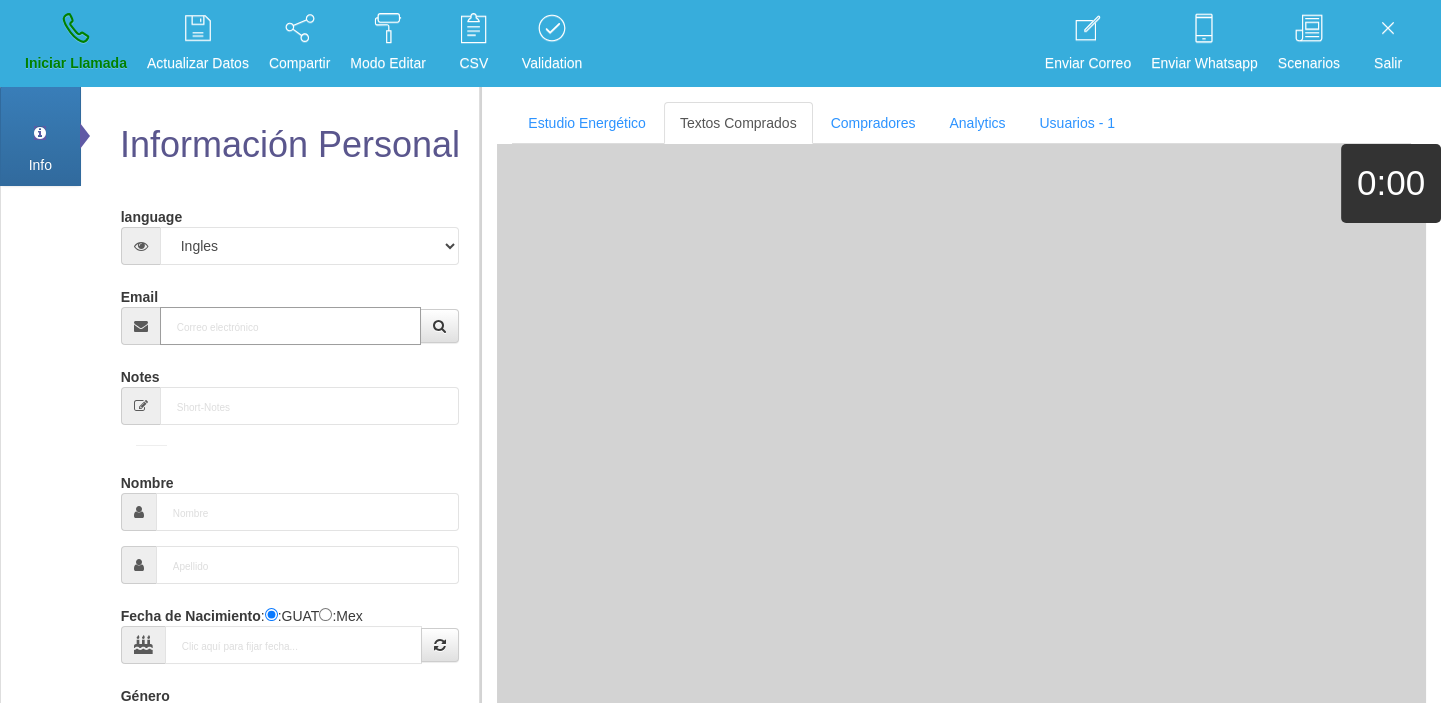 click on "Email" at bounding box center (291, 326) 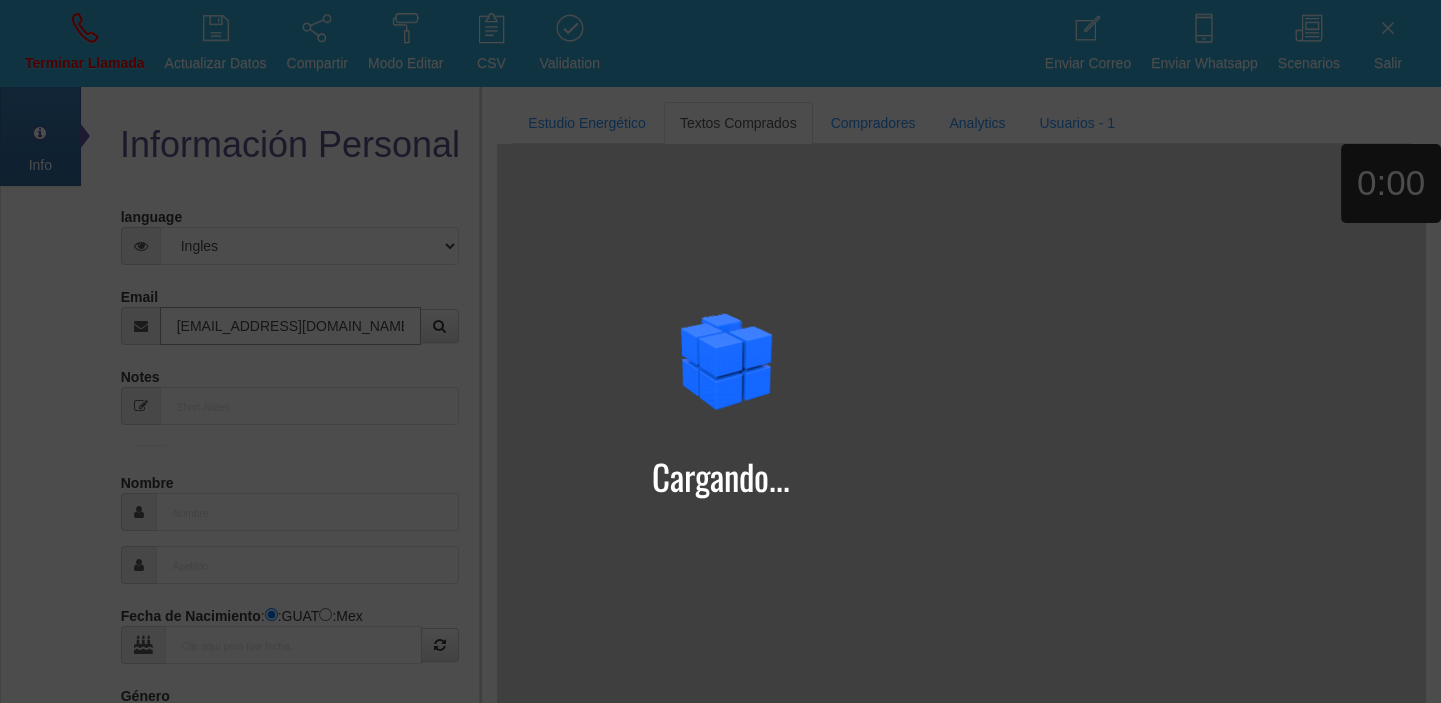 type on "[EMAIL_ADDRESS][DOMAIN_NAME]" 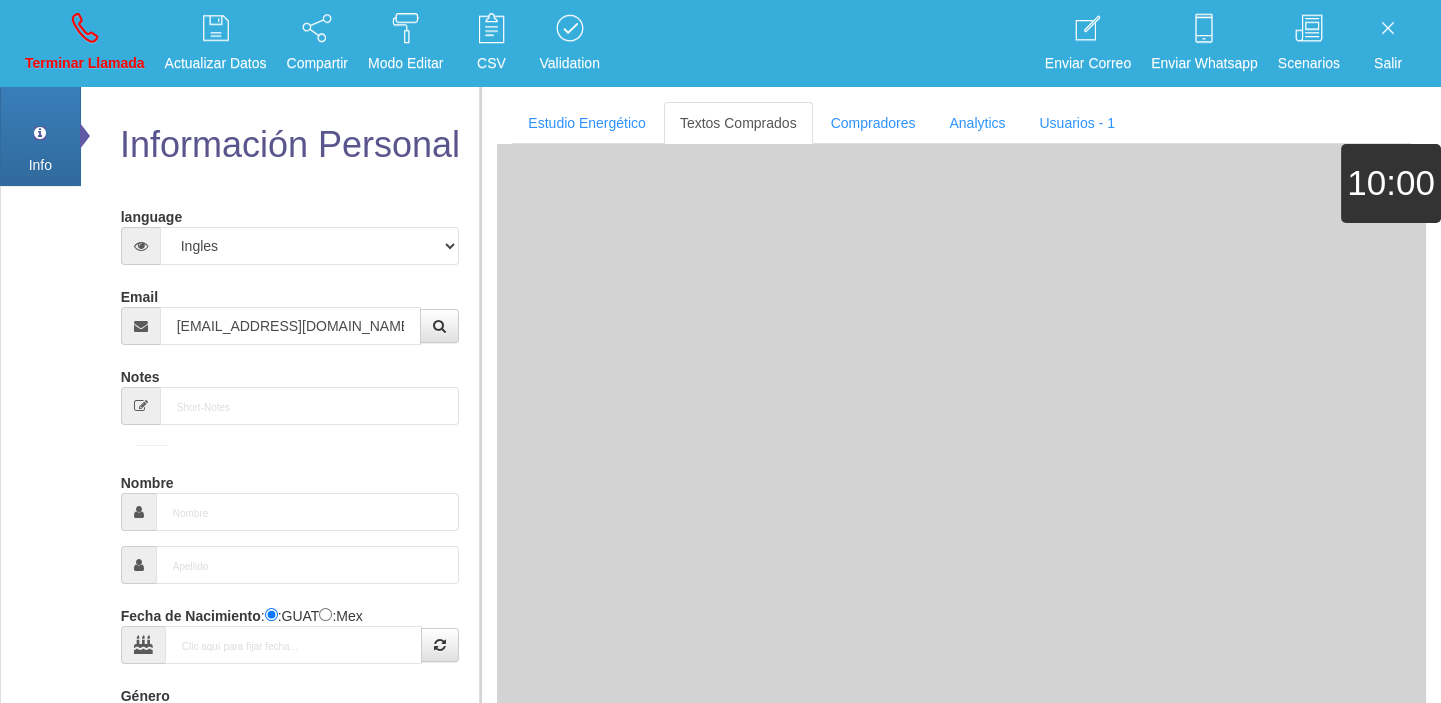 type on "[DATE]" 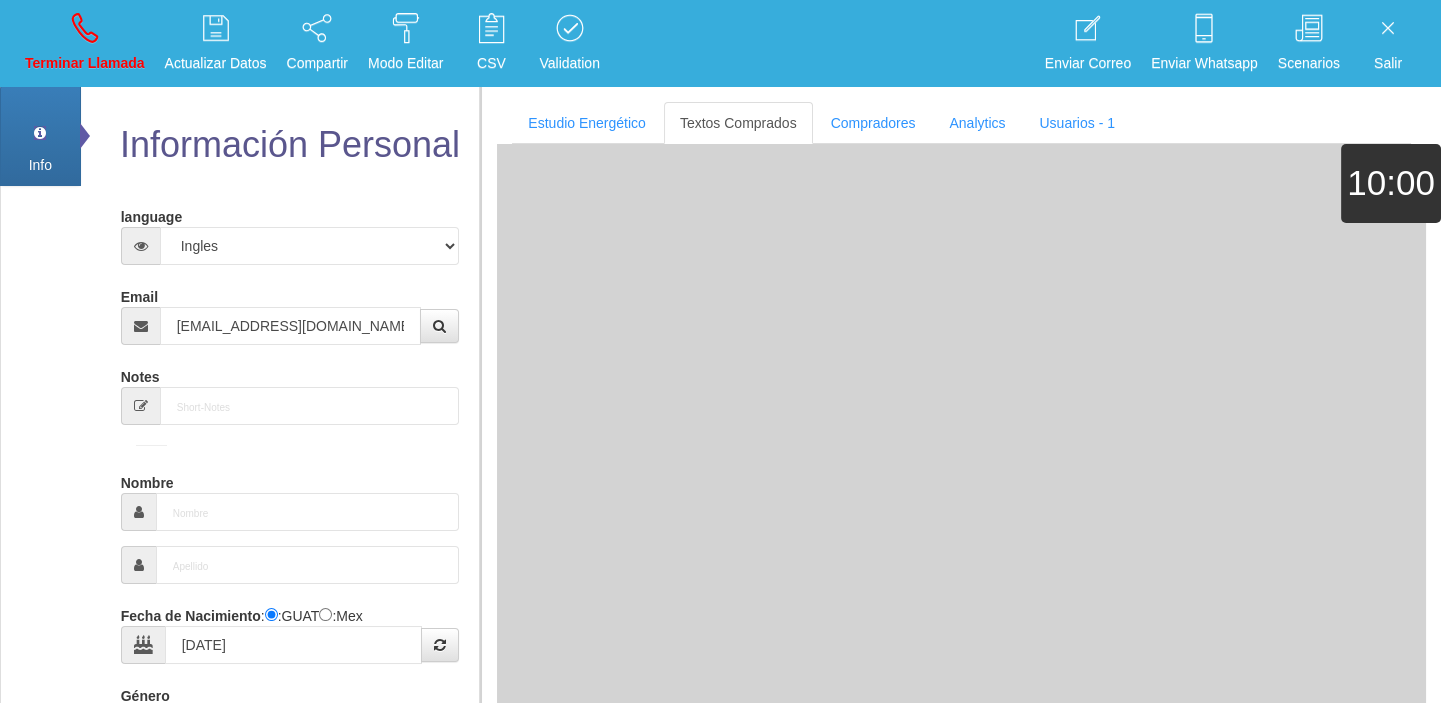 type on "Comprador simple" 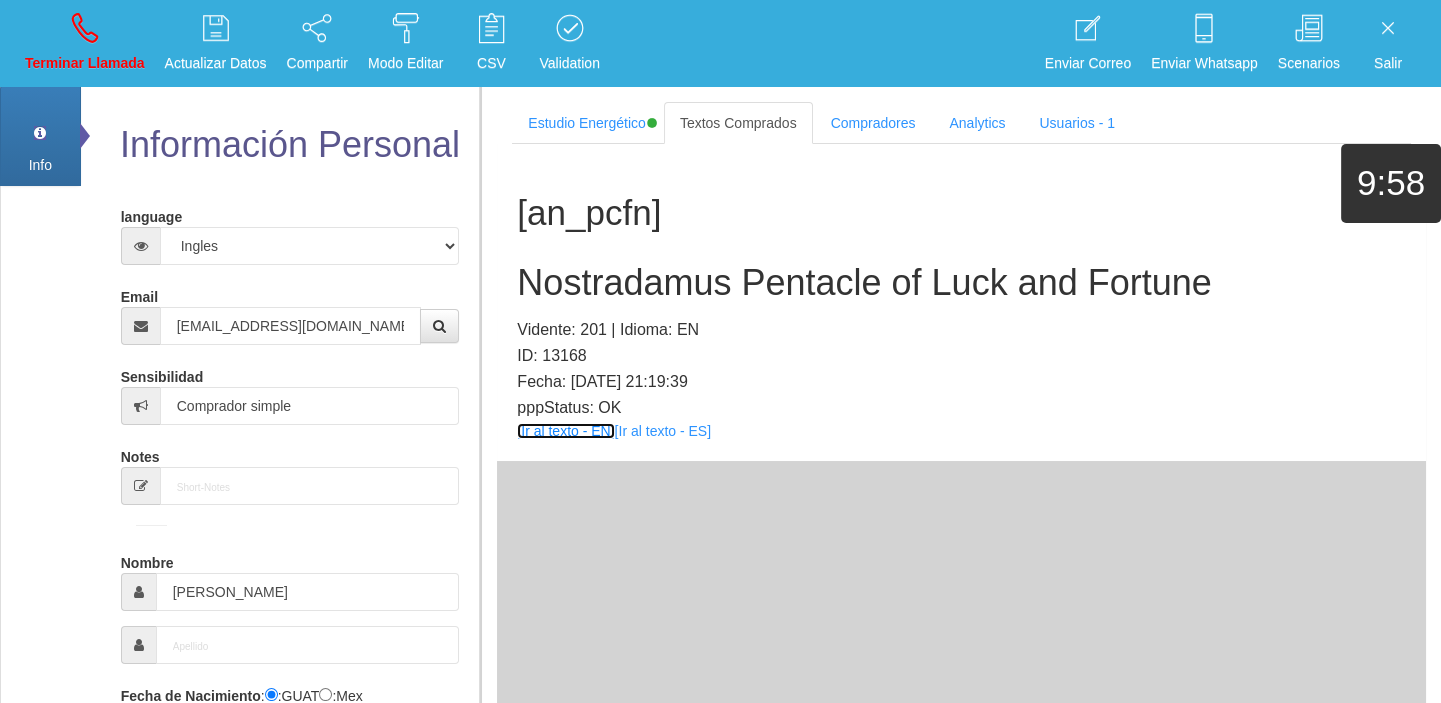 click on "[Ir al texto - EN]" at bounding box center (565, 431) 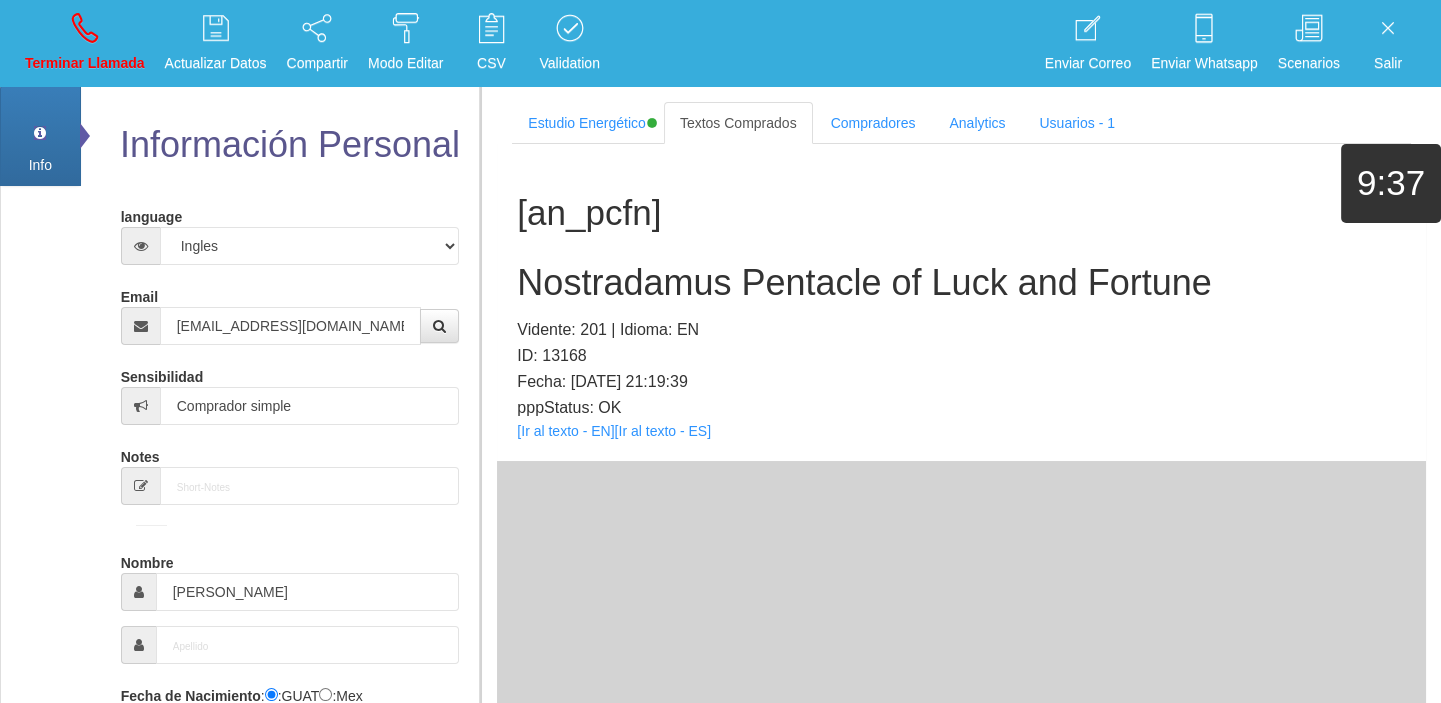 click on "Nostradamus Pentacle of Luck and Fortune" at bounding box center [961, 283] 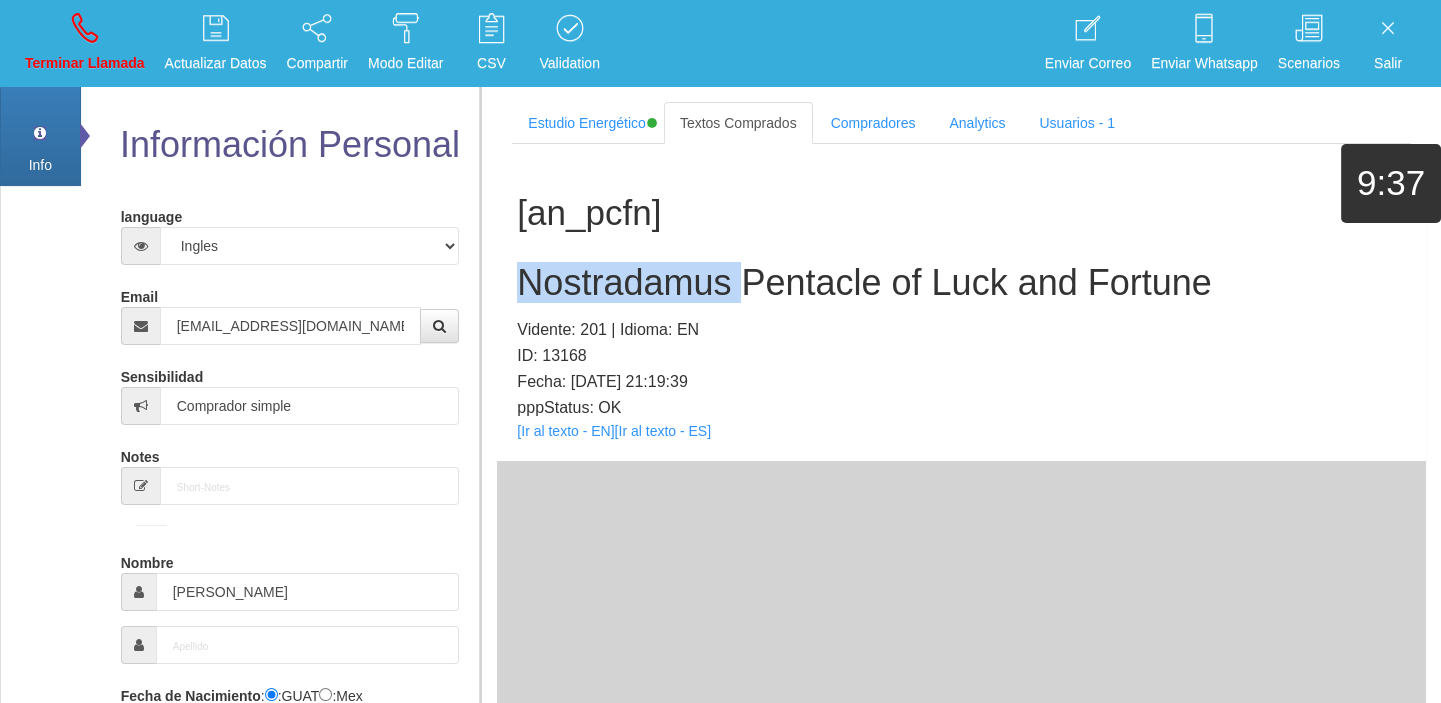 click on "Nostradamus Pentacle of Luck and Fortune" at bounding box center (961, 283) 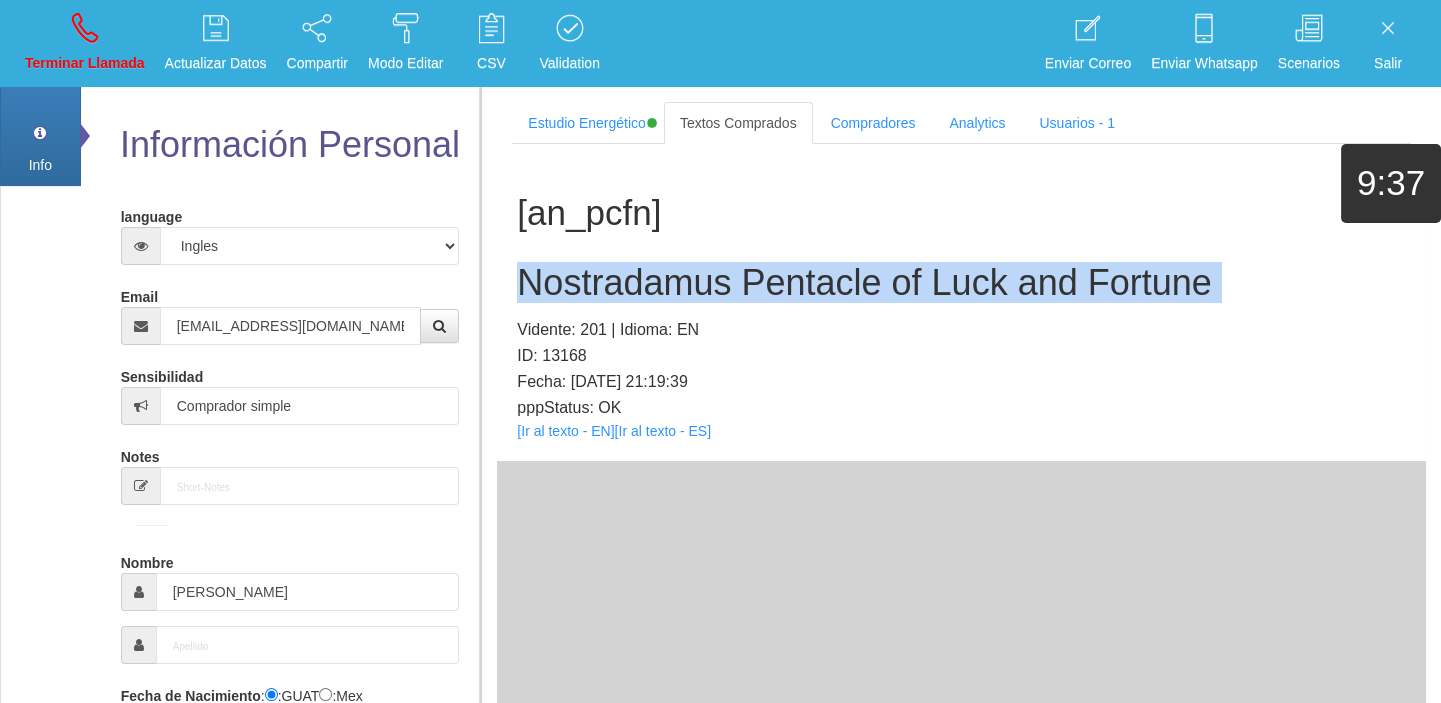 click on "Nostradamus Pentacle of Luck and Fortune" at bounding box center (961, 283) 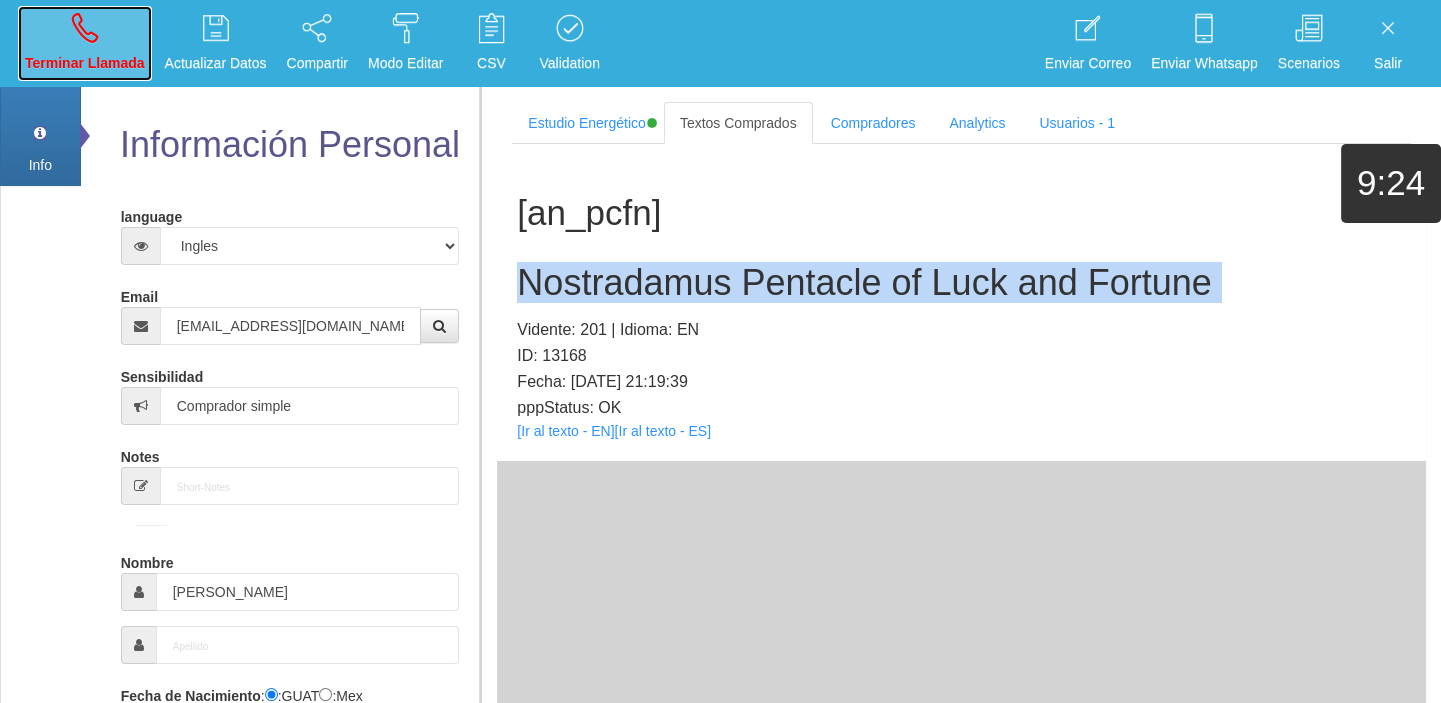 drag, startPoint x: 123, startPoint y: 76, endPoint x: 813, endPoint y: 95, distance: 690.26154 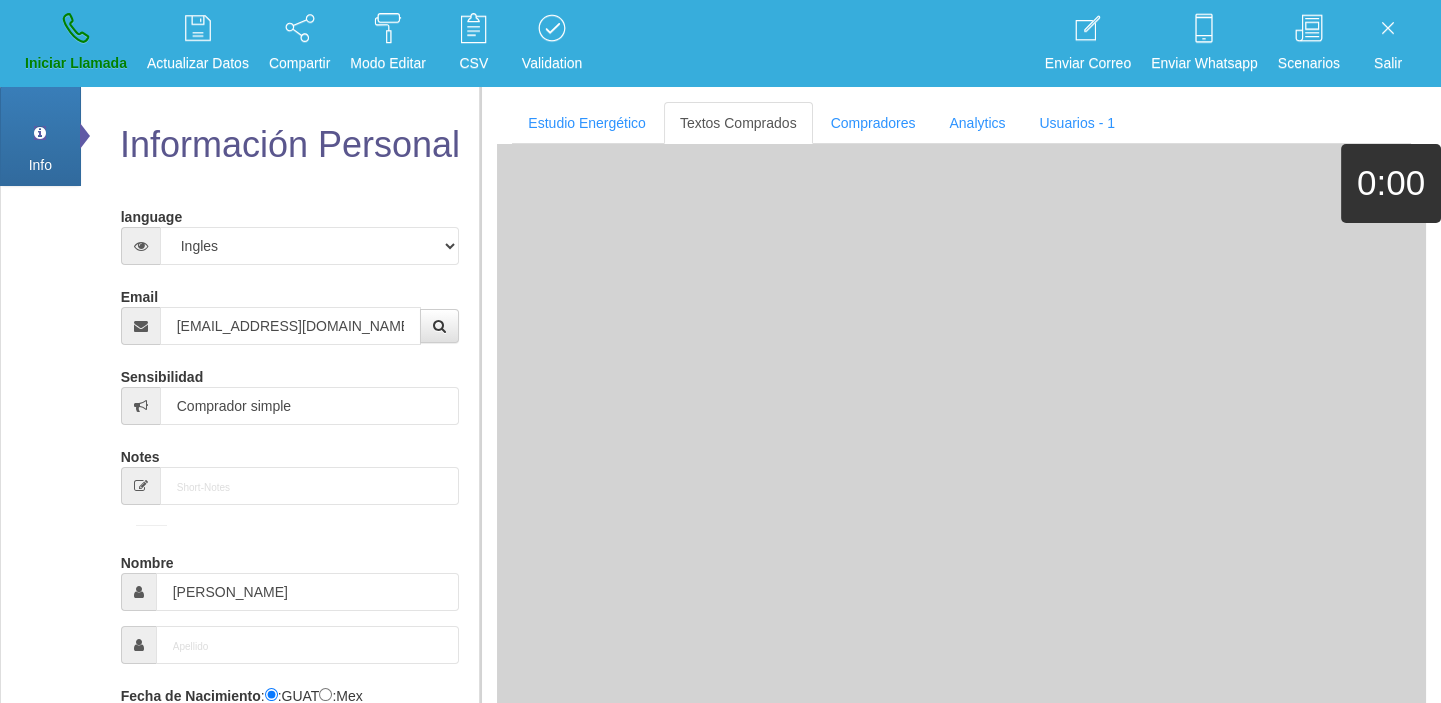 type 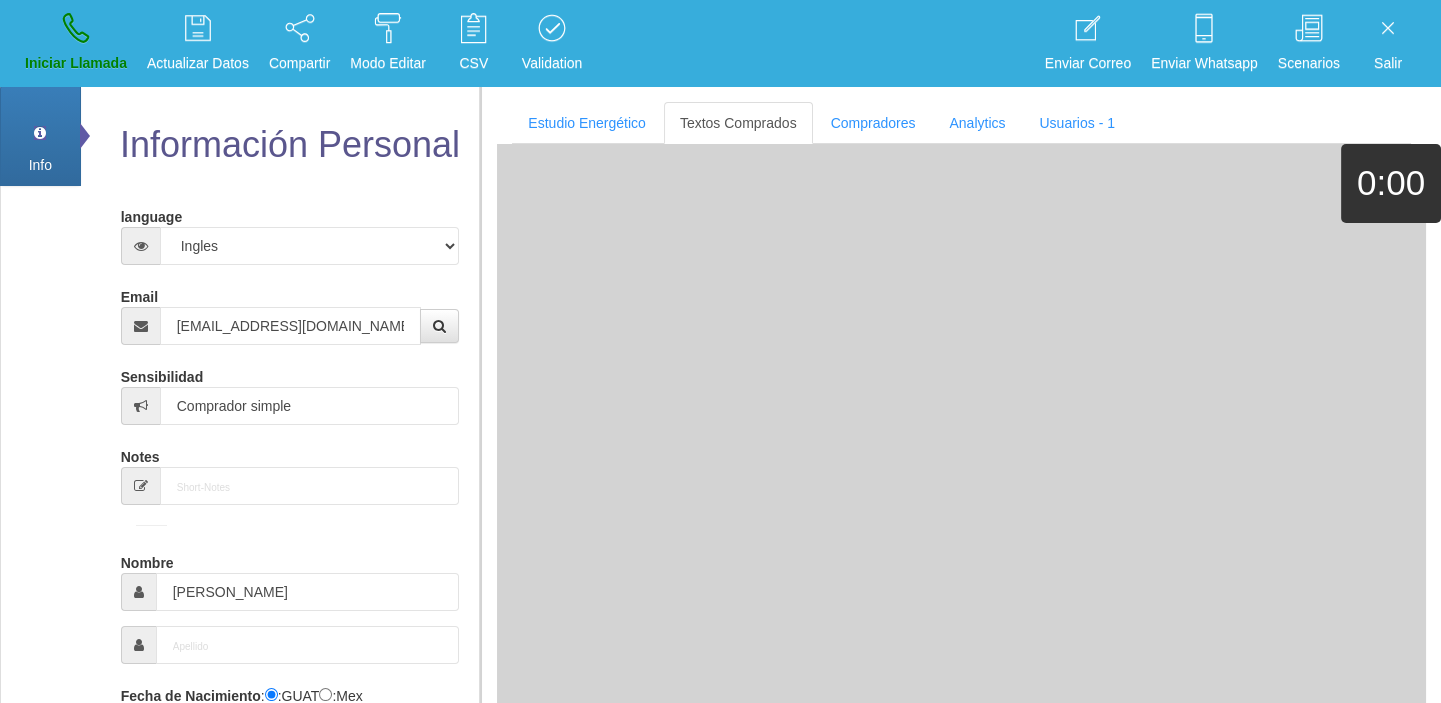type 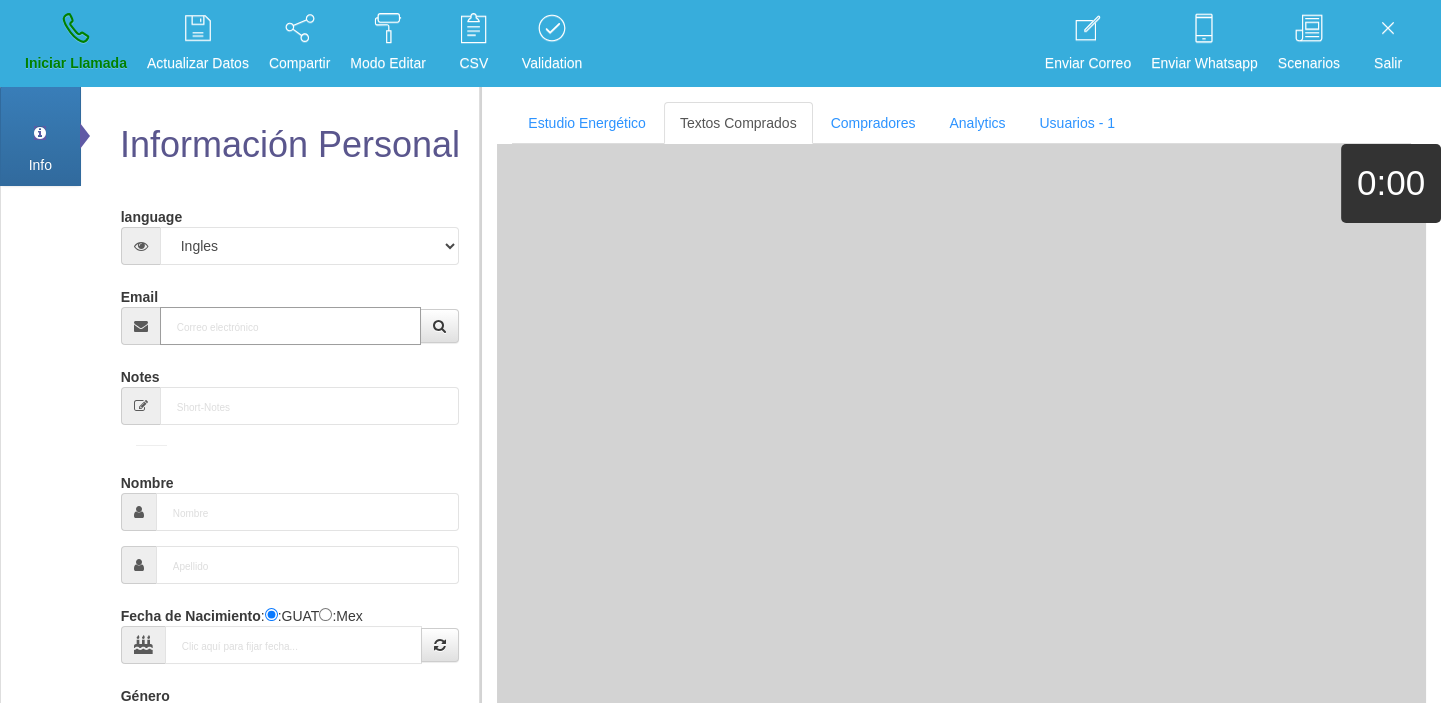 click on "Email" at bounding box center (291, 326) 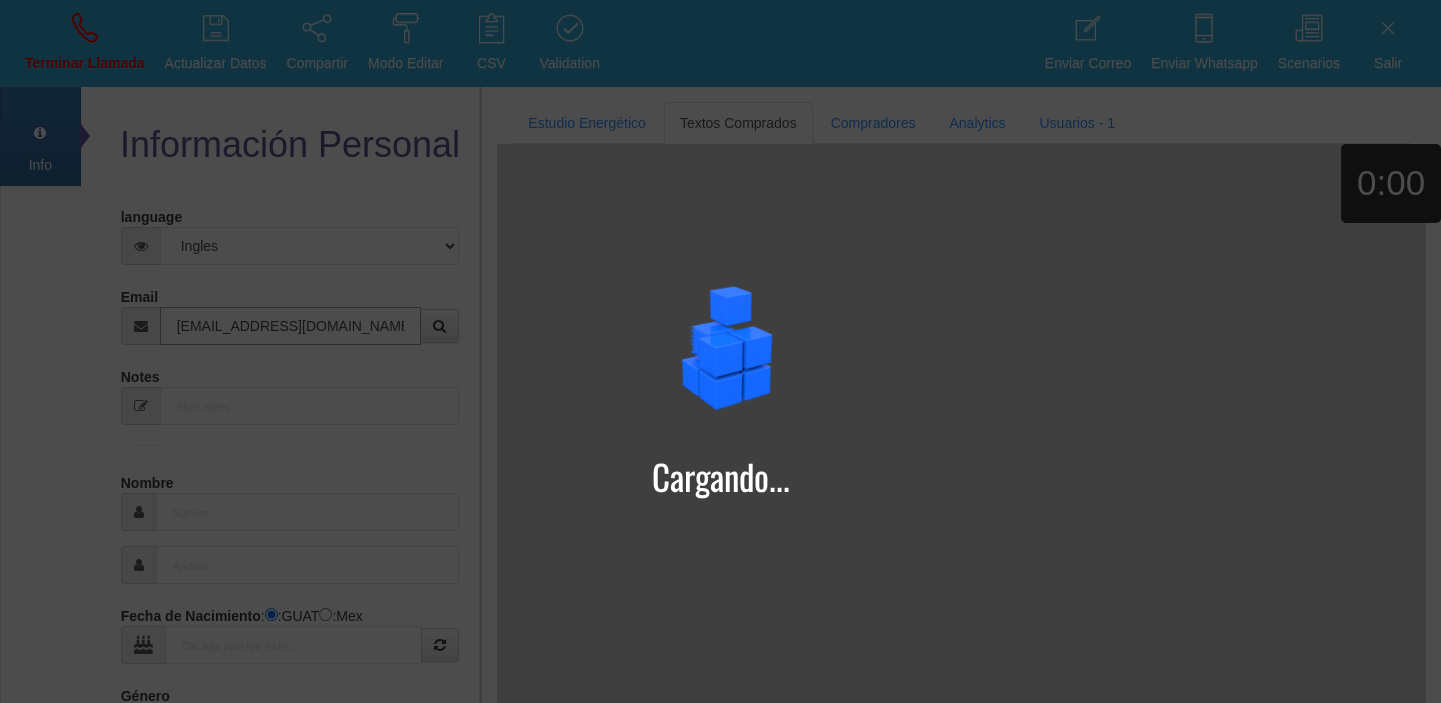 type on "[EMAIL_ADDRESS][DOMAIN_NAME]" 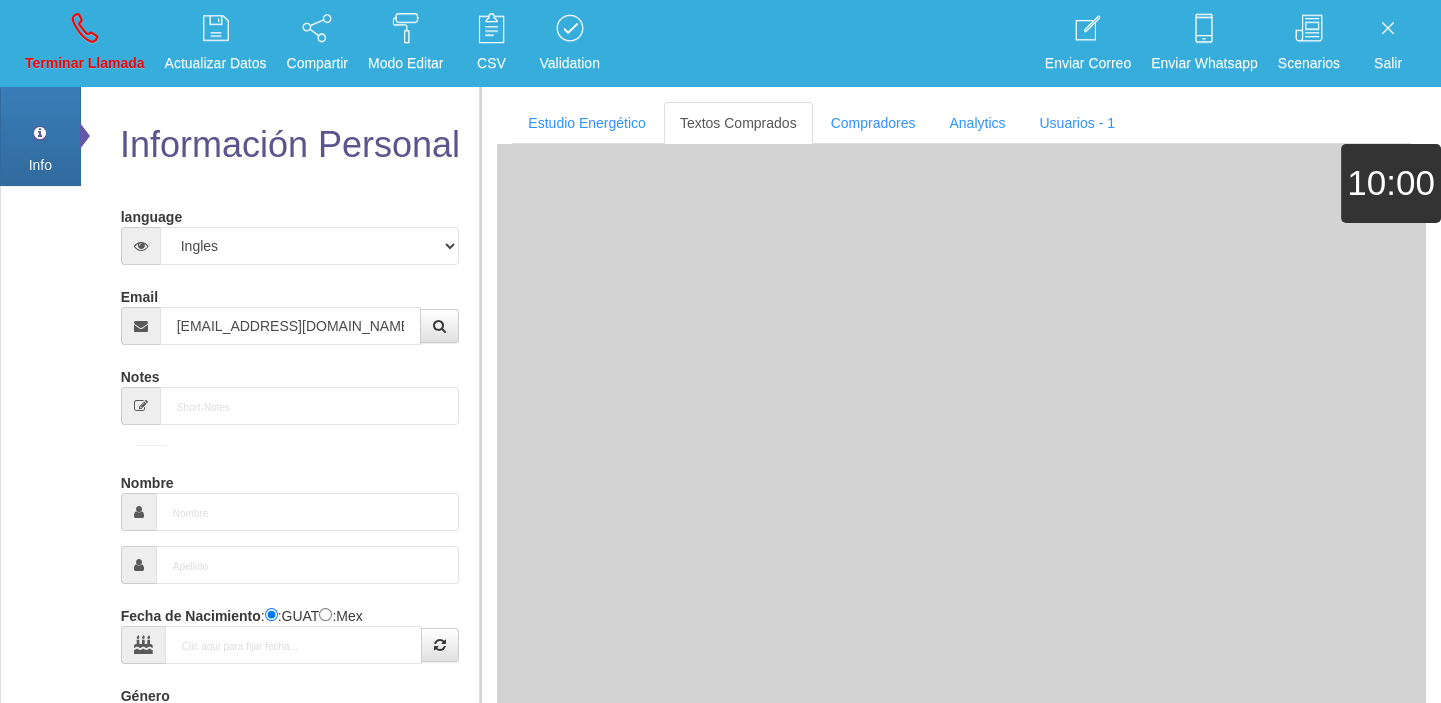 type on "2 Abr 1957" 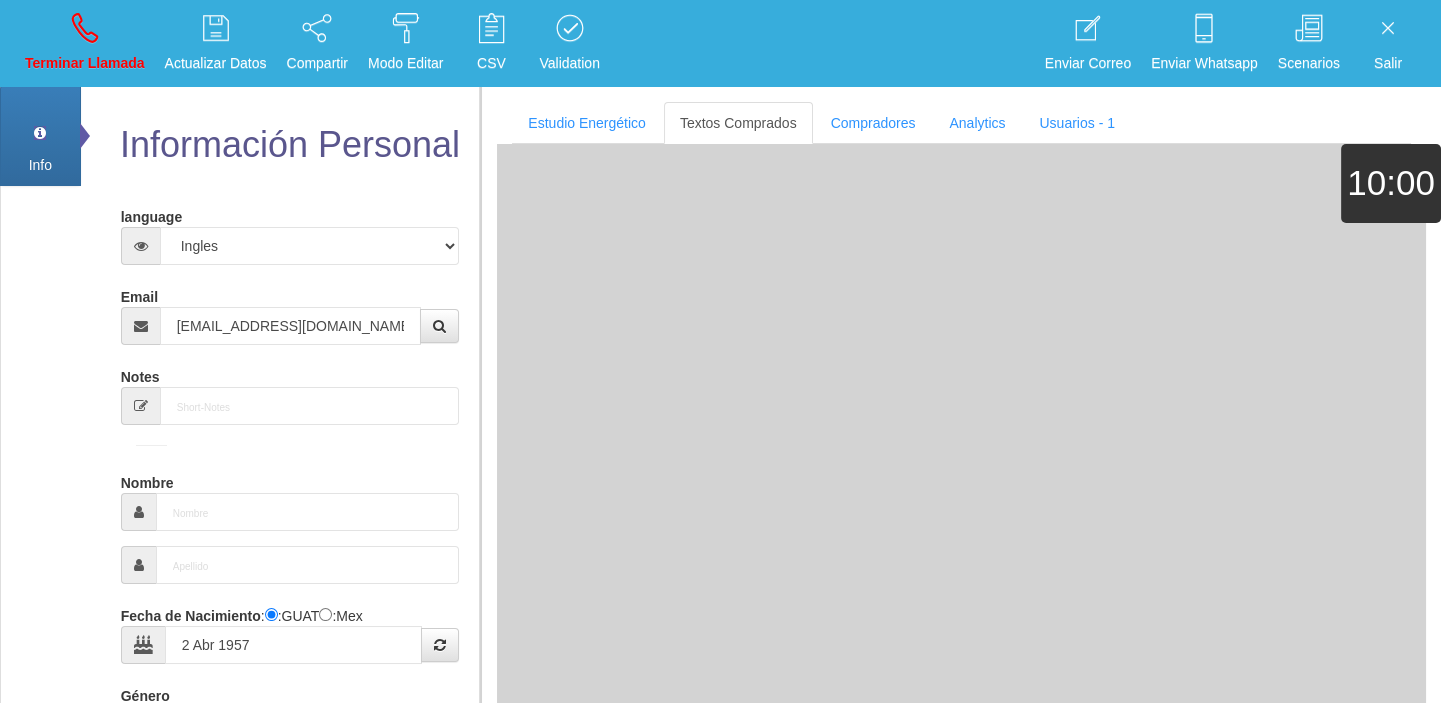 type on "Comprador simple" 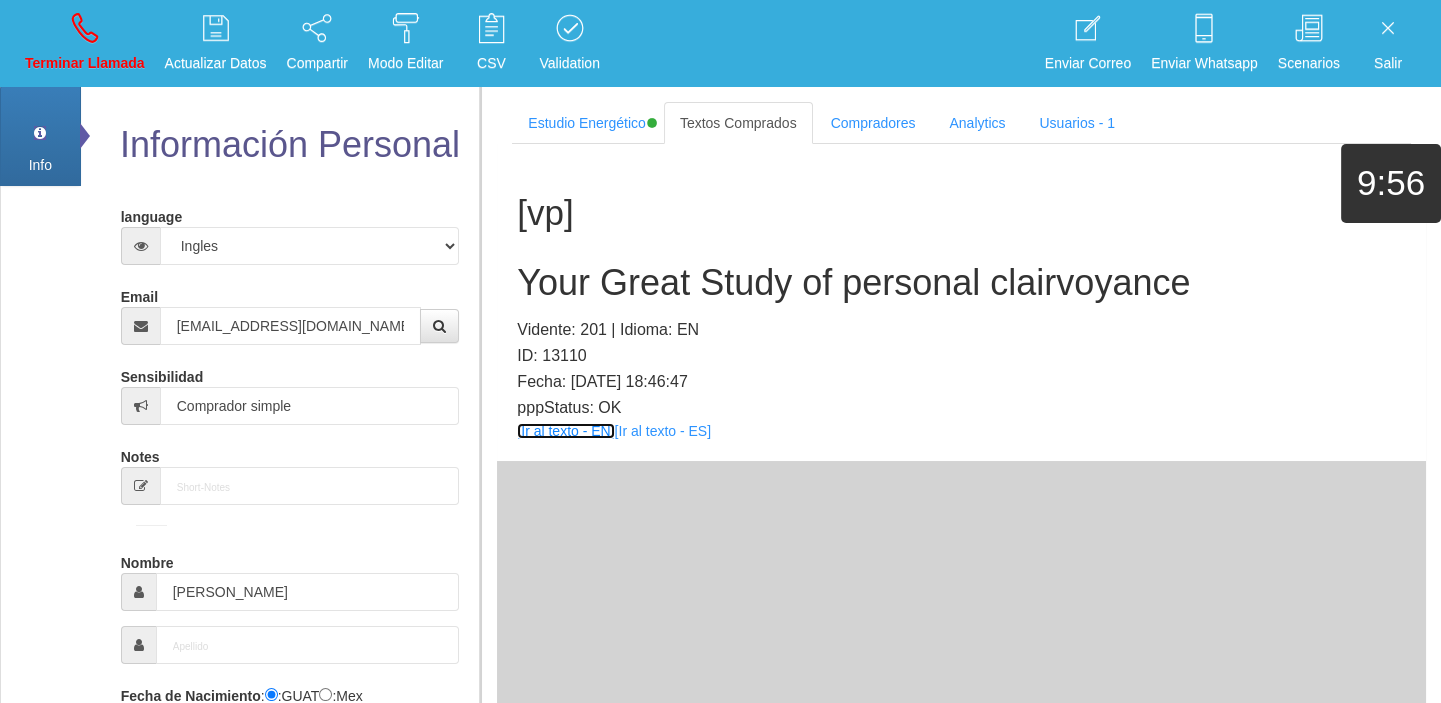 click on "[Ir al texto - EN]" at bounding box center (565, 431) 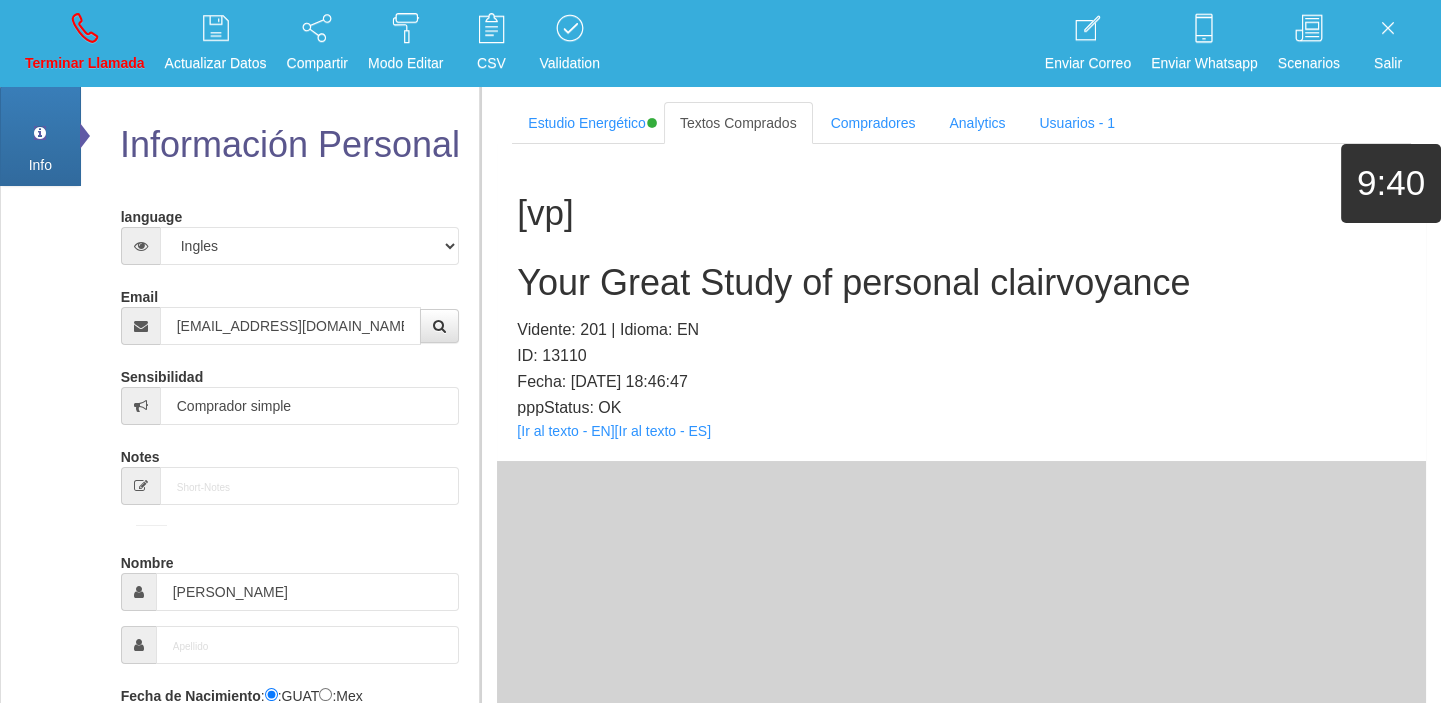 click on "[vp] Your Great Study of personal clairvoyance Vidente: 201 | Idioma: EN ID: 13110 Fecha: [DATE] 18:46:47 pppStatus: OK [Ir al texto - EN] [Ir al texto - ES]" at bounding box center [961, 302] 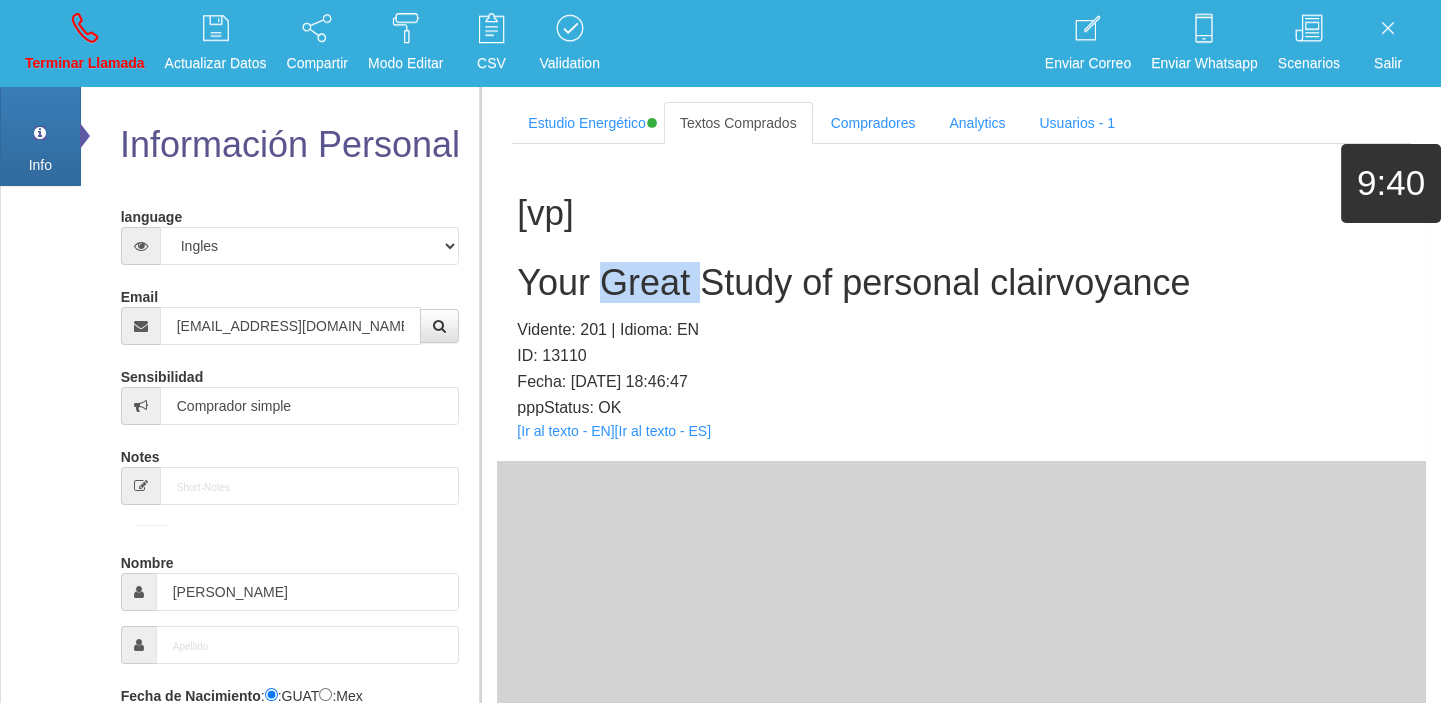 click on "[vp] Your Great Study of personal clairvoyance Vidente: 201 | Idioma: EN ID: 13110 Fecha: [DATE] 18:46:47 pppStatus: OK [Ir al texto - EN] [Ir al texto - ES]" at bounding box center [961, 302] 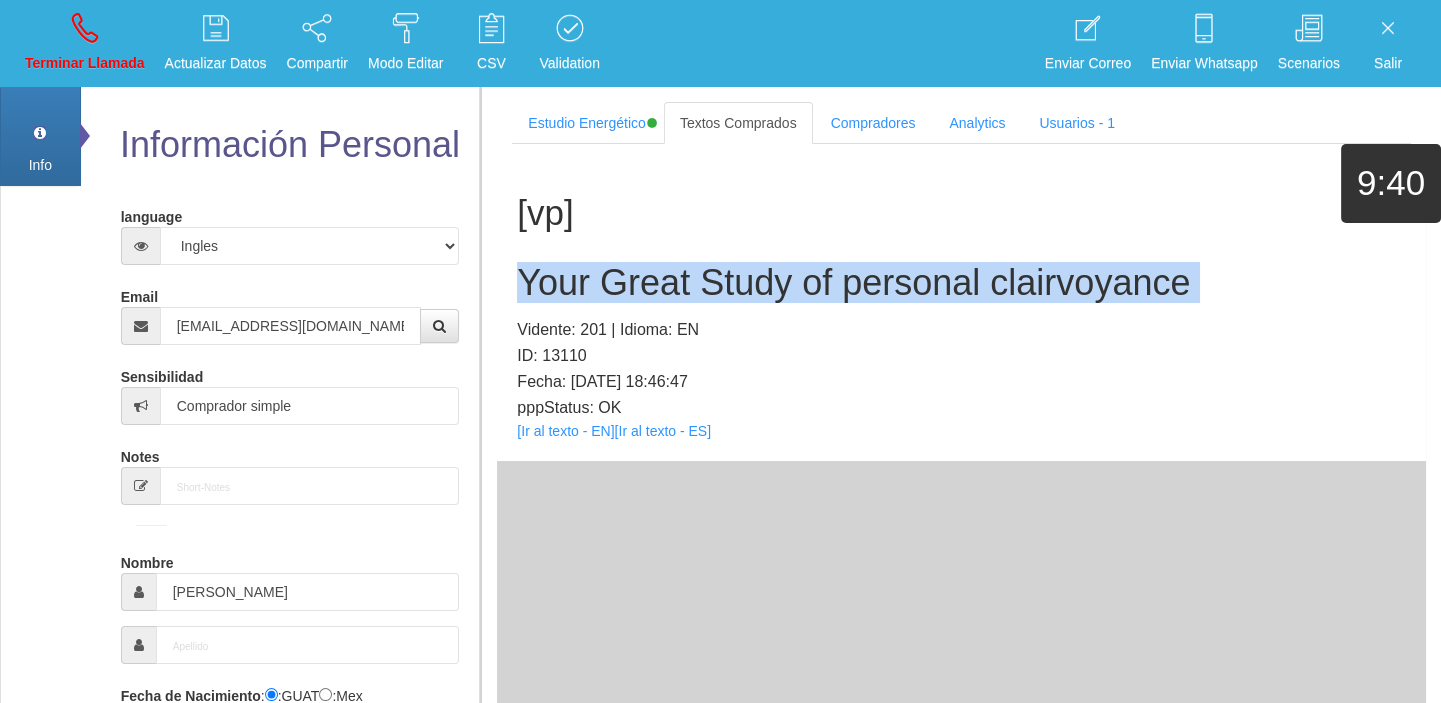 click on "[vp] Your Great Study of personal clairvoyance Vidente: 201 | Idioma: EN ID: 13110 Fecha: [DATE] 18:46:47 pppStatus: OK [Ir al texto - EN] [Ir al texto - ES]" at bounding box center [961, 302] 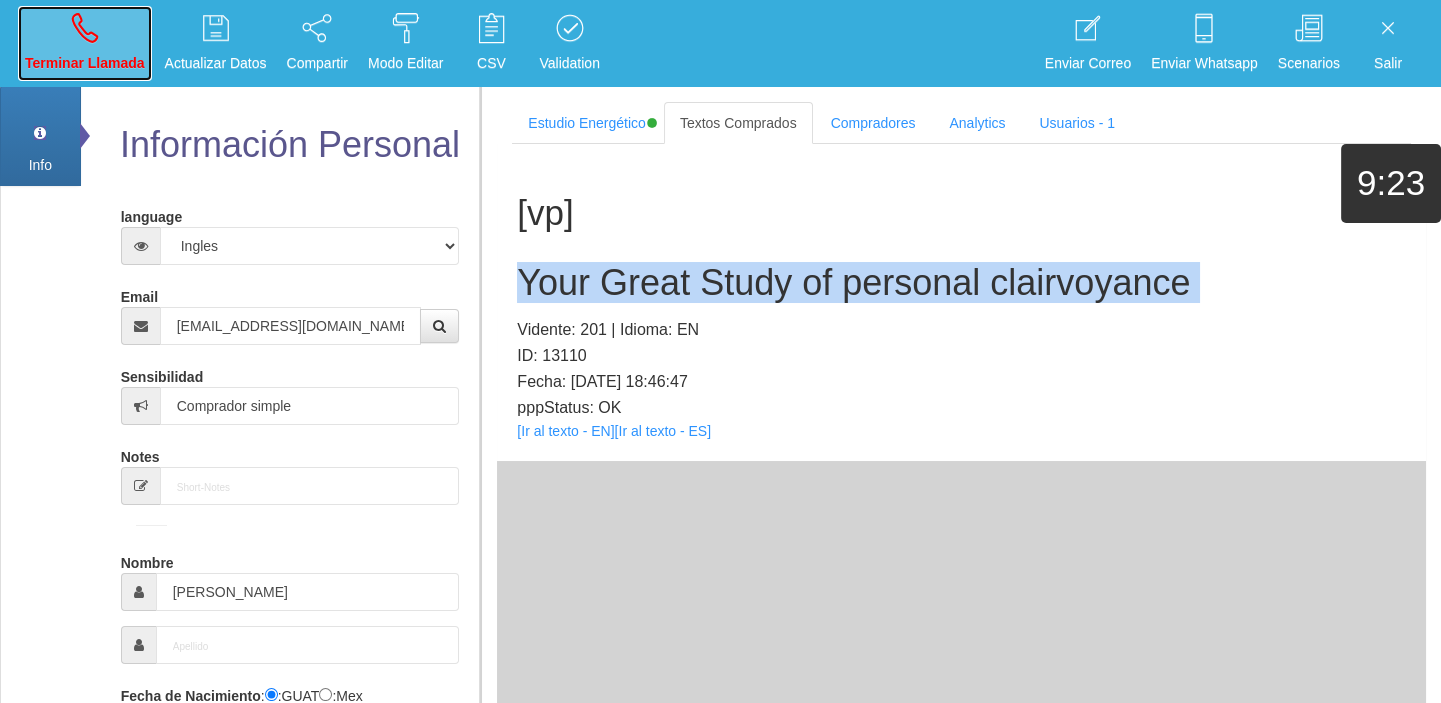 click on "Terminar Llamada" at bounding box center [85, 43] 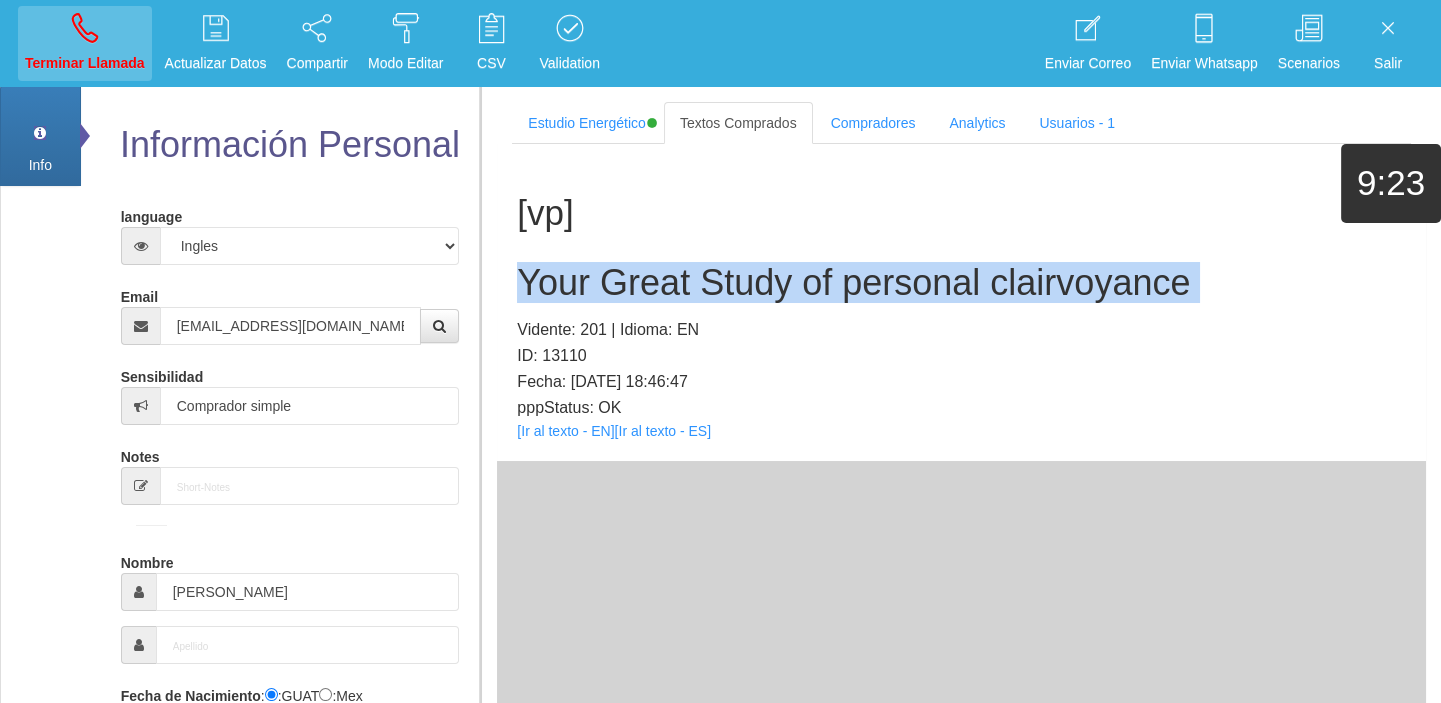 type 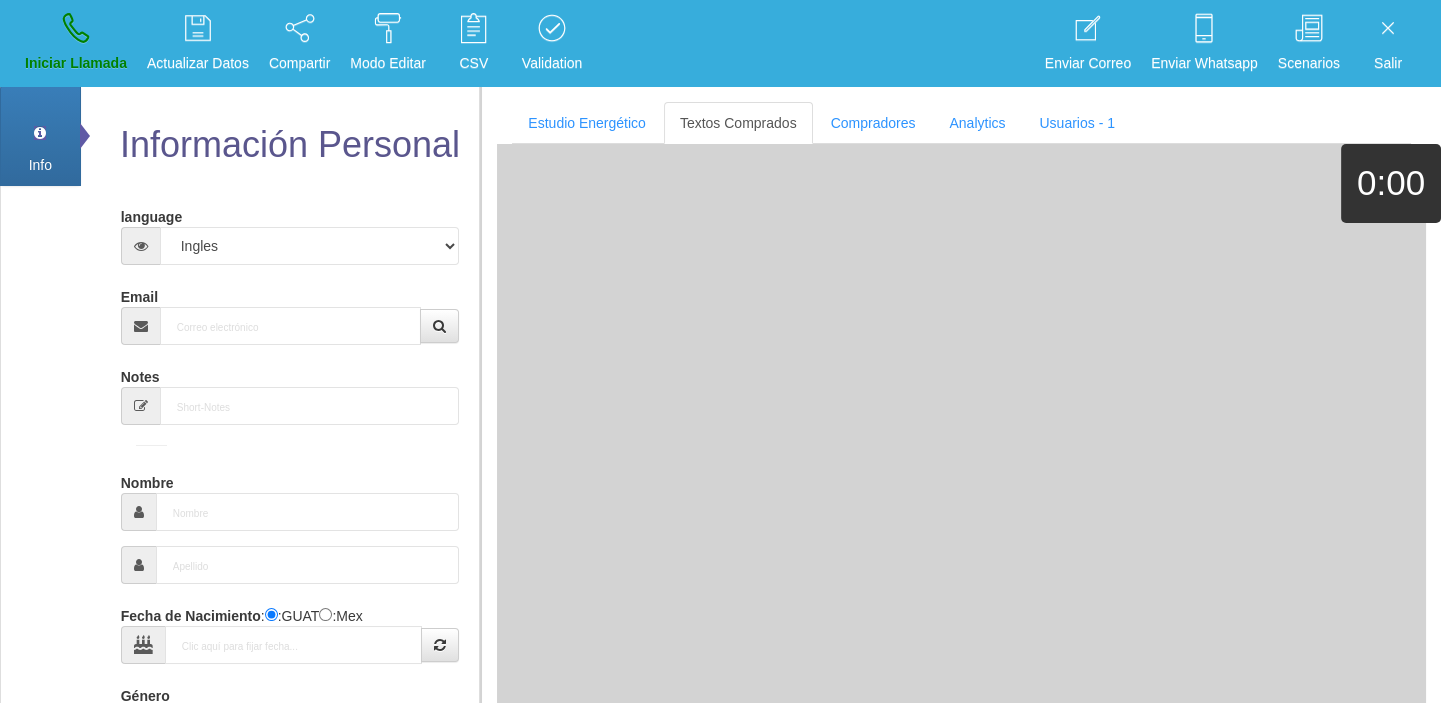 click on "Email" at bounding box center [290, 312] 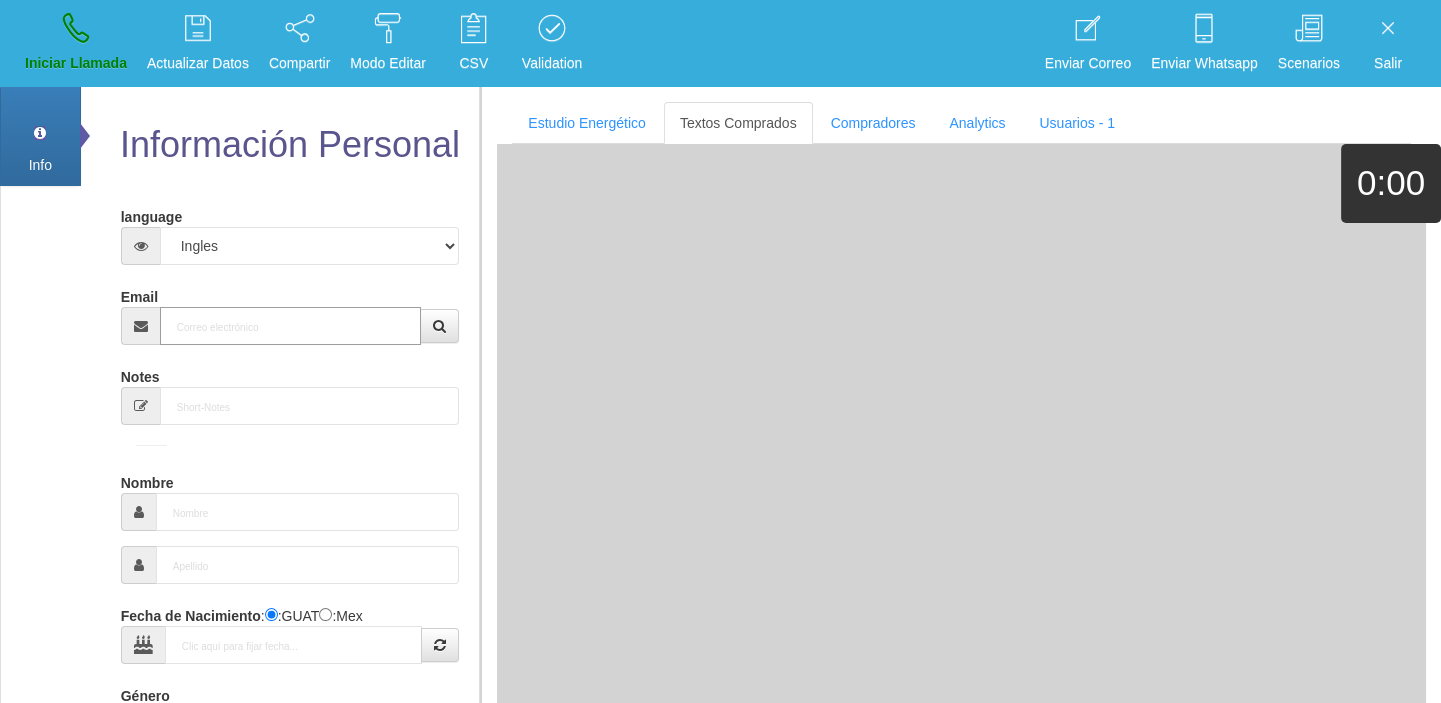 paste on "[EMAIL_ADDRESS][DOMAIN_NAME]" 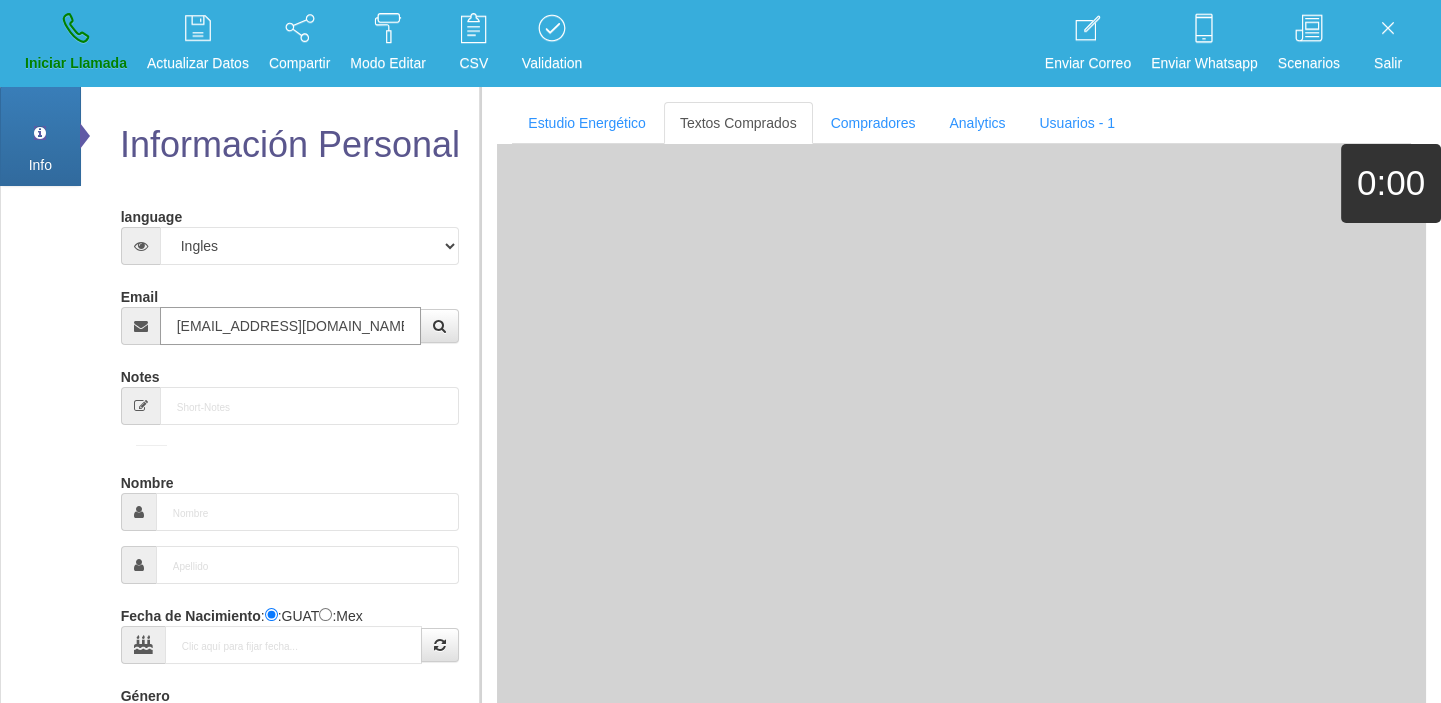 click on "[EMAIL_ADDRESS][DOMAIN_NAME]" at bounding box center (291, 326) 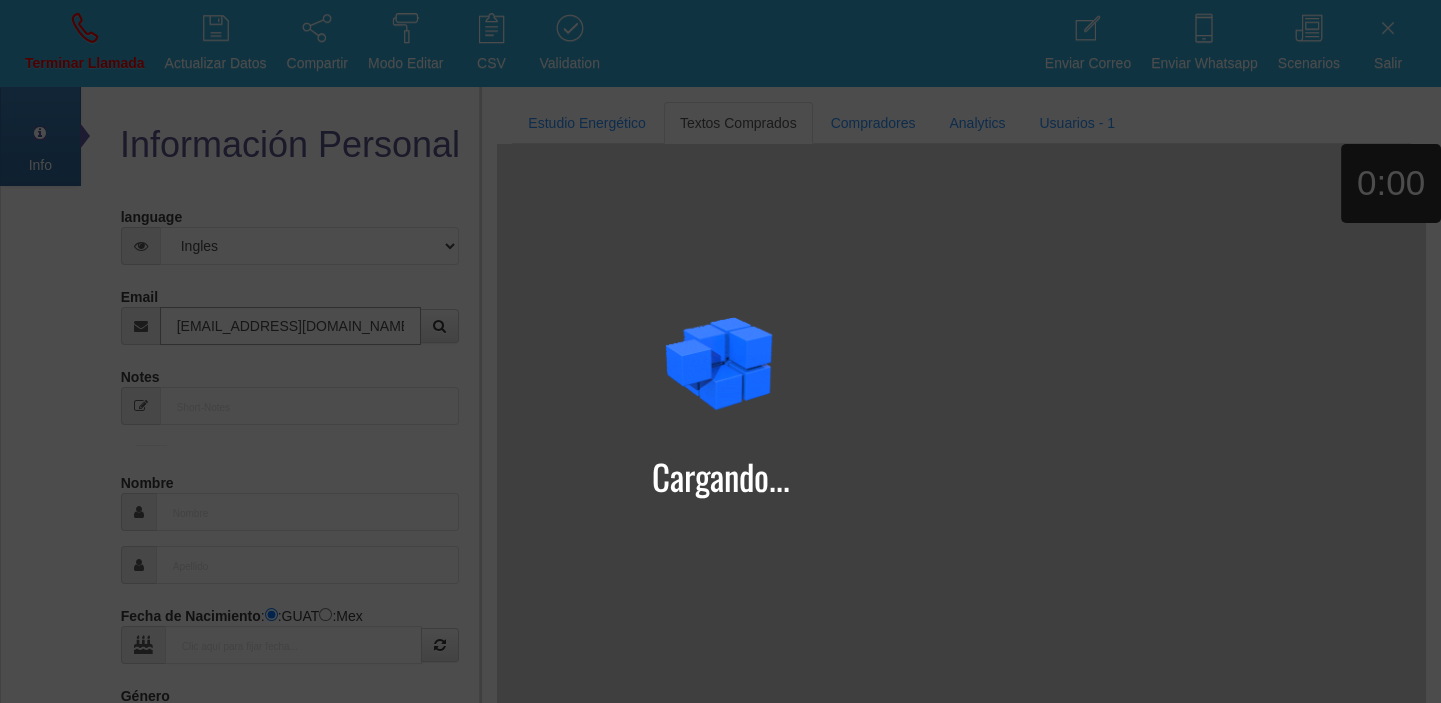 type on "[EMAIL_ADDRESS][DOMAIN_NAME]" 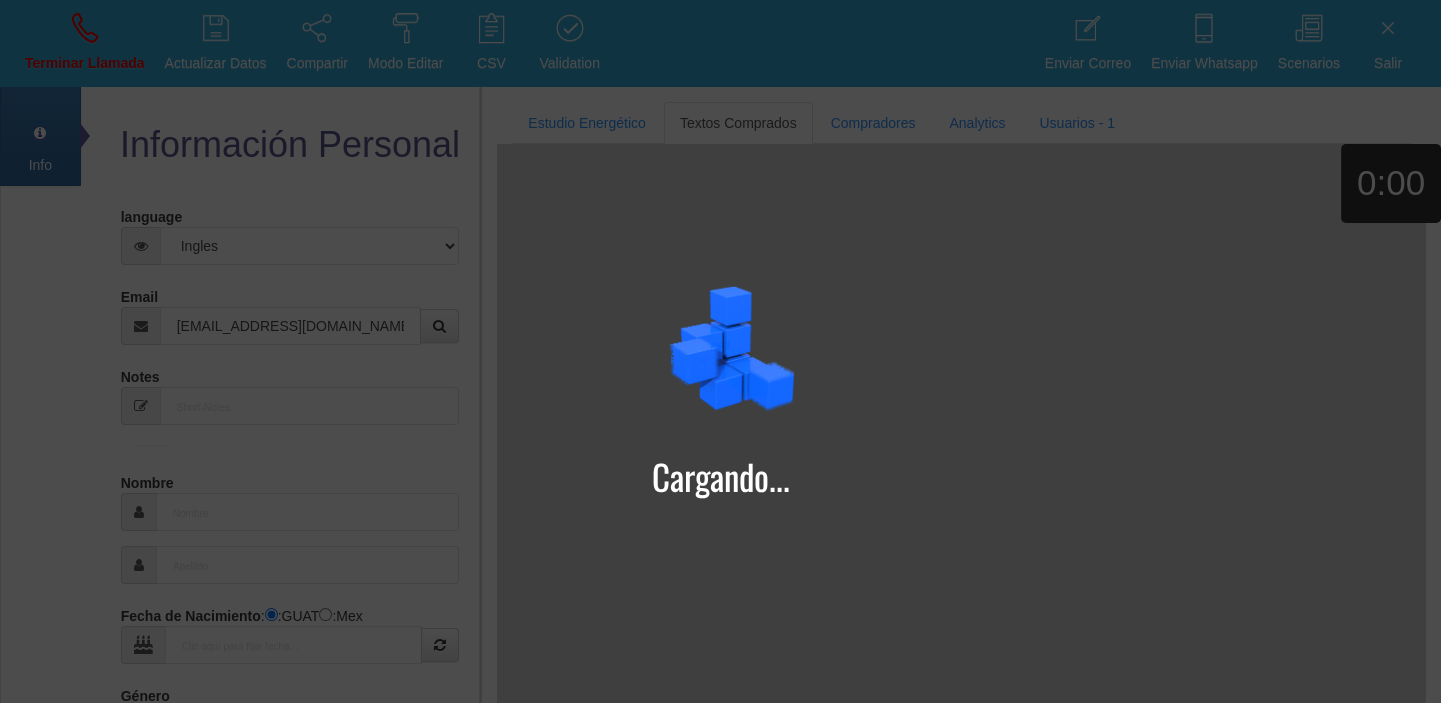 type on "[DATE]" 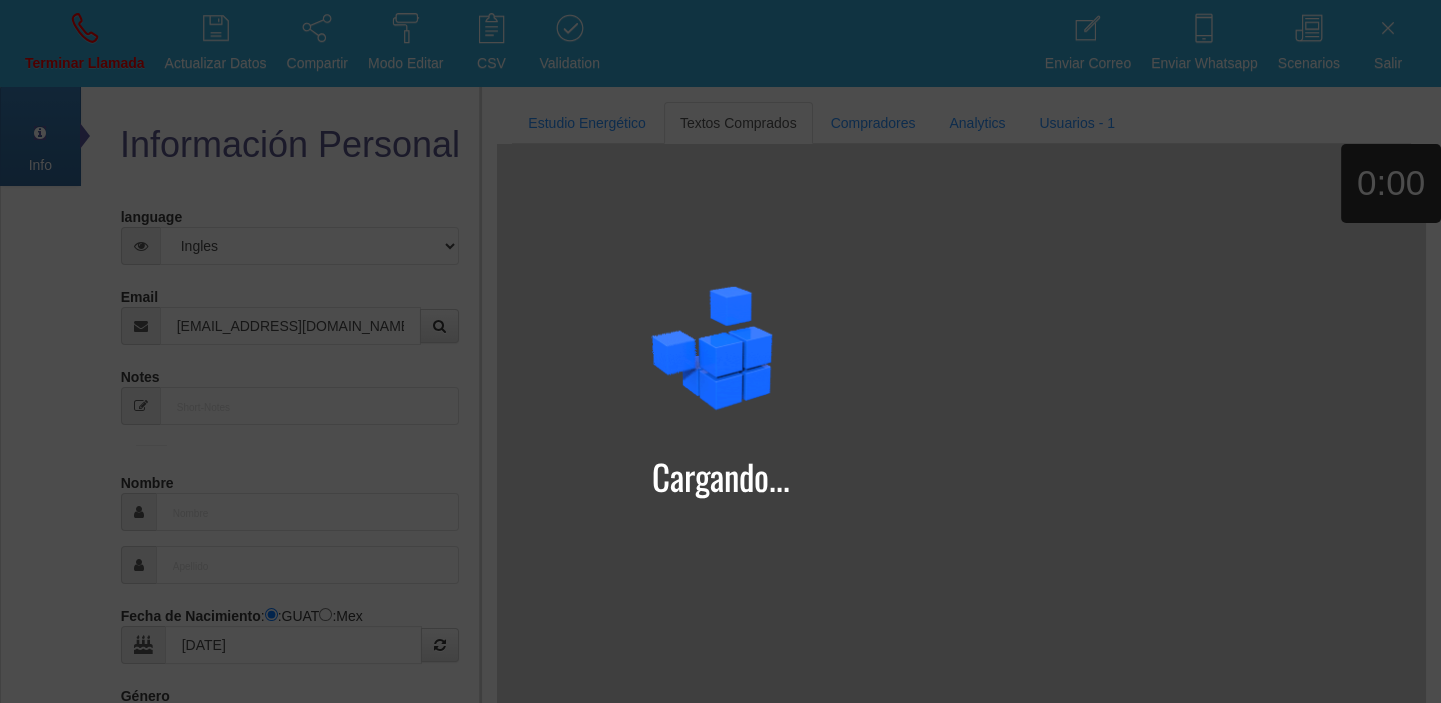 type on "[PERSON_NAME]" 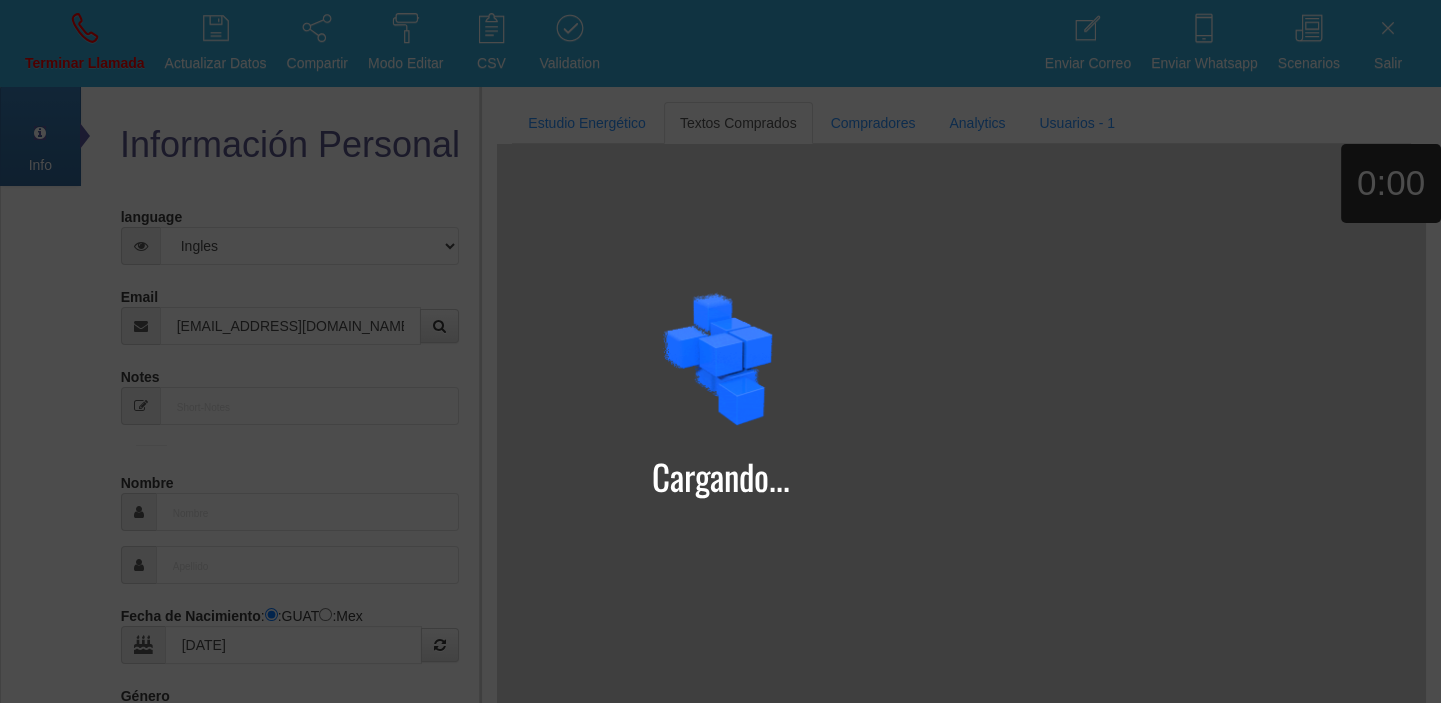 type on "[PERSON_NAME]" 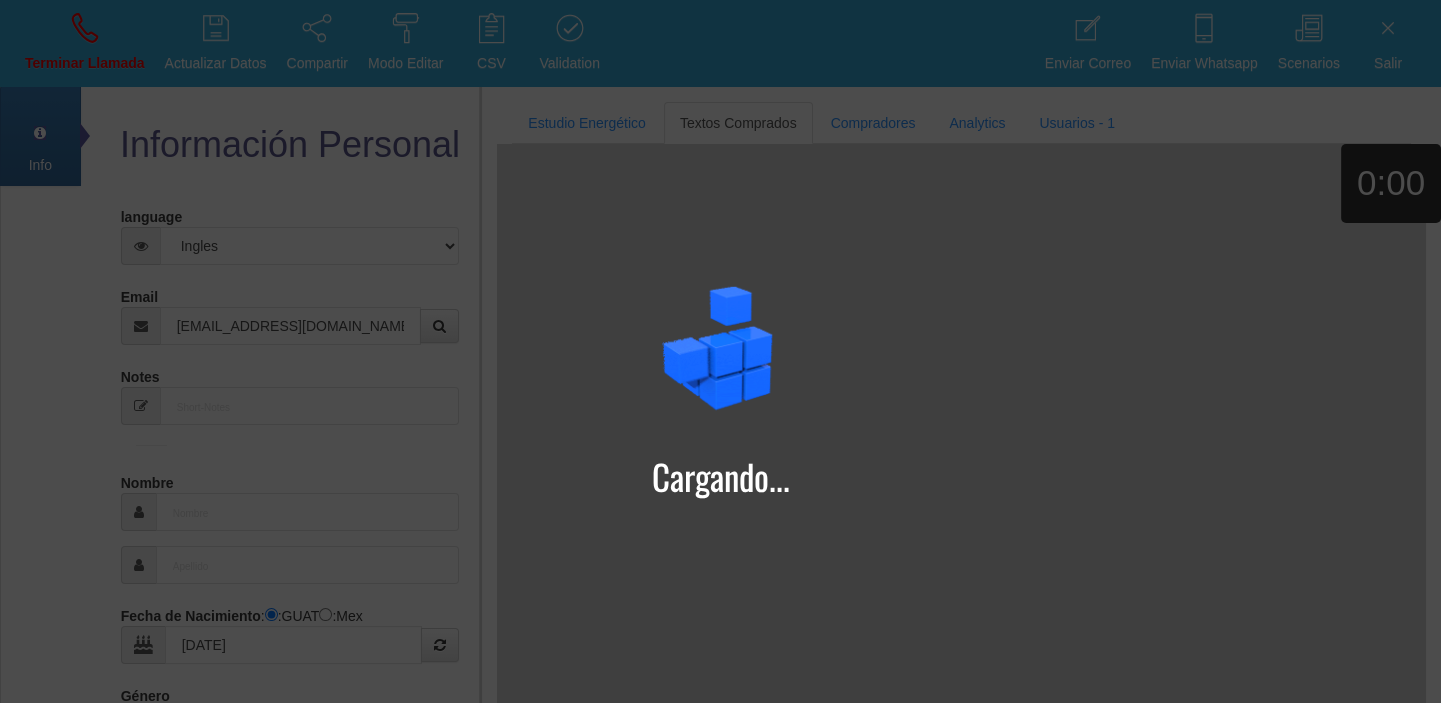 type on "528671579292" 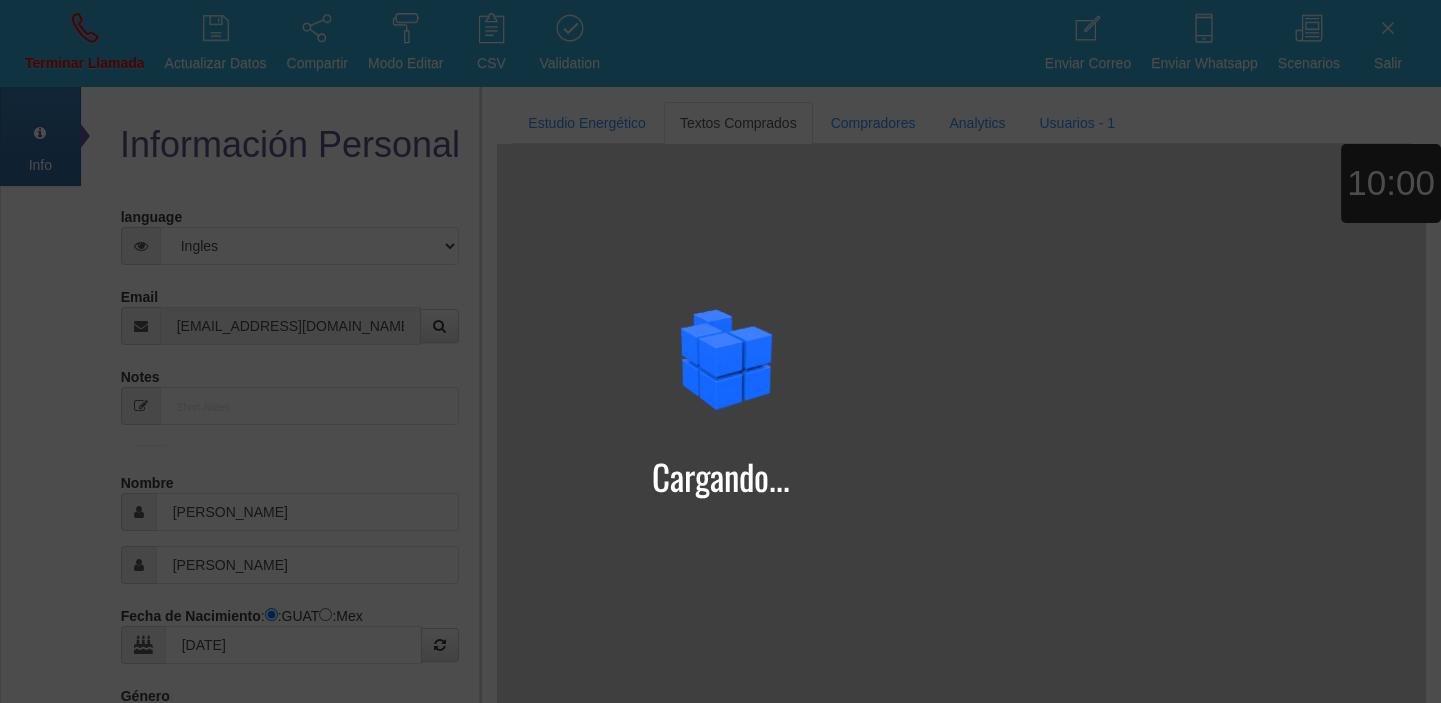 select on "1" 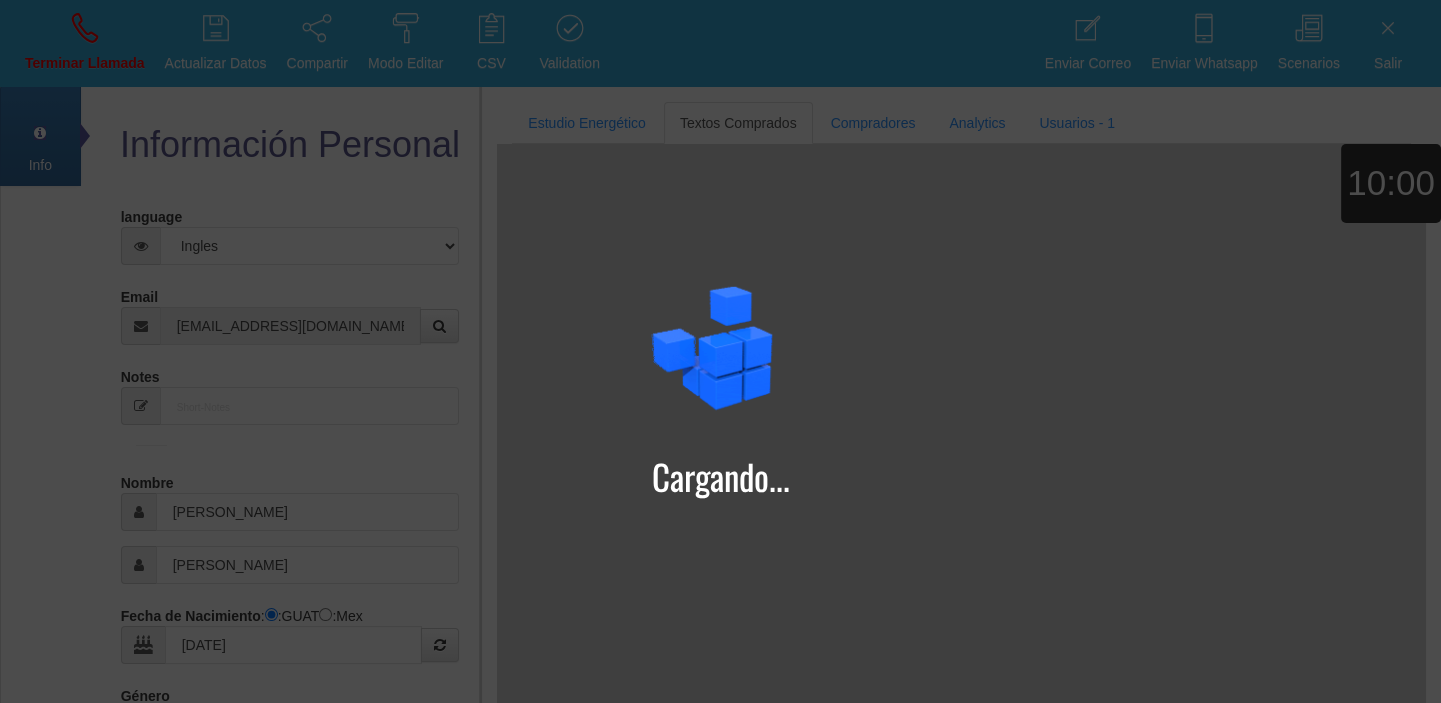 type on "Buen Comprador" 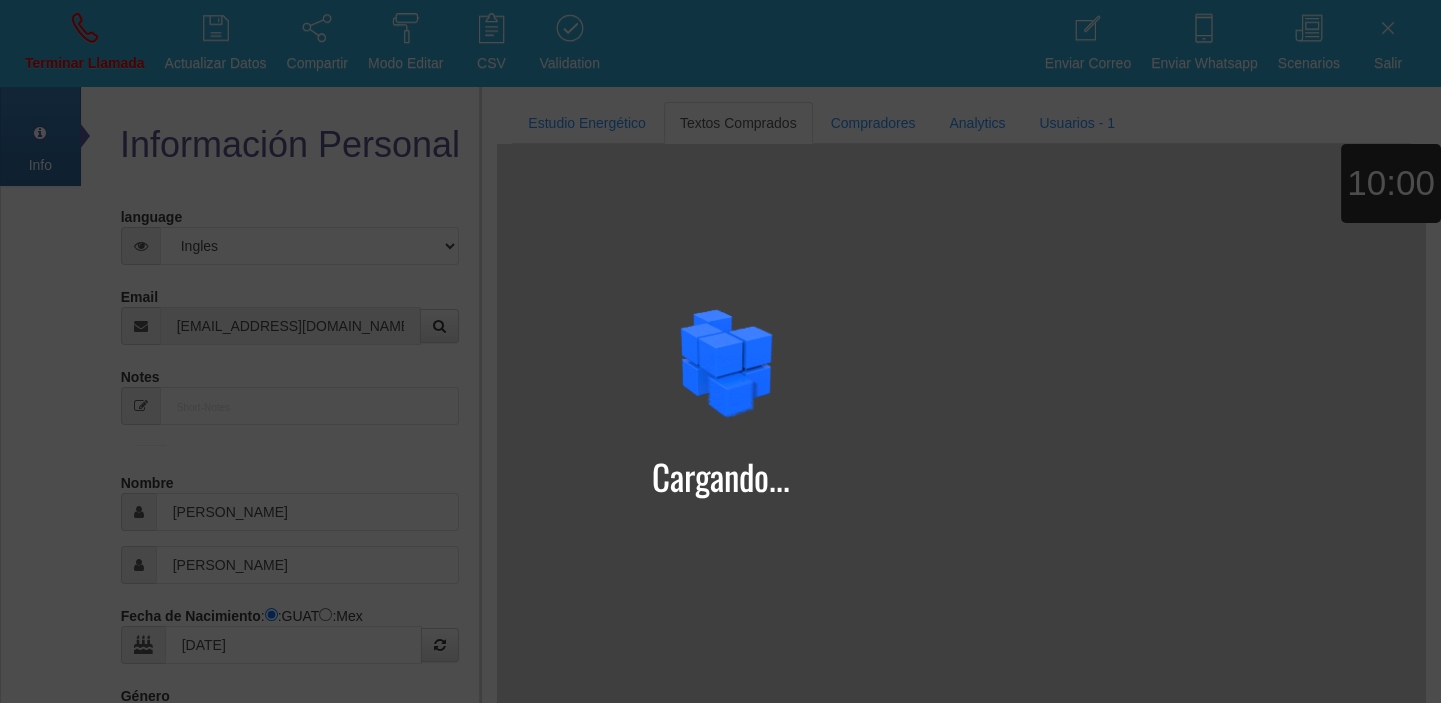 select on "2" 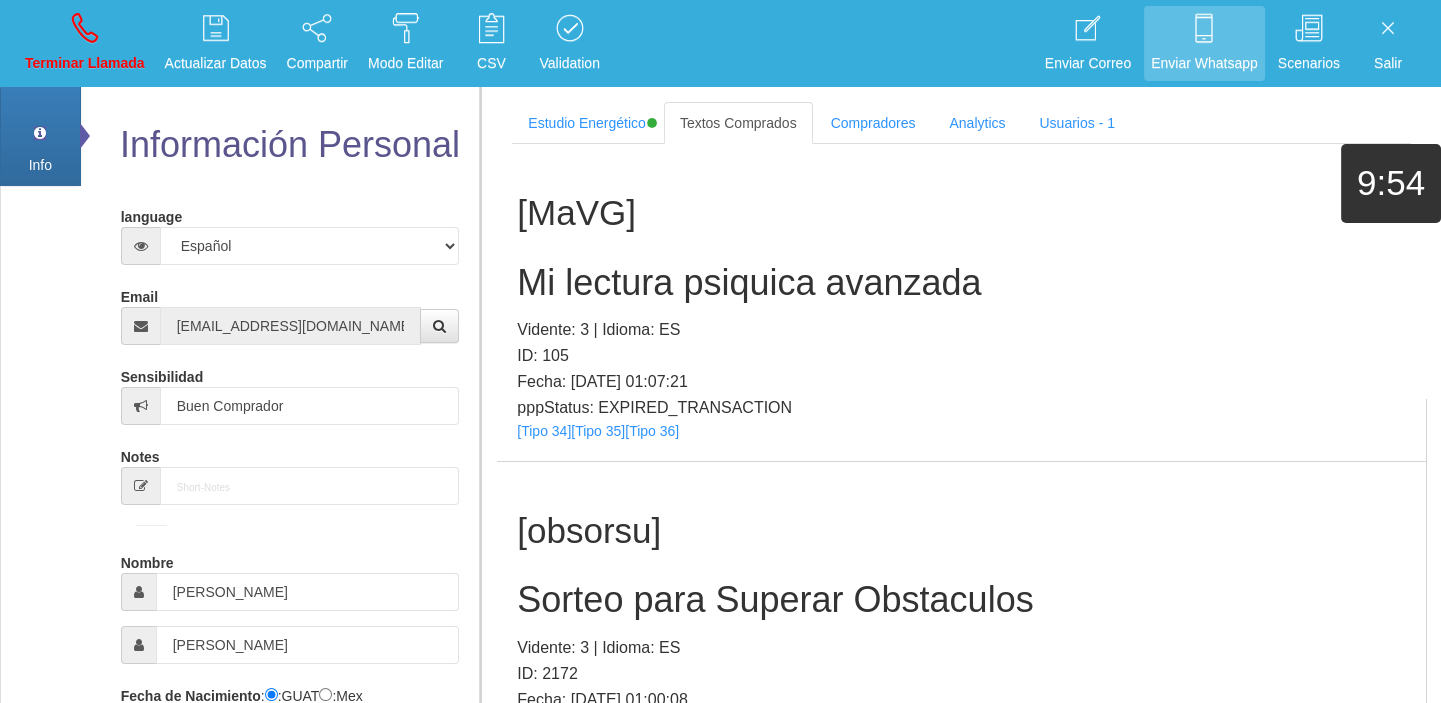 scroll, scrollTop: 536, scrollLeft: 0, axis: vertical 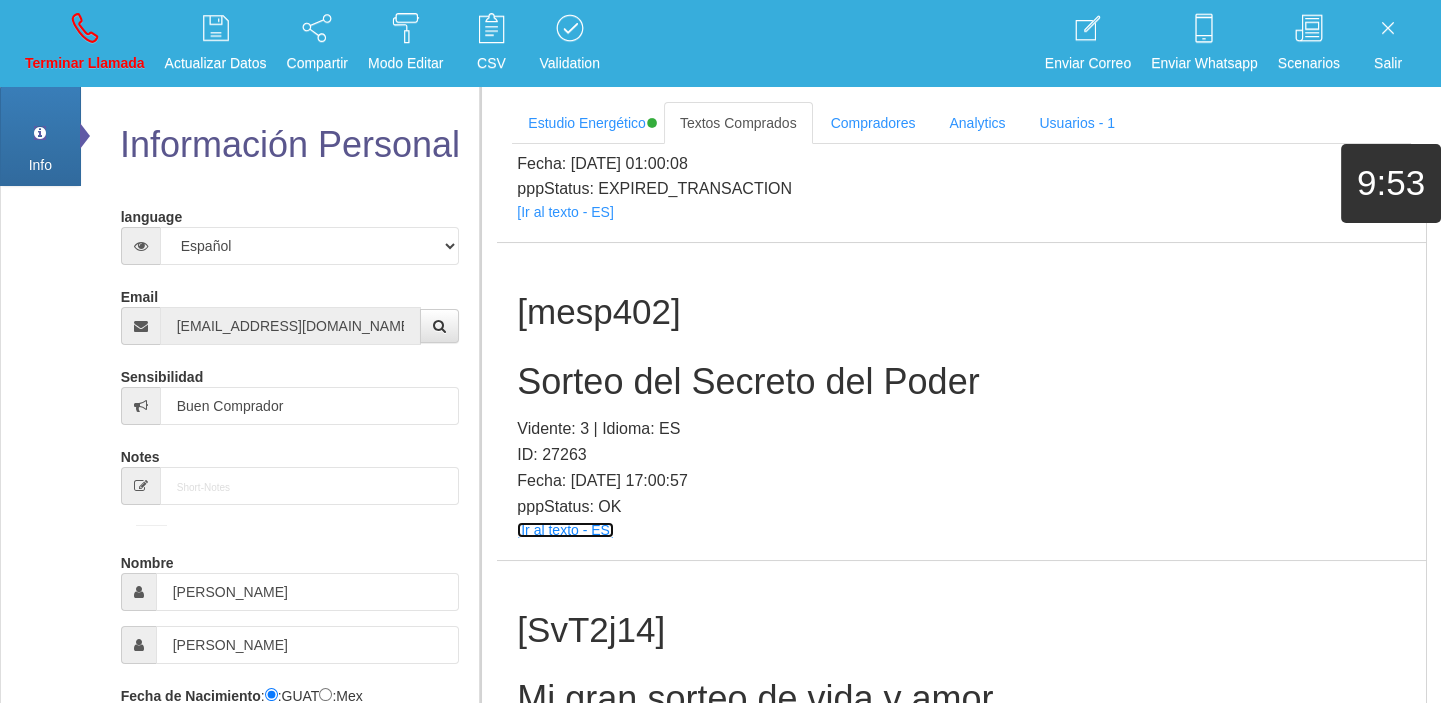 click on "[Ir al texto - ES]" at bounding box center [565, 530] 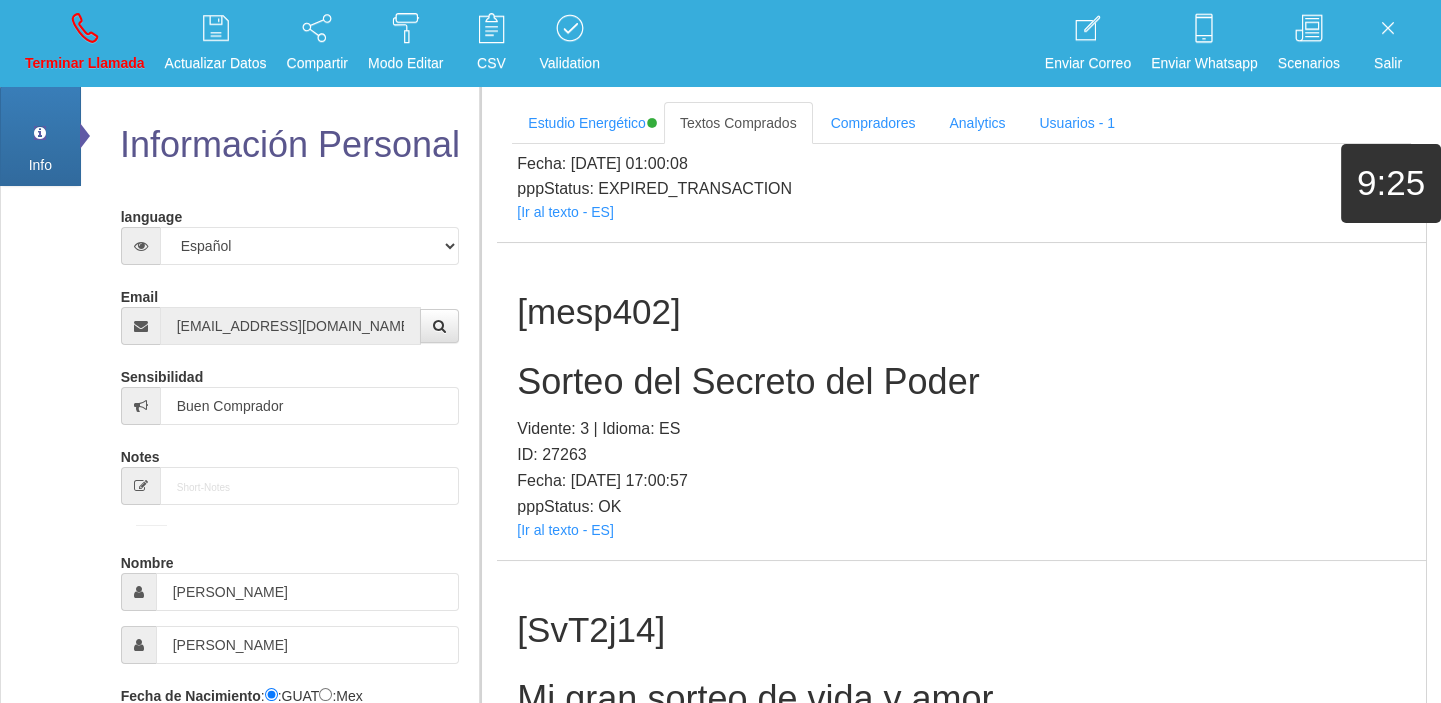click on "[mesp402] Sorteo del Secreto del Poder Vidente: 3 | Idioma: ES ID: 27263 Fecha: [DATE] 17:00:57 pppStatus: OK [Ir al texto - ES]" at bounding box center (961, 401) 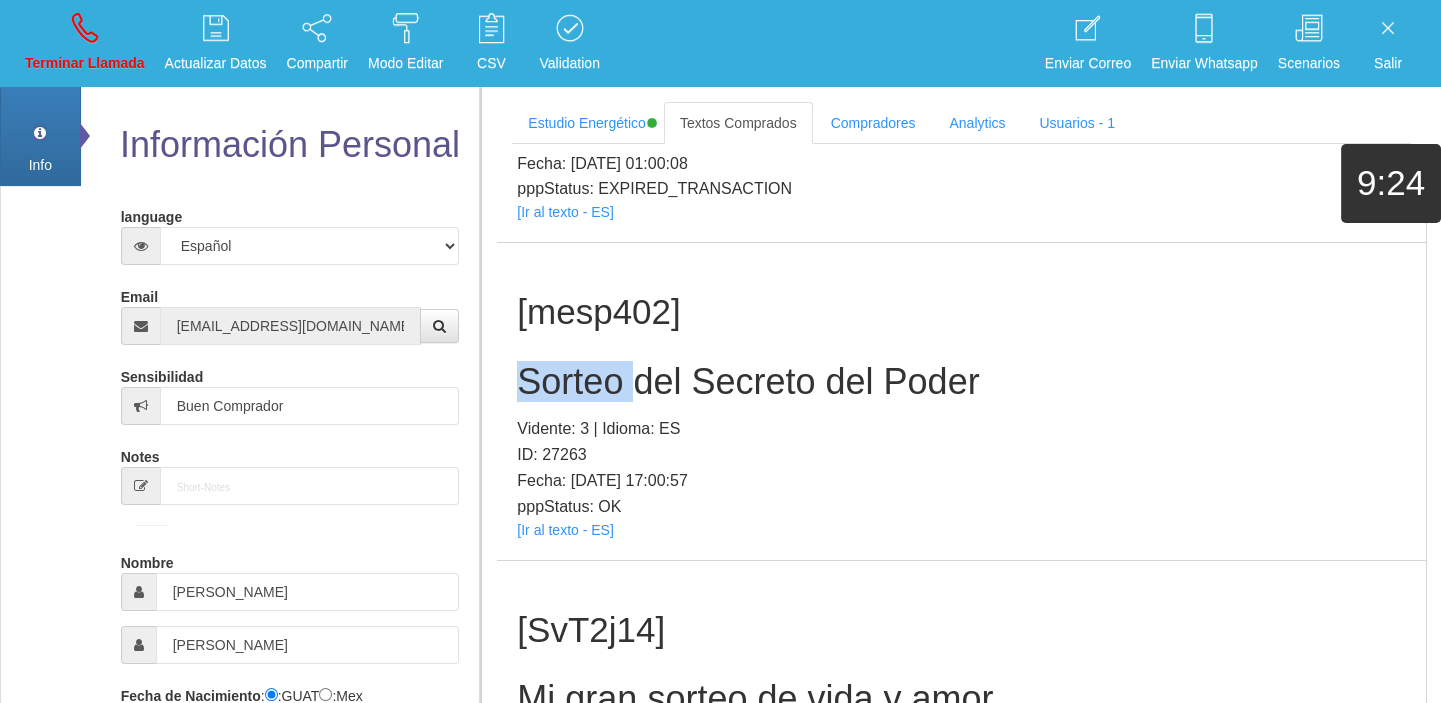click on "[mesp402] Sorteo del Secreto del Poder Vidente: 3 | Idioma: ES ID: 27263 Fecha: [DATE] 17:00:57 pppStatus: OK [Ir al texto - ES]" at bounding box center [961, 401] 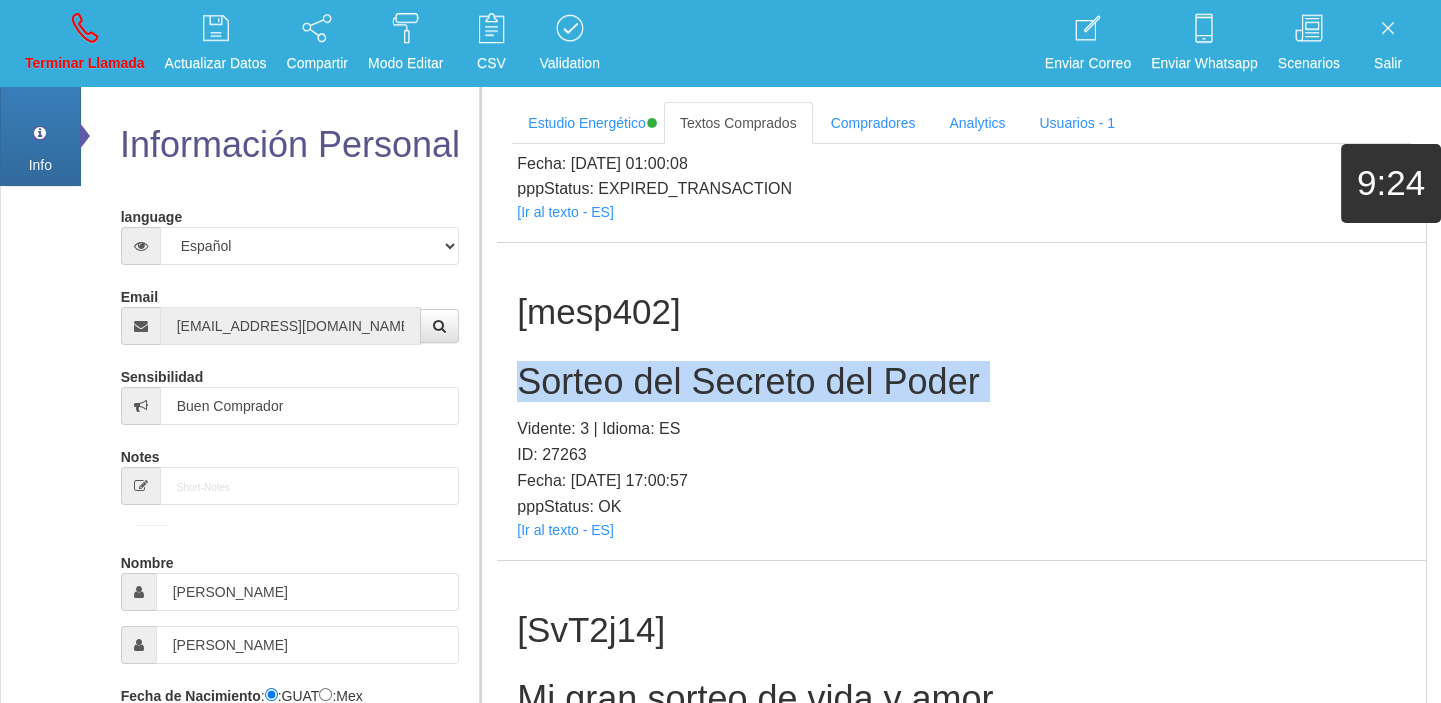 click on "[mesp402] Sorteo del Secreto del Poder Vidente: 3 | Idioma: ES ID: 27263 Fecha: [DATE] 17:00:57 pppStatus: OK [Ir al texto - ES]" at bounding box center (961, 401) 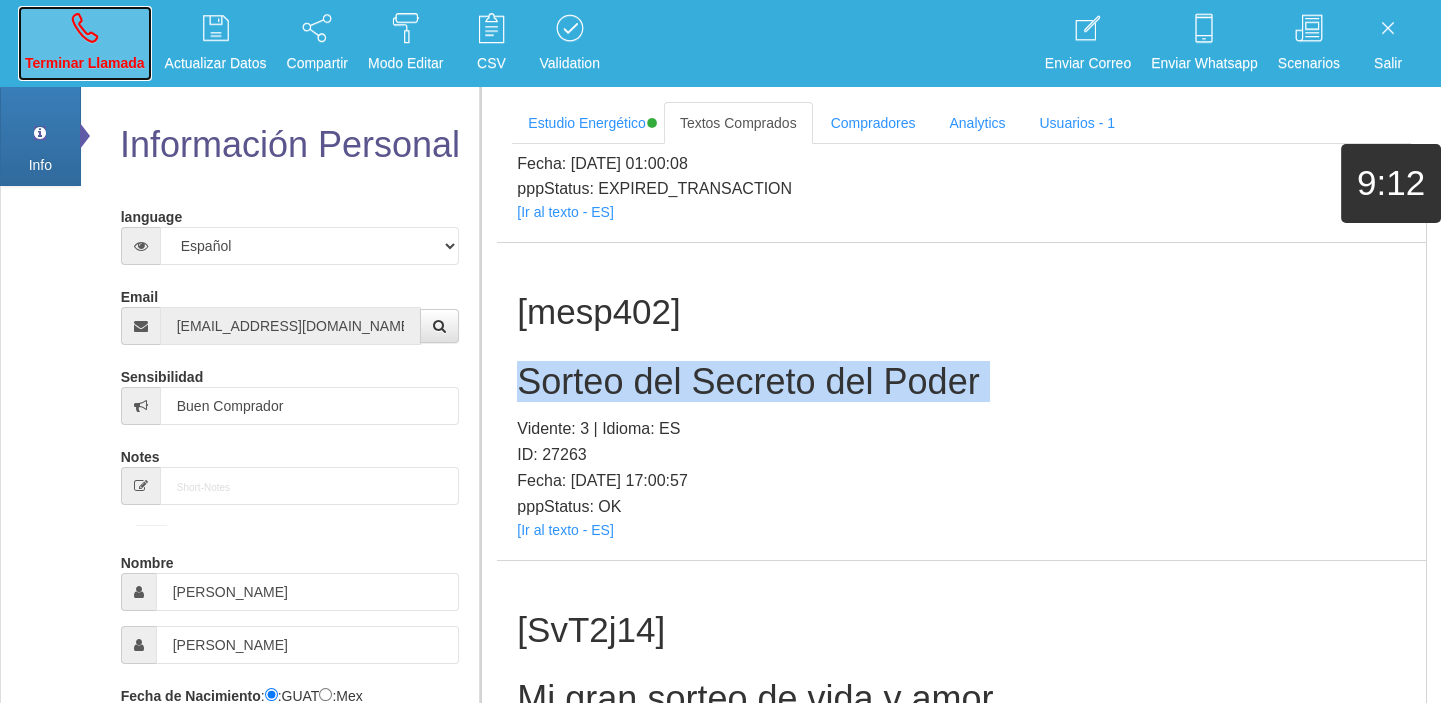 drag, startPoint x: 111, startPoint y: 68, endPoint x: 783, endPoint y: 112, distance: 673.43896 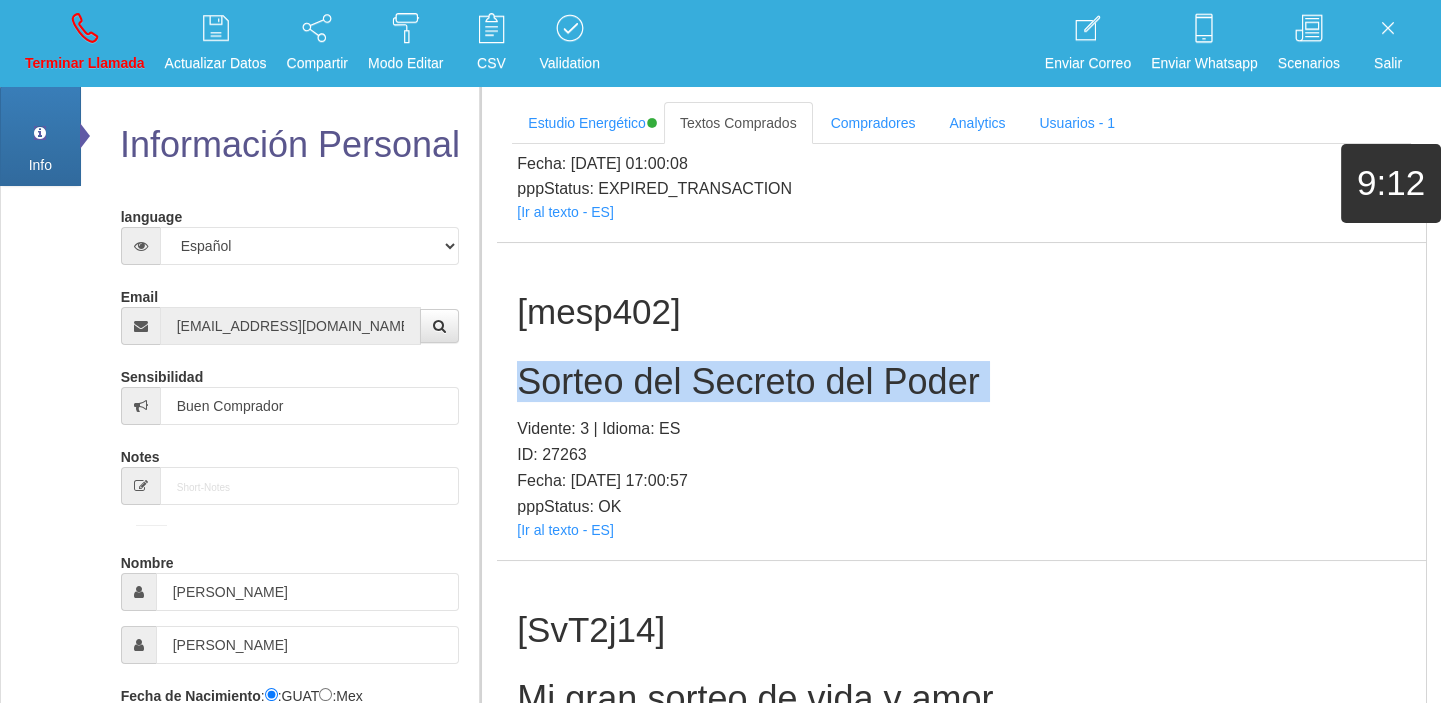 type 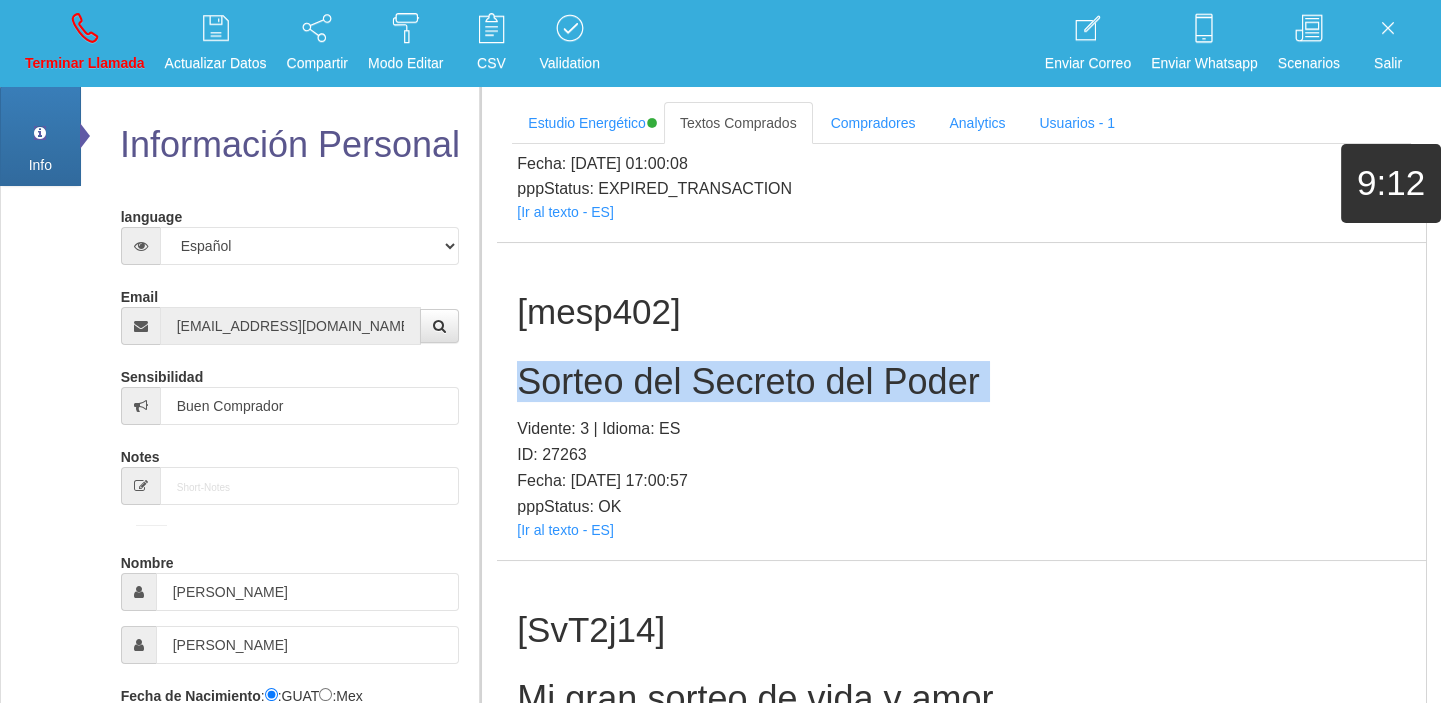 type 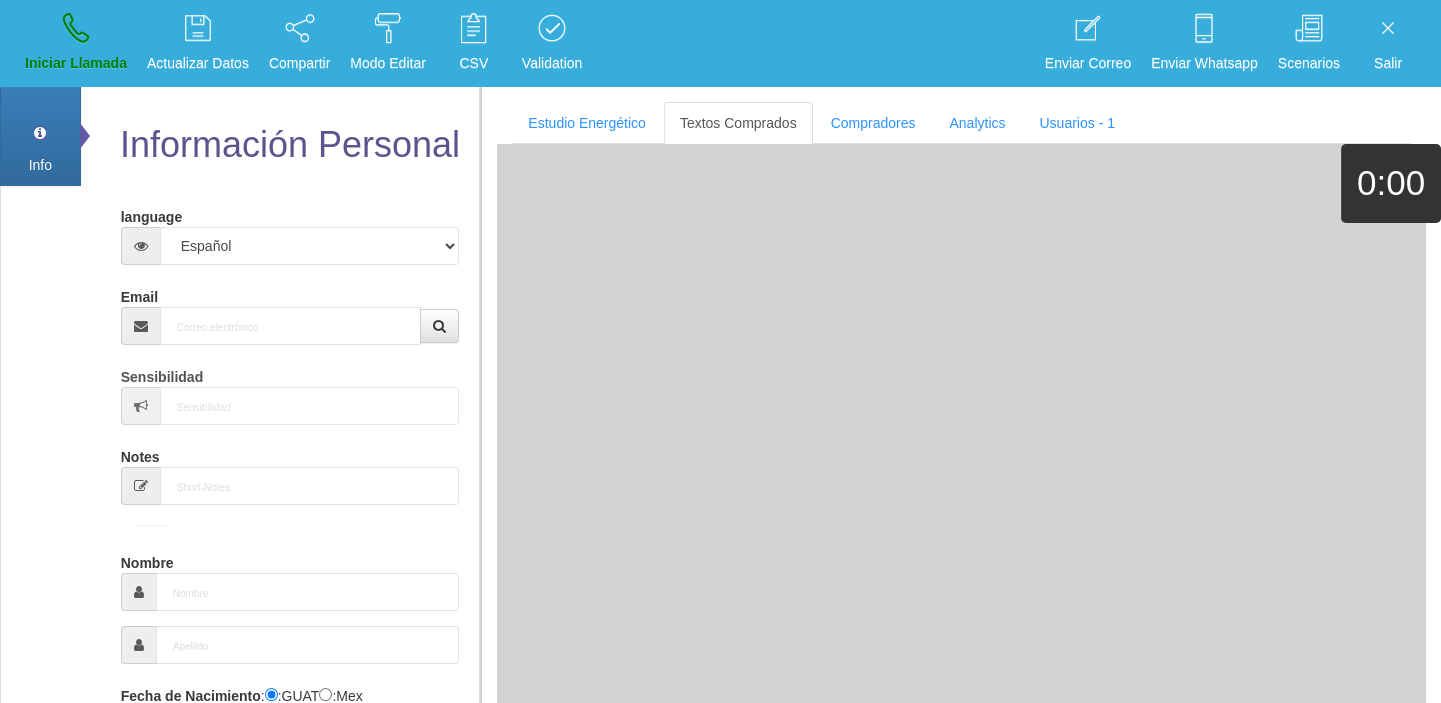 scroll, scrollTop: 0, scrollLeft: 0, axis: both 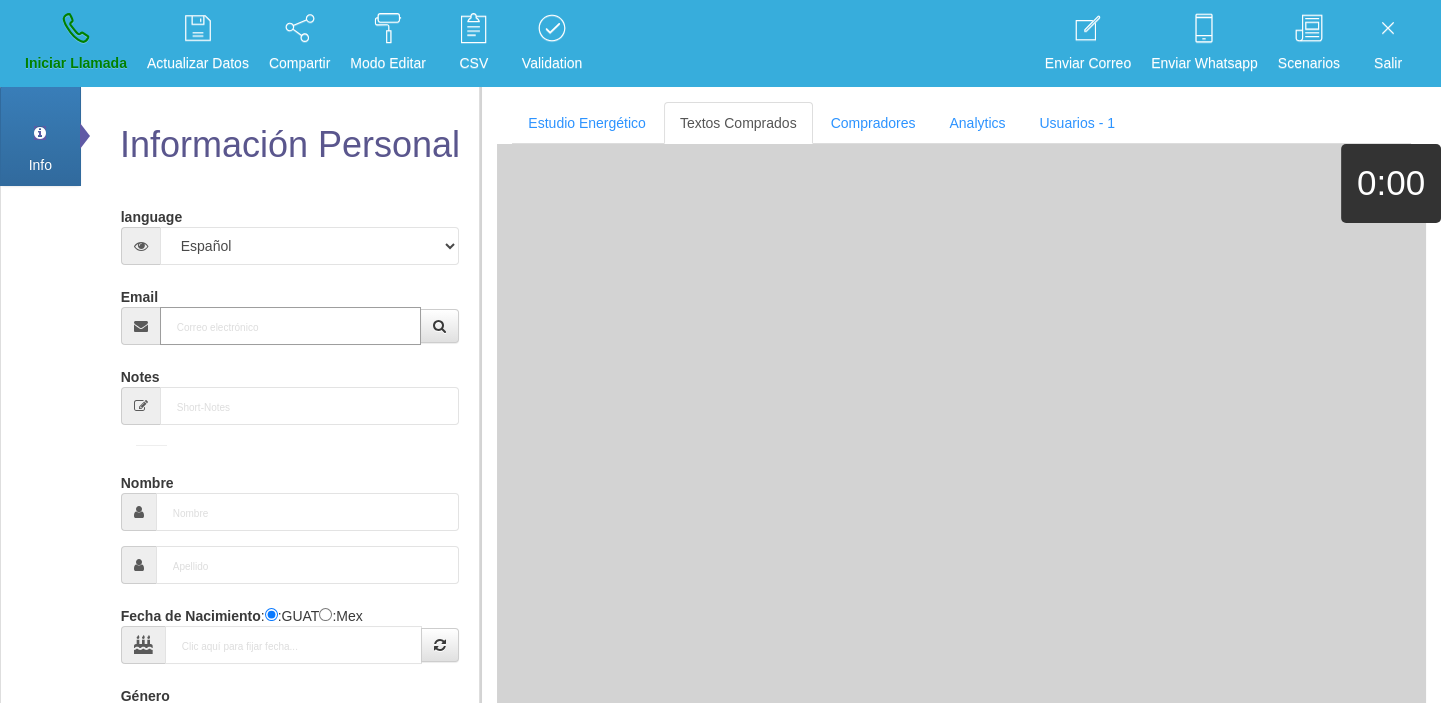 click on "Email" at bounding box center (291, 326) 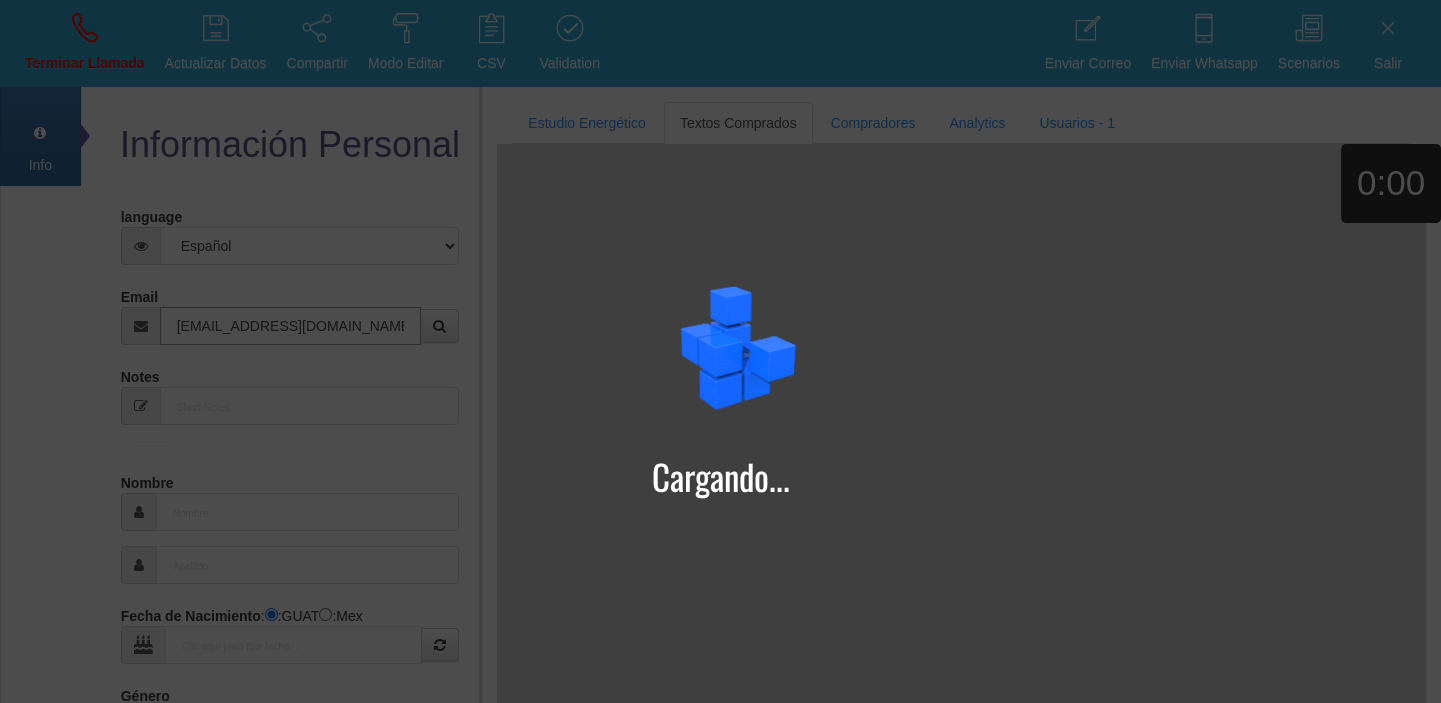 type on "[EMAIL_ADDRESS][DOMAIN_NAME]" 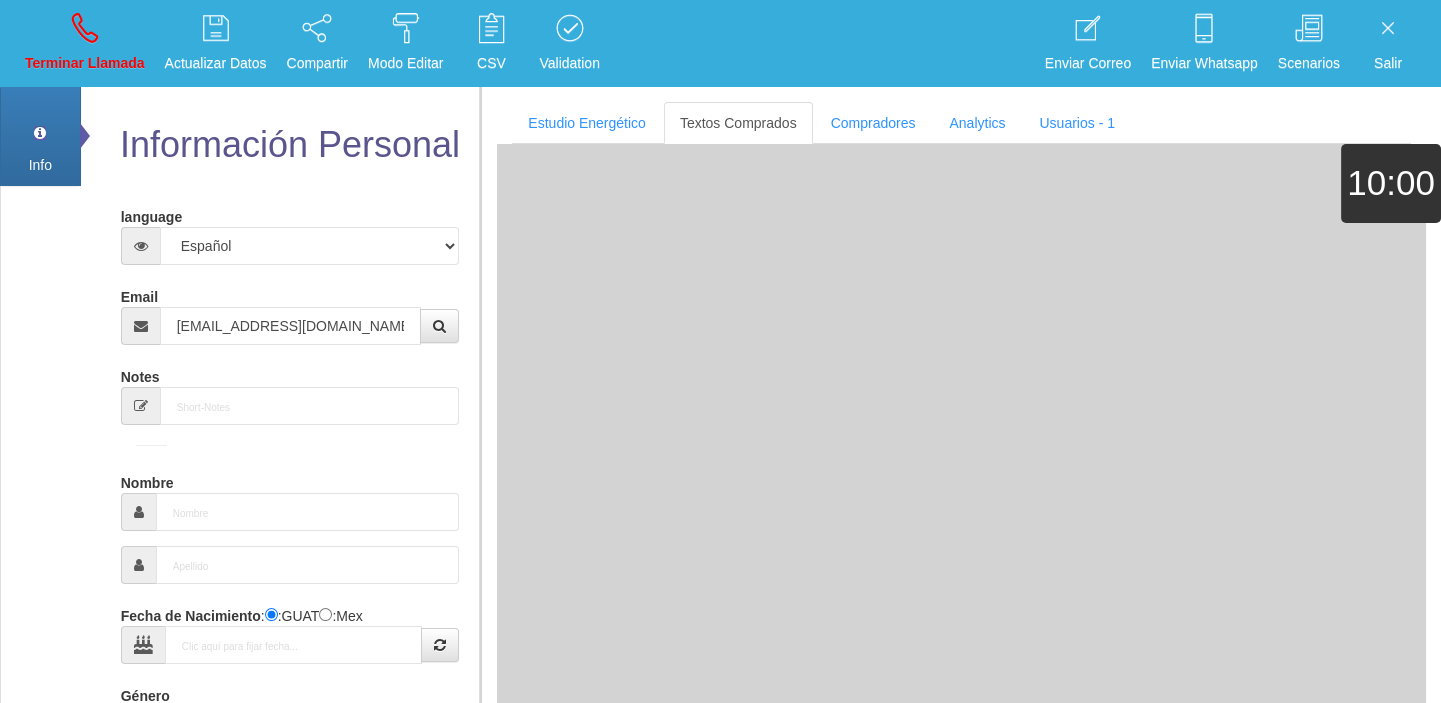 type on "[DATE]" 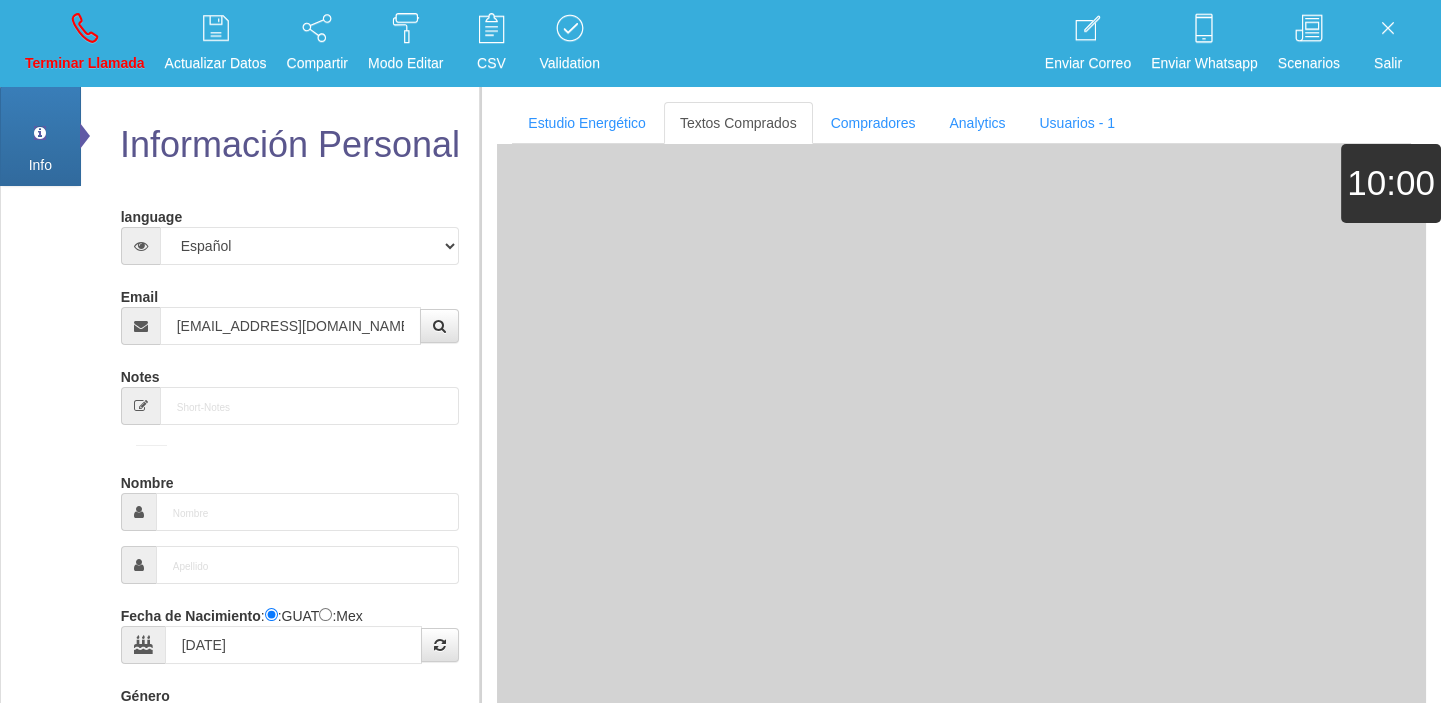 type on "Comprador simple" 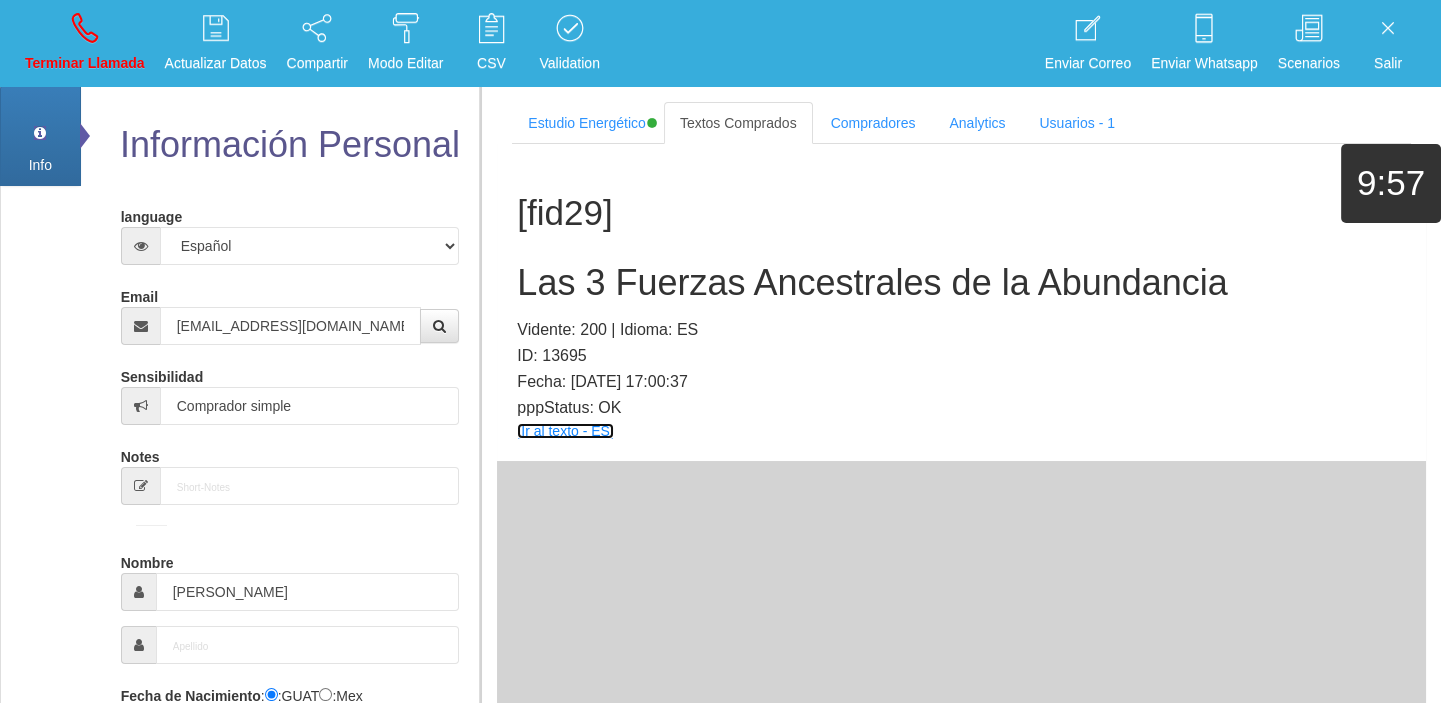 click on "[Ir al texto - ES]" at bounding box center [565, 431] 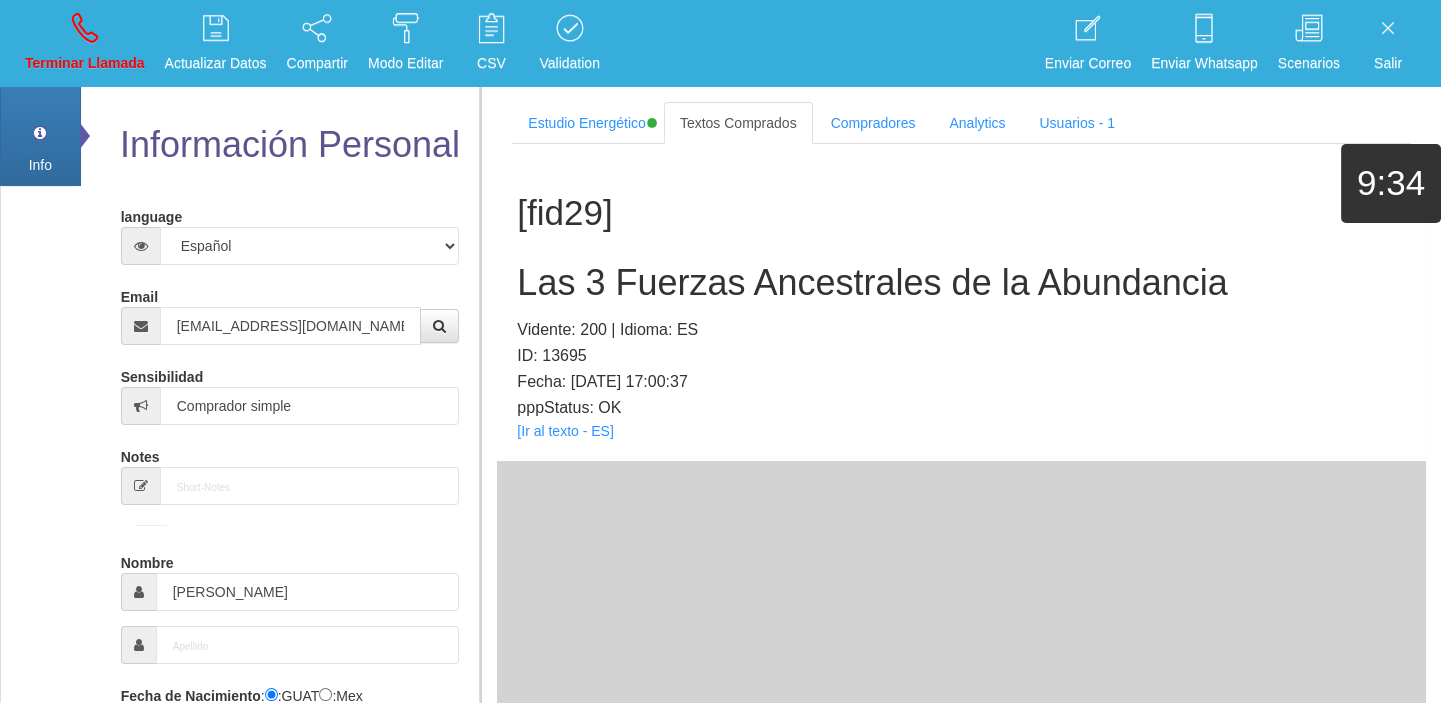 click on "Las 3 Fuerzas Ancestrales de la Abundancia" at bounding box center [961, 283] 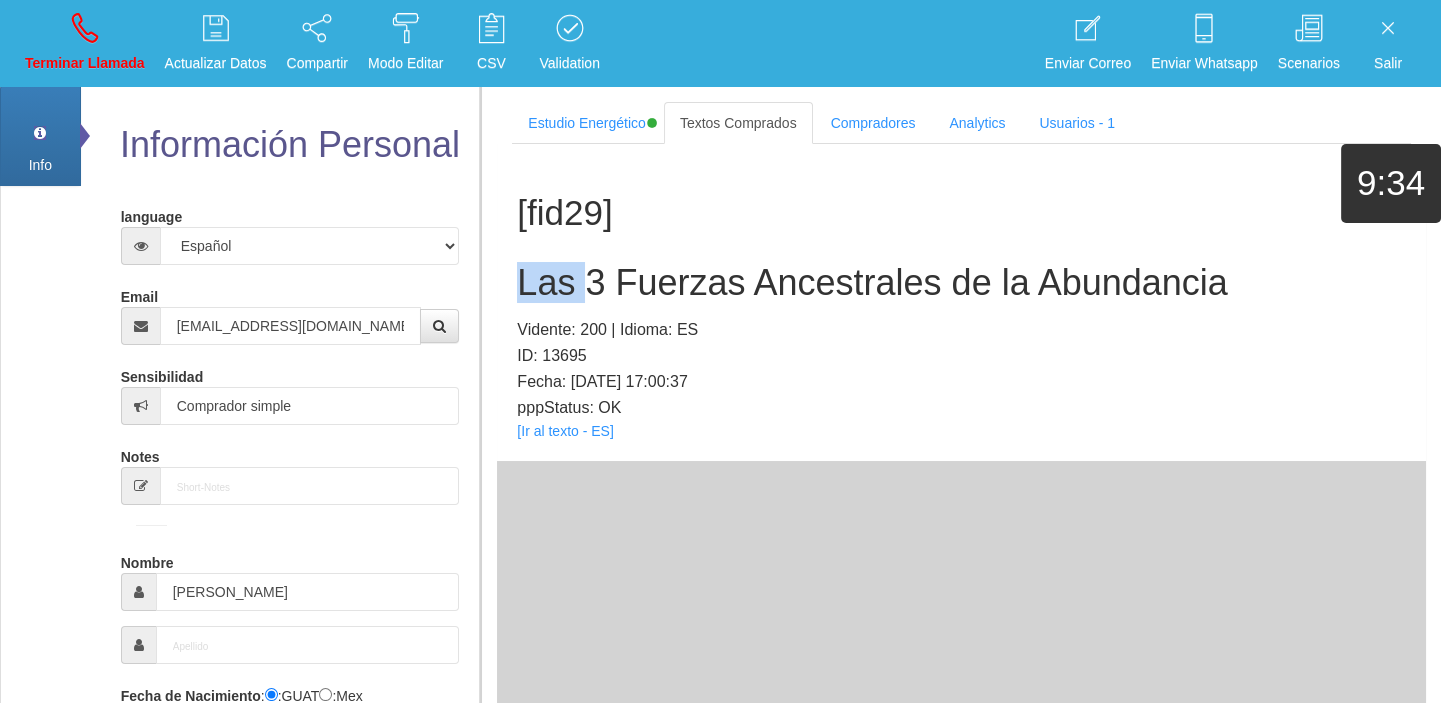 click on "Las 3 Fuerzas Ancestrales de la Abundancia" at bounding box center (961, 283) 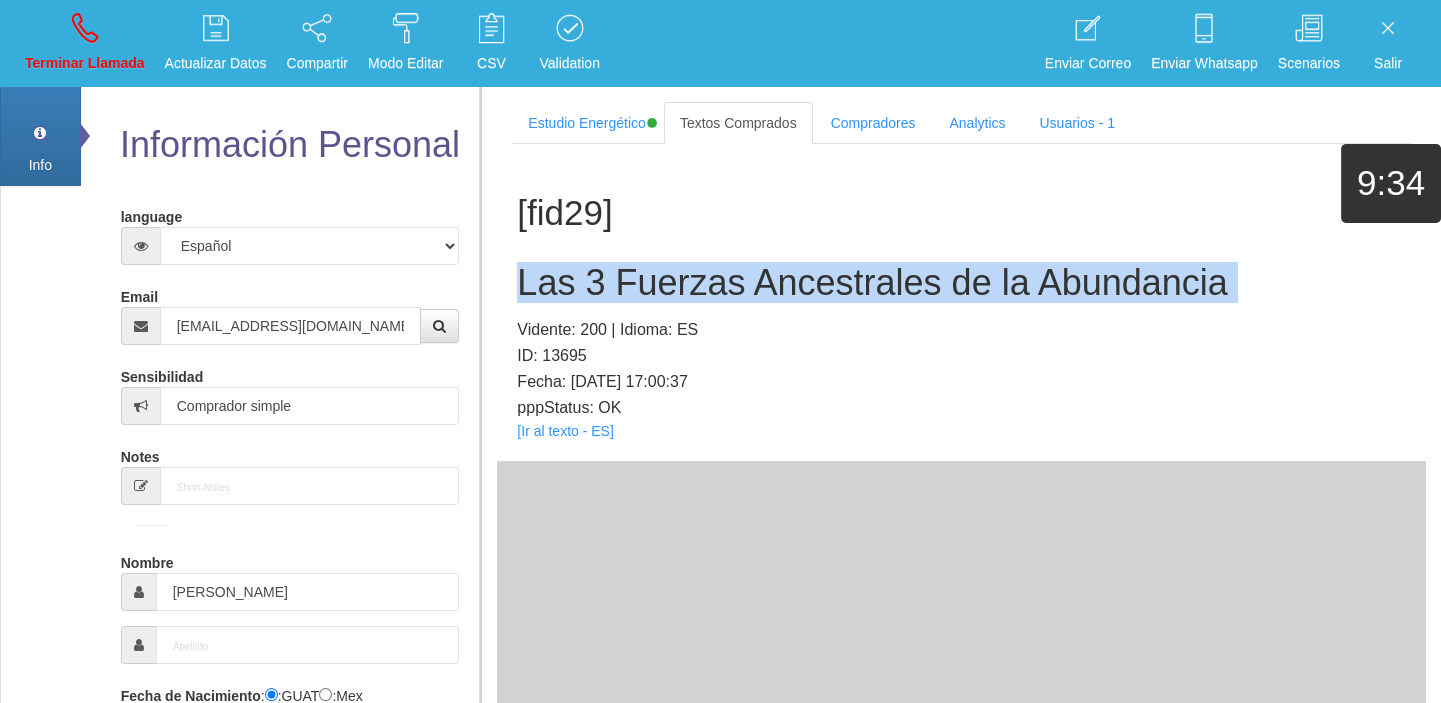 click on "Las 3 Fuerzas Ancestrales de la Abundancia" at bounding box center (961, 283) 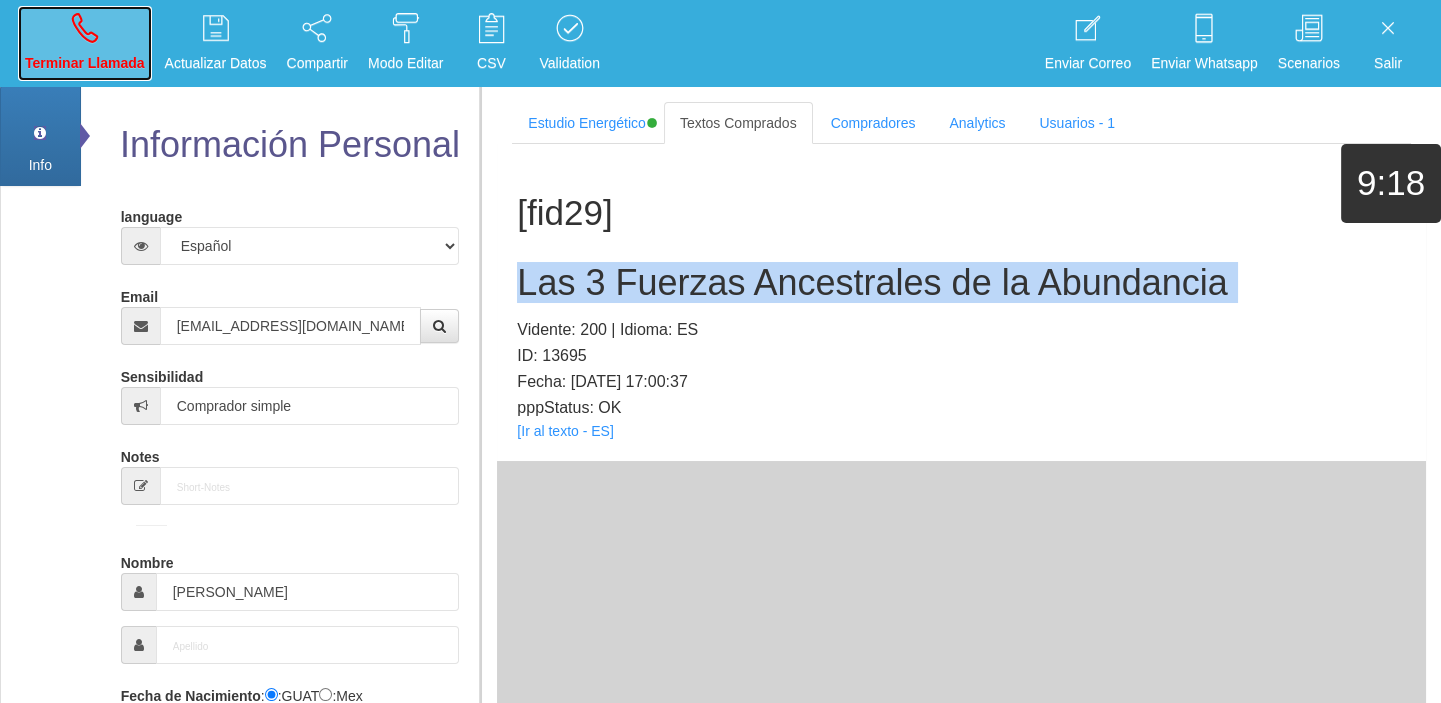 click on "Terminar Llamada" at bounding box center [85, 43] 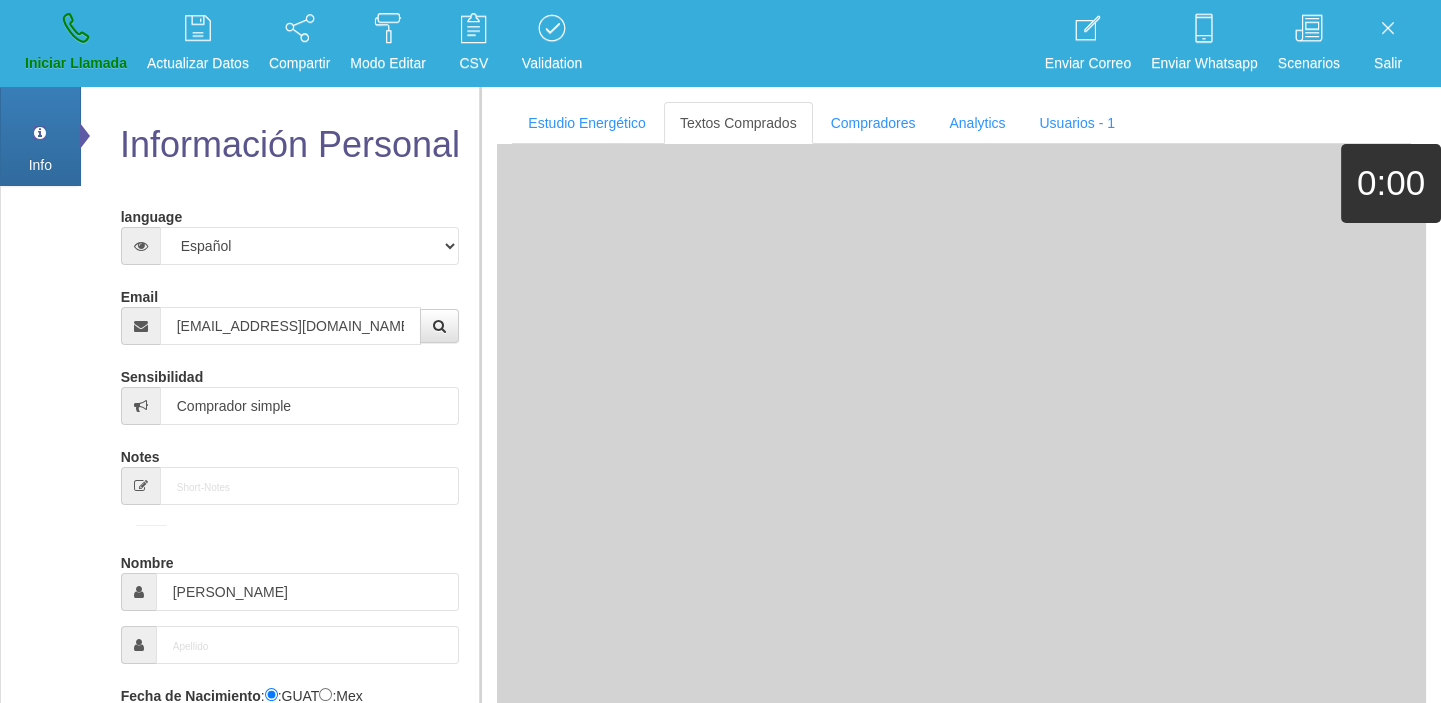 type 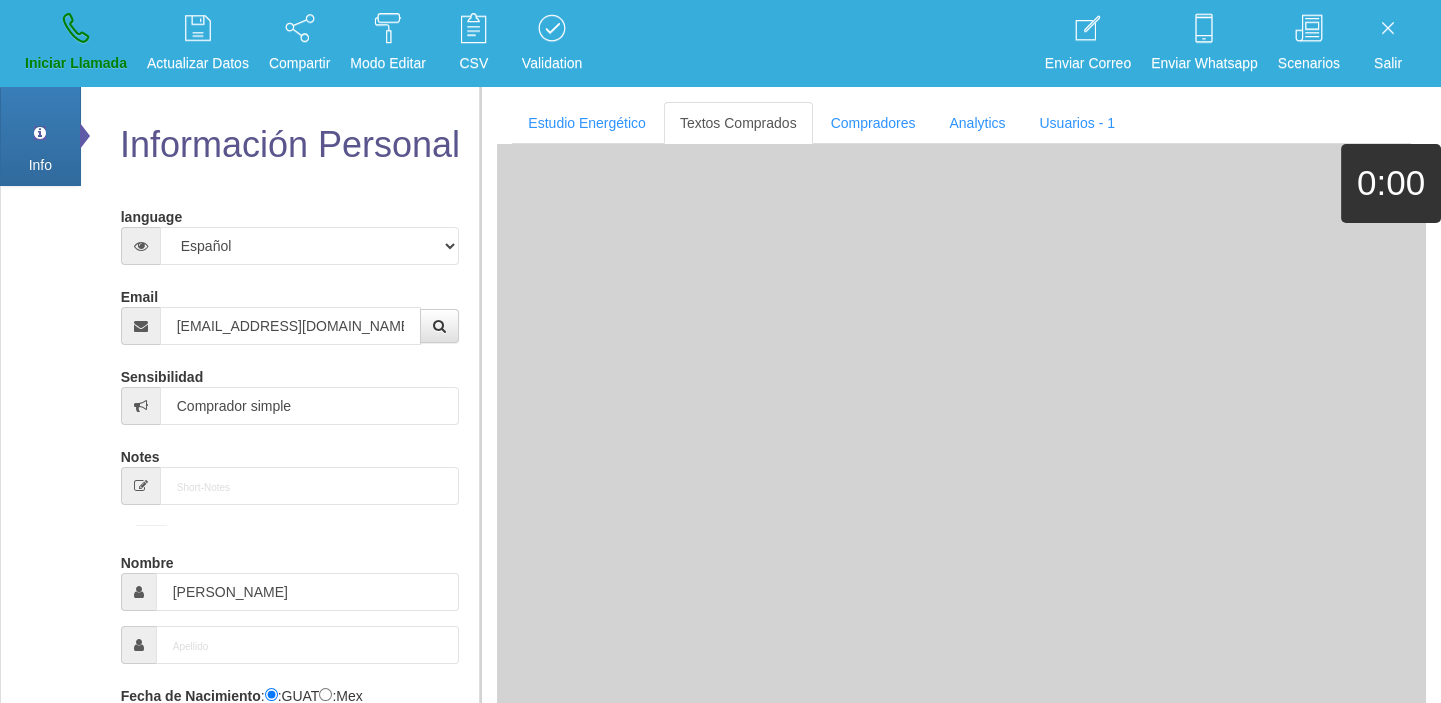 type 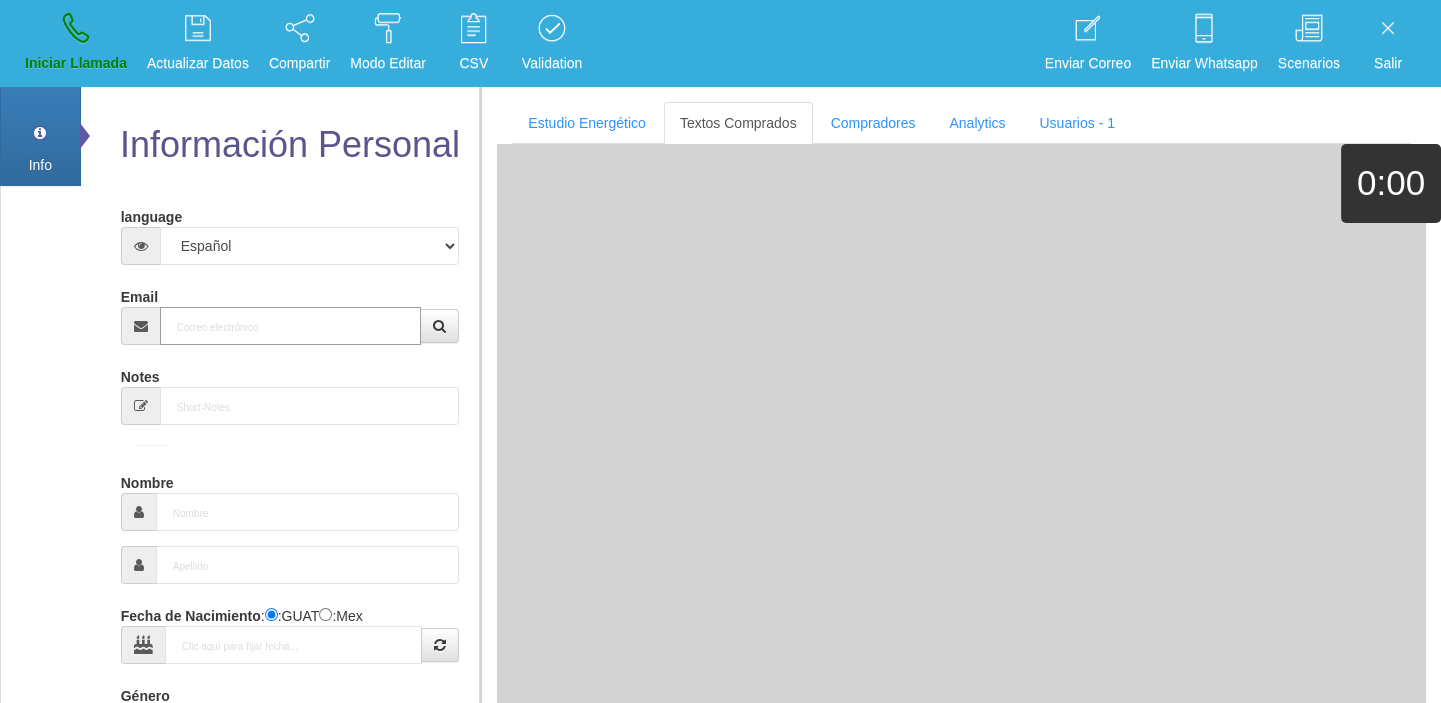 click on "Email" at bounding box center (291, 326) 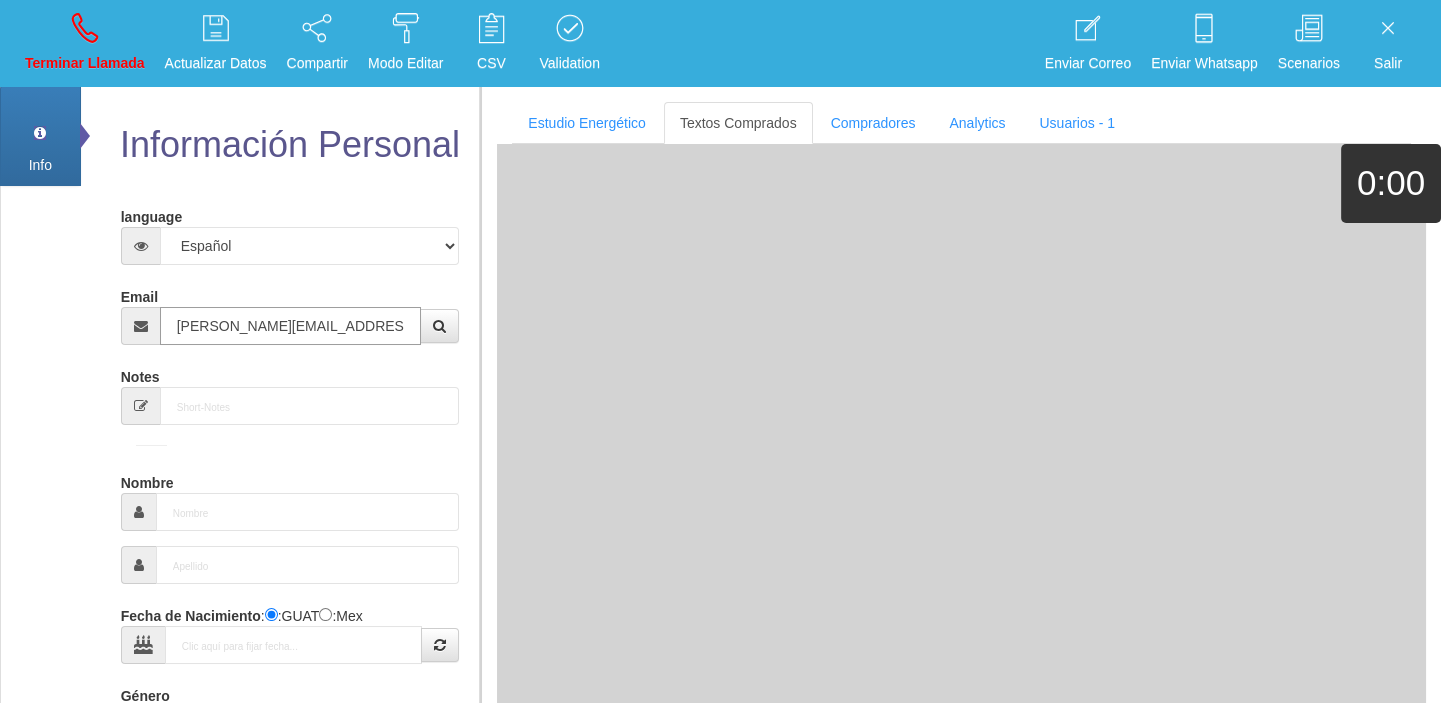 type on "[PERSON_NAME][EMAIL_ADDRESS][PERSON_NAME][DOMAIN_NAME]" 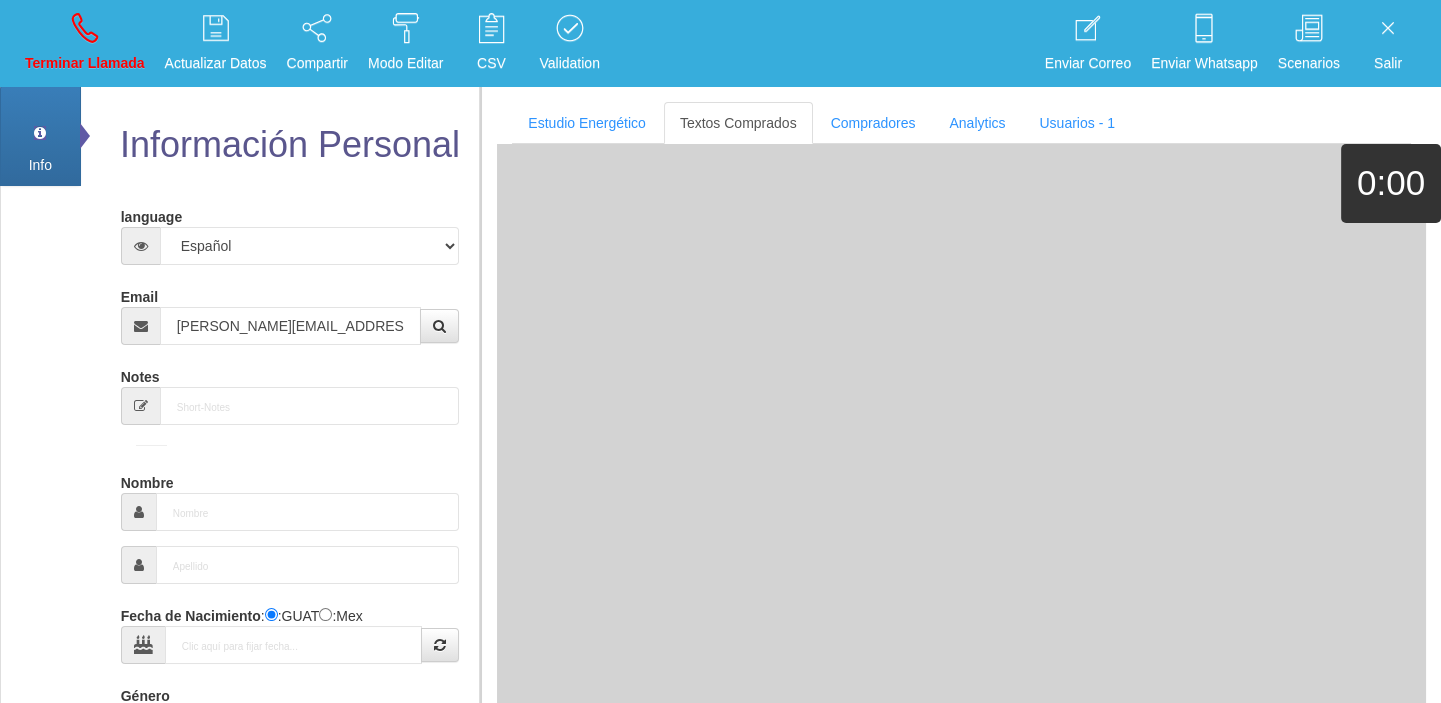 type on "11 Dic 1985" 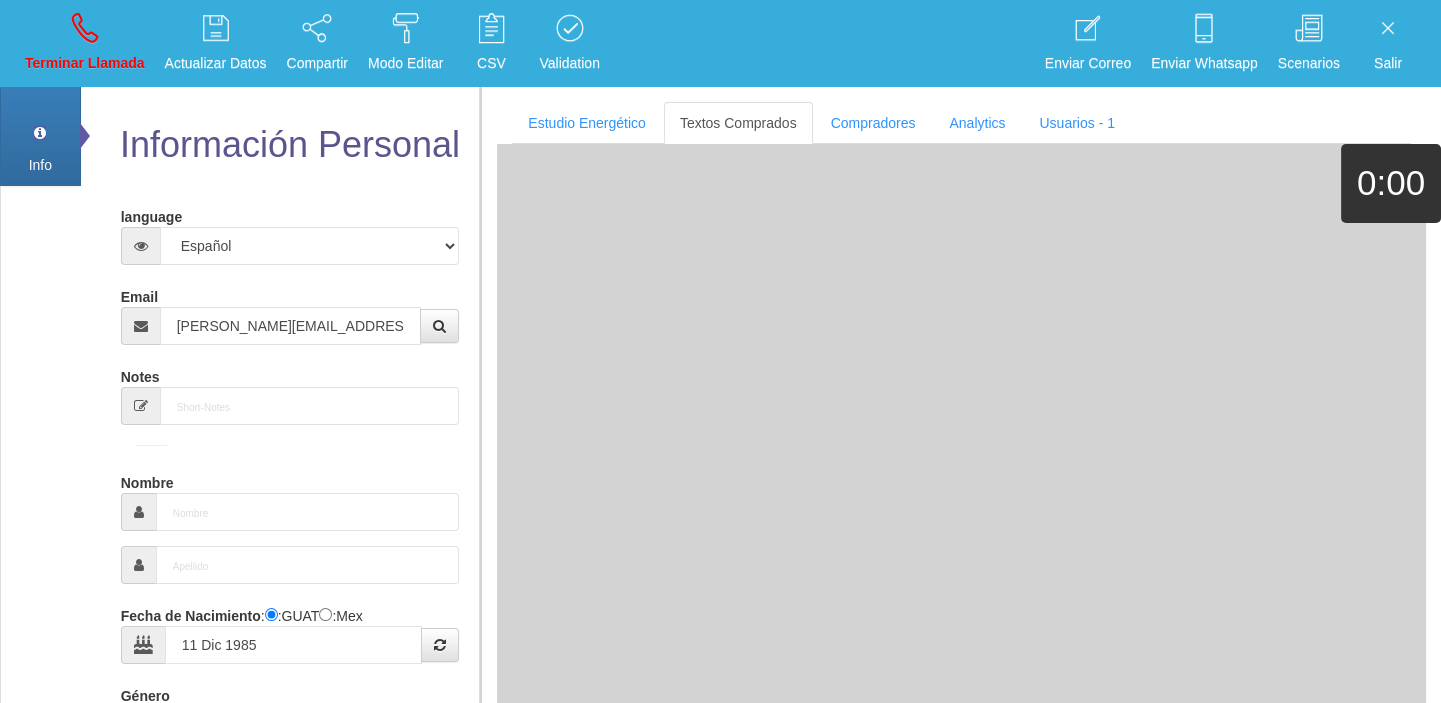 type on "Comprador bajo" 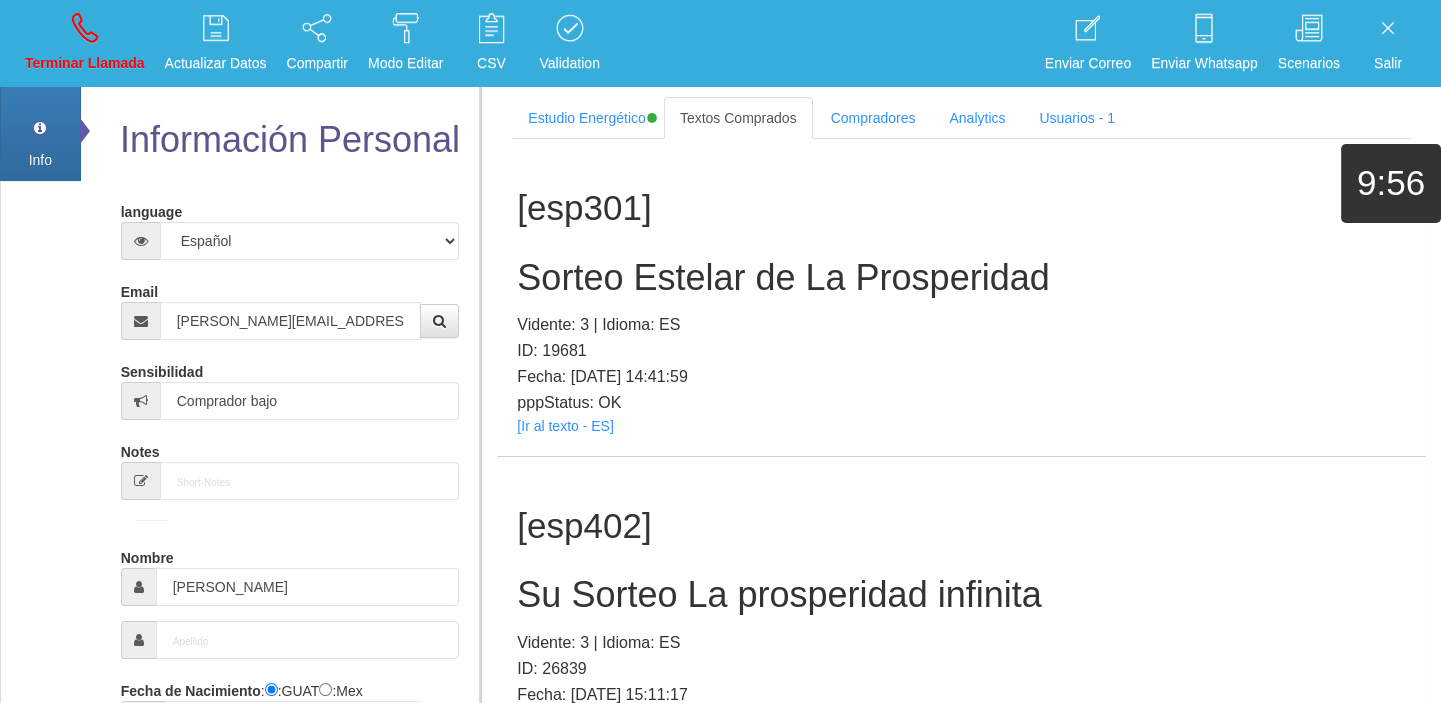 scroll, scrollTop: 187, scrollLeft: 0, axis: vertical 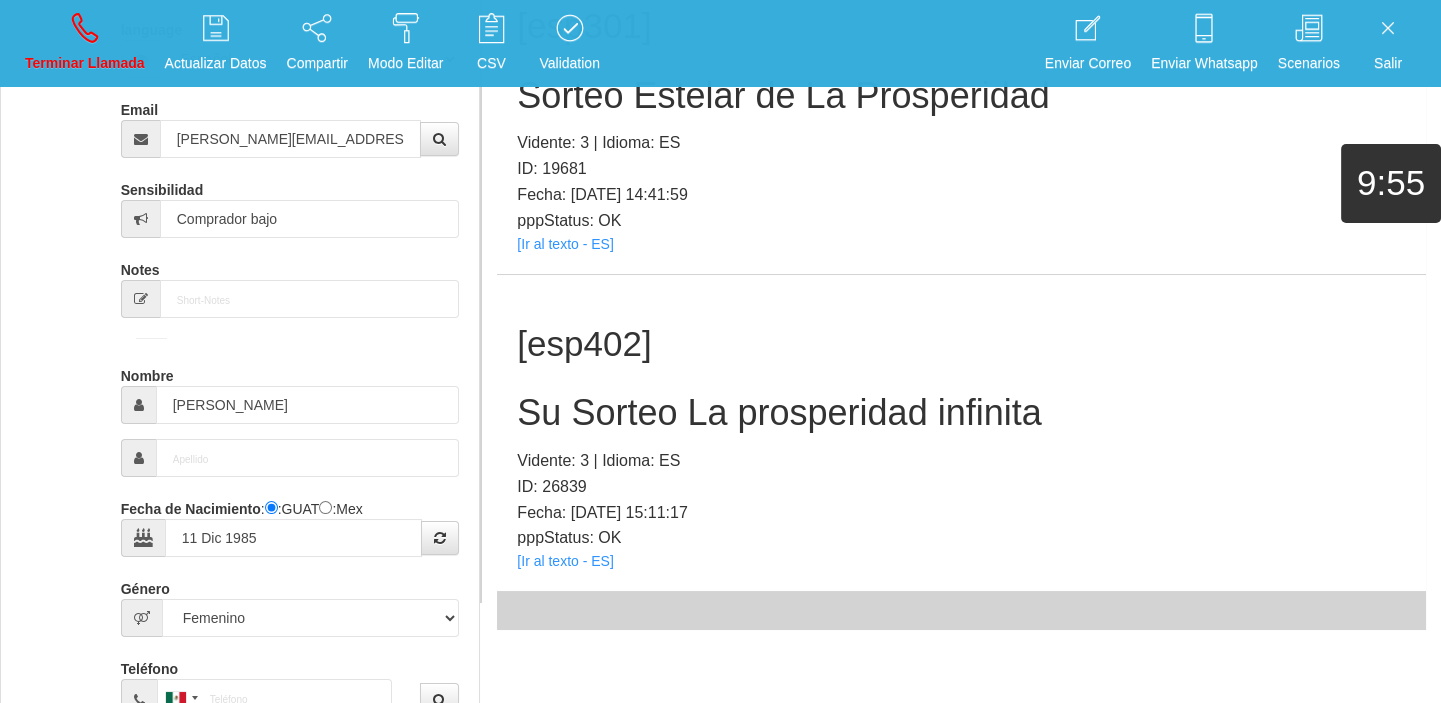 click on "[esp402] Su Sorteo La prosperidad infinita Vidente: 3 | Idioma: ES ID: 26839 Fecha: [DATE] 15:11:17 pppStatus: OK [Ir al texto - ES]" at bounding box center (961, 433) 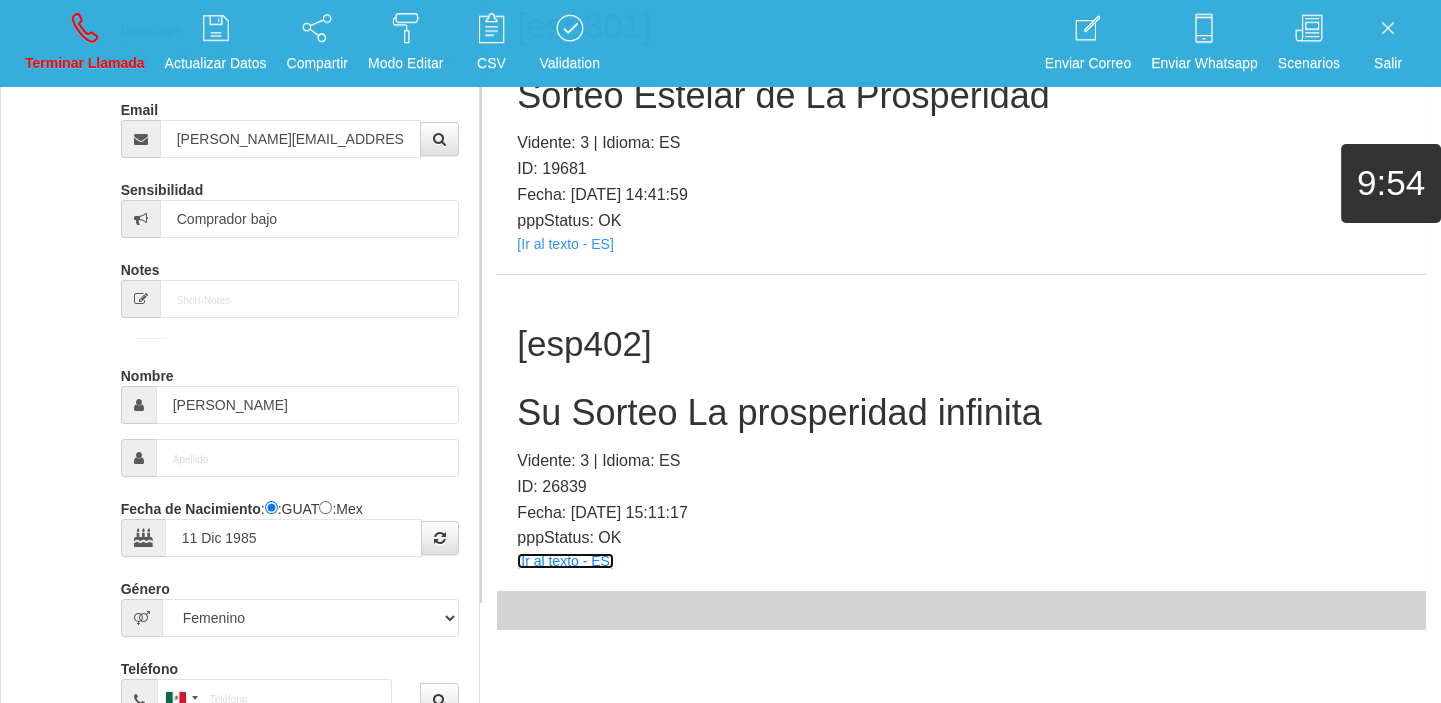 click on "[Ir al texto - ES]" at bounding box center (565, 561) 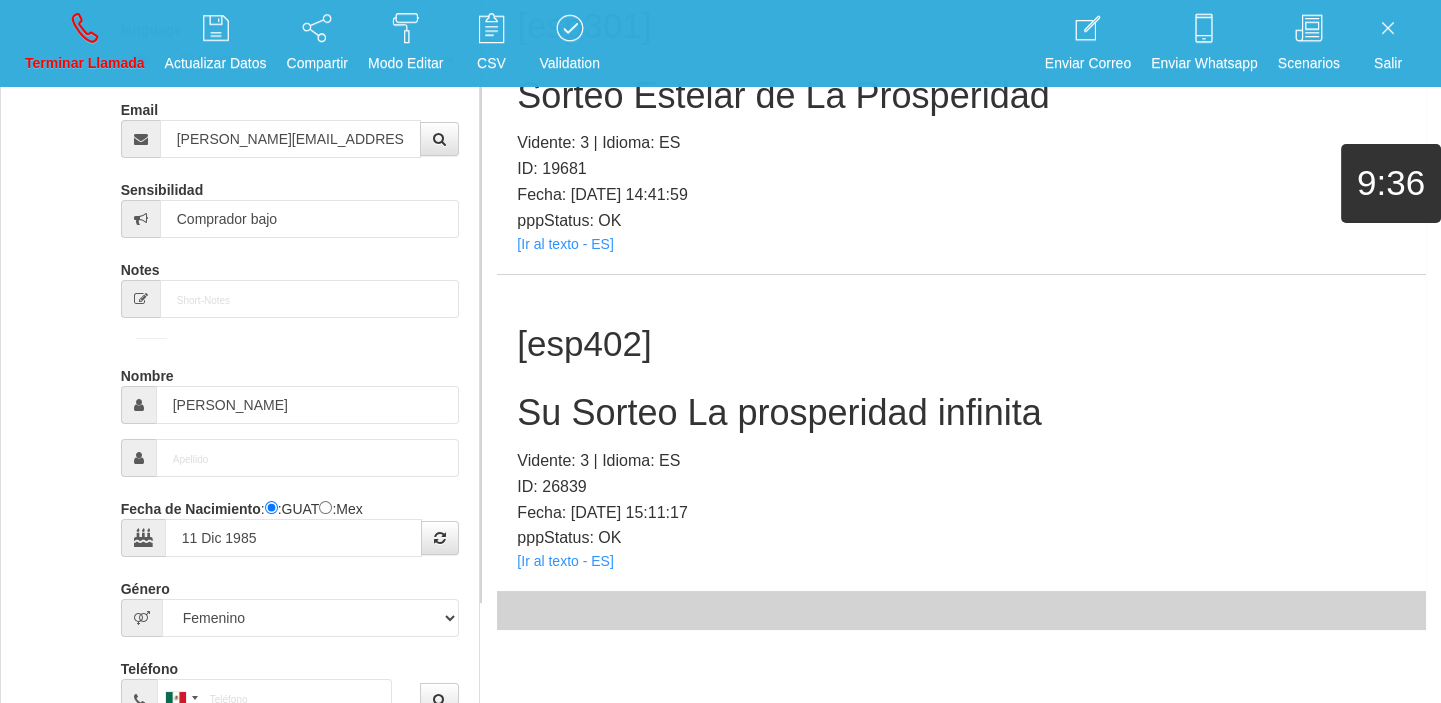 click on "Su Sorteo La prosperidad infinita" at bounding box center (961, 413) 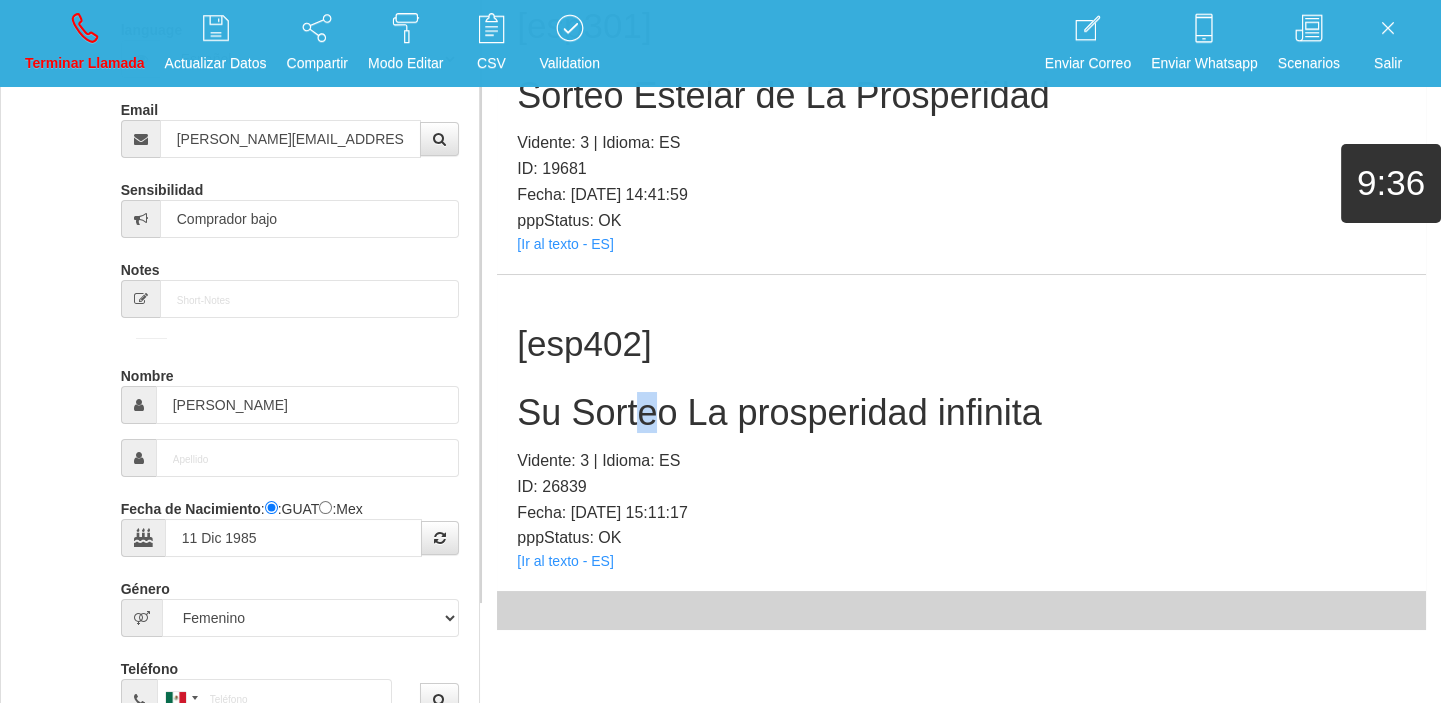 click on "Su Sorteo La prosperidad infinita" at bounding box center (961, 413) 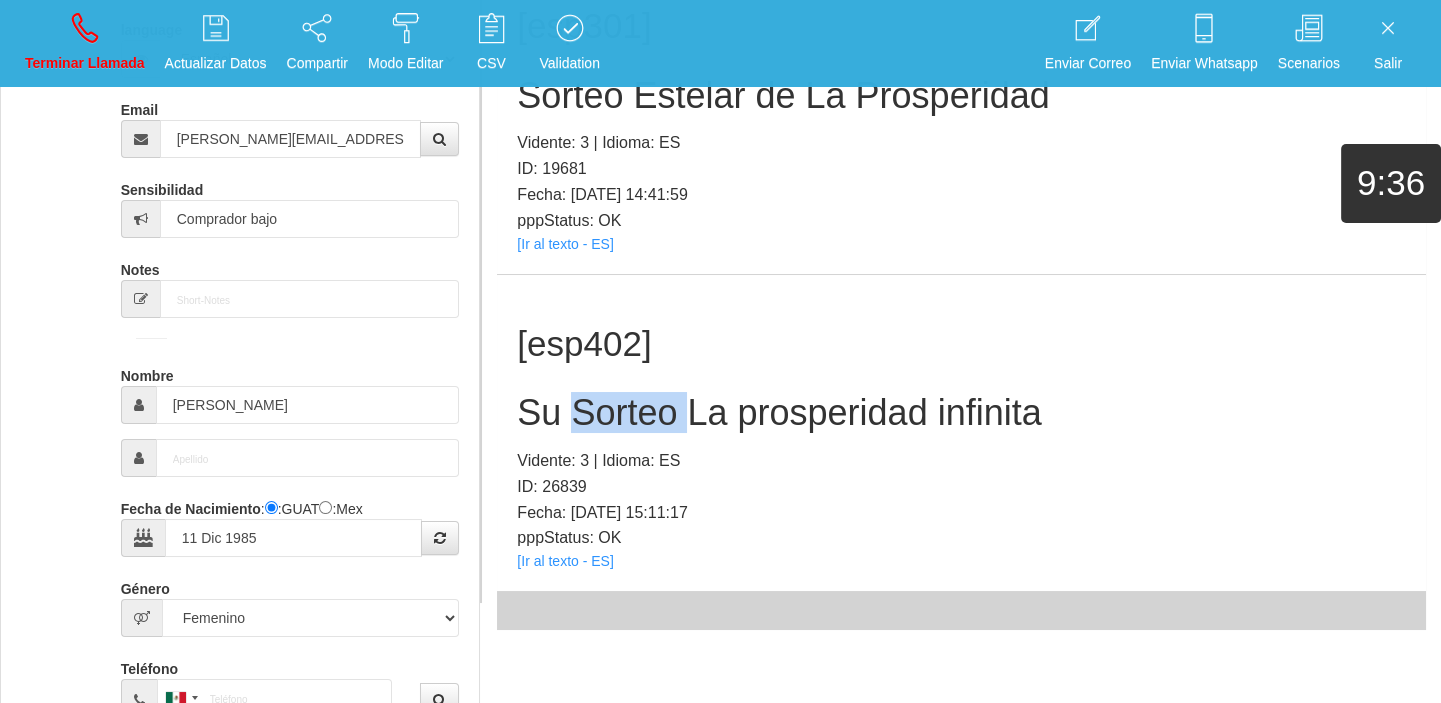 click on "Su Sorteo La prosperidad infinita" at bounding box center [961, 413] 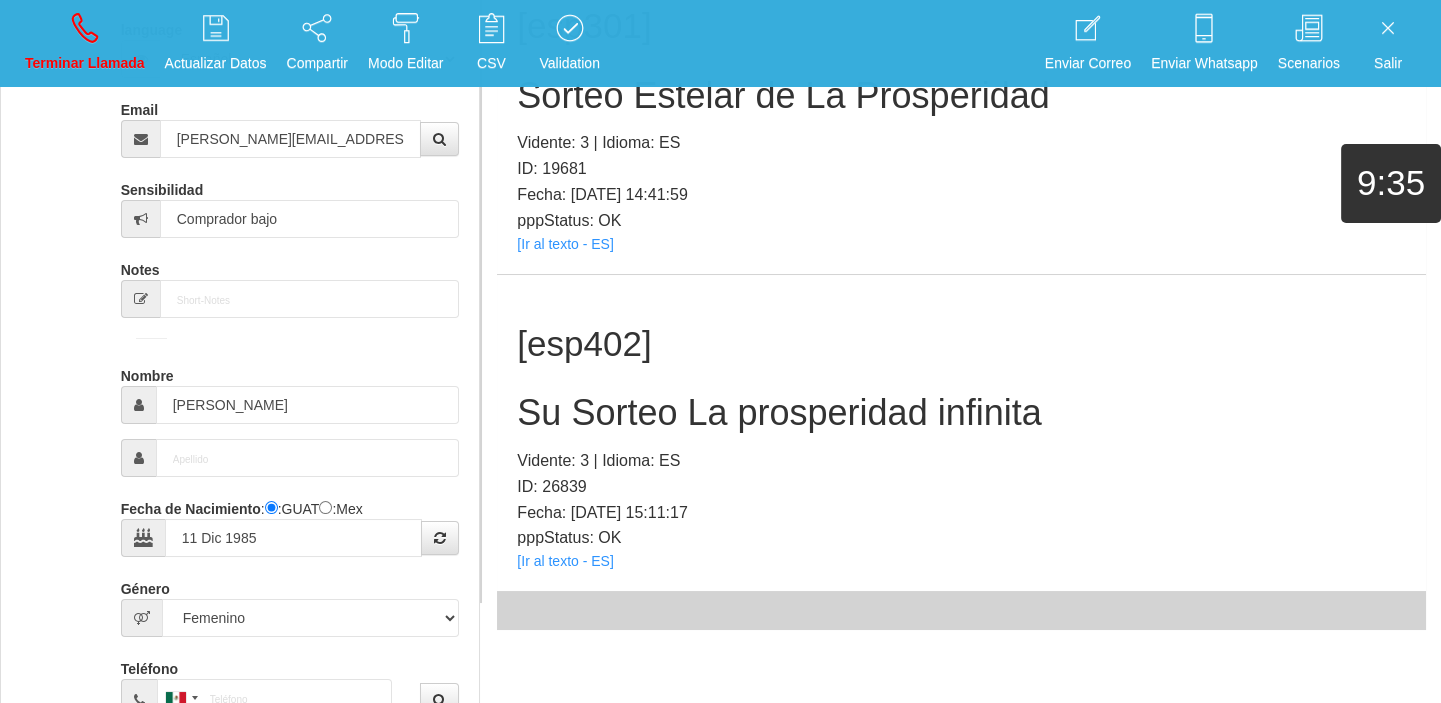 click on "Su Sorteo La prosperidad infinita" at bounding box center (961, 413) 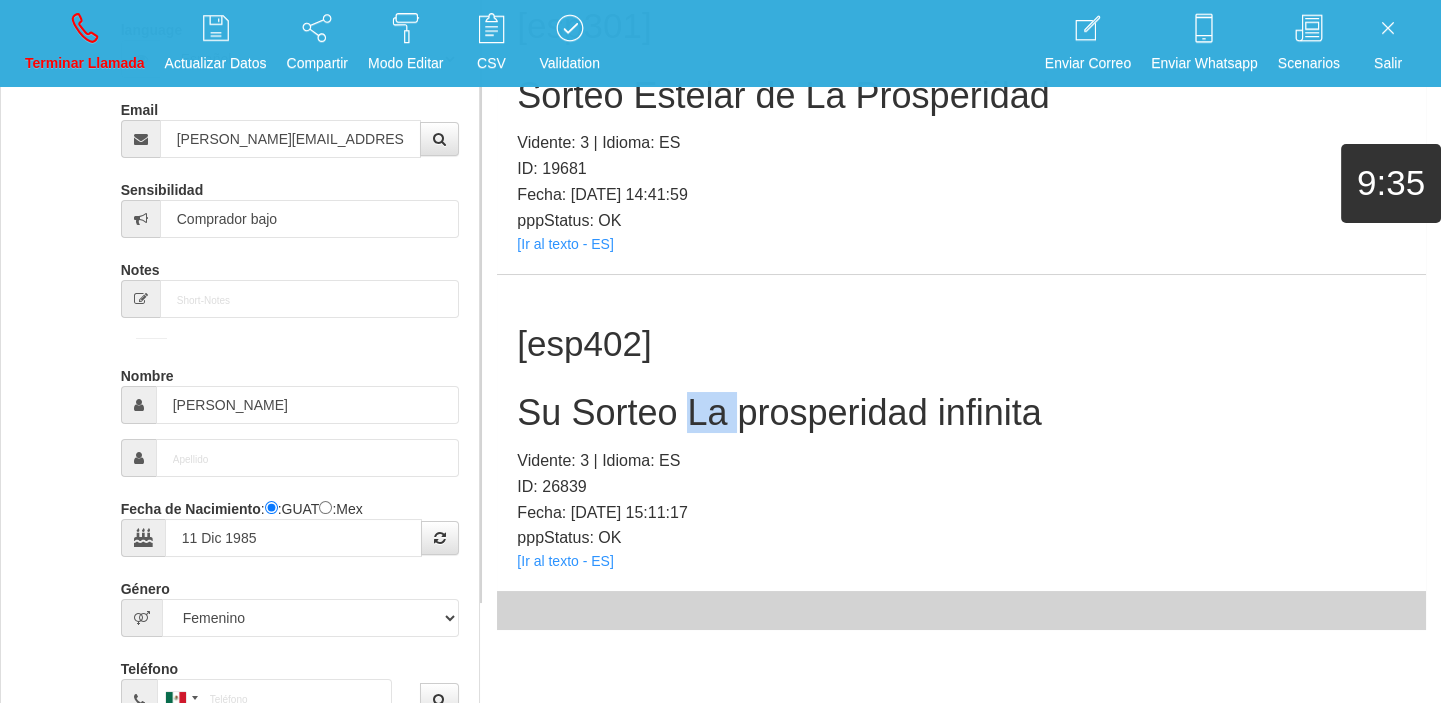 click on "Su Sorteo La prosperidad infinita" at bounding box center (961, 413) 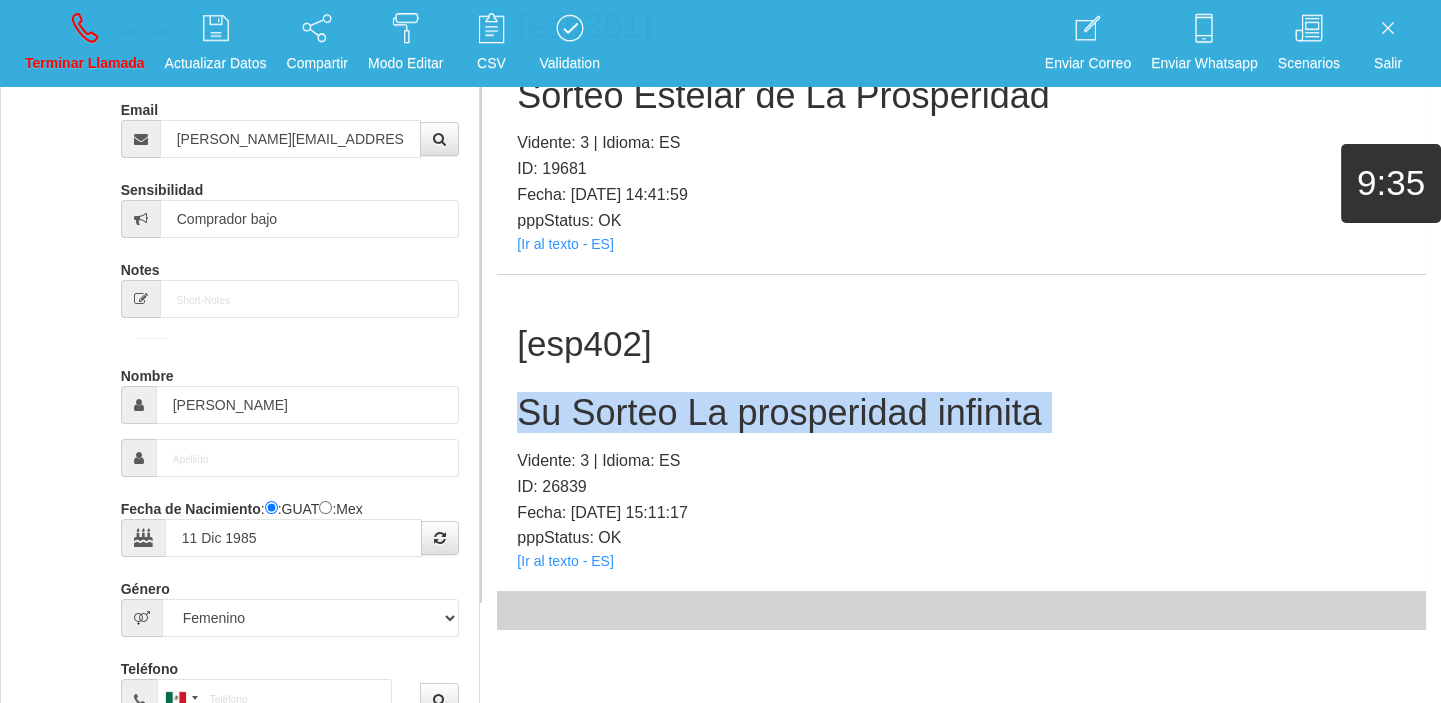 click on "Su Sorteo La prosperidad infinita" at bounding box center (961, 413) 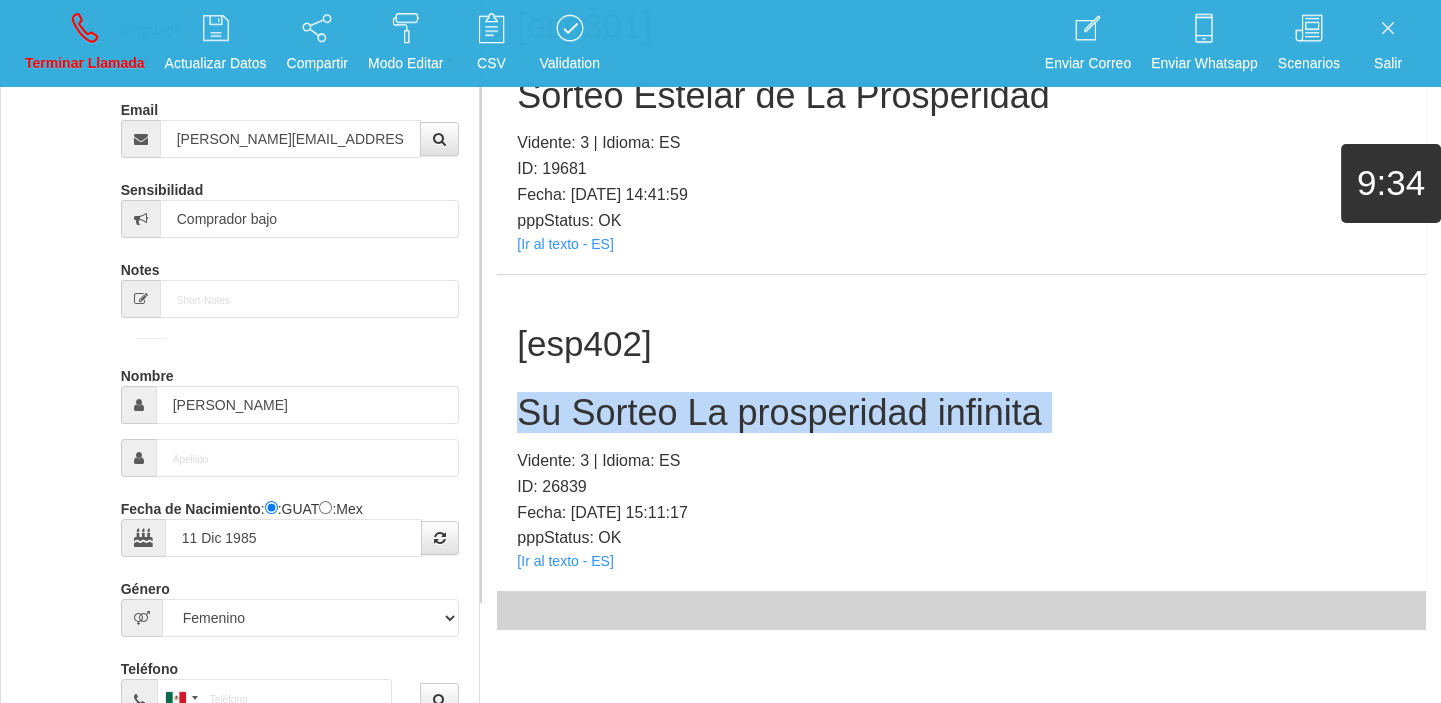 click on "Su Sorteo La prosperidad infinita" at bounding box center (961, 413) 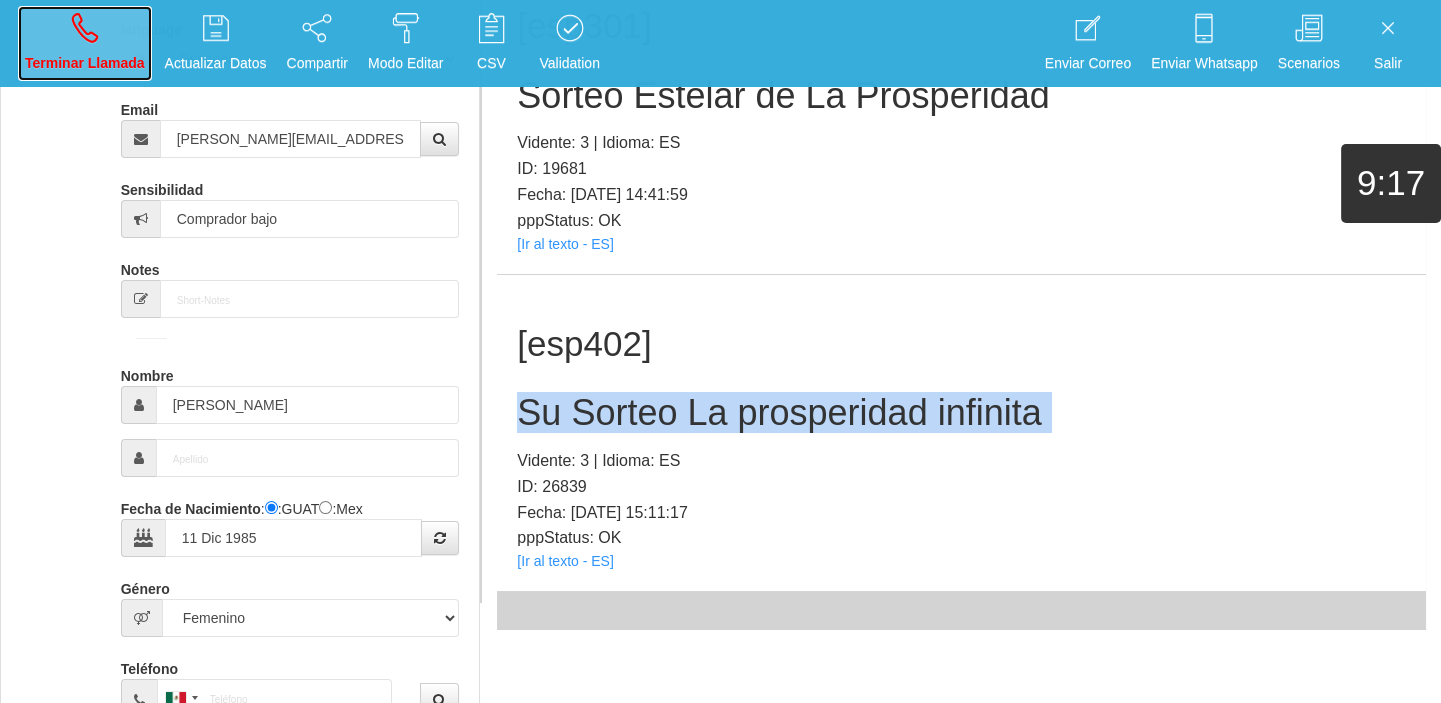 click at bounding box center [85, 28] 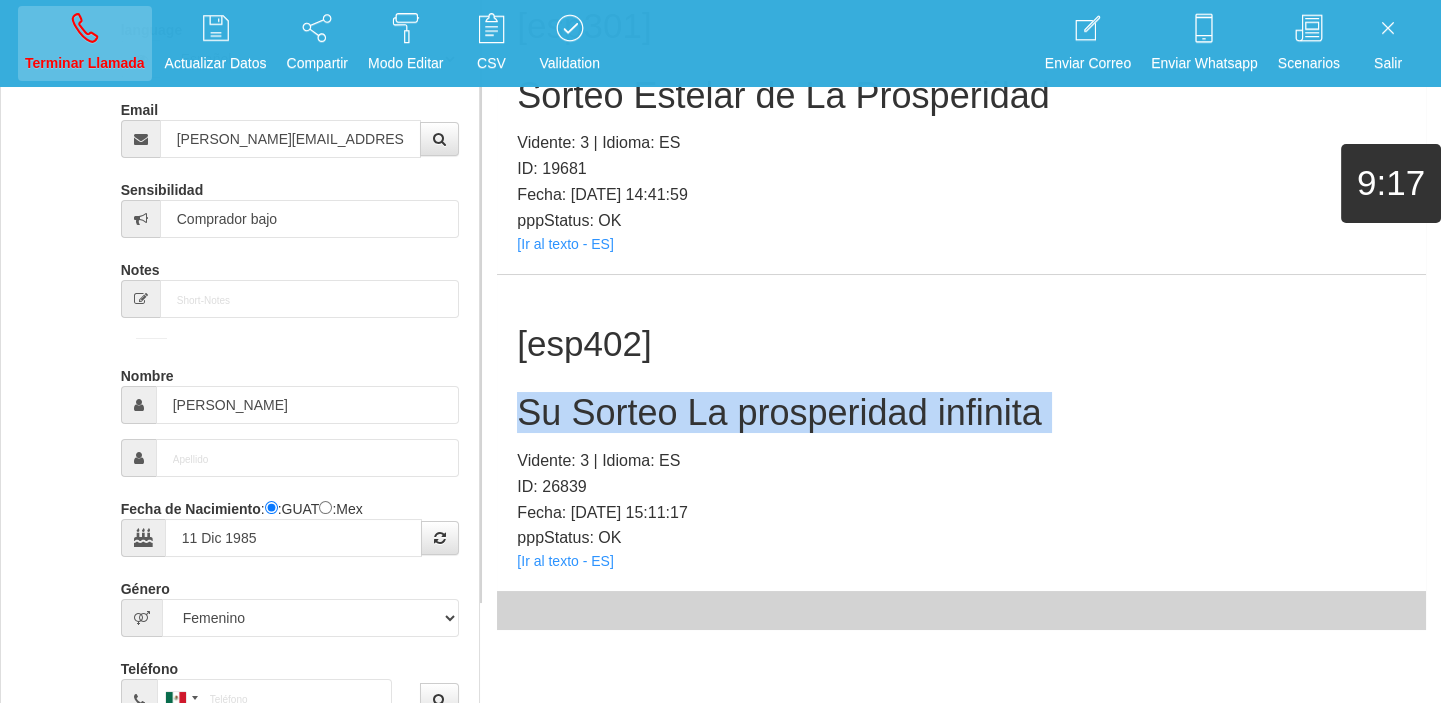 type 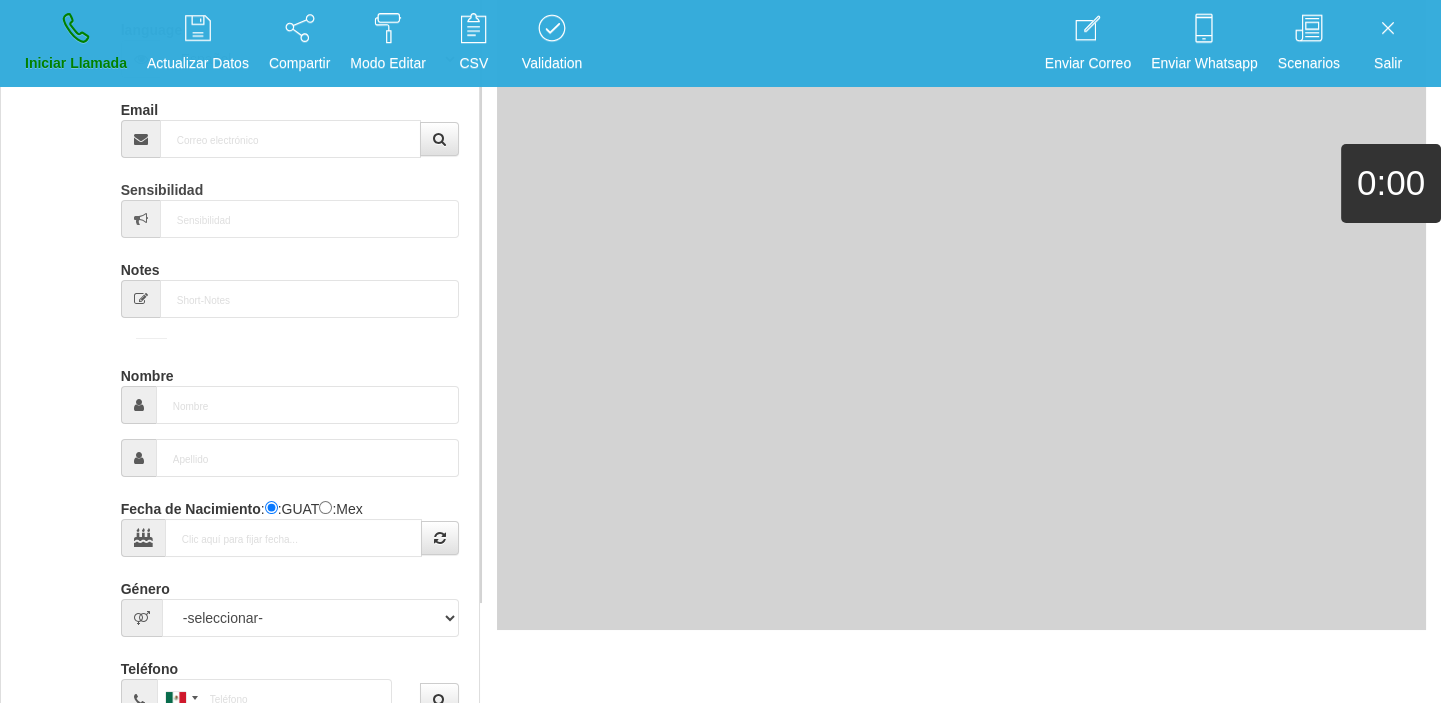 scroll, scrollTop: 0, scrollLeft: 0, axis: both 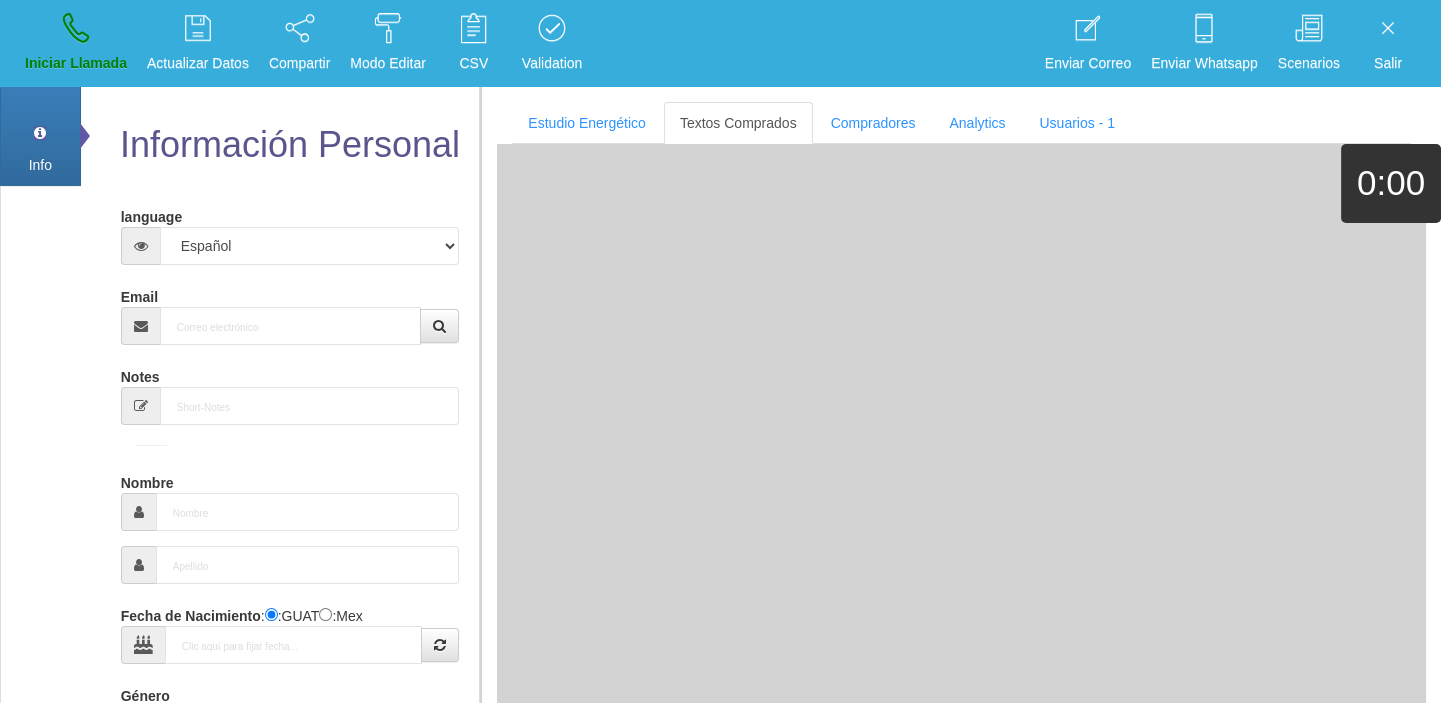 drag, startPoint x: 269, startPoint y: 280, endPoint x: 277, endPoint y: 318, distance: 38.832977 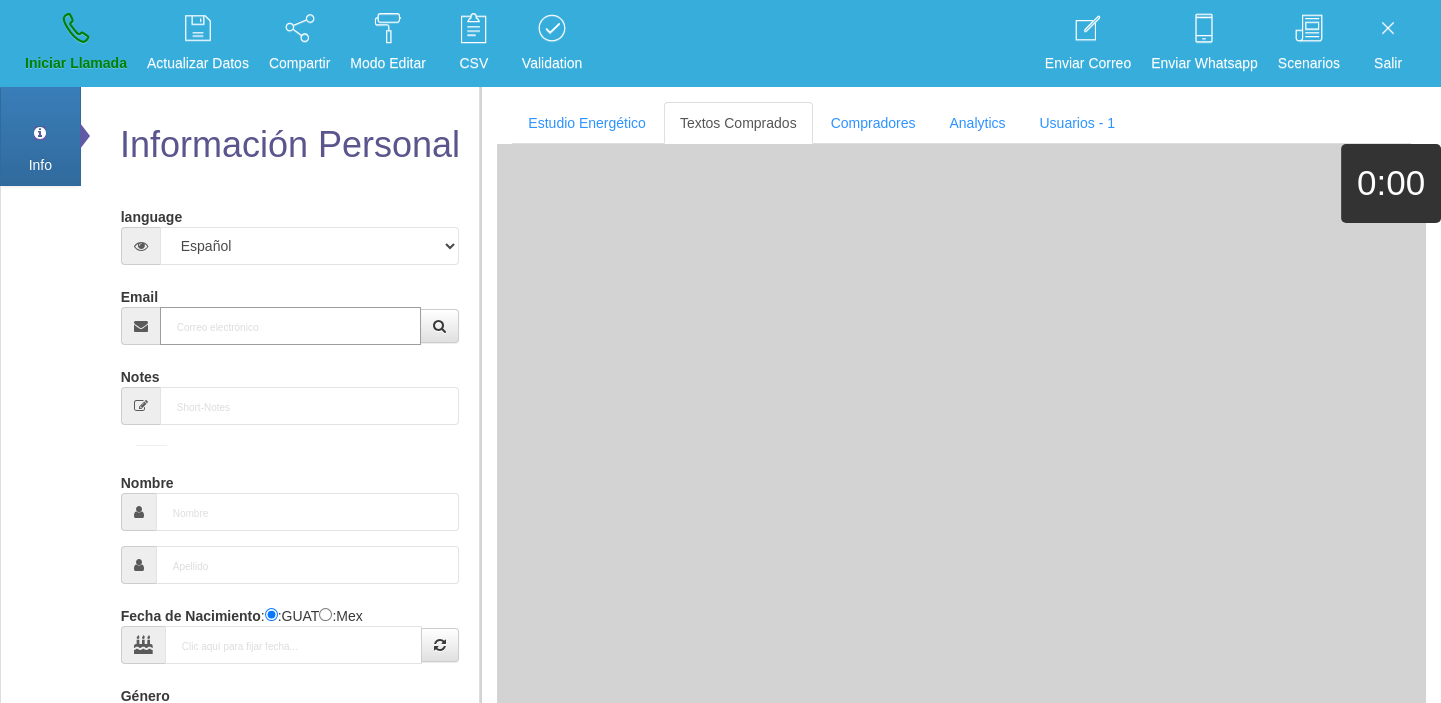 paste on "[EMAIL_ADDRESS][DOMAIN_NAME]" 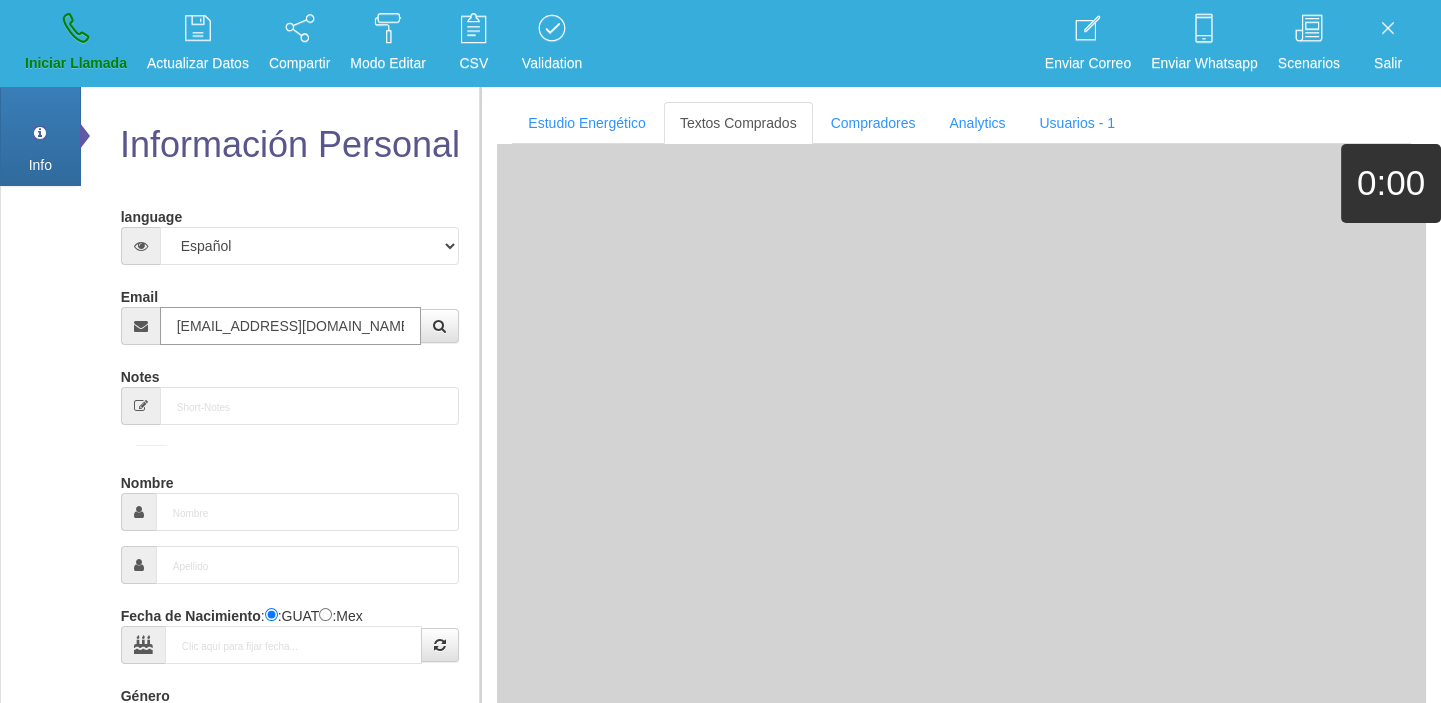 click on "[EMAIL_ADDRESS][DOMAIN_NAME]" at bounding box center (291, 326) 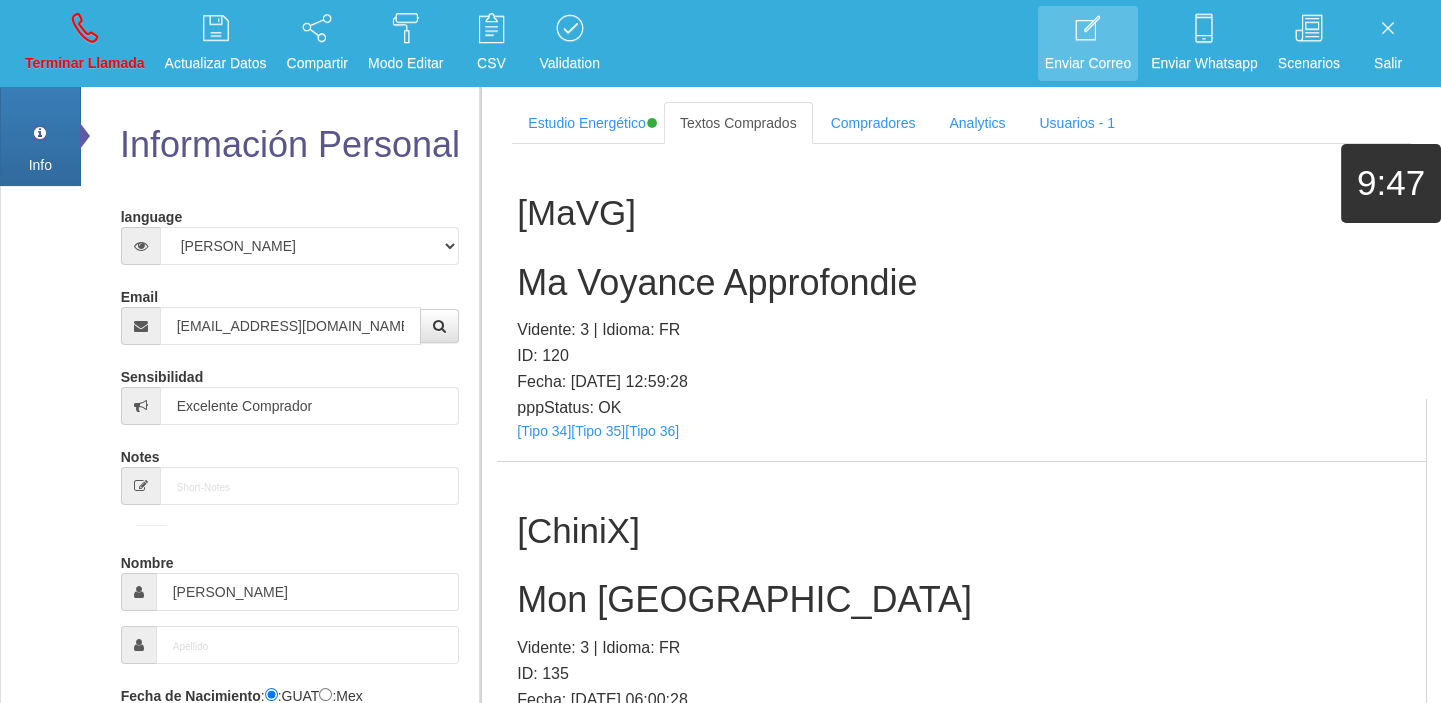 scroll, scrollTop: 4030, scrollLeft: 0, axis: vertical 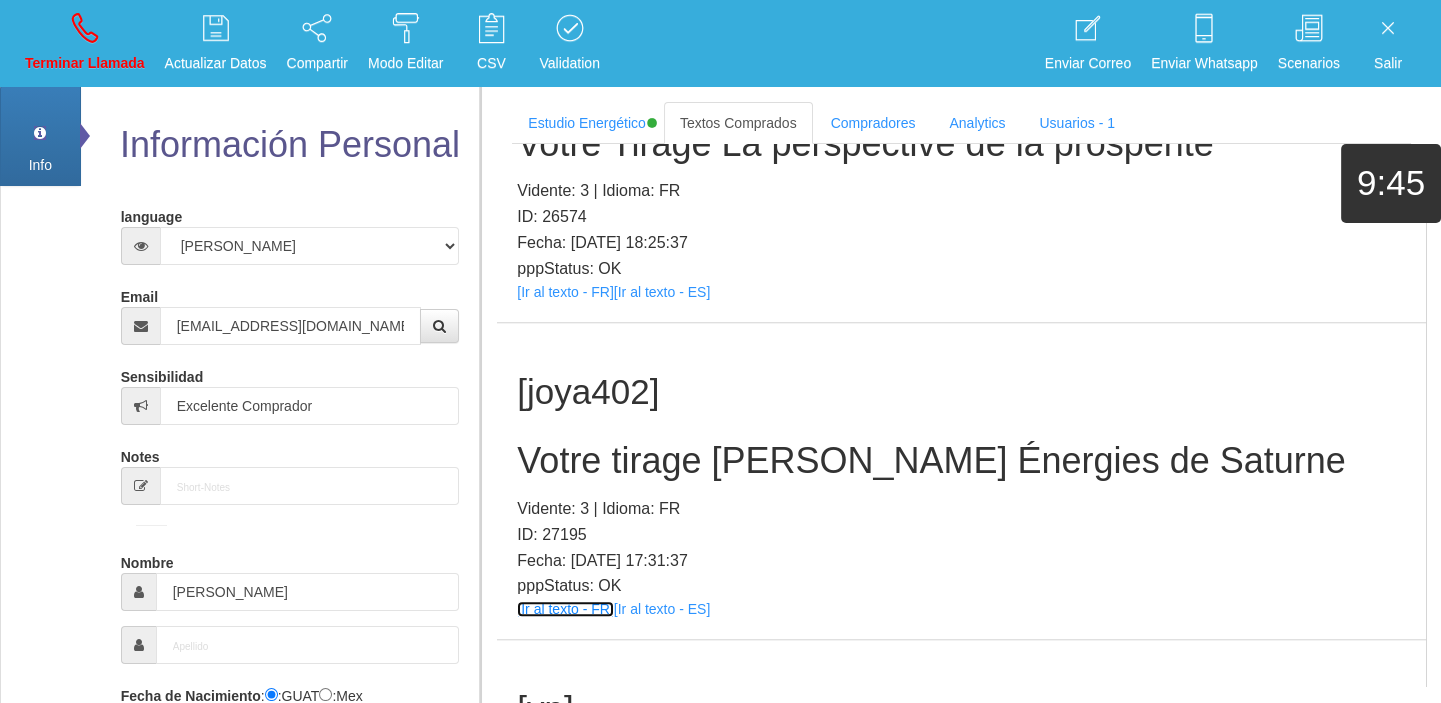 click on "[Ir al texto - FR]" at bounding box center (565, 609) 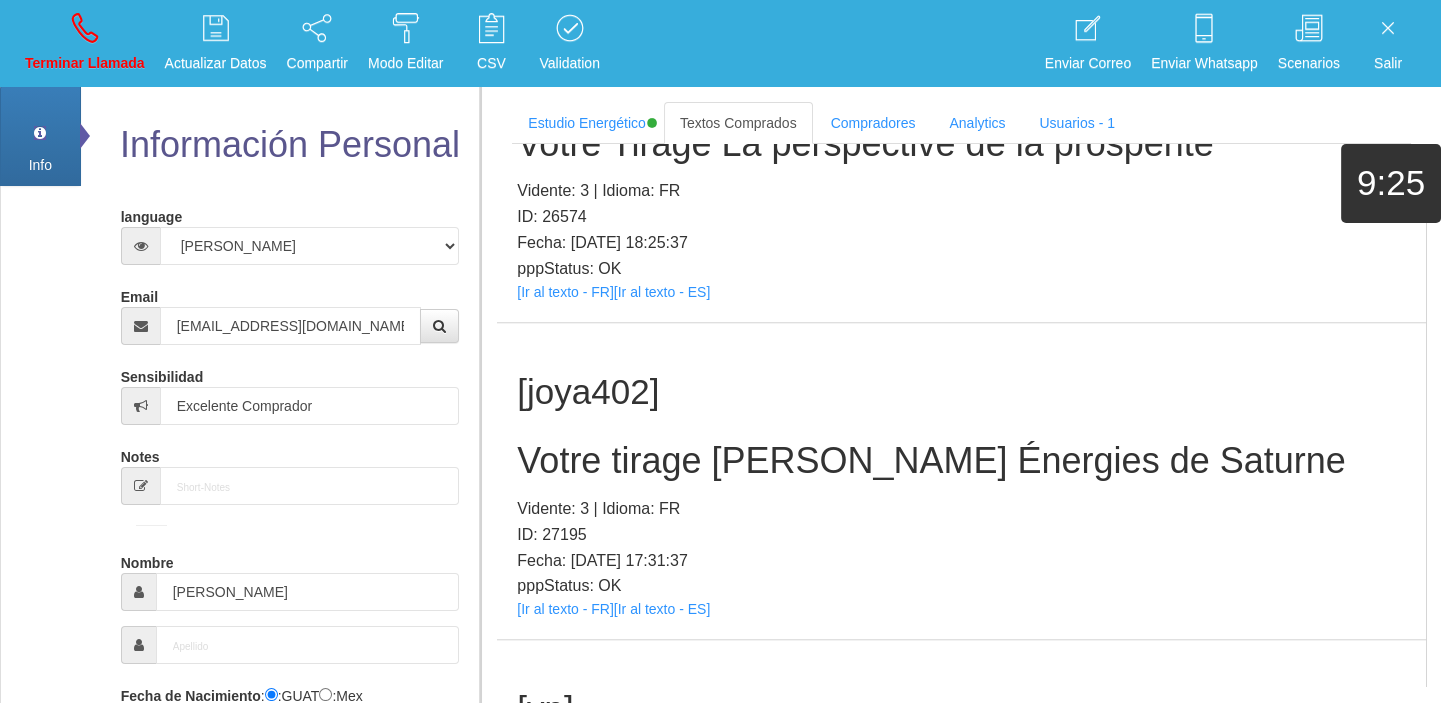 click on "[joya402] Votre tirage [PERSON_NAME] Énergies de Saturne Vidente: 3 | Idioma: FR ID: 27195 Fecha: [DATE] 17:31:37 pppStatus: OK [Ir al texto - FR] [Ir al texto - ES]" at bounding box center (961, 481) 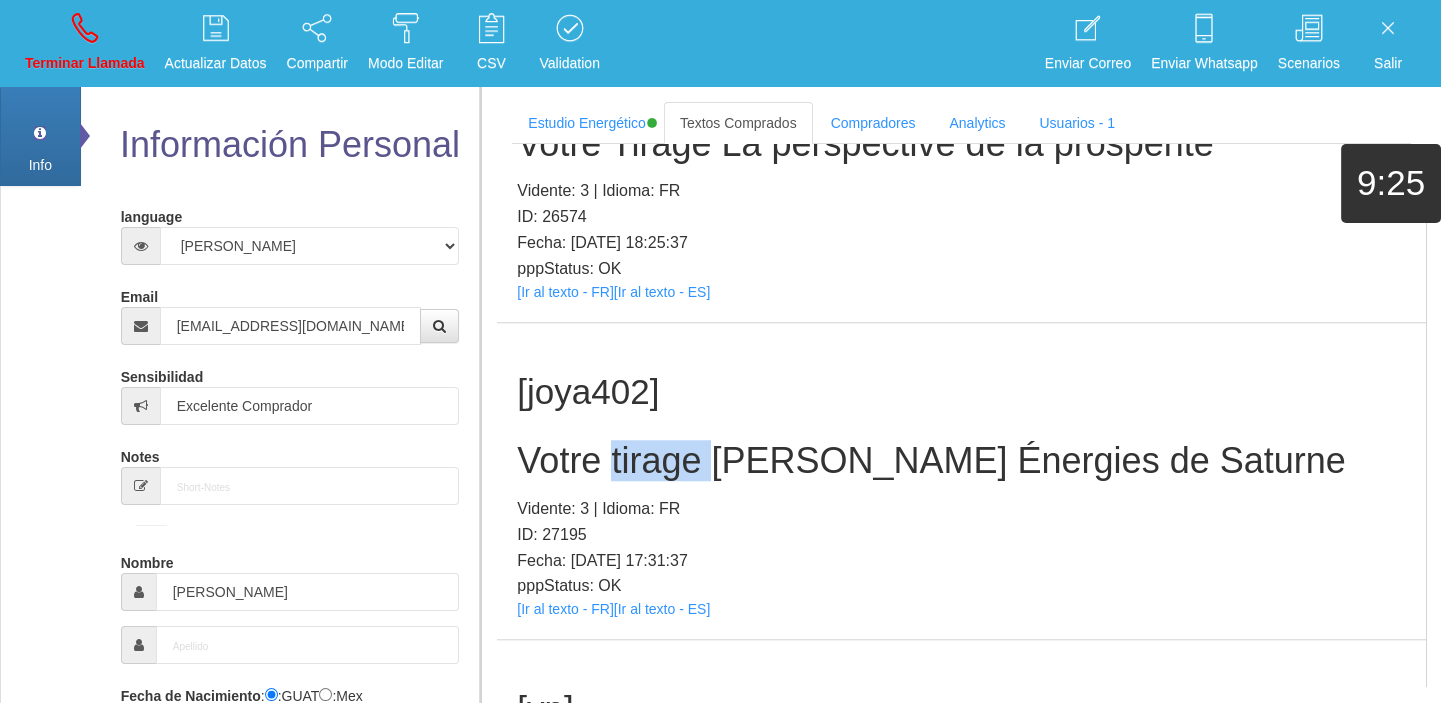 click on "[joya402] Votre tirage [PERSON_NAME] Énergies de Saturne Vidente: 3 | Idioma: FR ID: 27195 Fecha: [DATE] 17:31:37 pppStatus: OK [Ir al texto - FR] [Ir al texto - ES]" at bounding box center (961, 481) 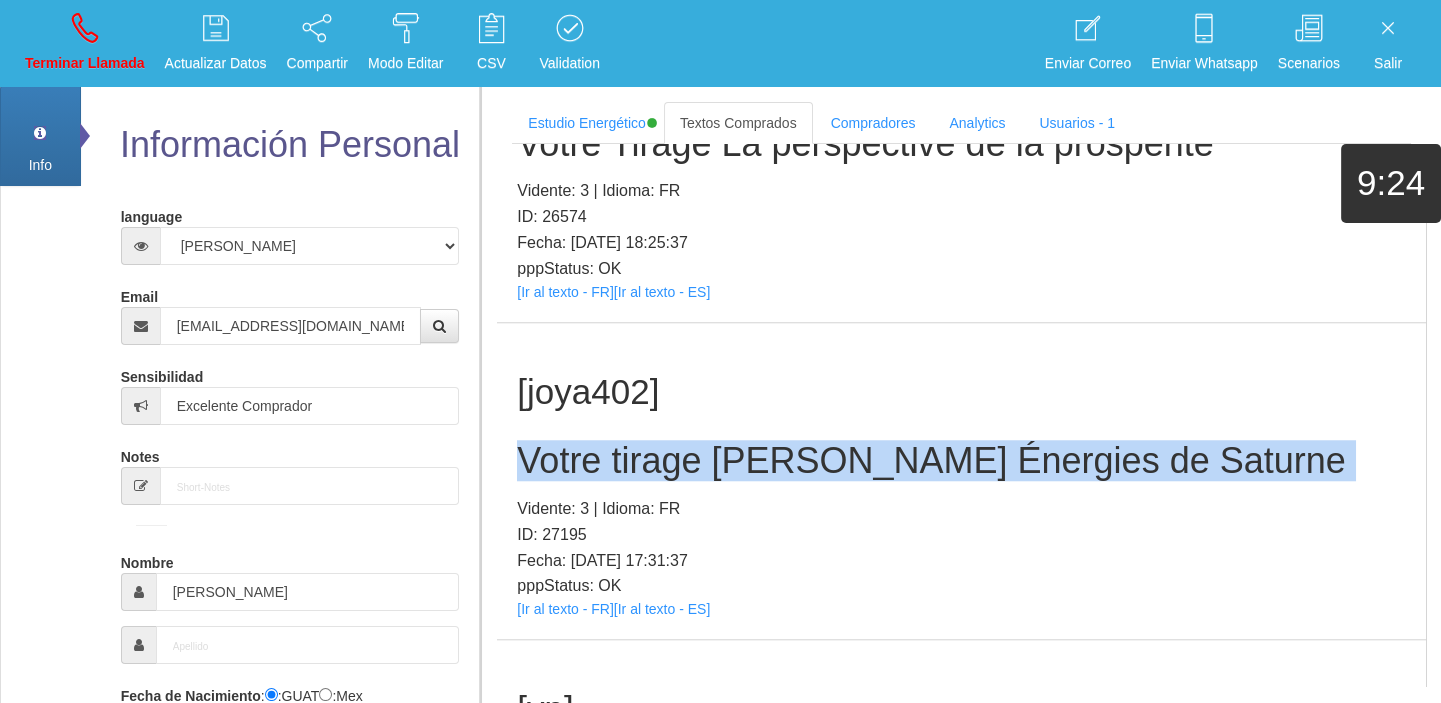 click on "[joya402] Votre tirage [PERSON_NAME] Énergies de Saturne Vidente: 3 | Idioma: FR ID: 27195 Fecha: [DATE] 17:31:37 pppStatus: OK [Ir al texto - FR] [Ir al texto - ES]" at bounding box center [961, 481] 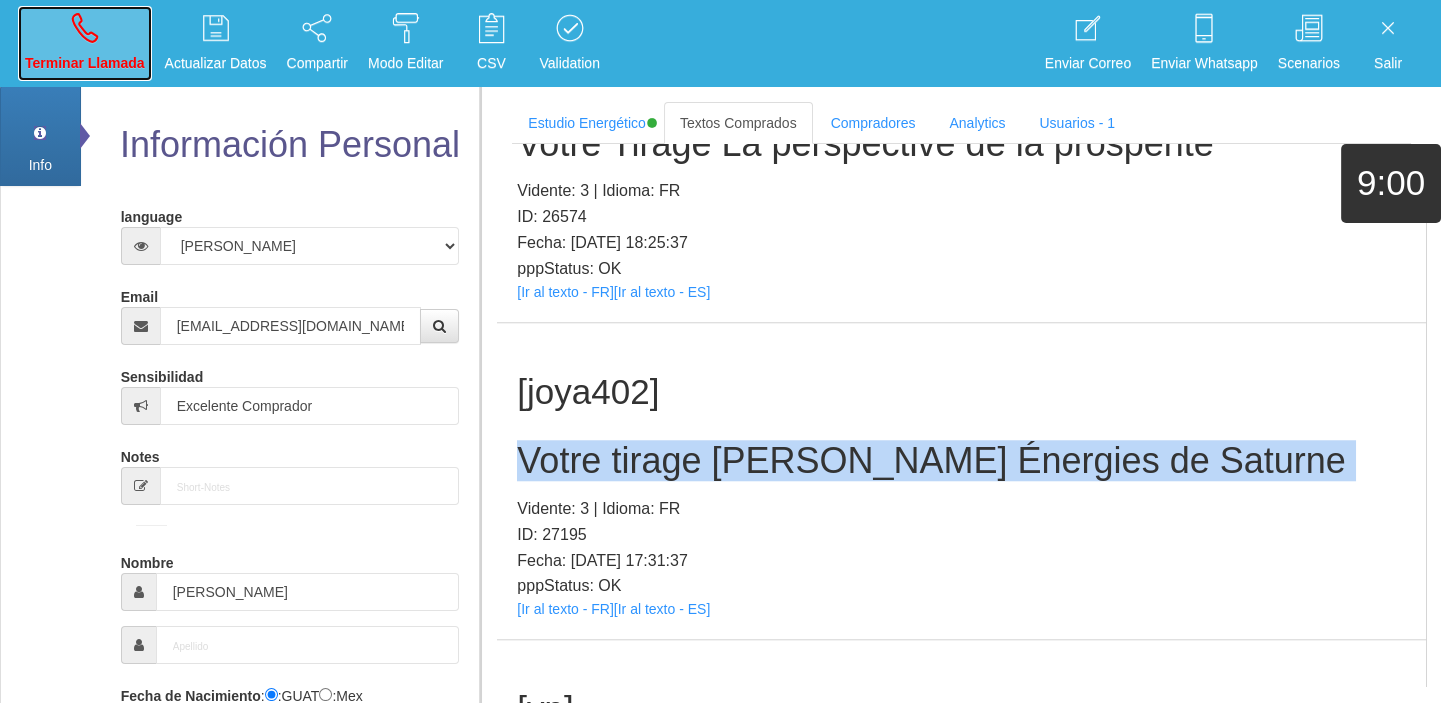click on "Terminar Llamada" at bounding box center (85, 63) 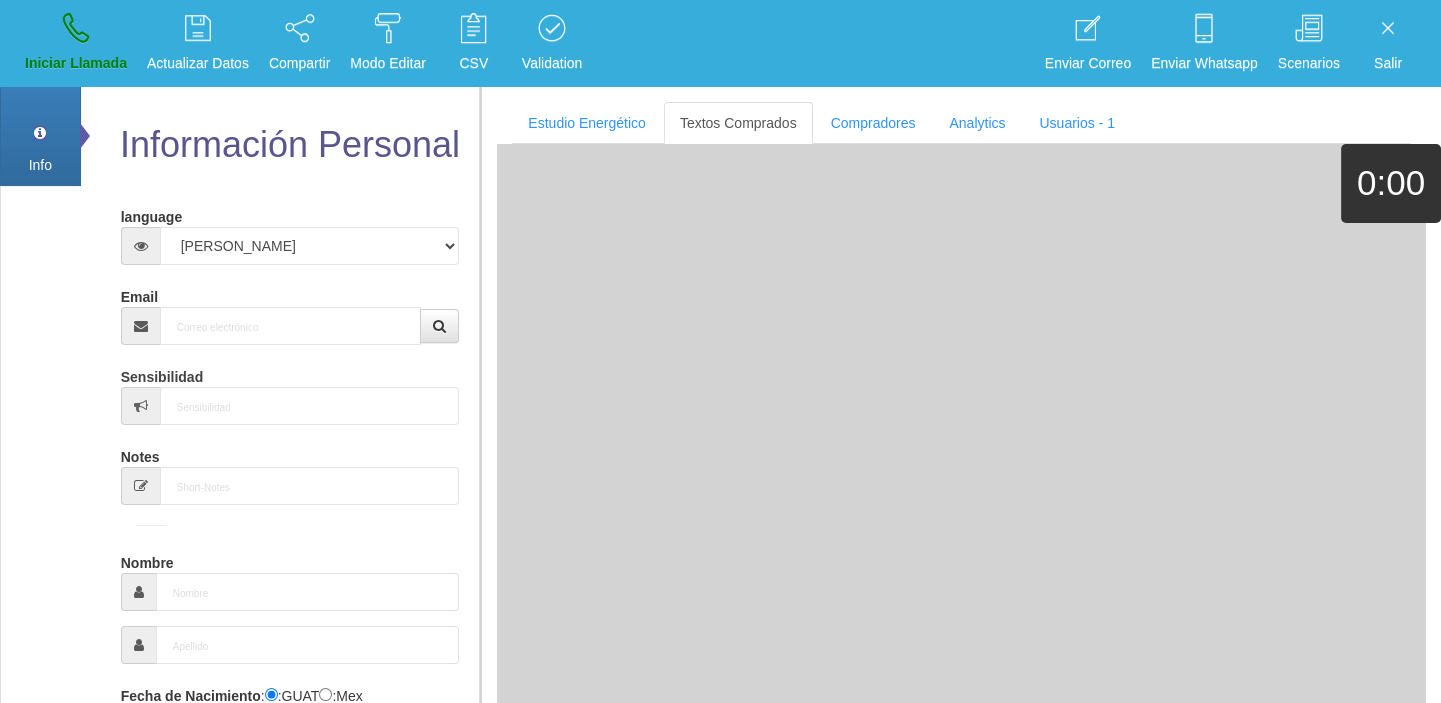 scroll, scrollTop: 0, scrollLeft: 0, axis: both 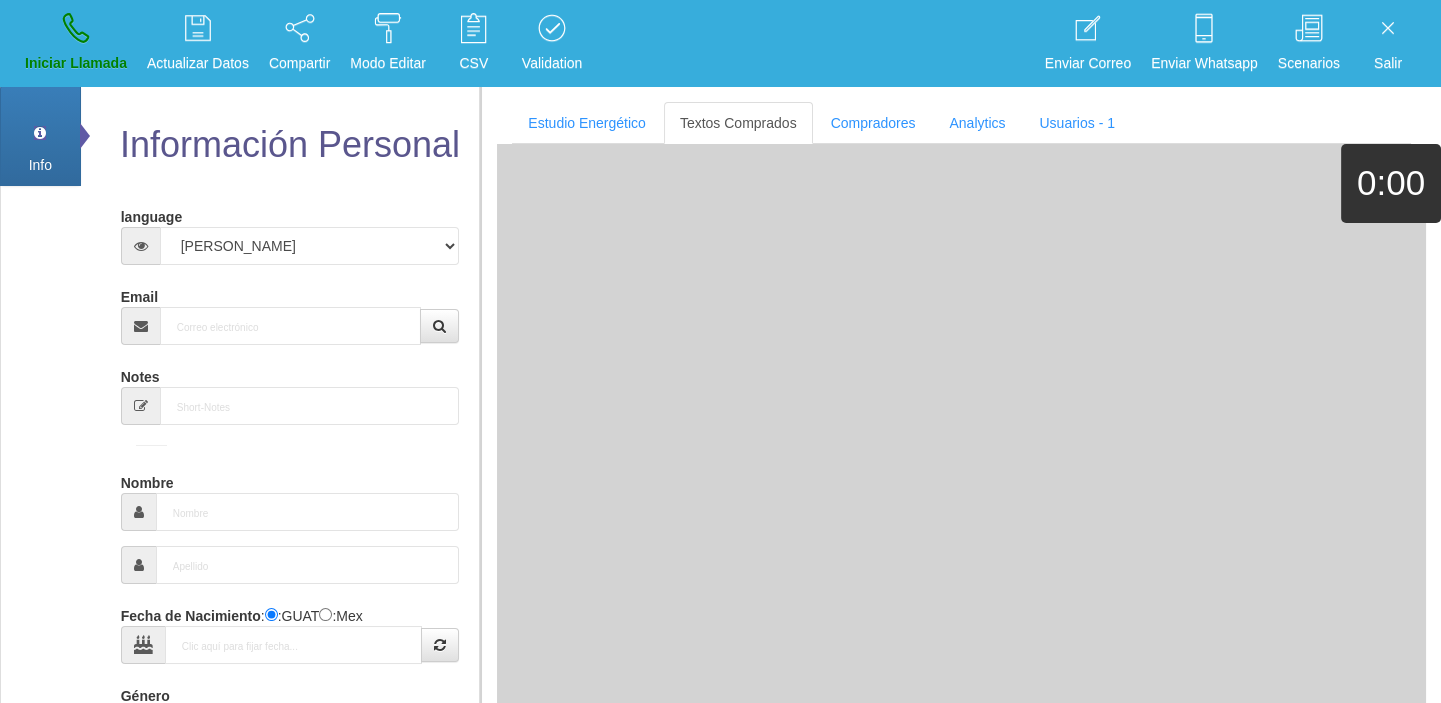 click on "Email" at bounding box center (290, 312) 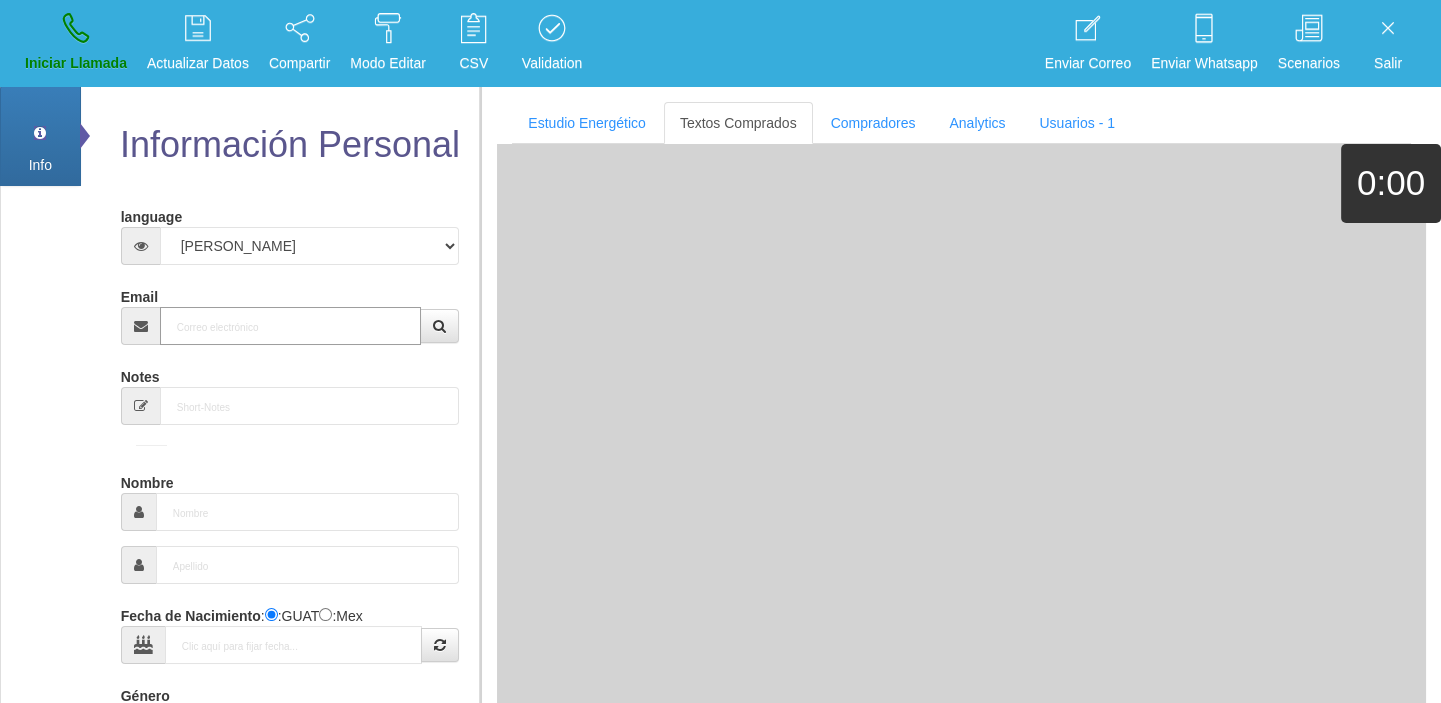 paste on "[EMAIL_ADDRESS][DOMAIN_NAME]" 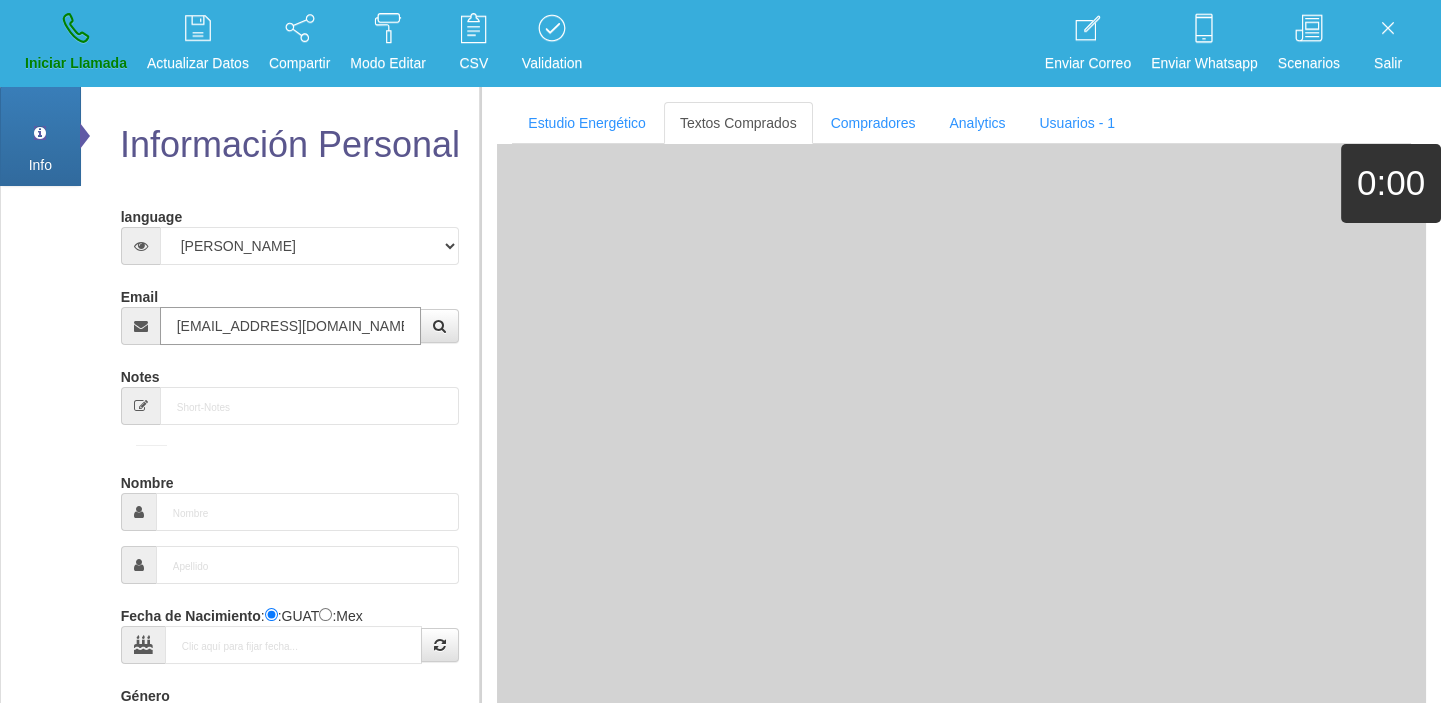 click on "[EMAIL_ADDRESS][DOMAIN_NAME]" at bounding box center (291, 326) 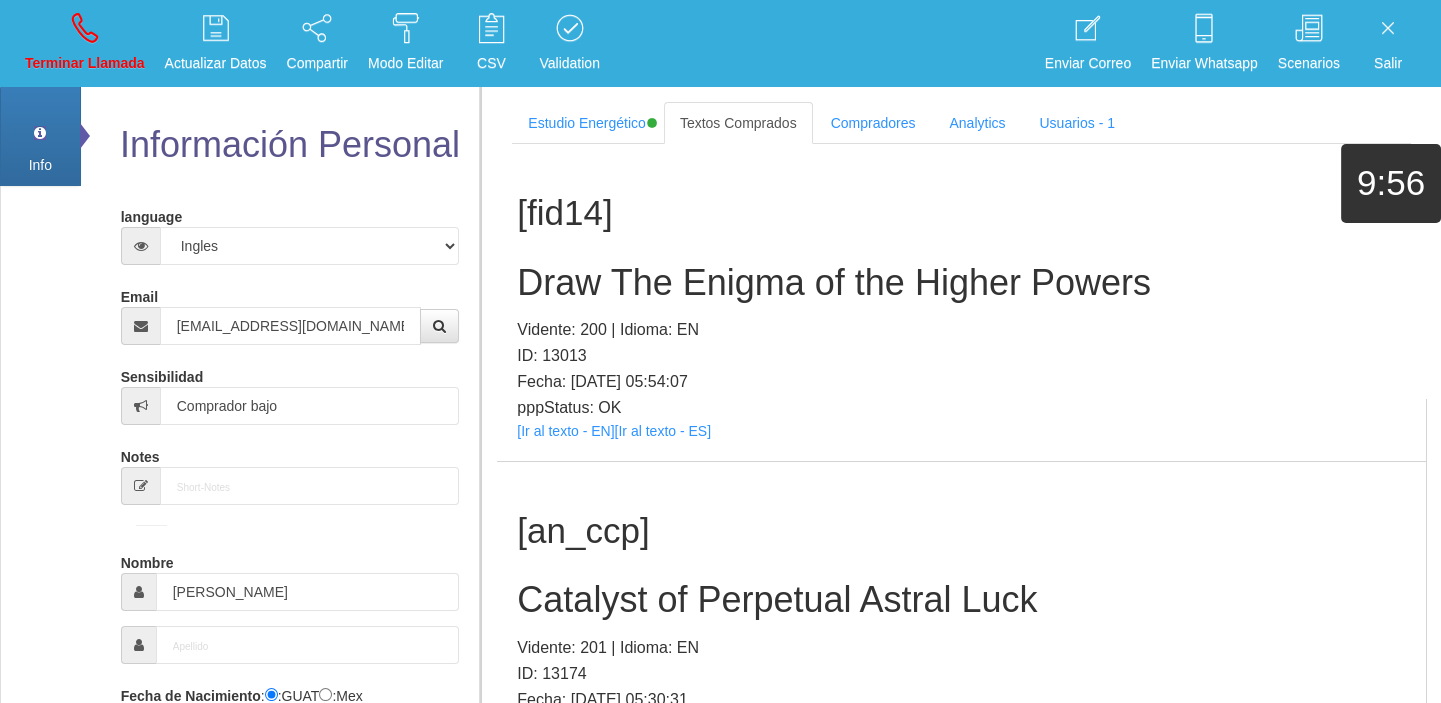 scroll, scrollTop: 598, scrollLeft: 0, axis: vertical 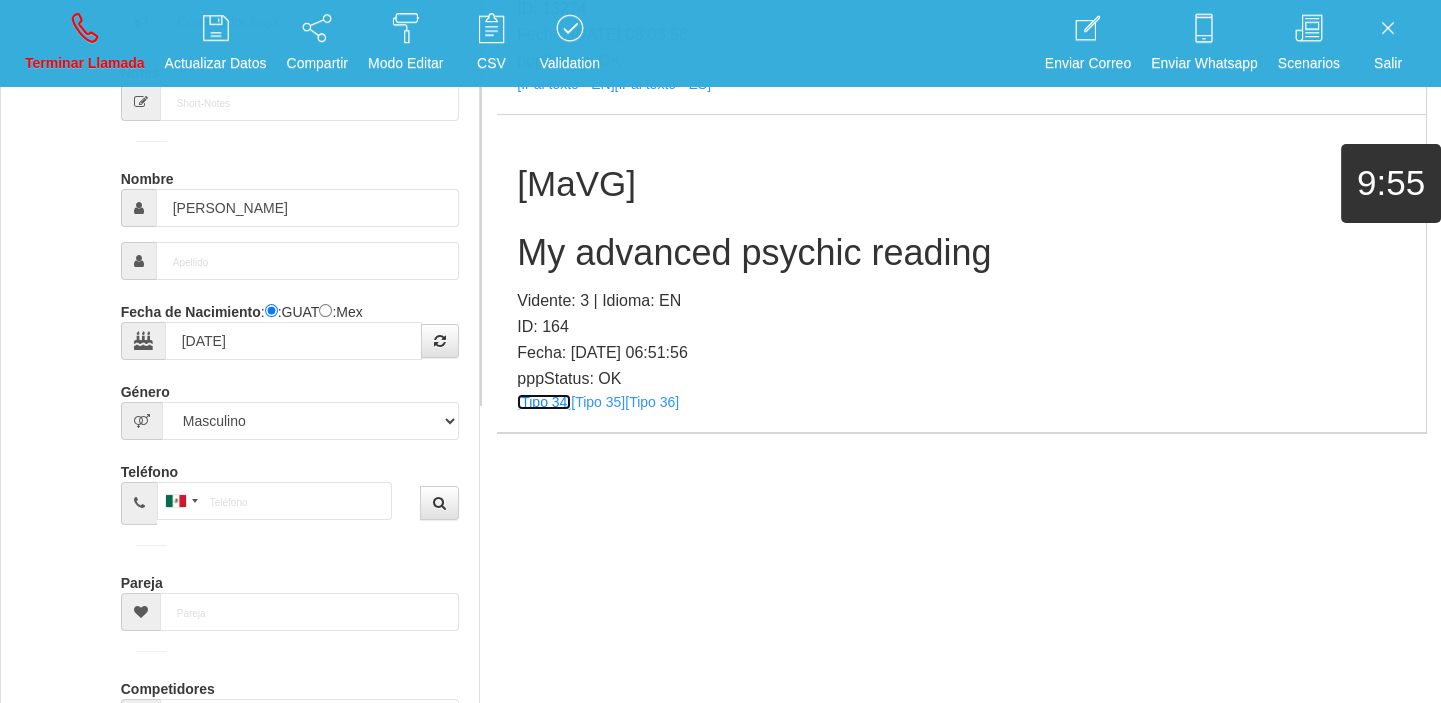 click on "[Tipo 34]" at bounding box center (544, 402) 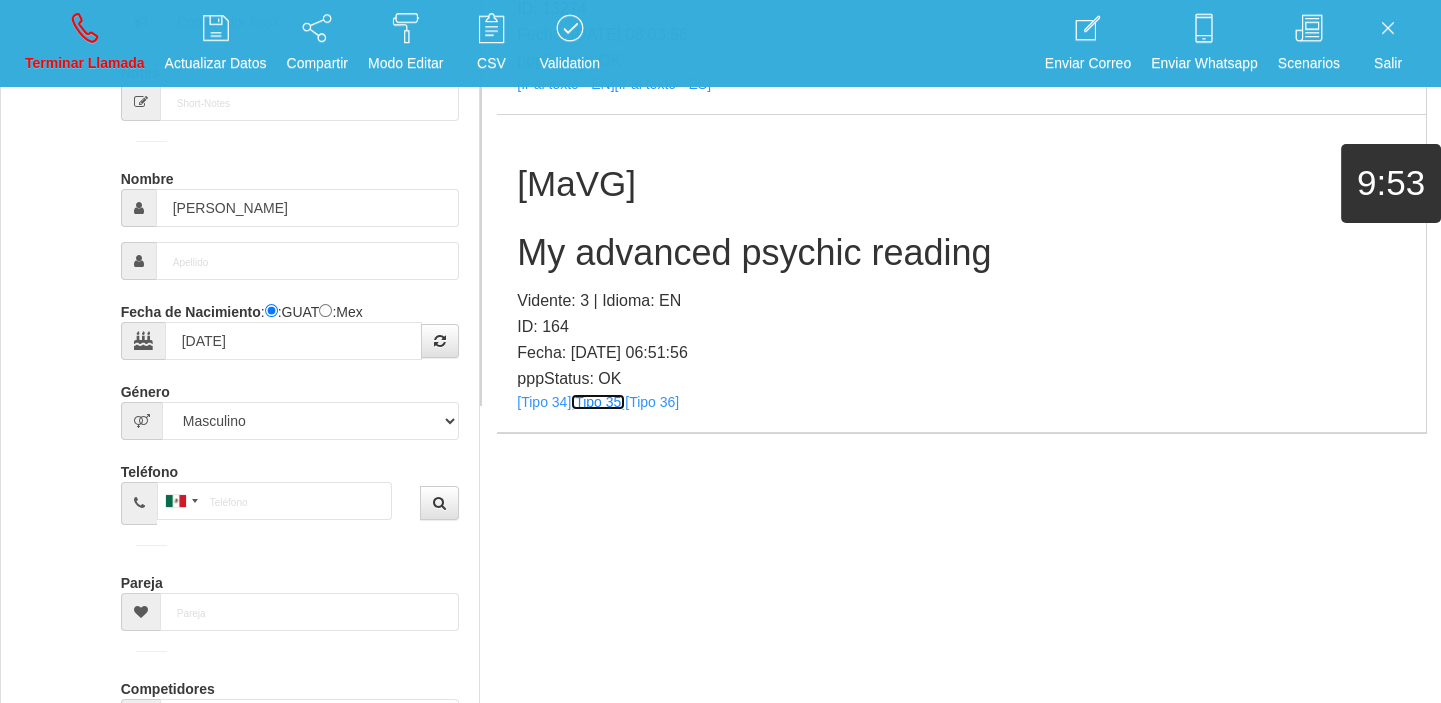 click on "[Tipo 35]" at bounding box center (598, 402) 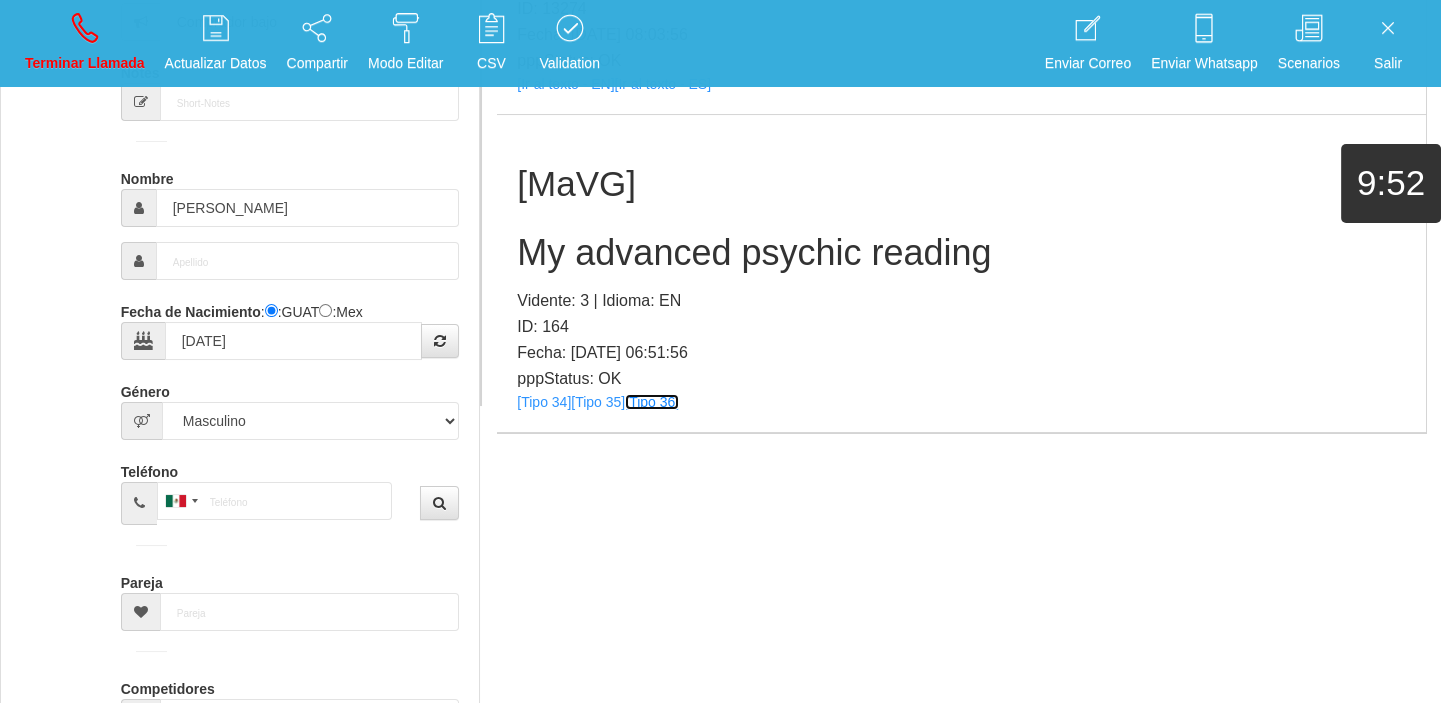 click on "[Tipo 36]" at bounding box center [652, 402] 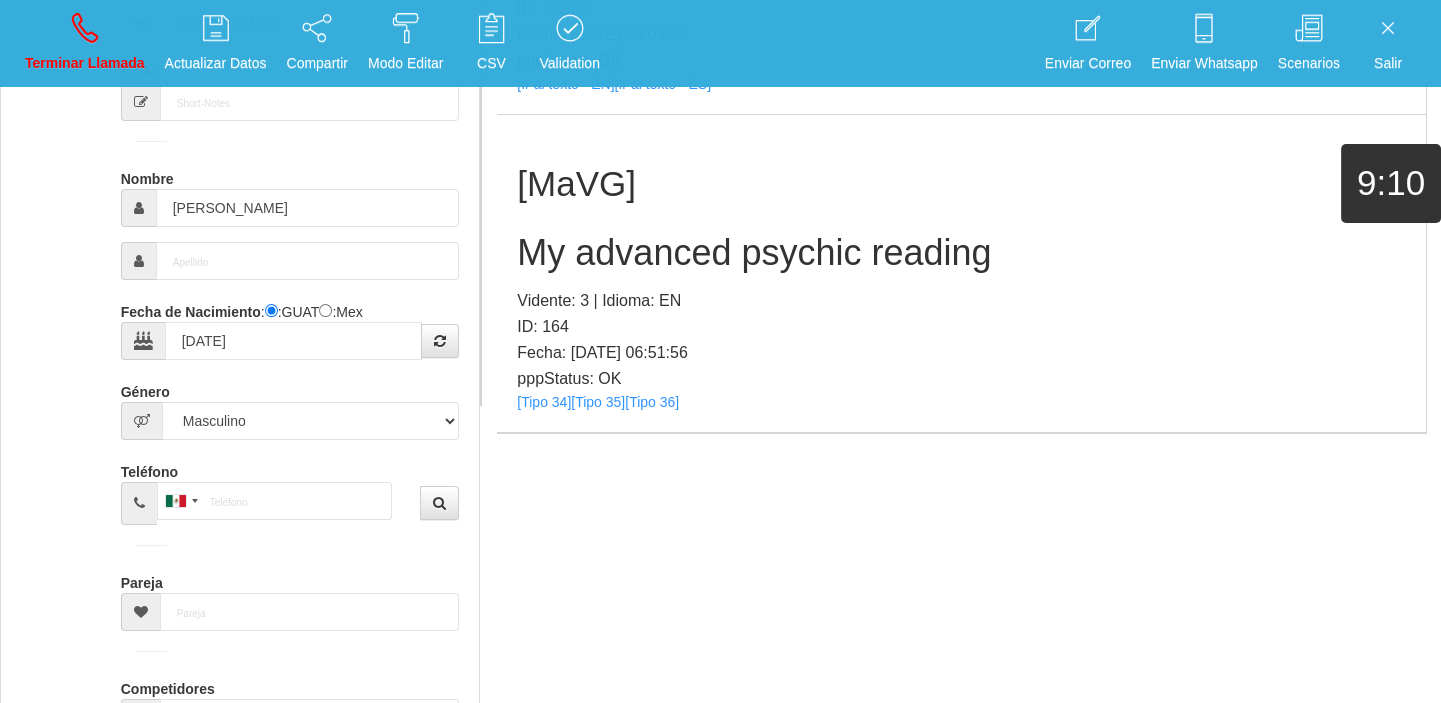 click on "My advanced psychic reading" at bounding box center (961, 253) 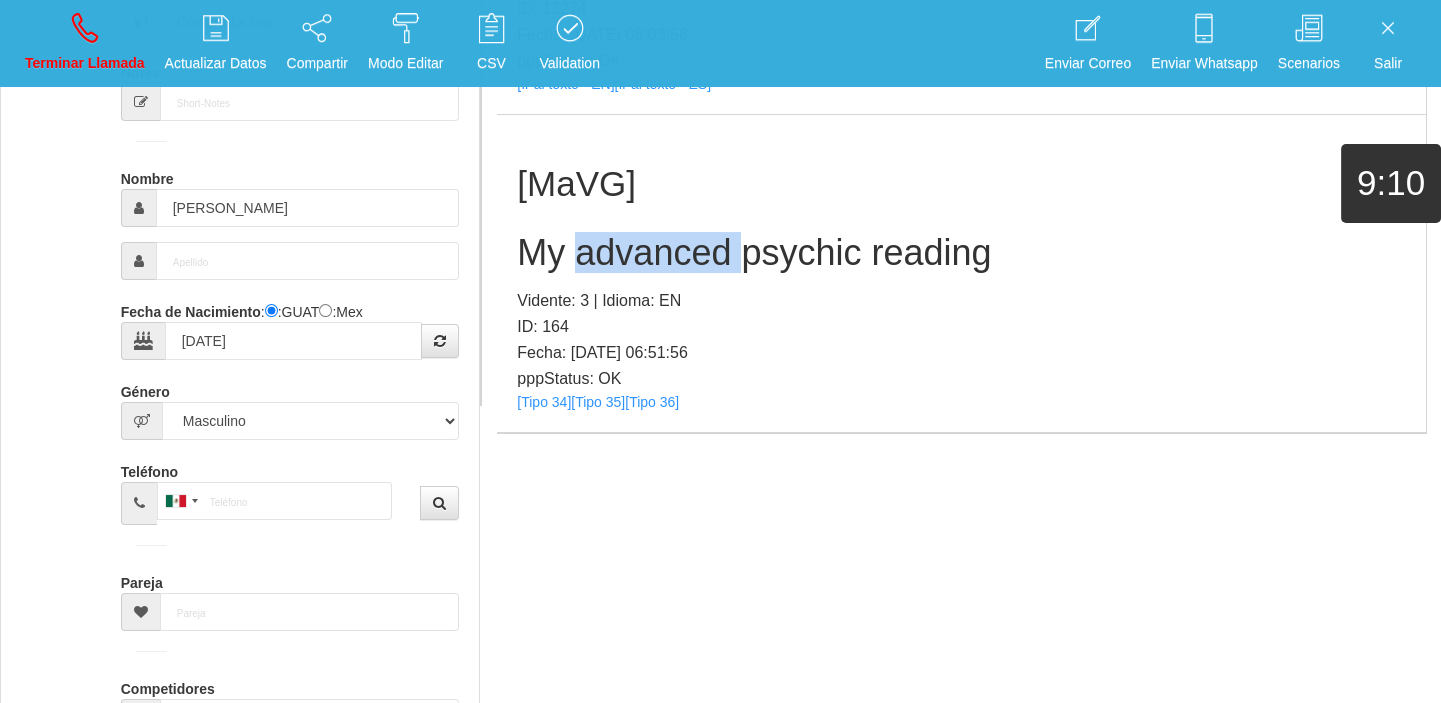 click on "My advanced psychic reading" at bounding box center (961, 253) 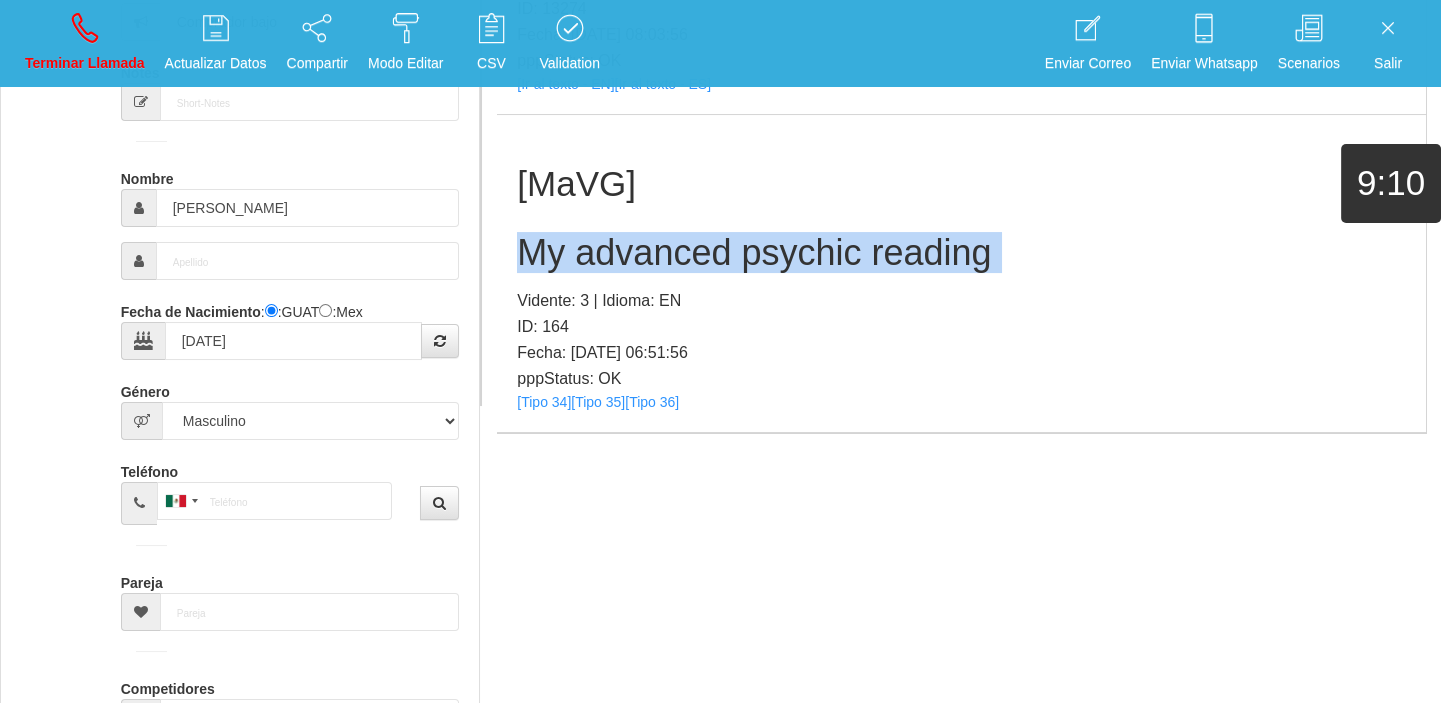 click on "My advanced psychic reading" at bounding box center [961, 253] 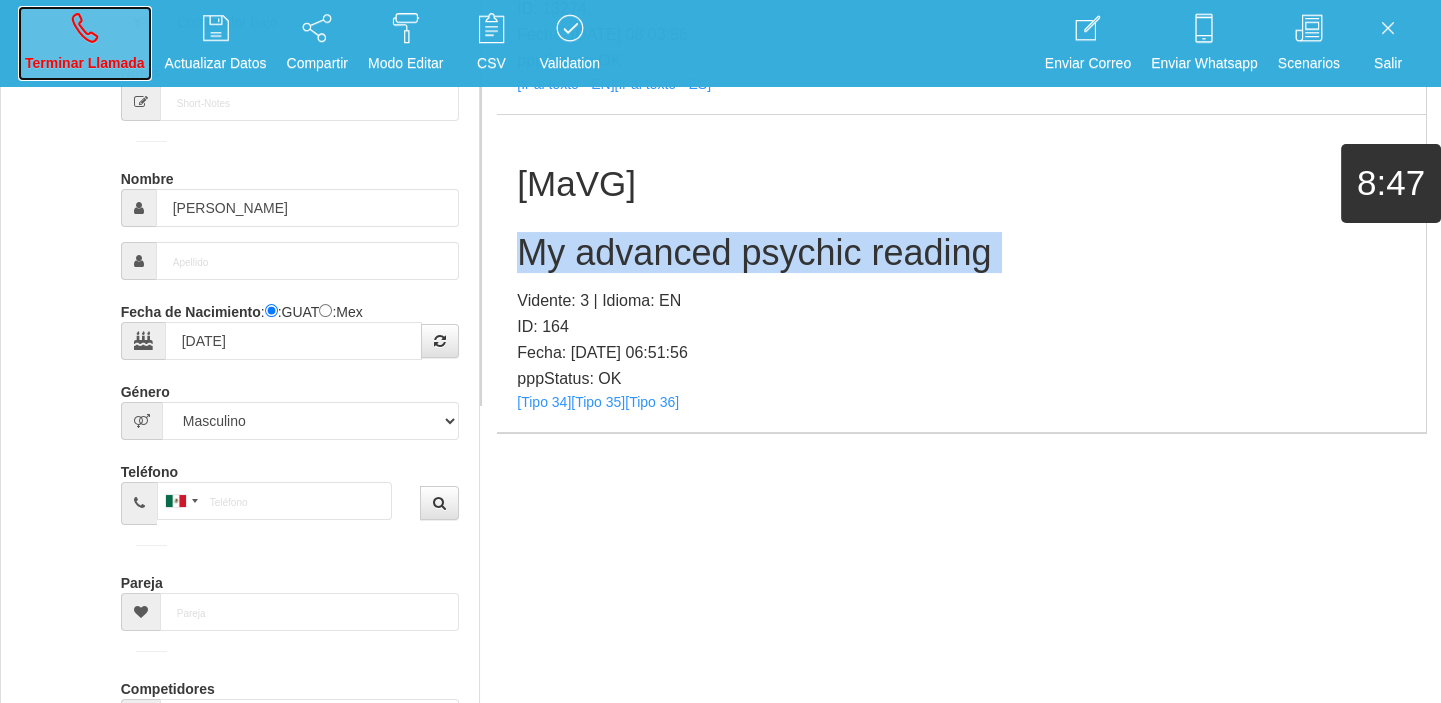 click at bounding box center (85, 28) 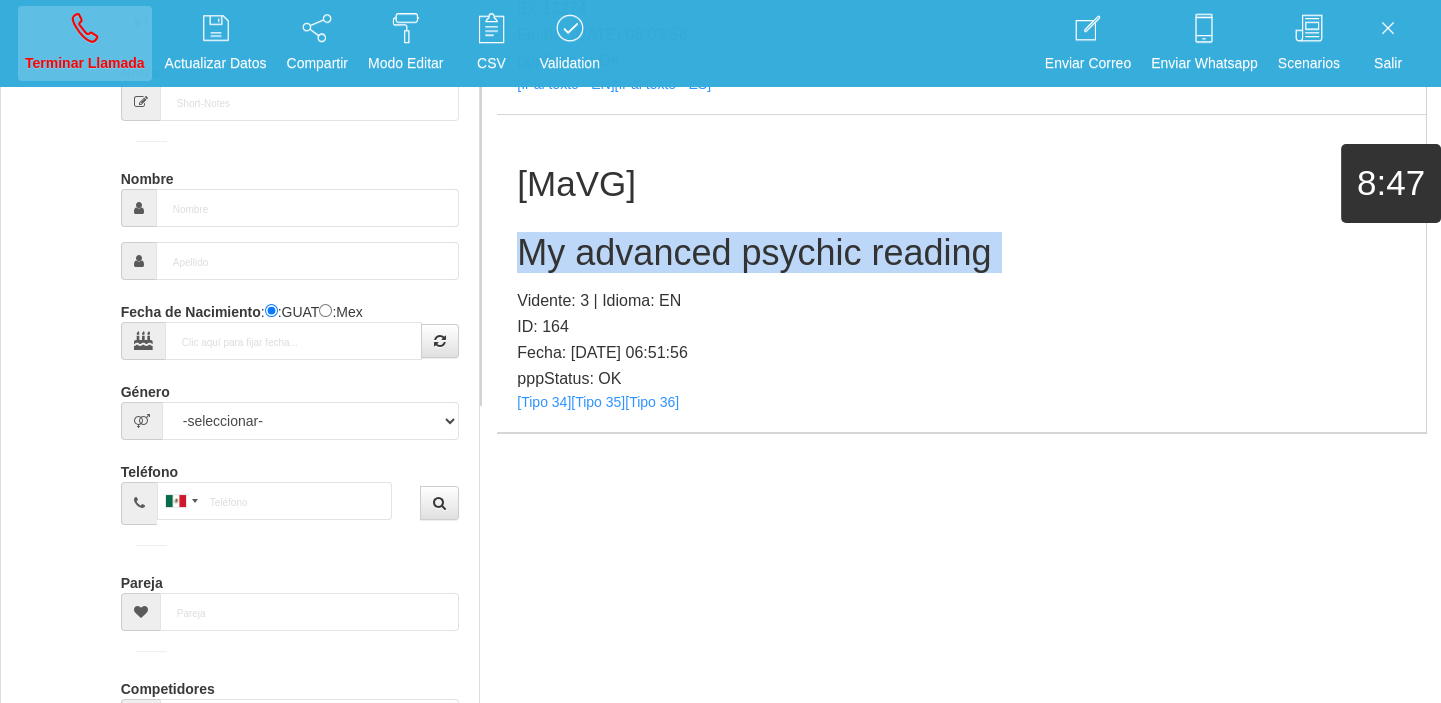 scroll, scrollTop: 0, scrollLeft: 0, axis: both 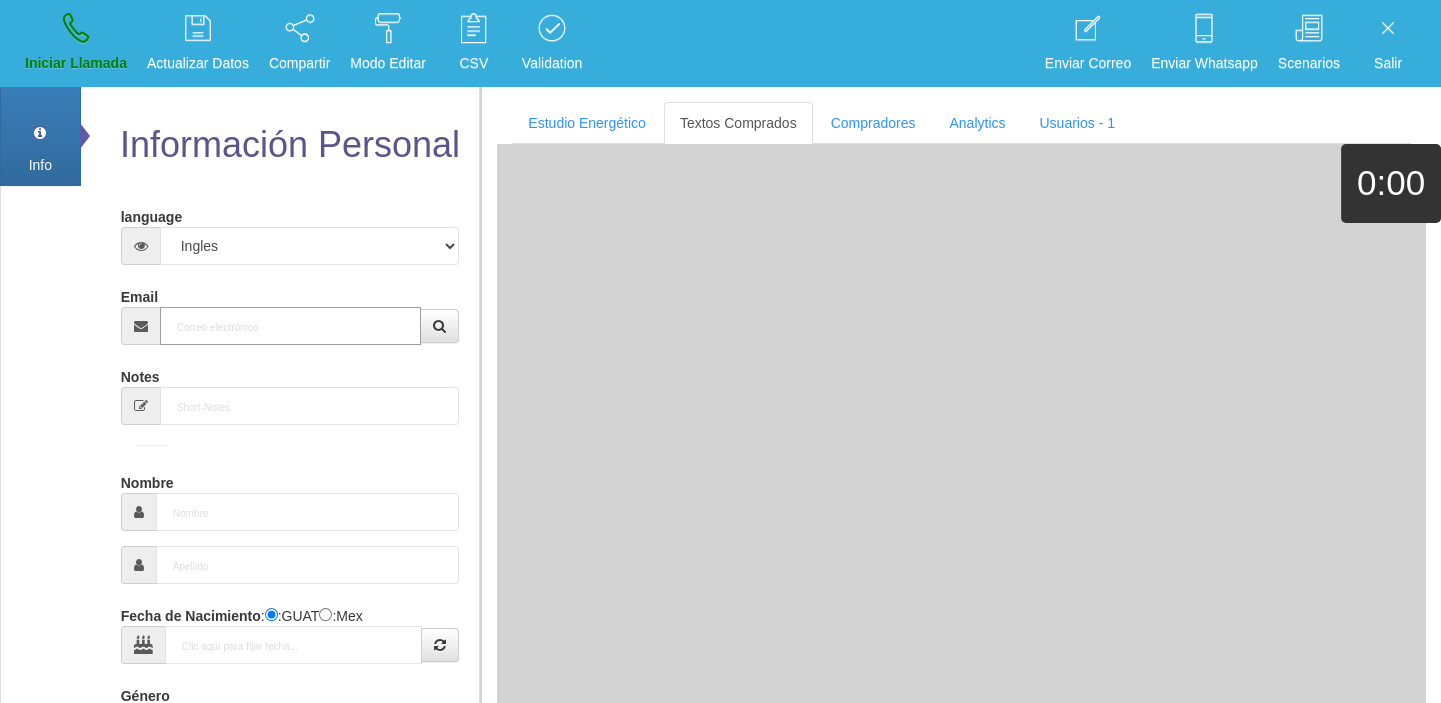 click on "Email" at bounding box center [291, 326] 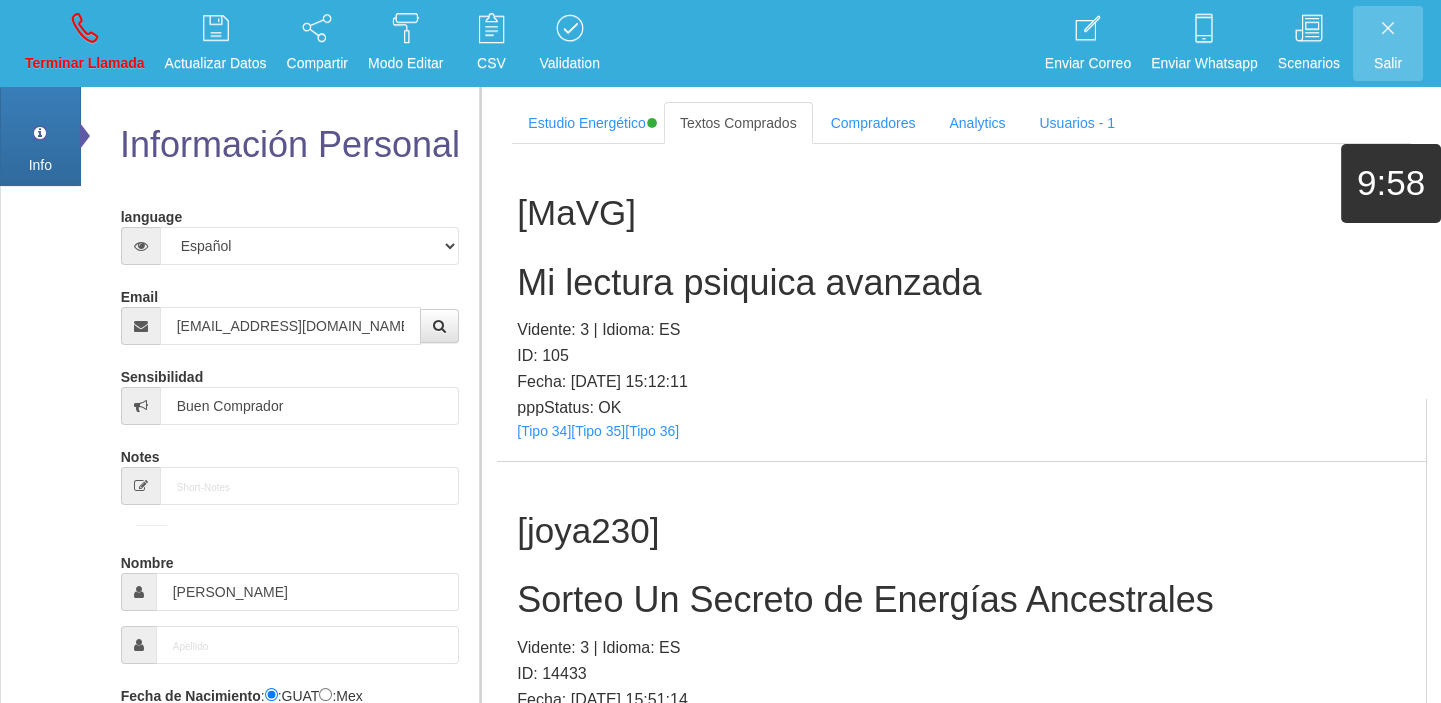scroll, scrollTop: 384, scrollLeft: 0, axis: vertical 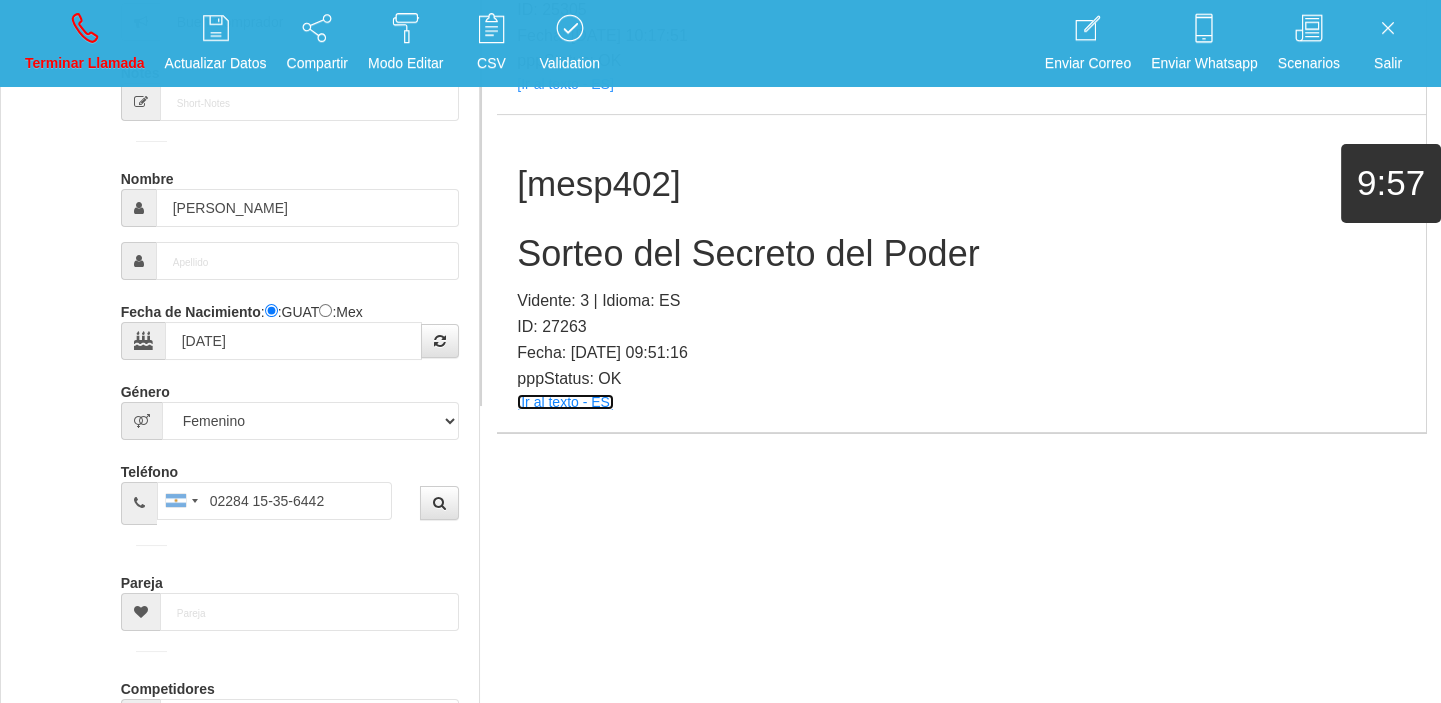 click on "[Ir al texto - ES]" at bounding box center (565, 402) 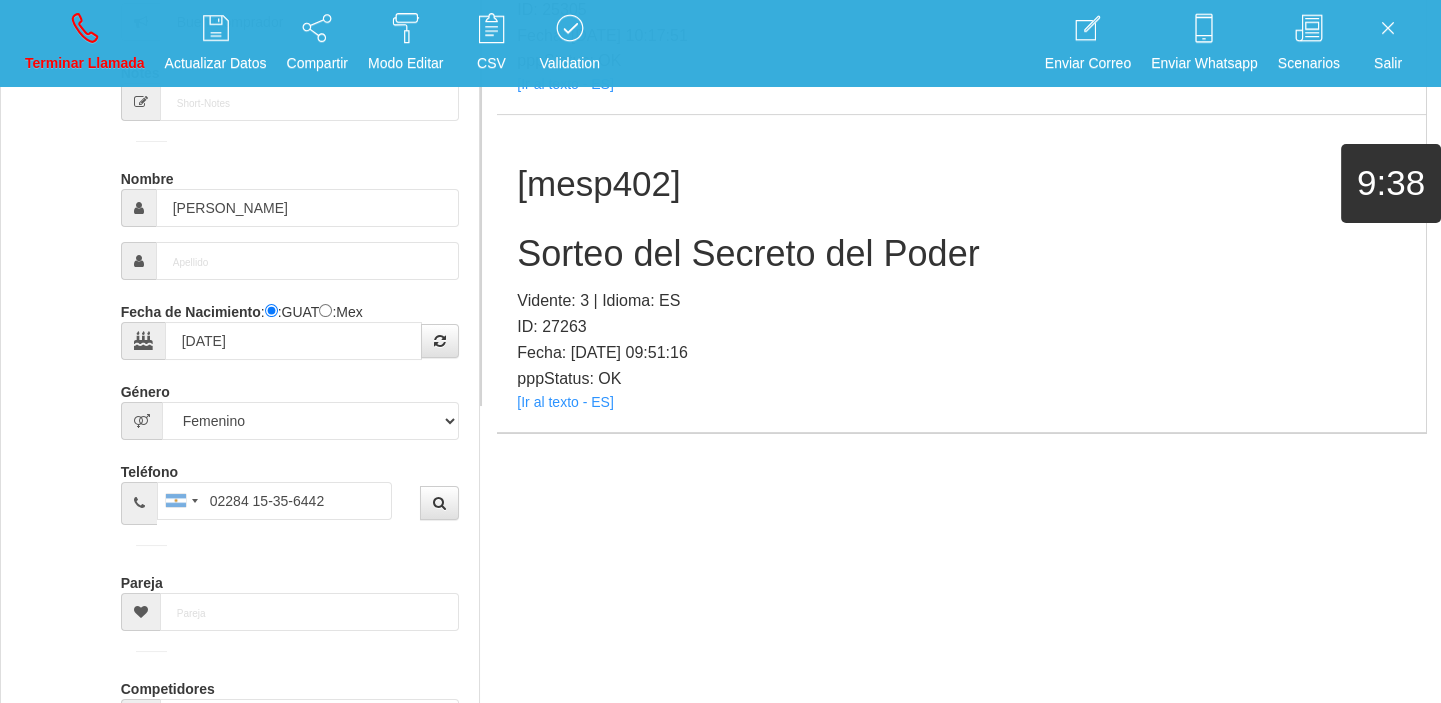 click on "Sorteo del Secreto del Poder" at bounding box center [961, 254] 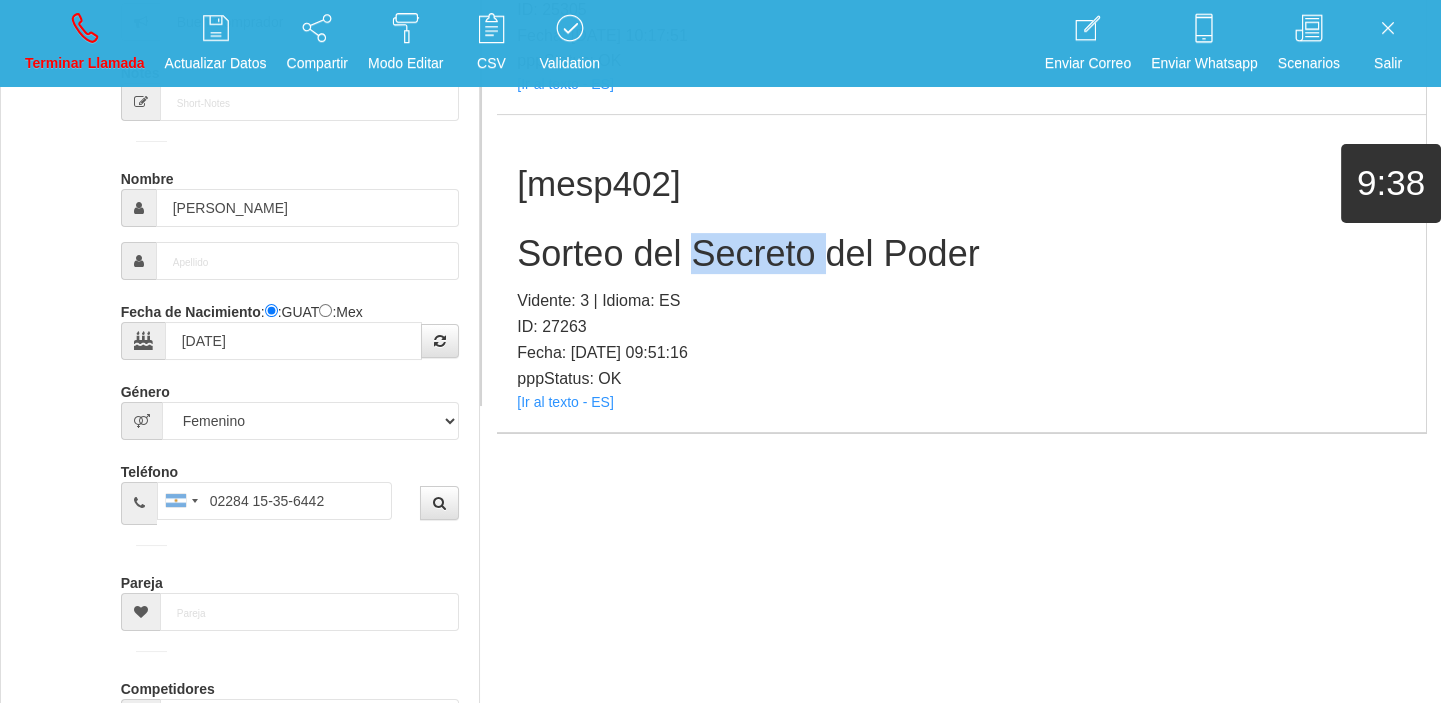 click on "Sorteo del Secreto del Poder" at bounding box center [961, 254] 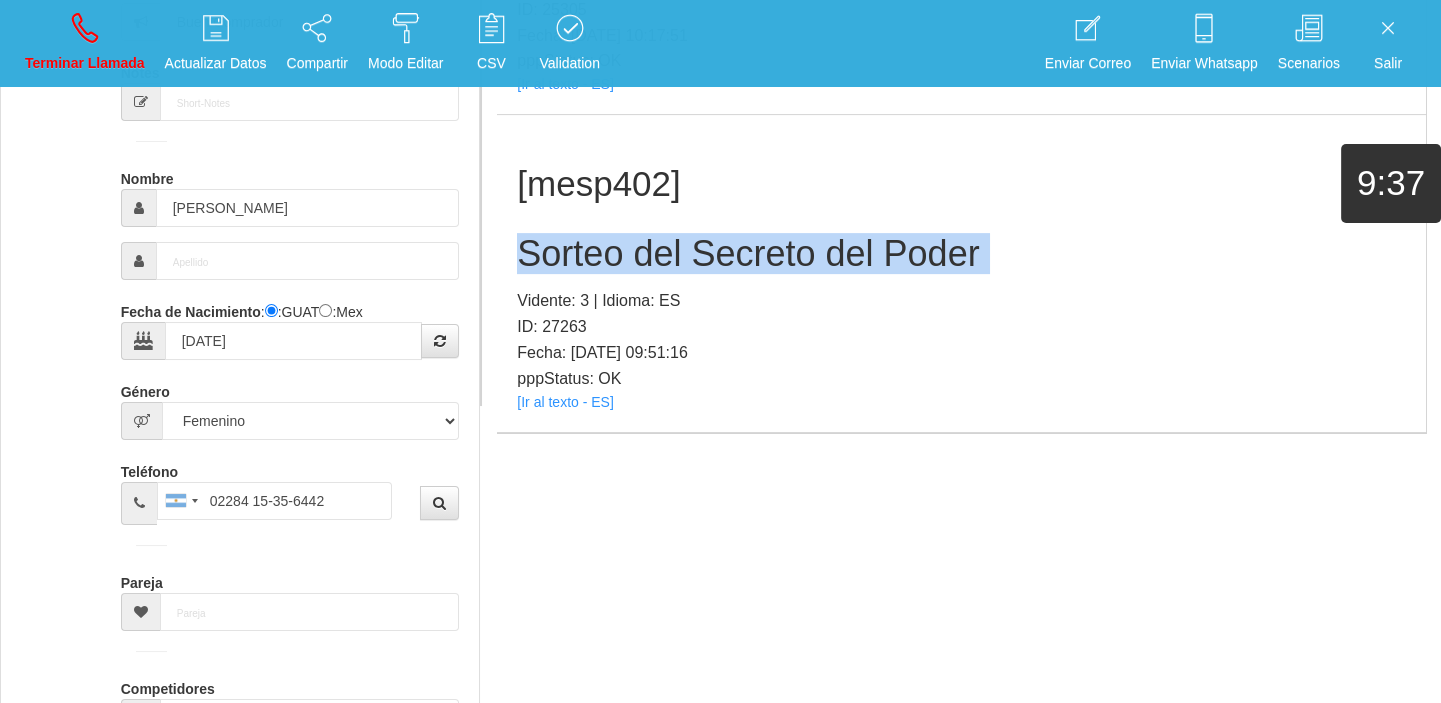 click on "Sorteo del Secreto del Poder" at bounding box center [961, 254] 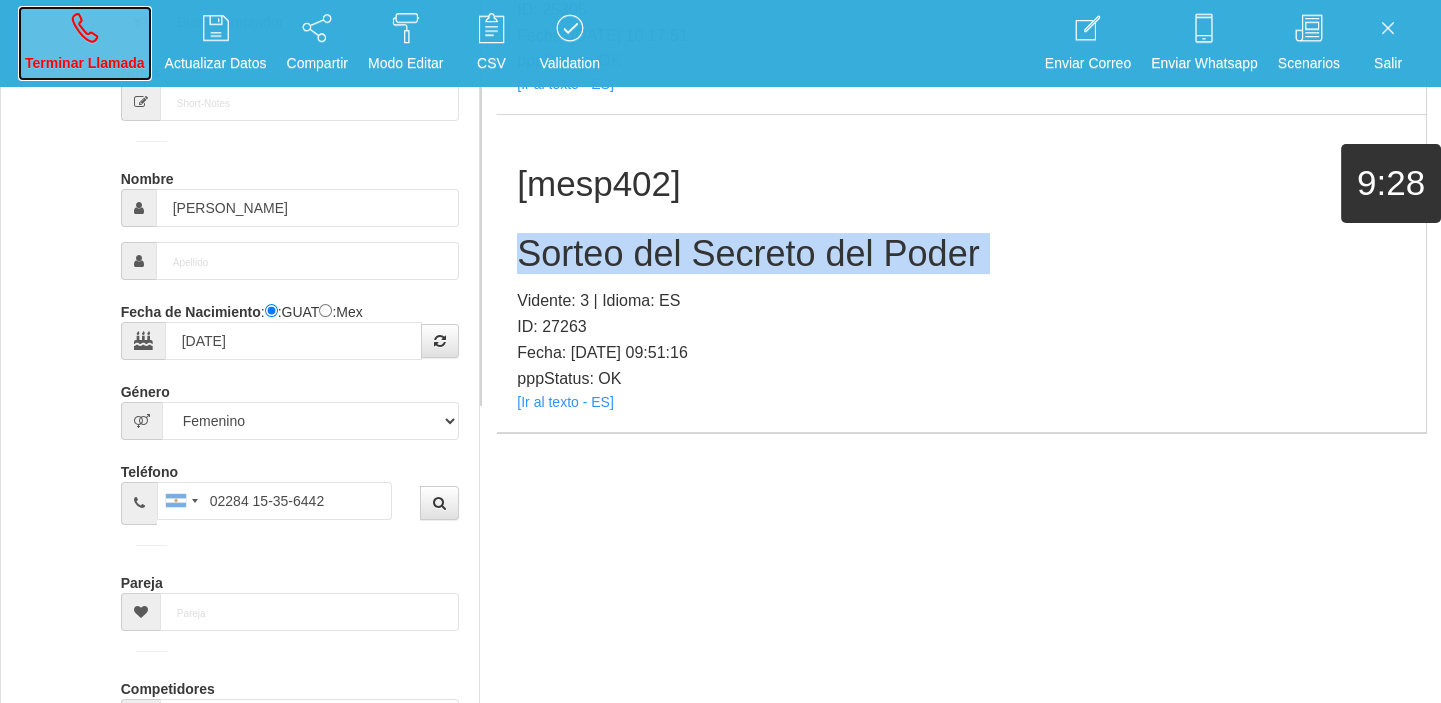 click on "Terminar Llamada" at bounding box center [85, 43] 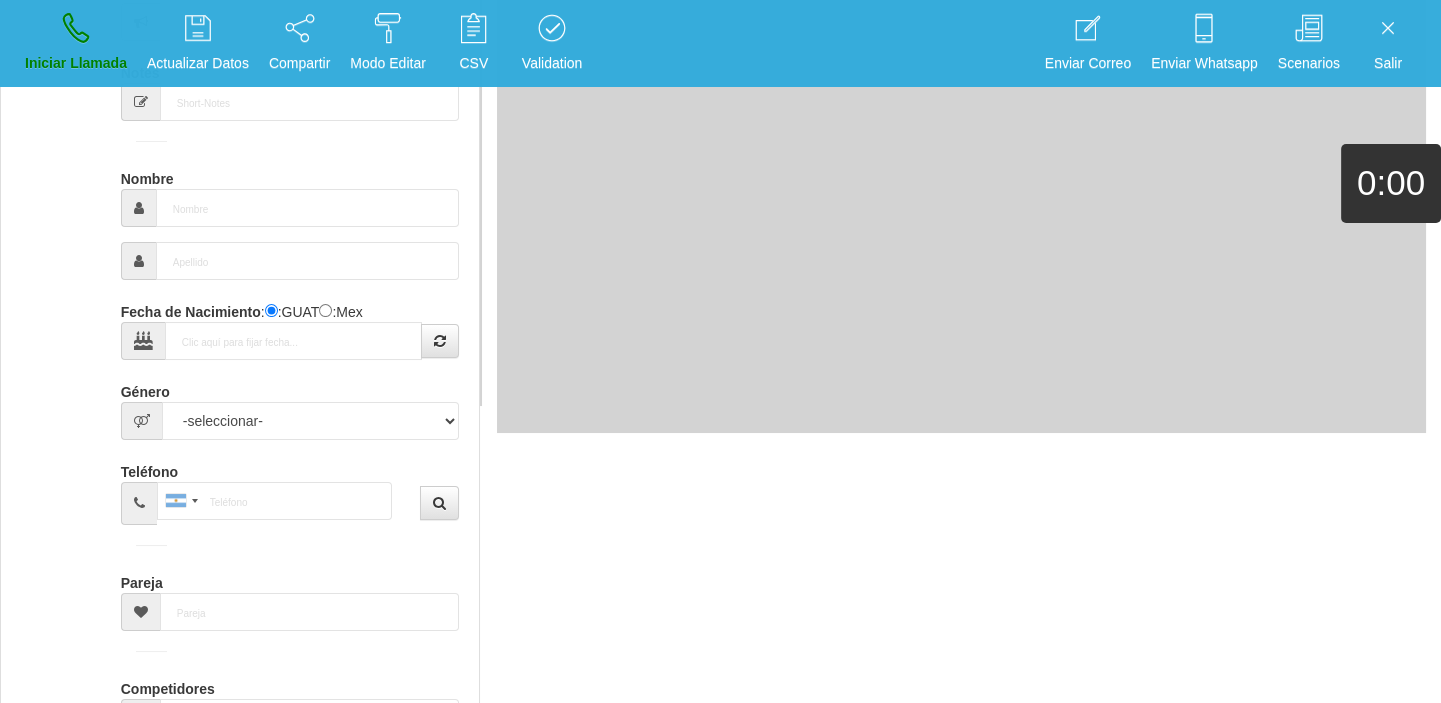 scroll, scrollTop: 0, scrollLeft: 0, axis: both 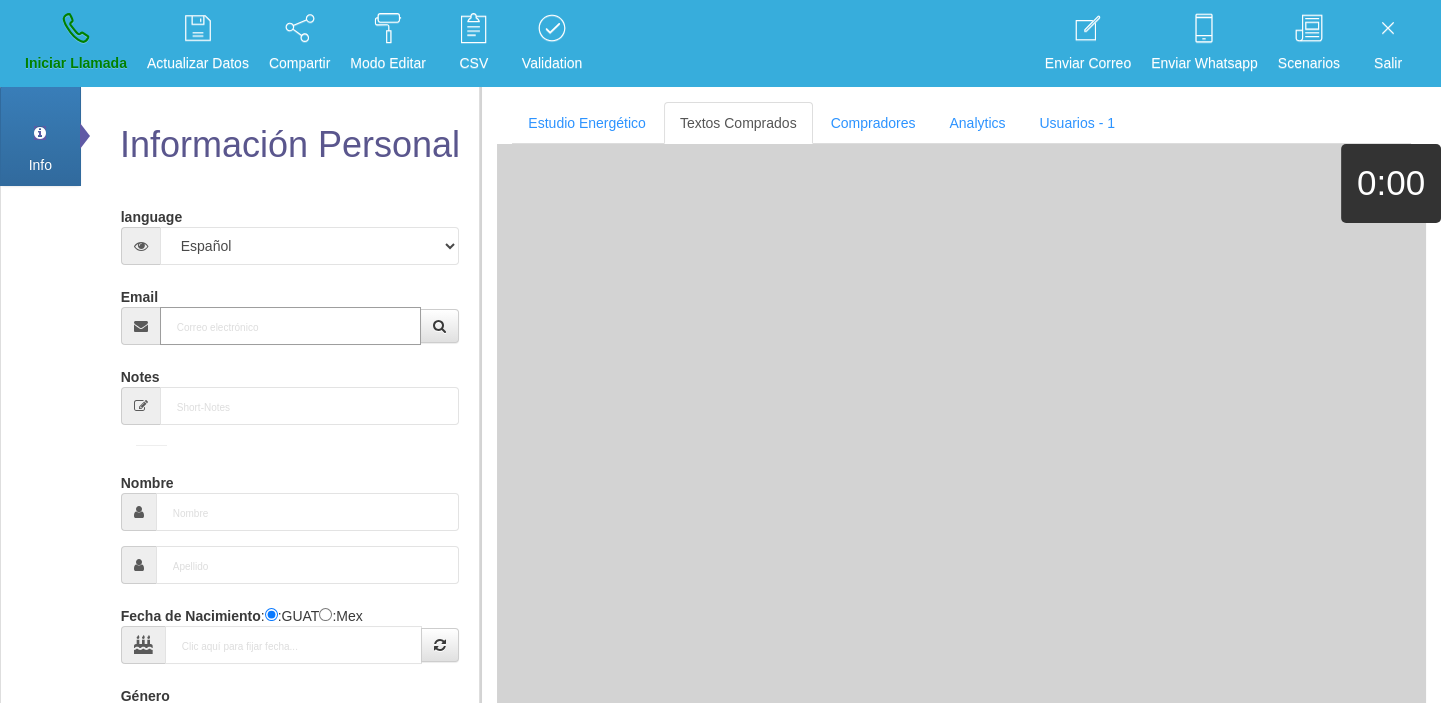 click on "Email" at bounding box center (291, 326) 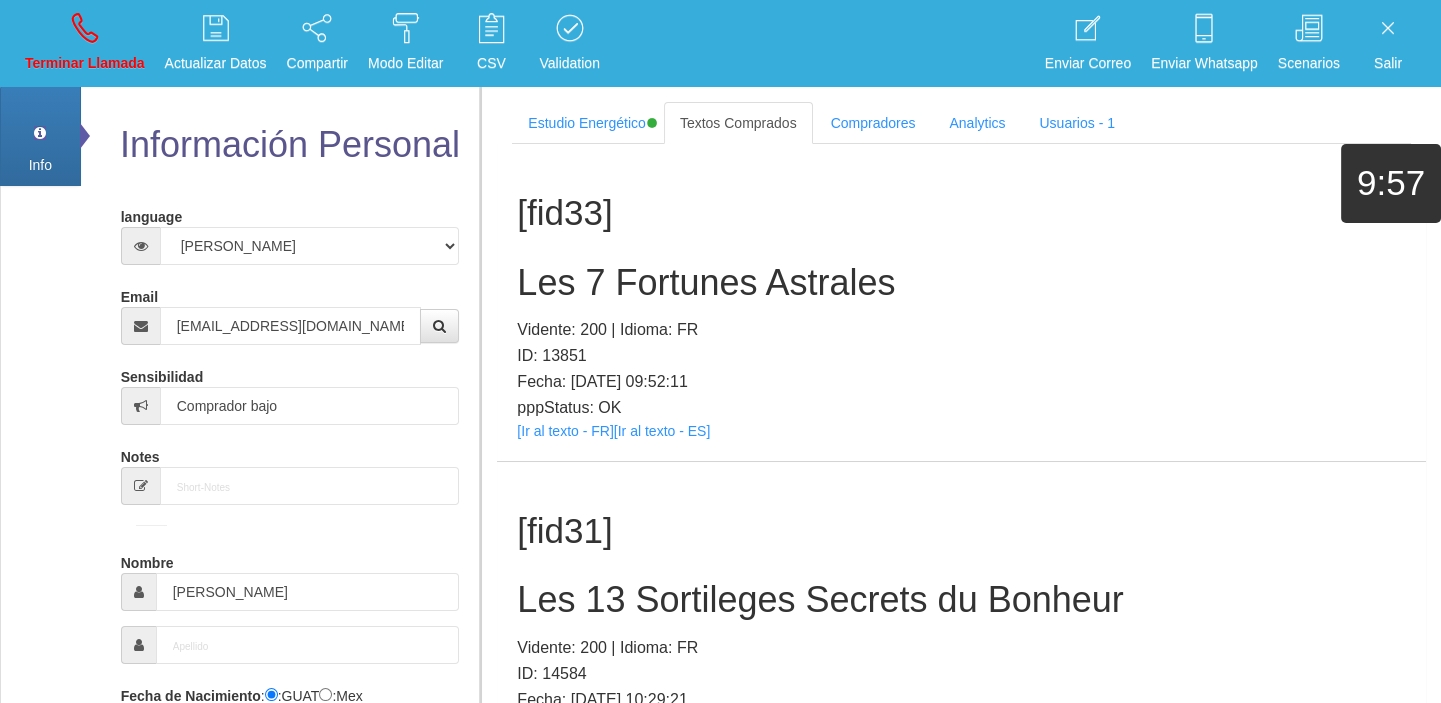 click on "pppStatus: OK" at bounding box center (961, 408) 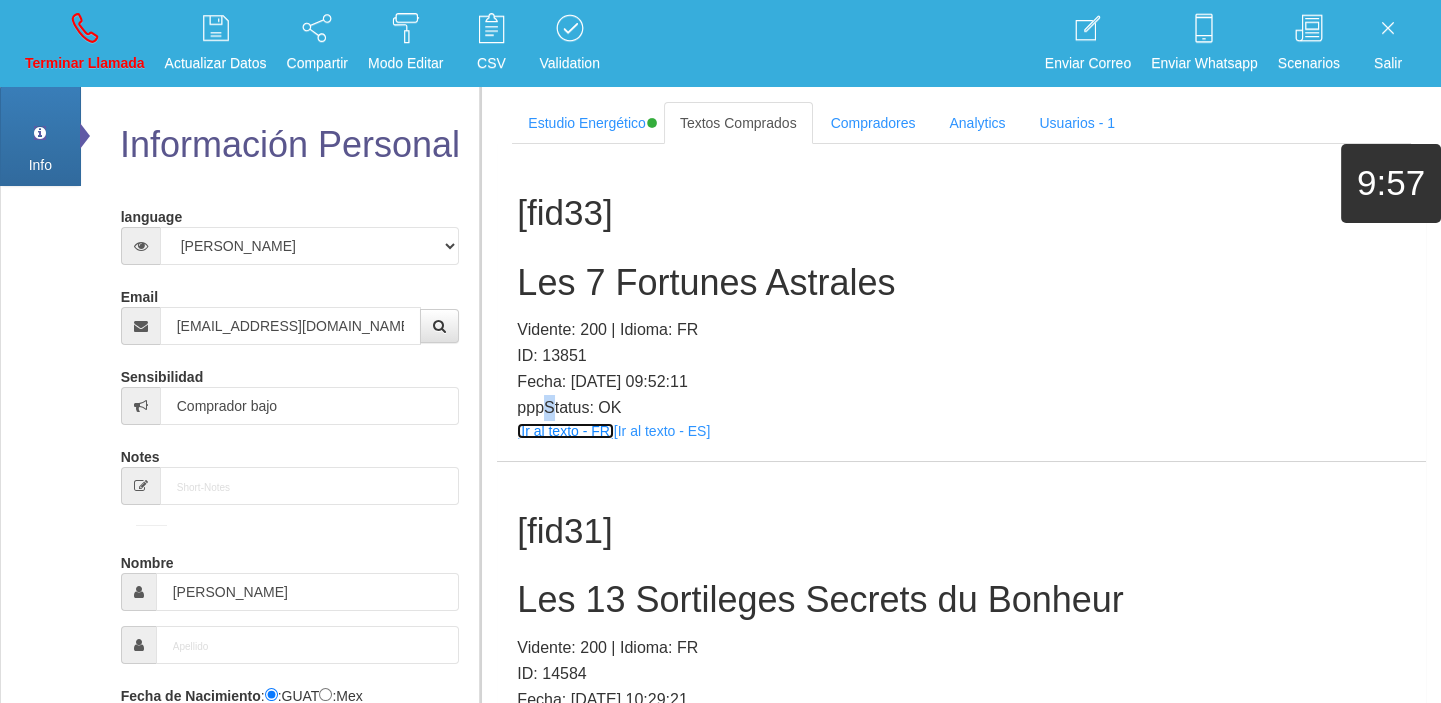 click on "[Ir al texto - FR]" at bounding box center (565, 431) 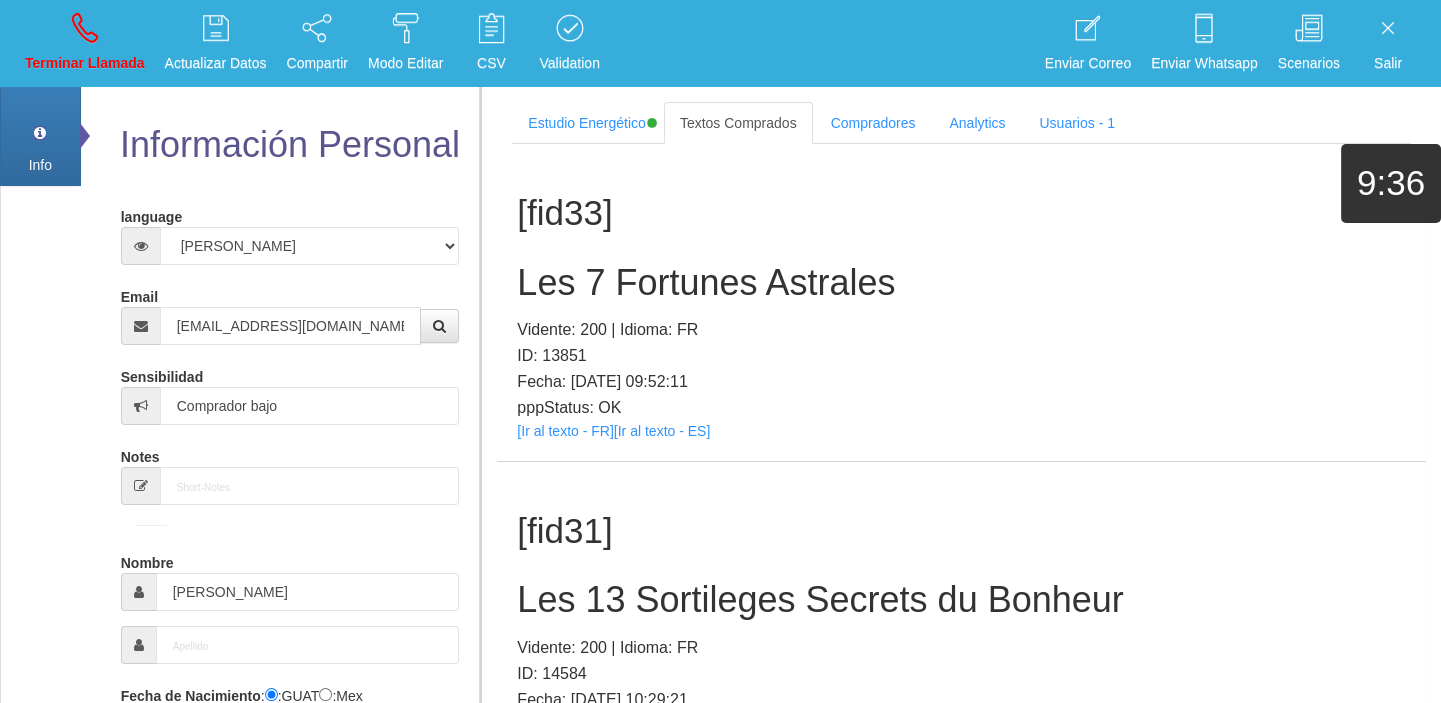 click on "Les 7 Fortunes Astrales" at bounding box center (961, 283) 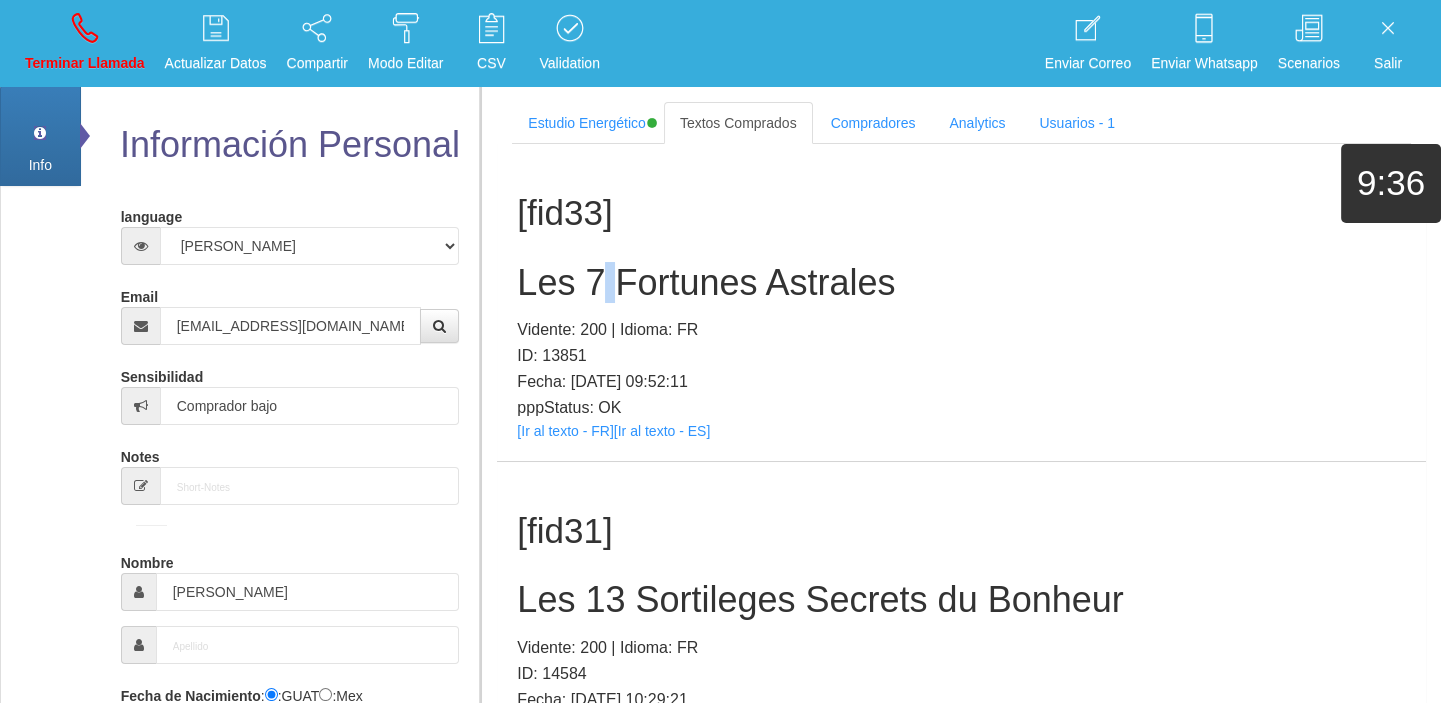click on "Les 7 Fortunes Astrales" at bounding box center (961, 283) 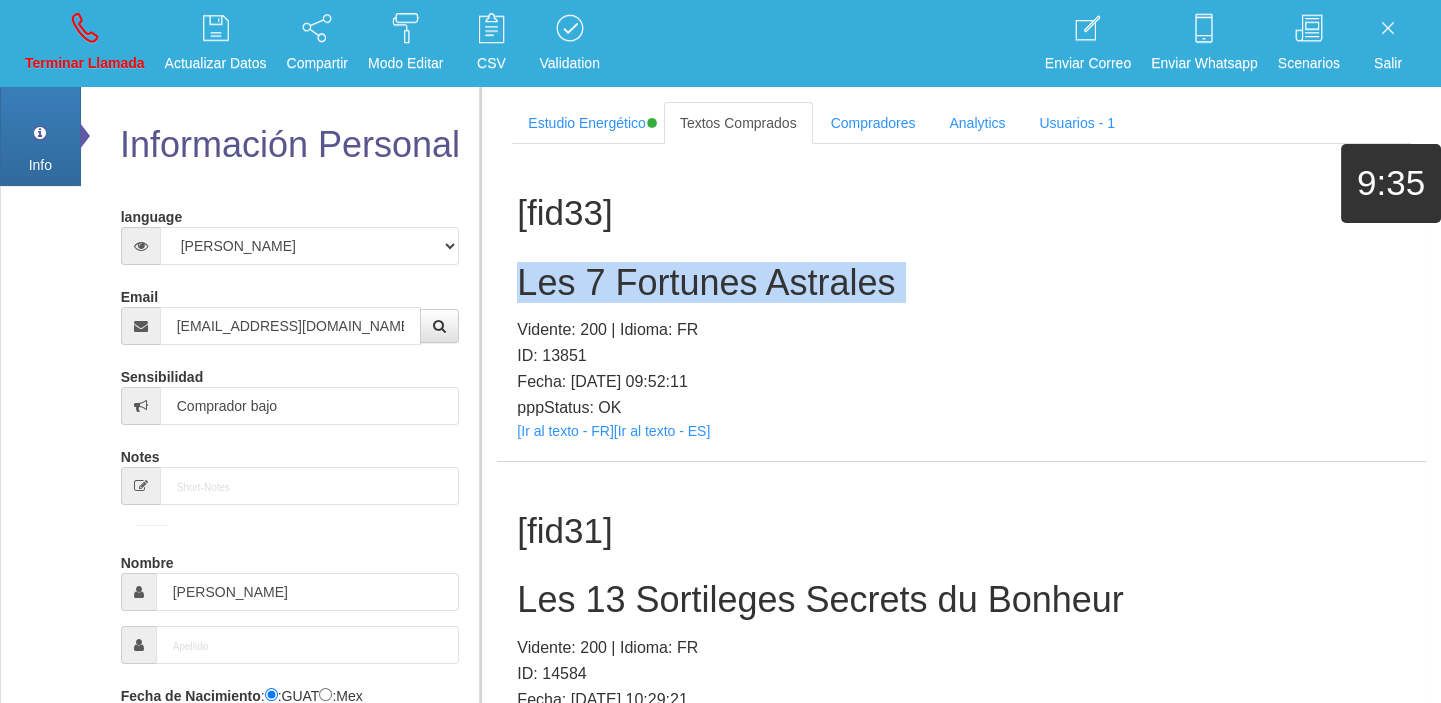 click on "Les 7 Fortunes Astrales" at bounding box center [961, 283] 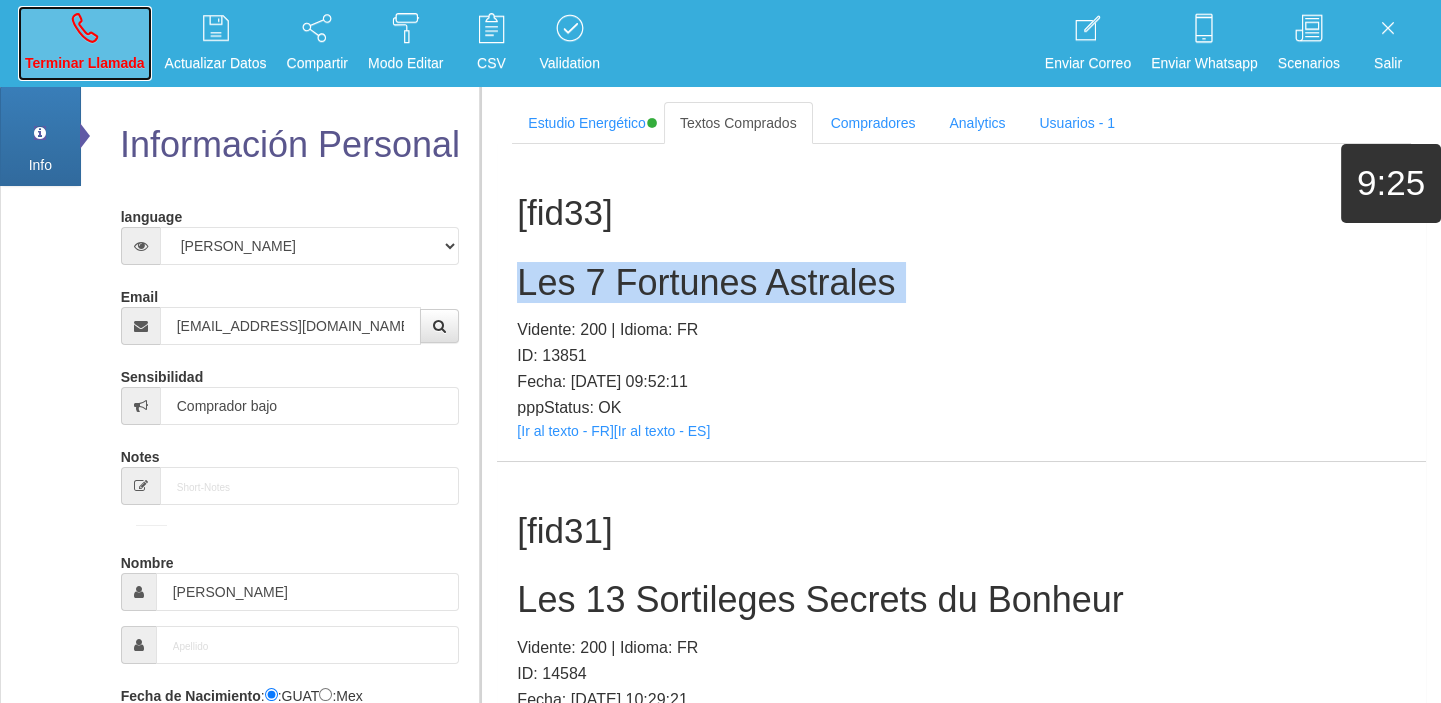 click on "Terminar Llamada" at bounding box center [85, 43] 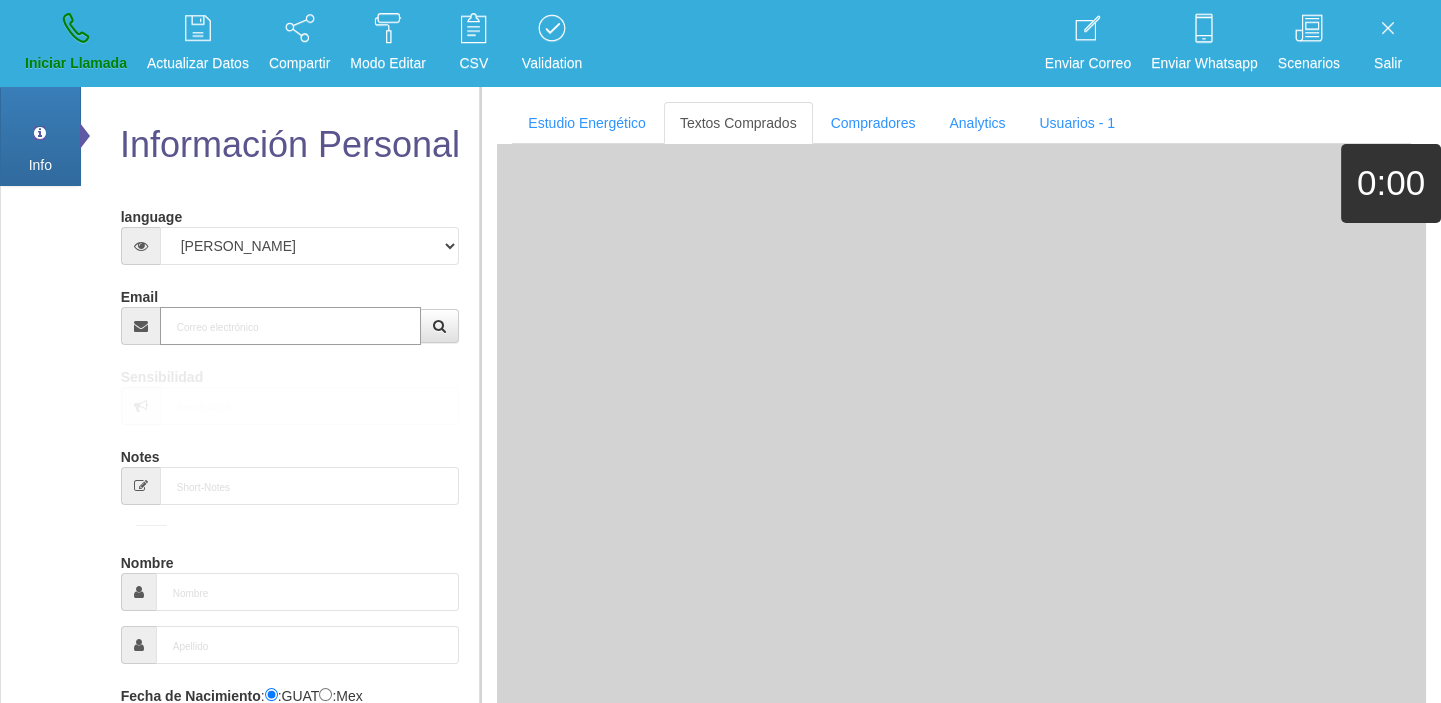 click on "Email" at bounding box center [291, 326] 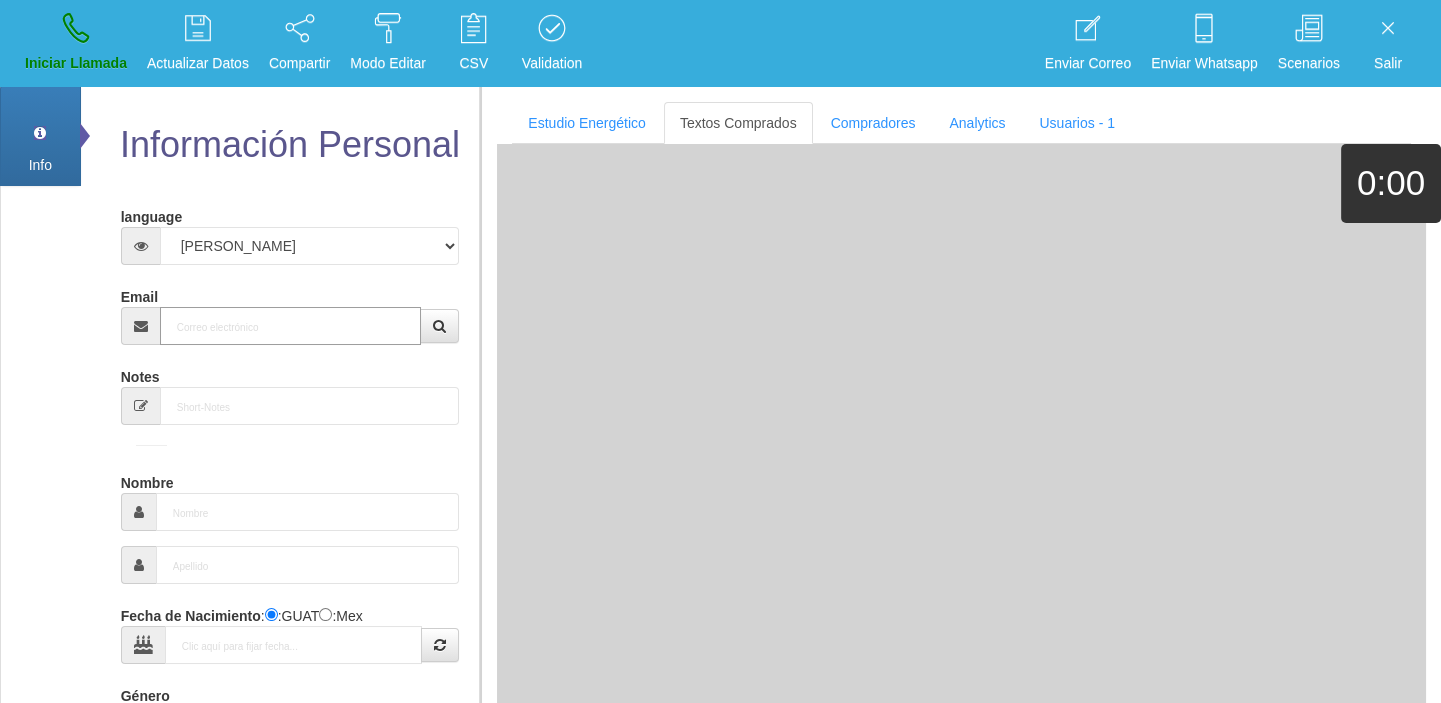 paste on "[EMAIL_ADDRESS][DOMAIN_NAME]" 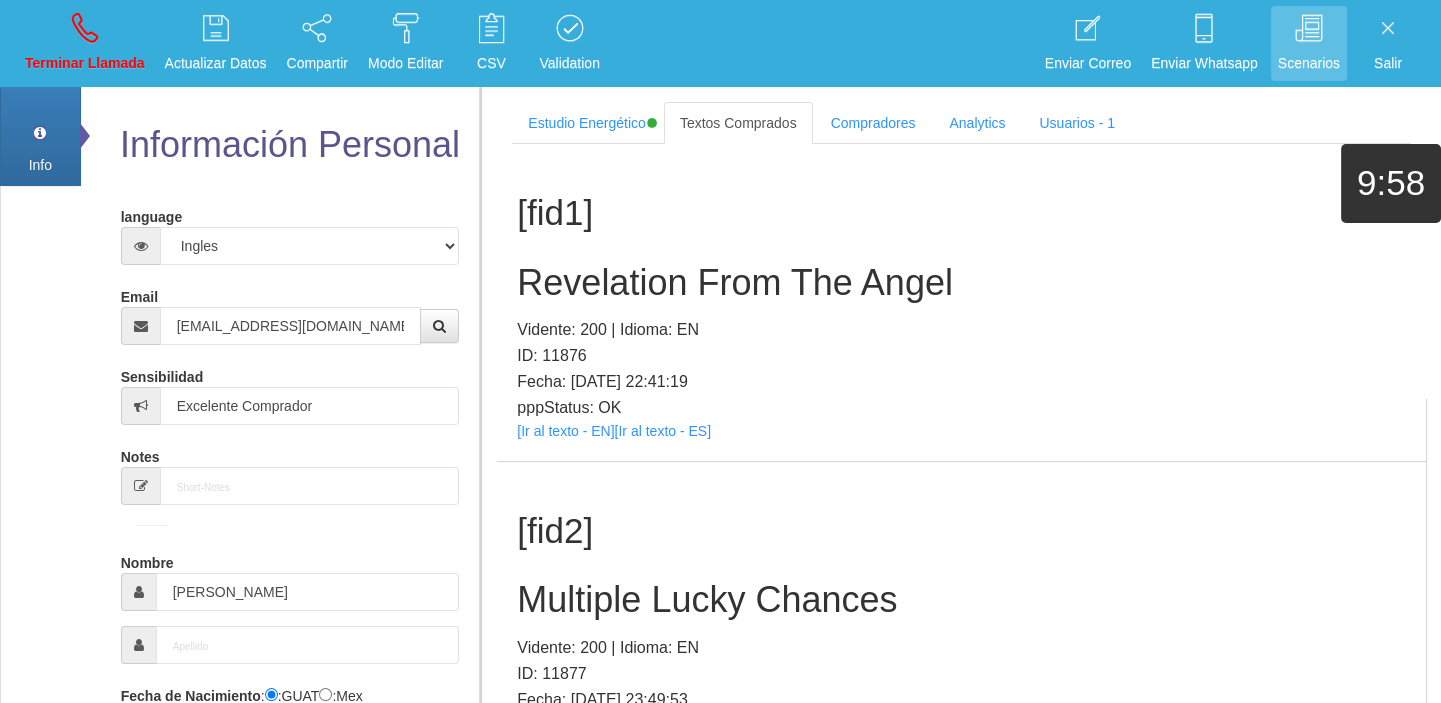 scroll, scrollTop: 1489, scrollLeft: 0, axis: vertical 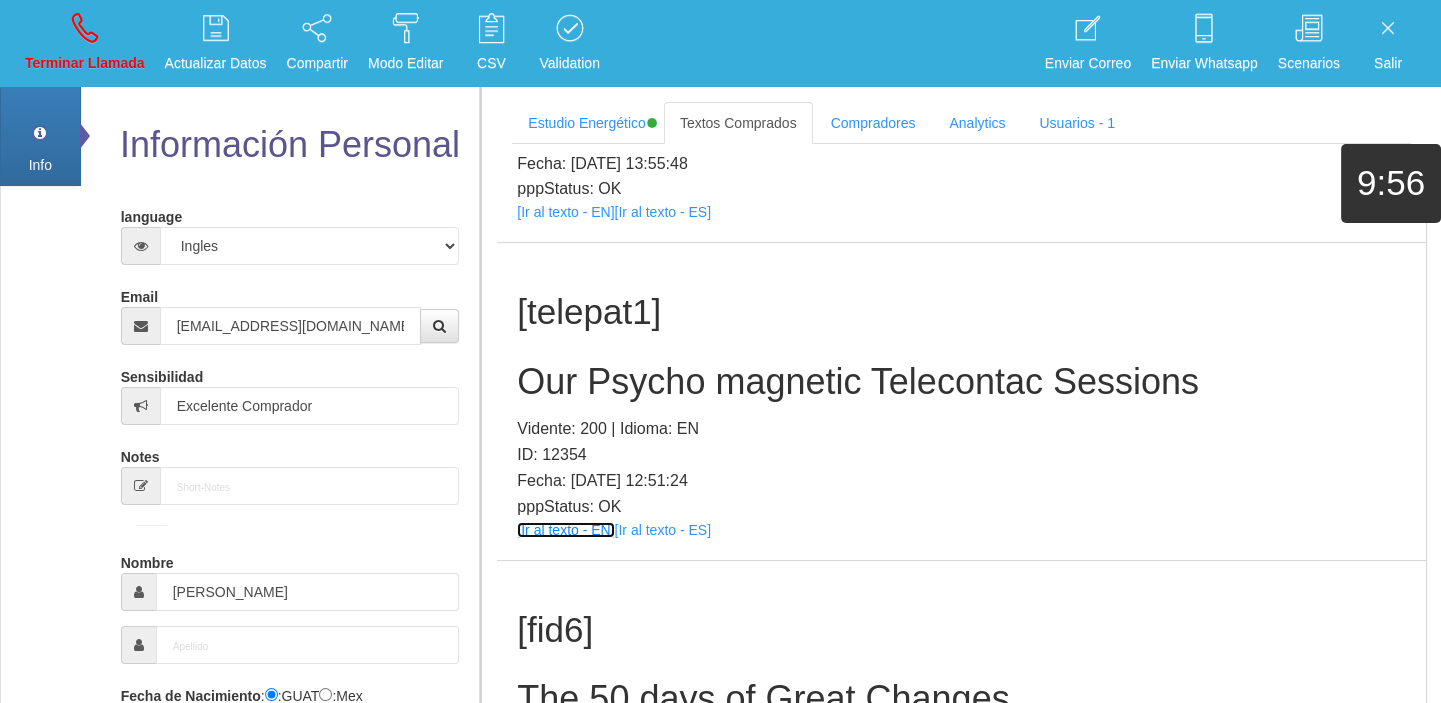 click on "[Ir al texto - EN]" at bounding box center [565, 530] 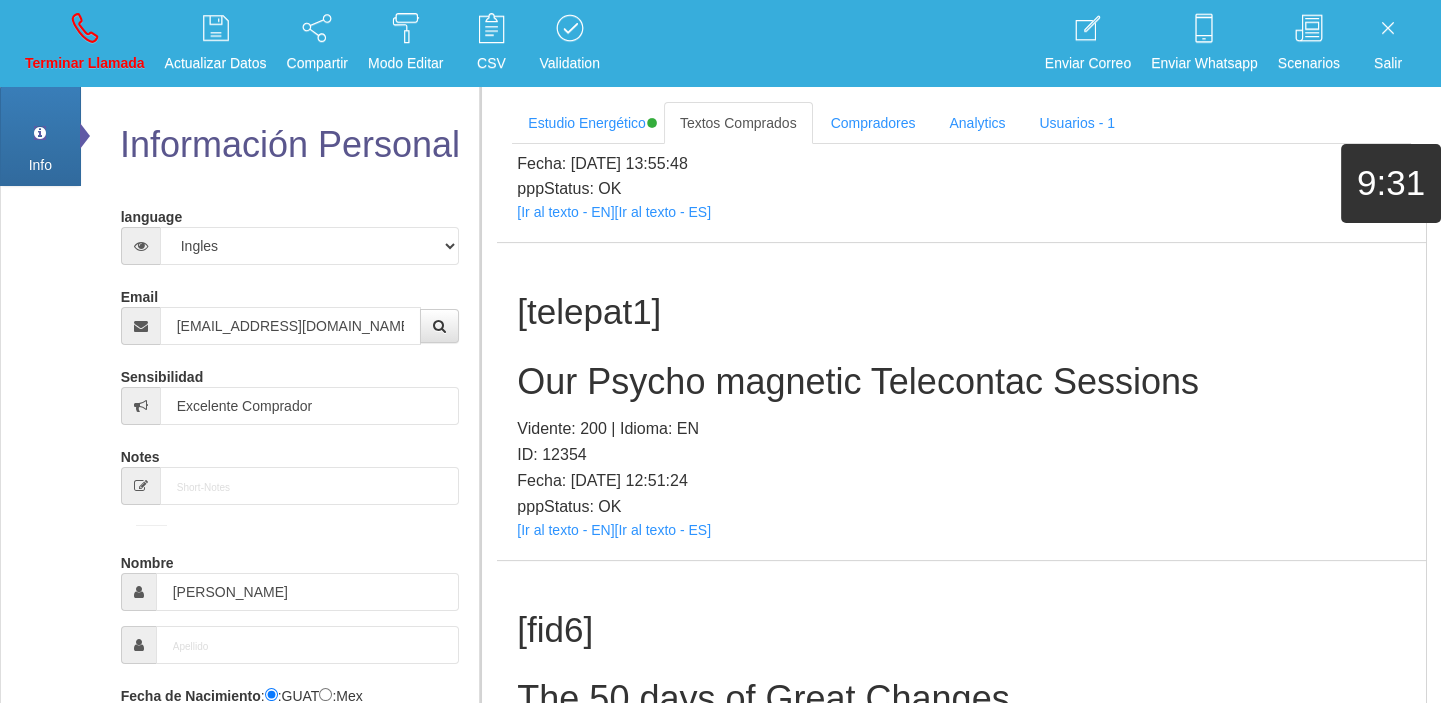 click on "Our Psycho magnetic Telecontac Sessions" at bounding box center [961, 382] 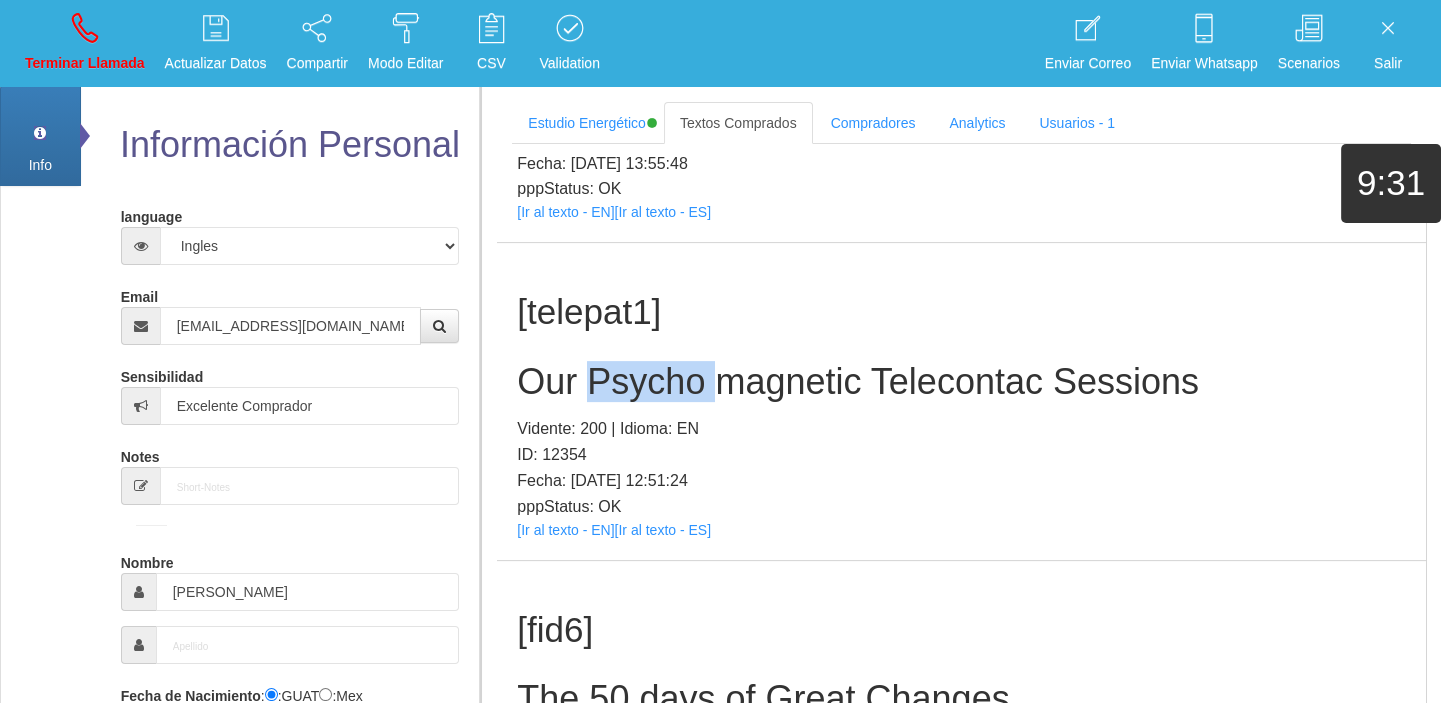 click on "Our Psycho magnetic Telecontac Sessions" at bounding box center (961, 382) 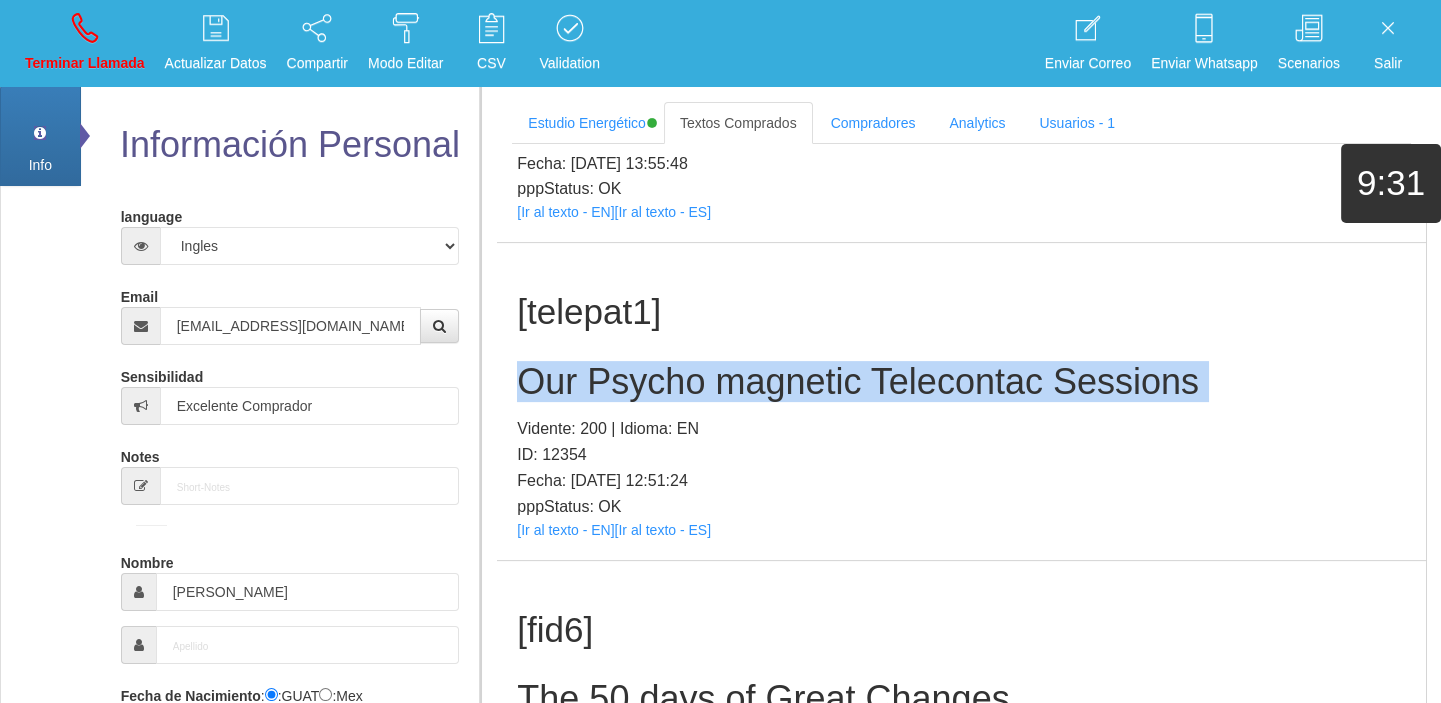 click on "Our Psycho magnetic Telecontac Sessions" at bounding box center (961, 382) 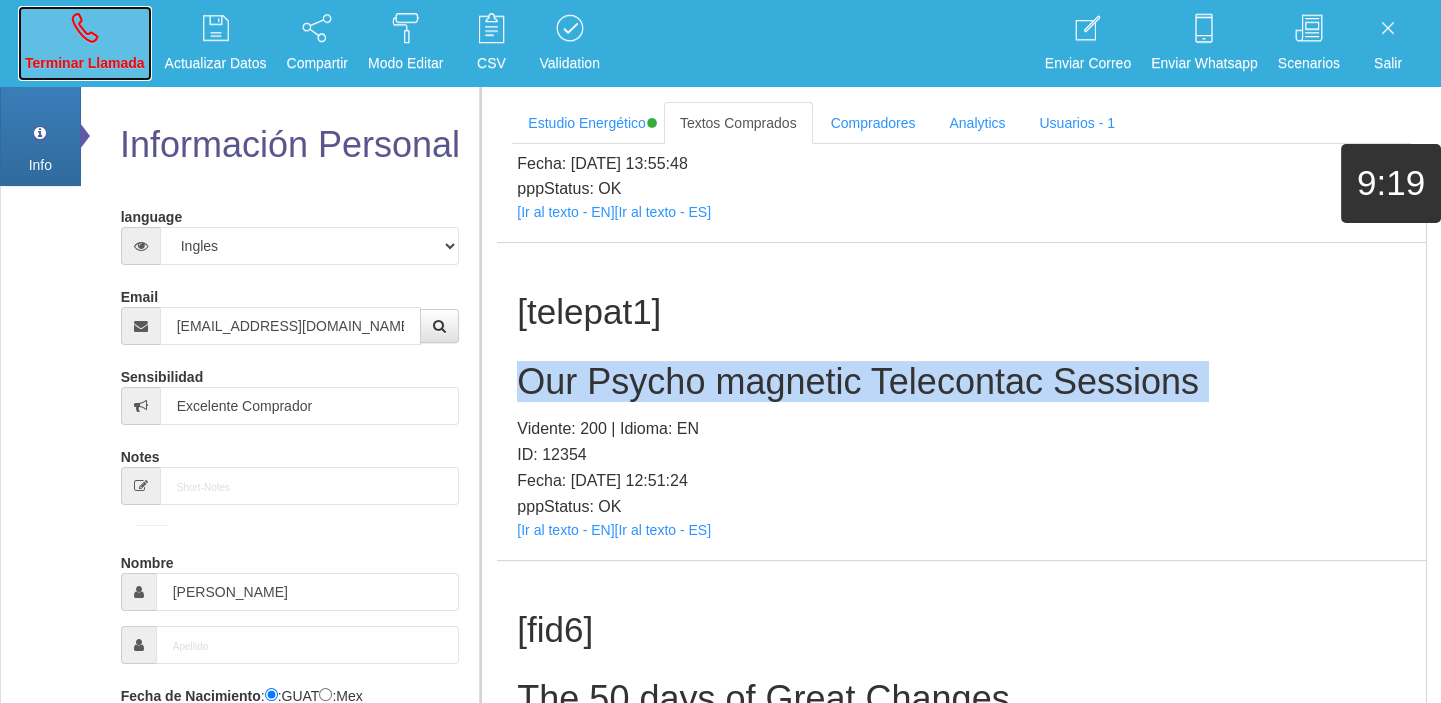 click on "Terminar Llamada" at bounding box center (85, 43) 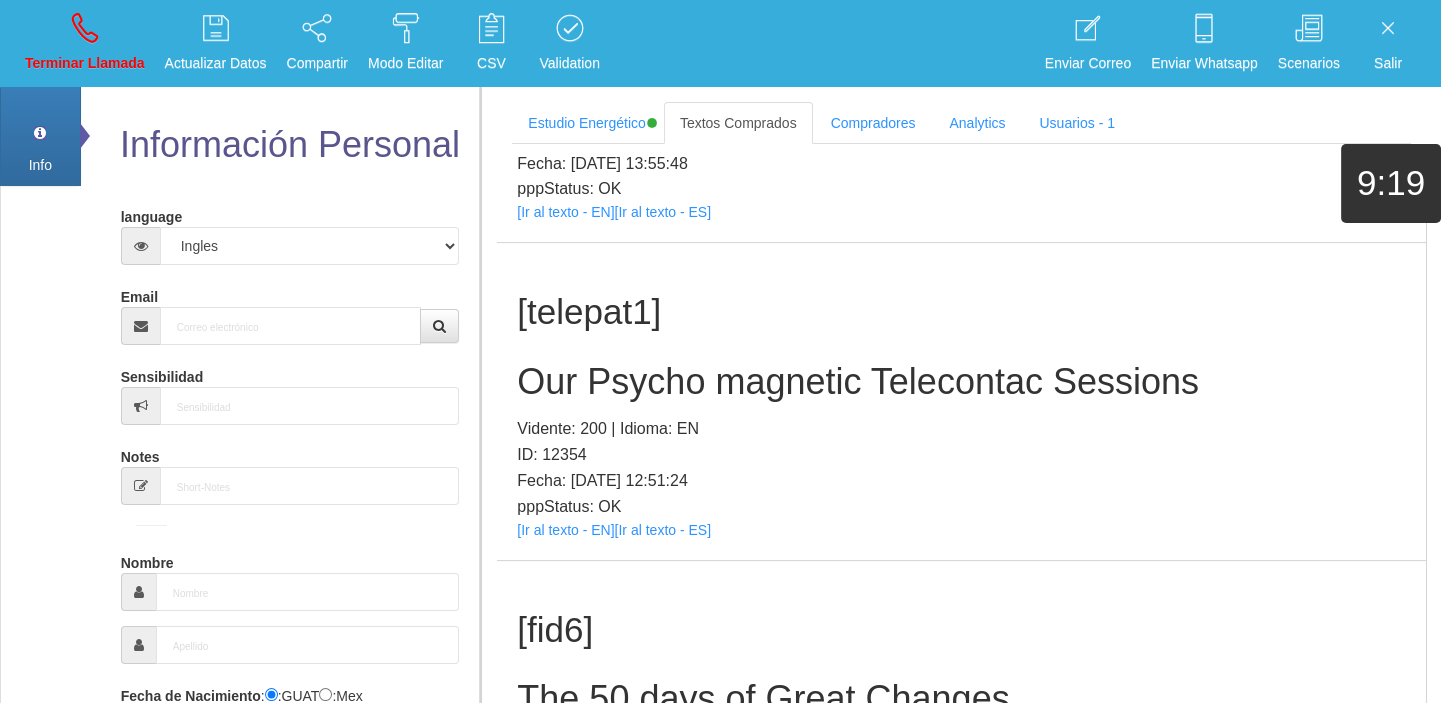 scroll, scrollTop: 0, scrollLeft: 0, axis: both 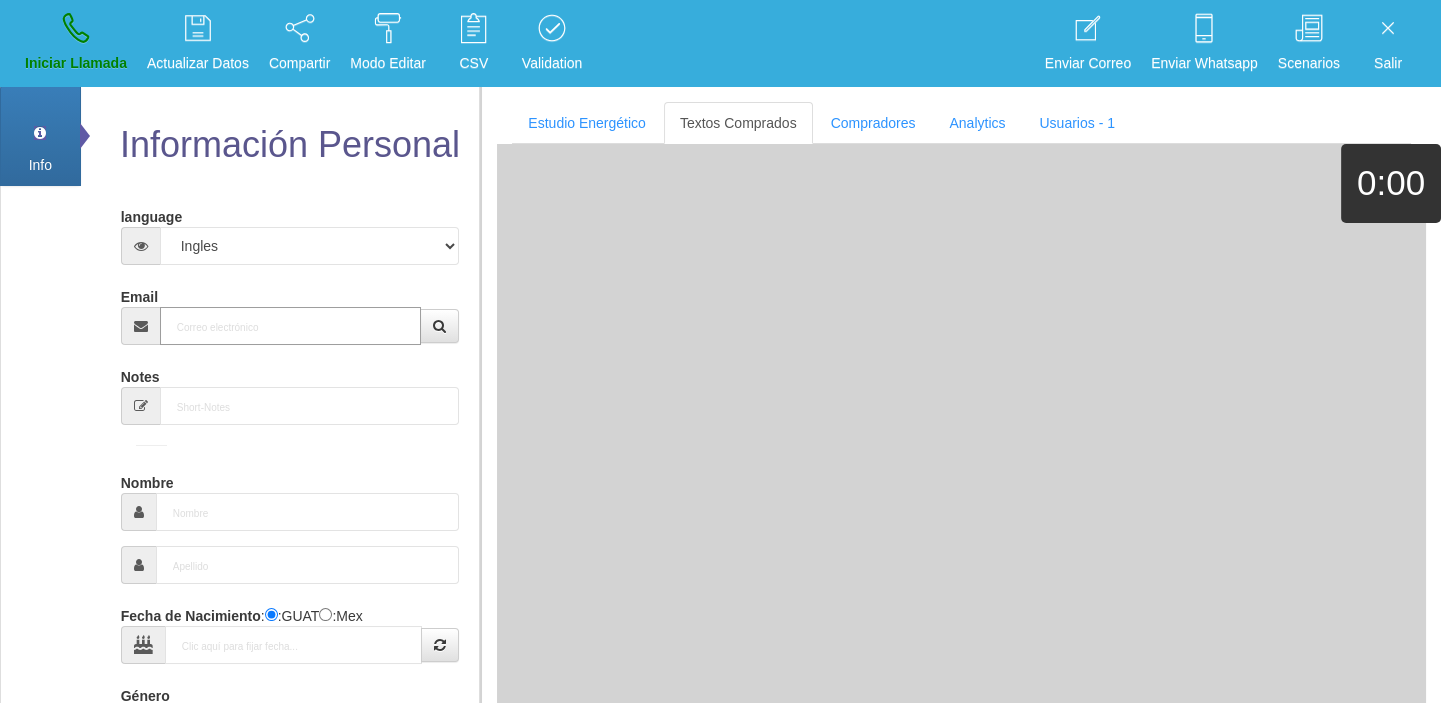click on "Email" at bounding box center [291, 326] 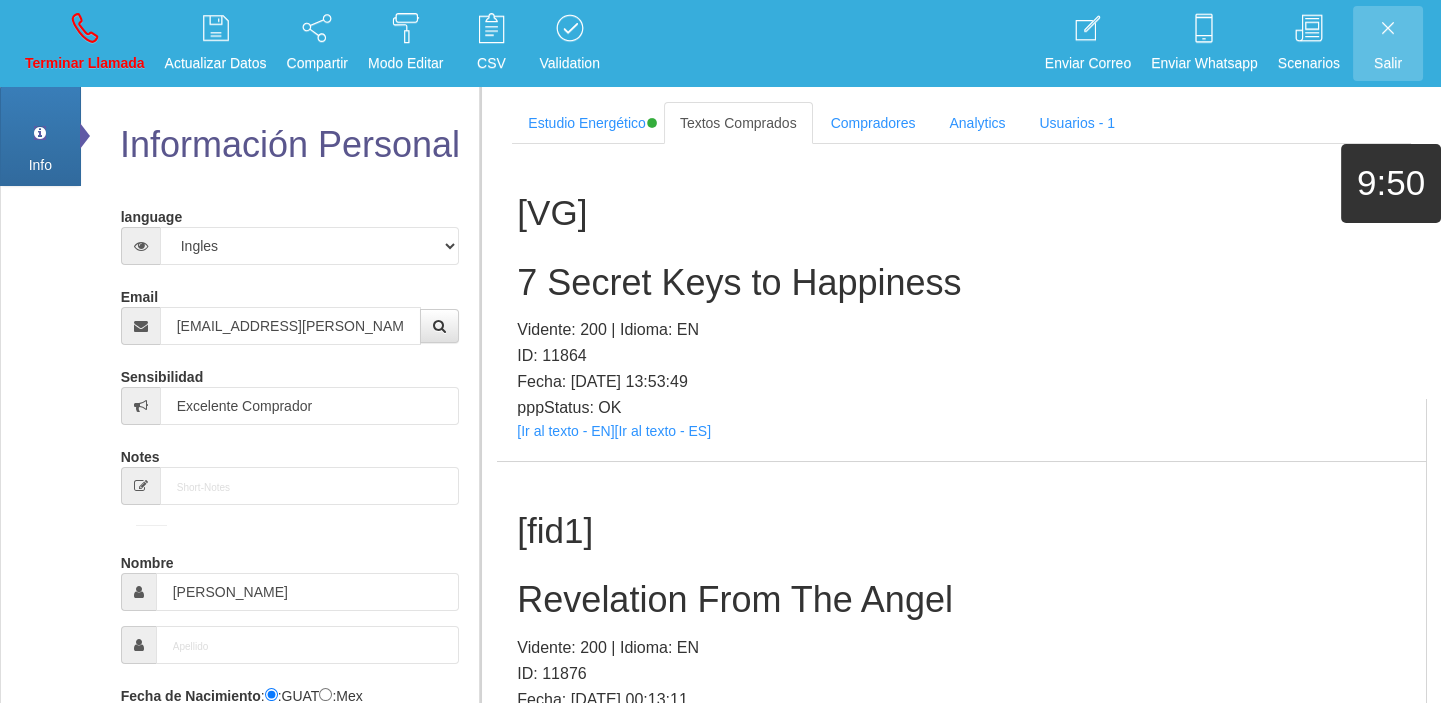 scroll, scrollTop: 4665, scrollLeft: 0, axis: vertical 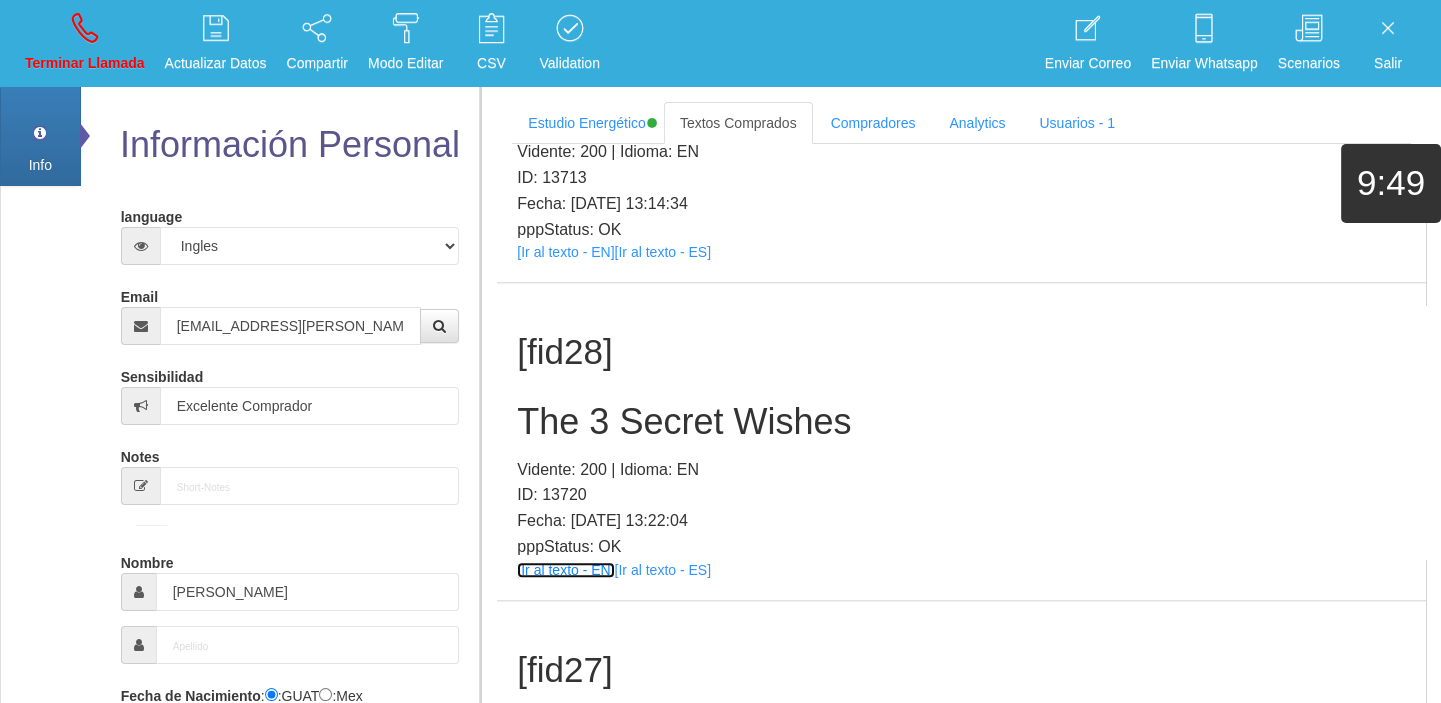 click on "[Ir al texto - EN]" at bounding box center (565, 570) 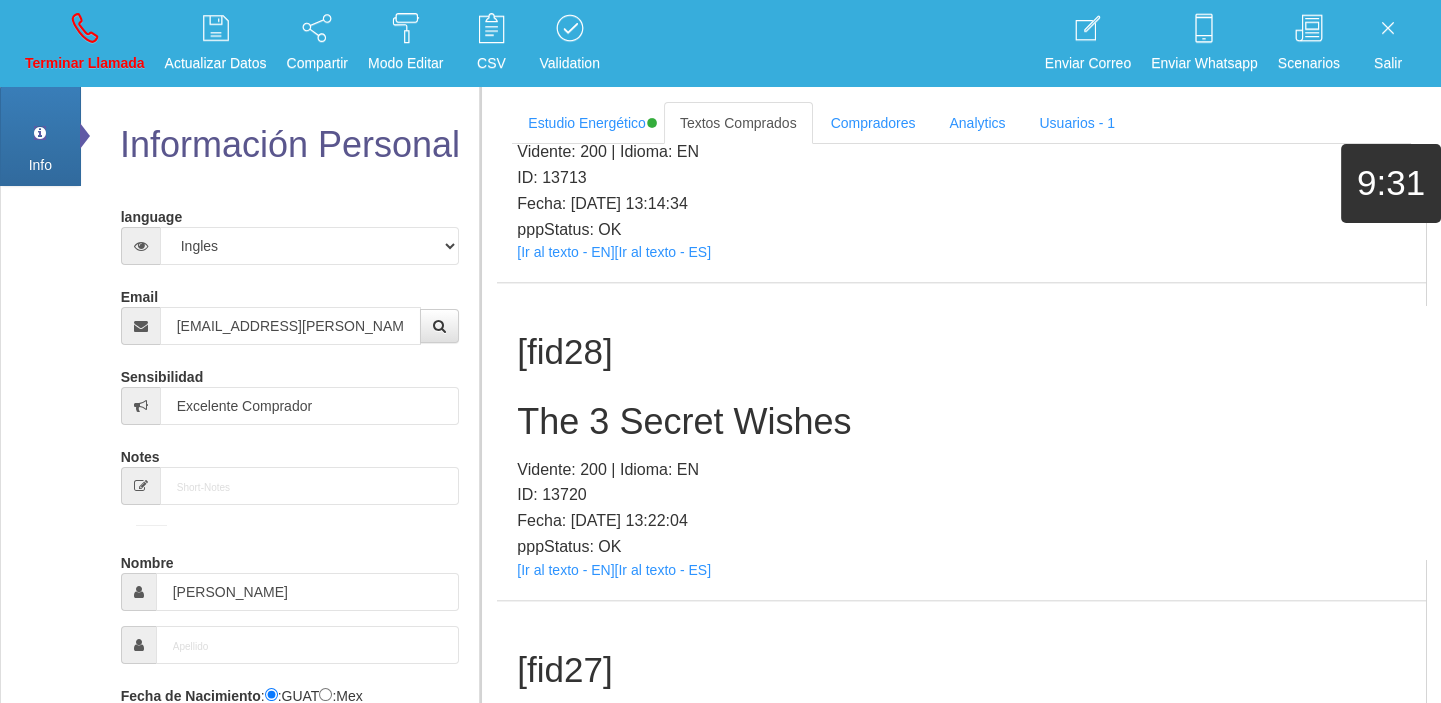 click on "The 3 Secret Wishes" at bounding box center [961, 422] 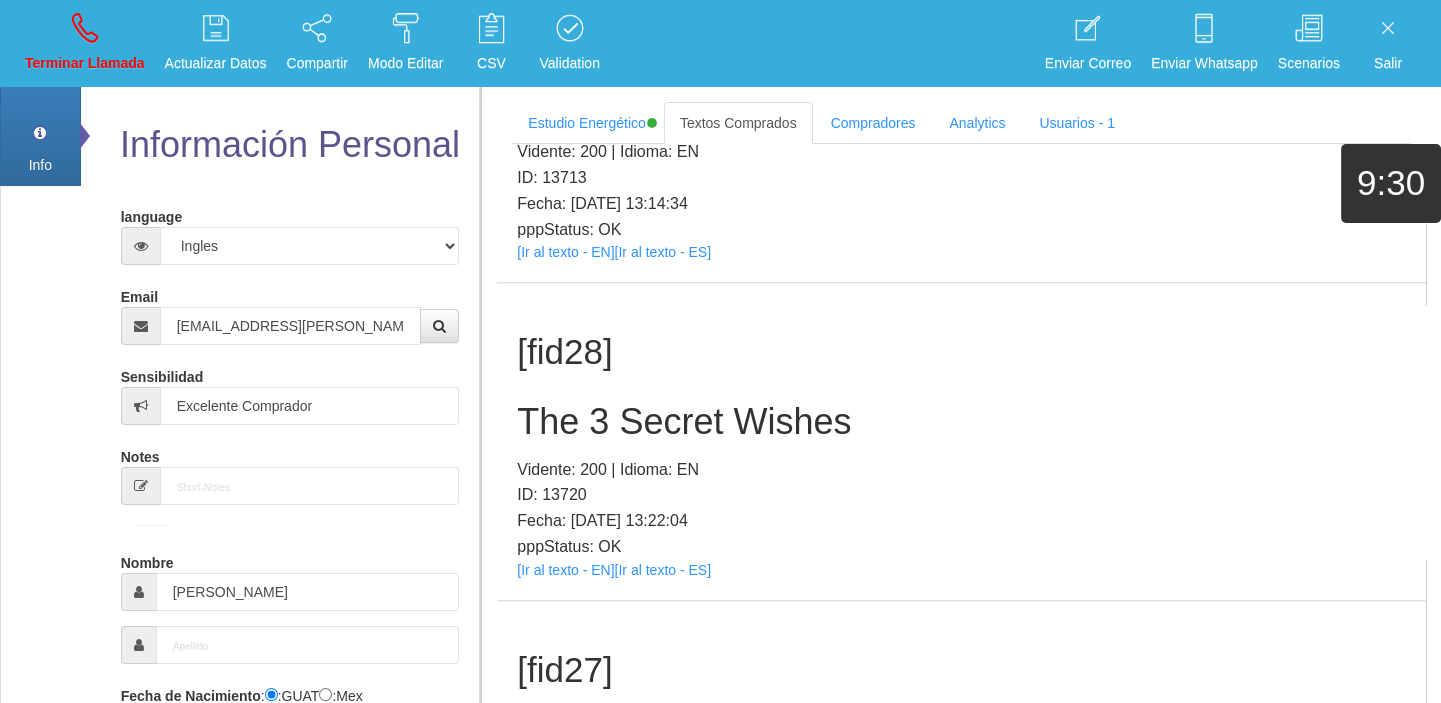 click on "The 3 Secret Wishes" at bounding box center [961, 422] 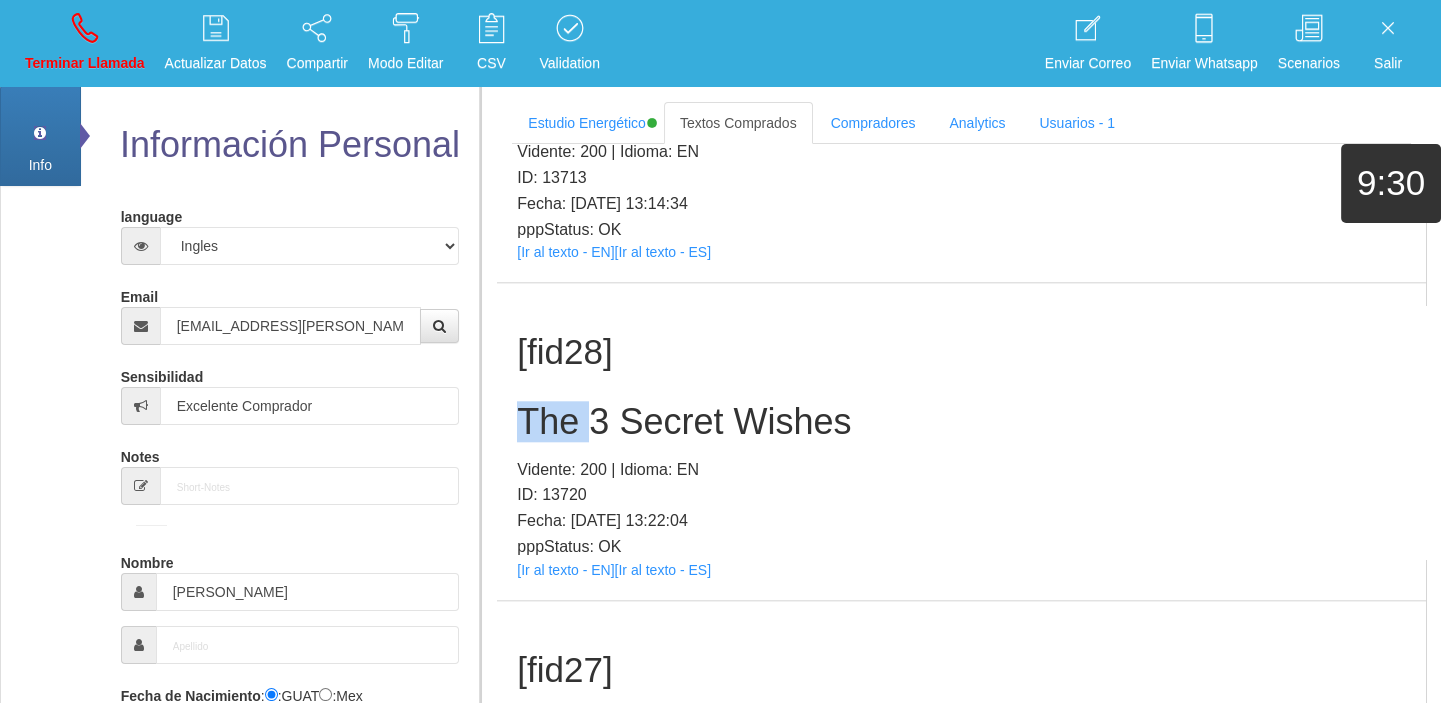 click on "The 3 Secret Wishes" at bounding box center (961, 422) 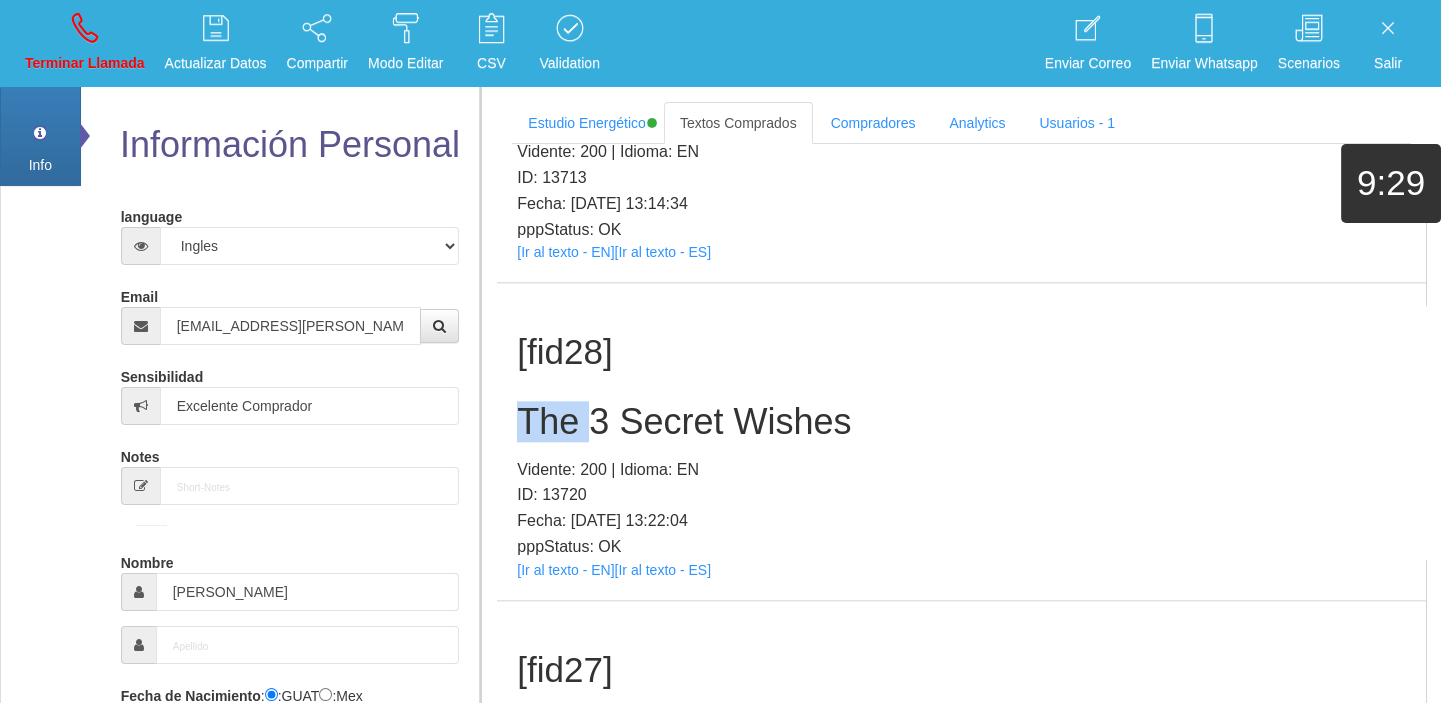 click on "The 3 Secret Wishes" at bounding box center (961, 422) 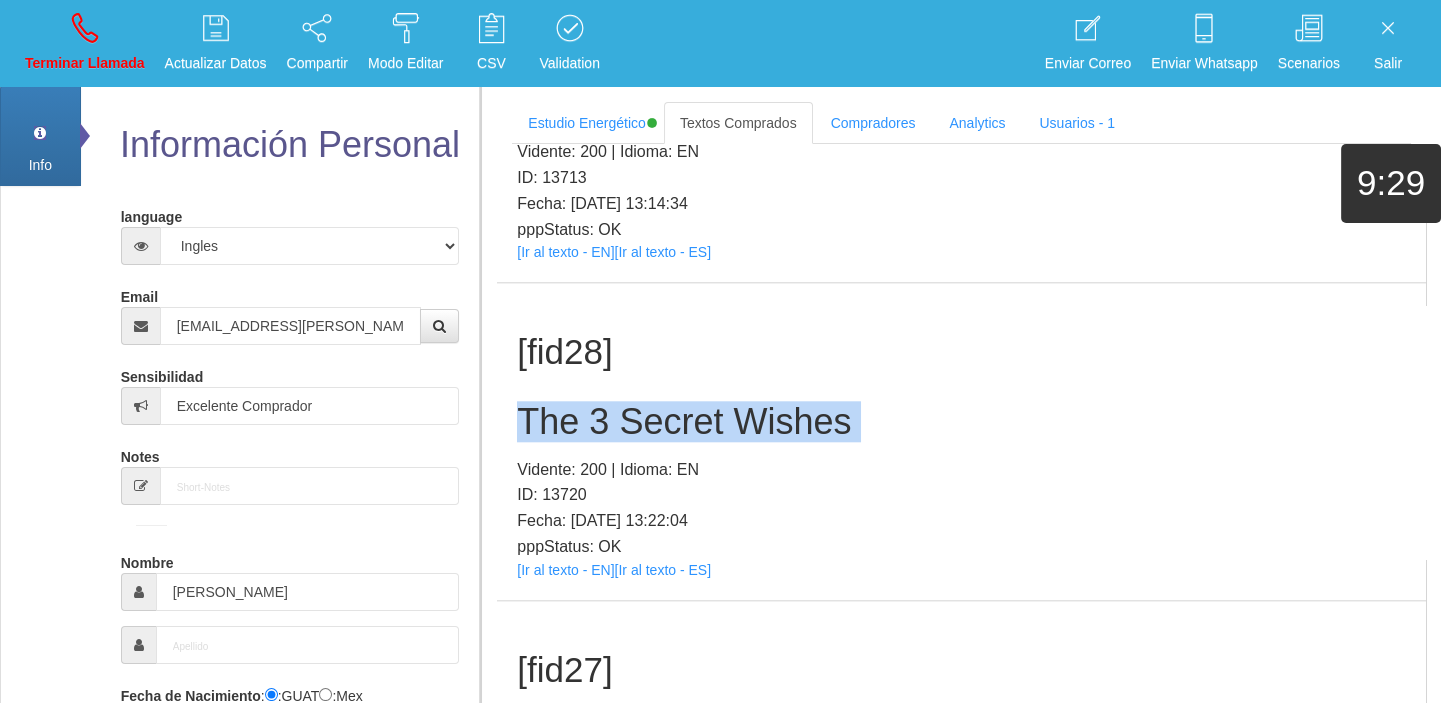 click on "The 3 Secret Wishes" at bounding box center [961, 422] 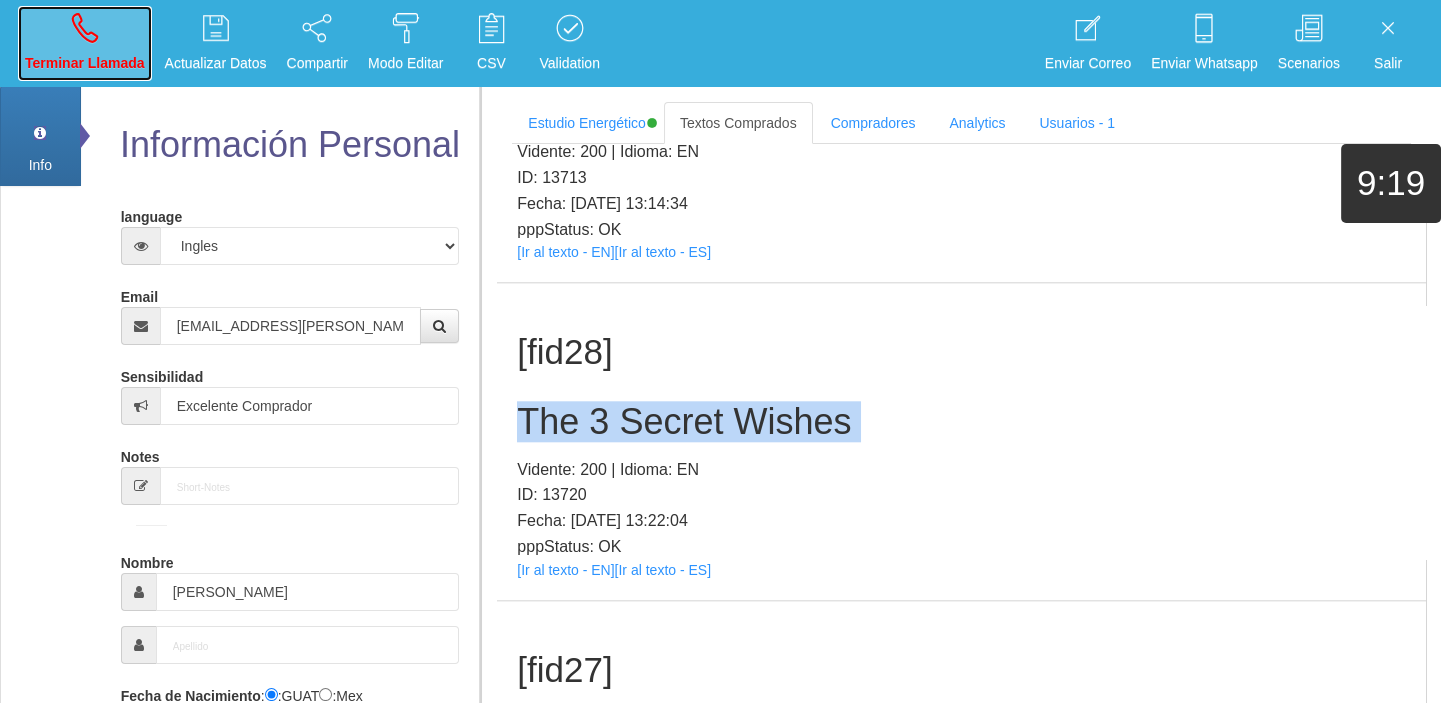 click at bounding box center (85, 28) 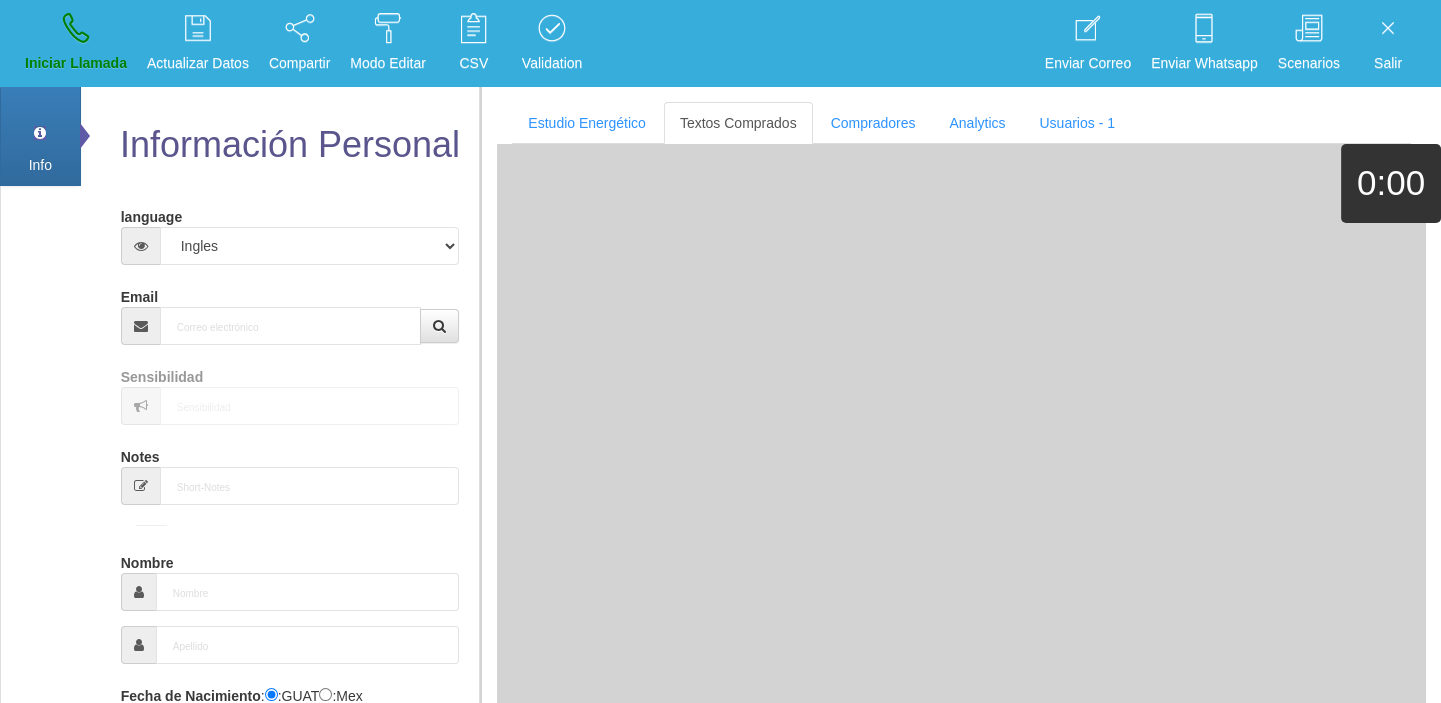 scroll, scrollTop: 0, scrollLeft: 0, axis: both 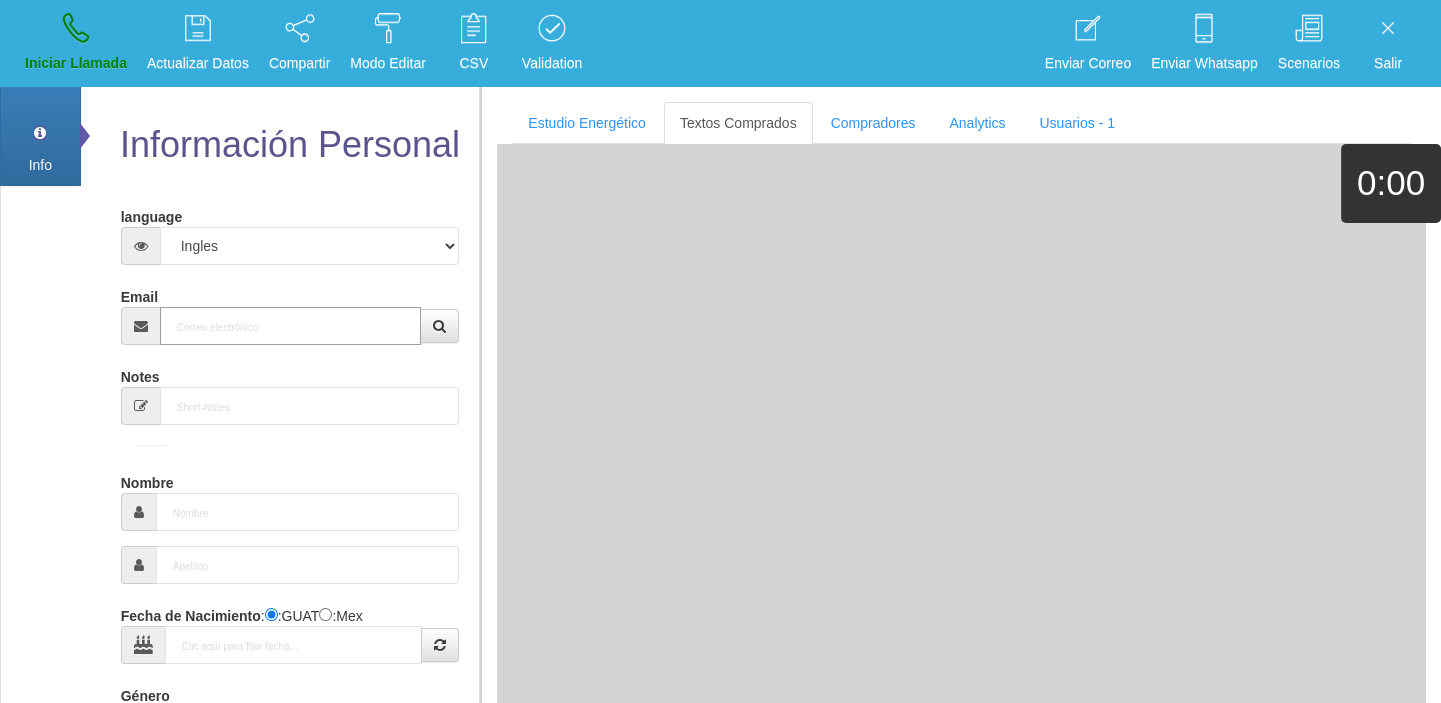 click on "Email" at bounding box center (291, 326) 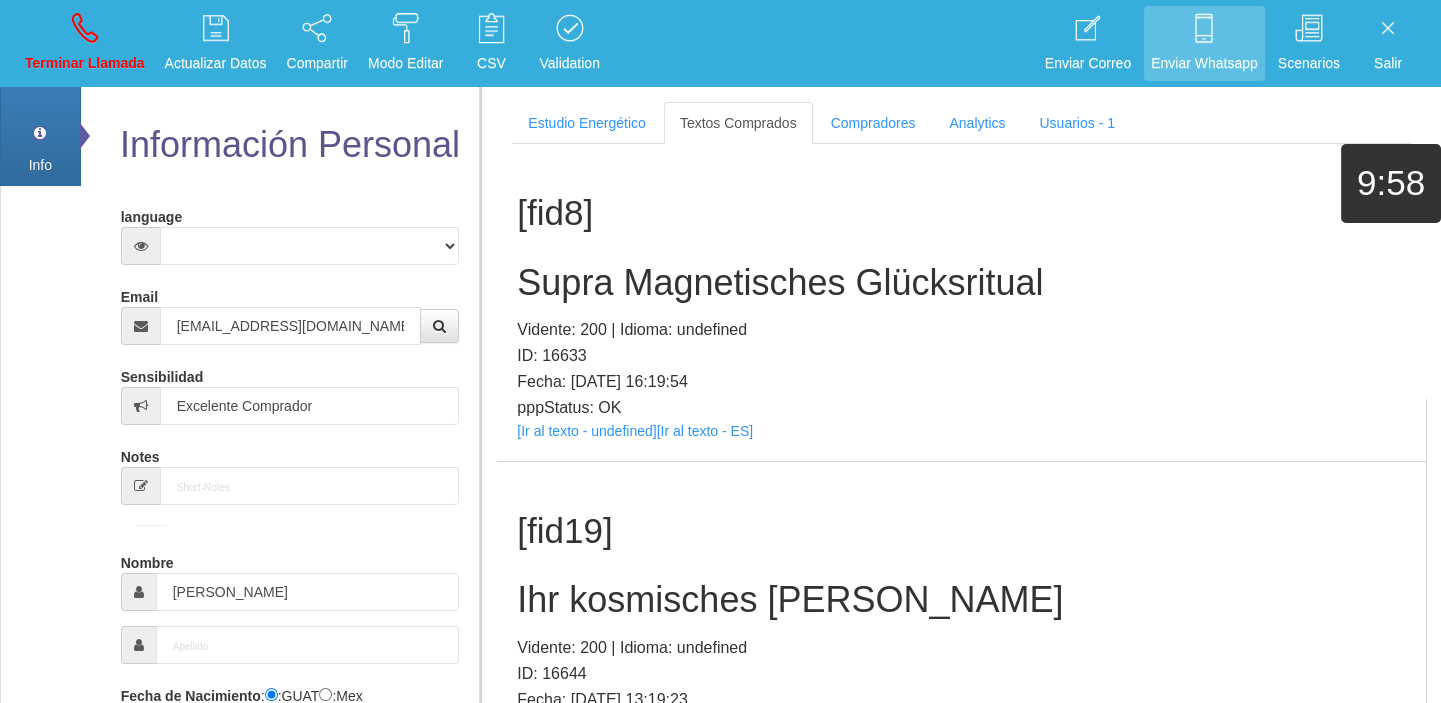 scroll, scrollTop: 4070, scrollLeft: 0, axis: vertical 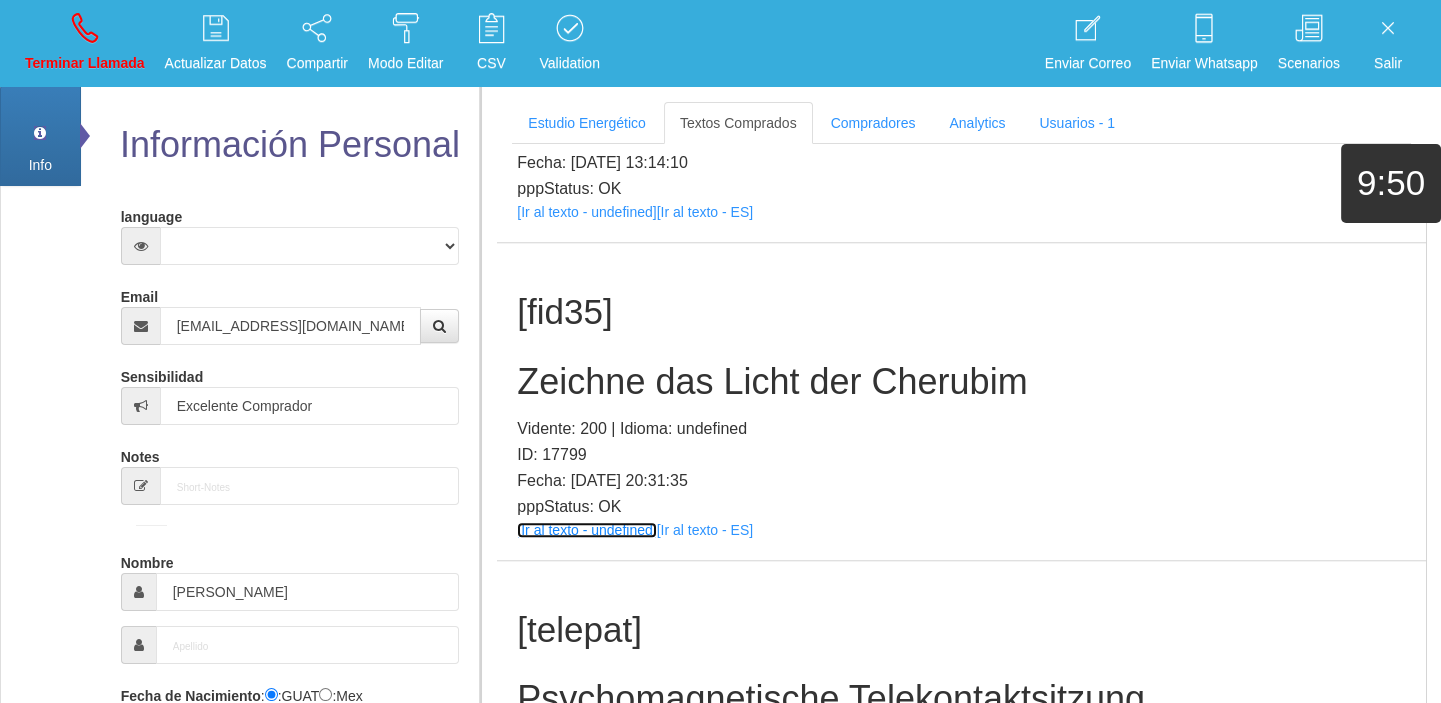 click on "[Ir al texto - undefined]" at bounding box center [586, 530] 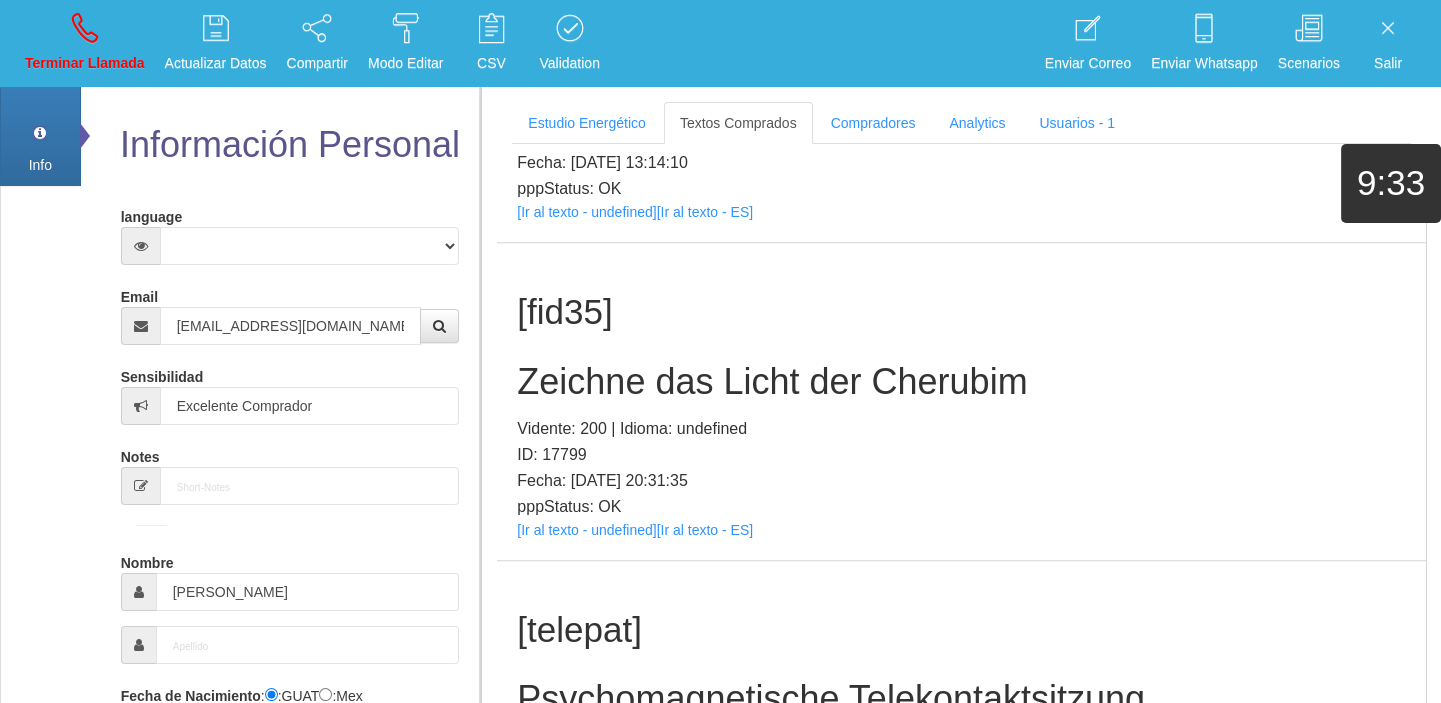click on "[fid35] Zeichne das Licht der Cherubim Vidente: 200 | Idioma: undefined ID: 17799 Fecha: [DATE] 20:31:35 pppStatus: OK [Ir al texto - undefined] [Ir al texto - ES]" at bounding box center [961, 401] 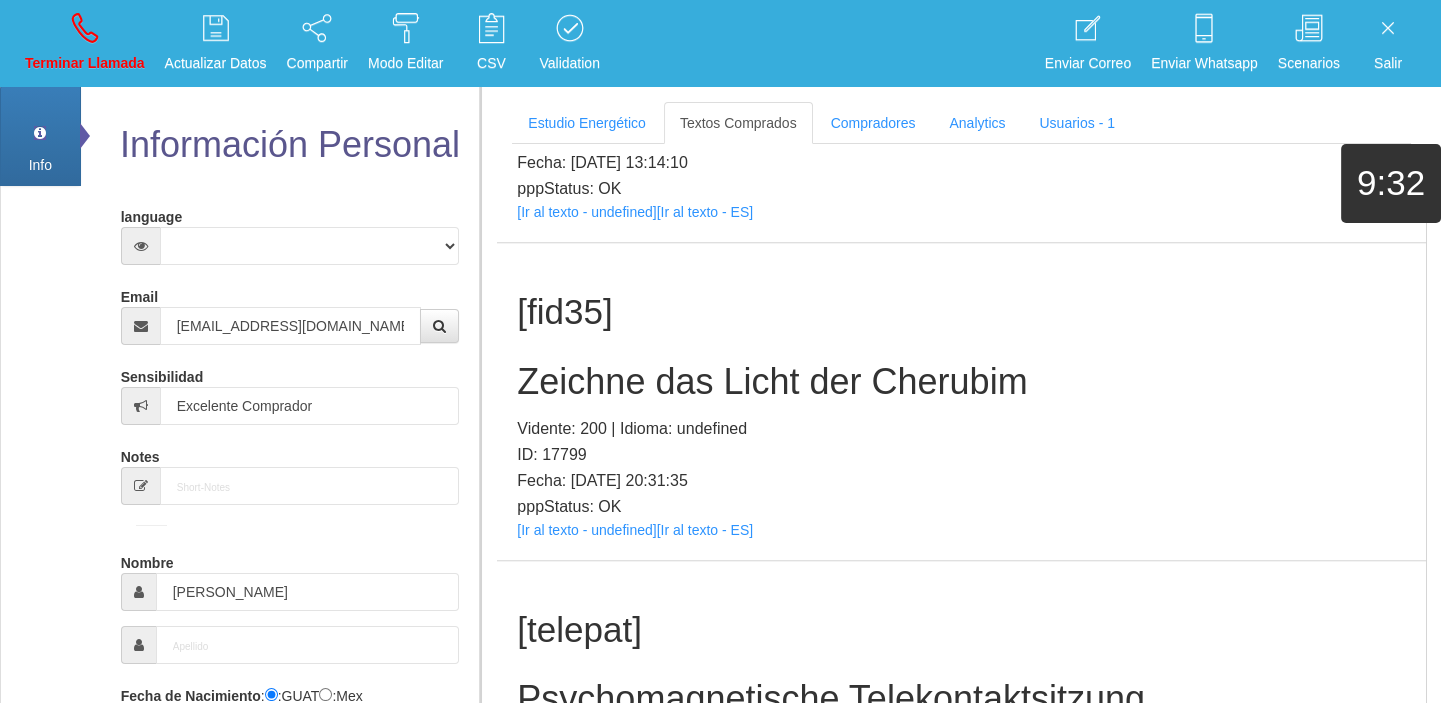 click on "[fid35] Zeichne das Licht der Cherubim Vidente: 200 | Idioma: undefined ID: 17799 Fecha: [DATE] 20:31:35 pppStatus: OK [Ir al texto - undefined] [Ir al texto - ES]" at bounding box center [961, 401] 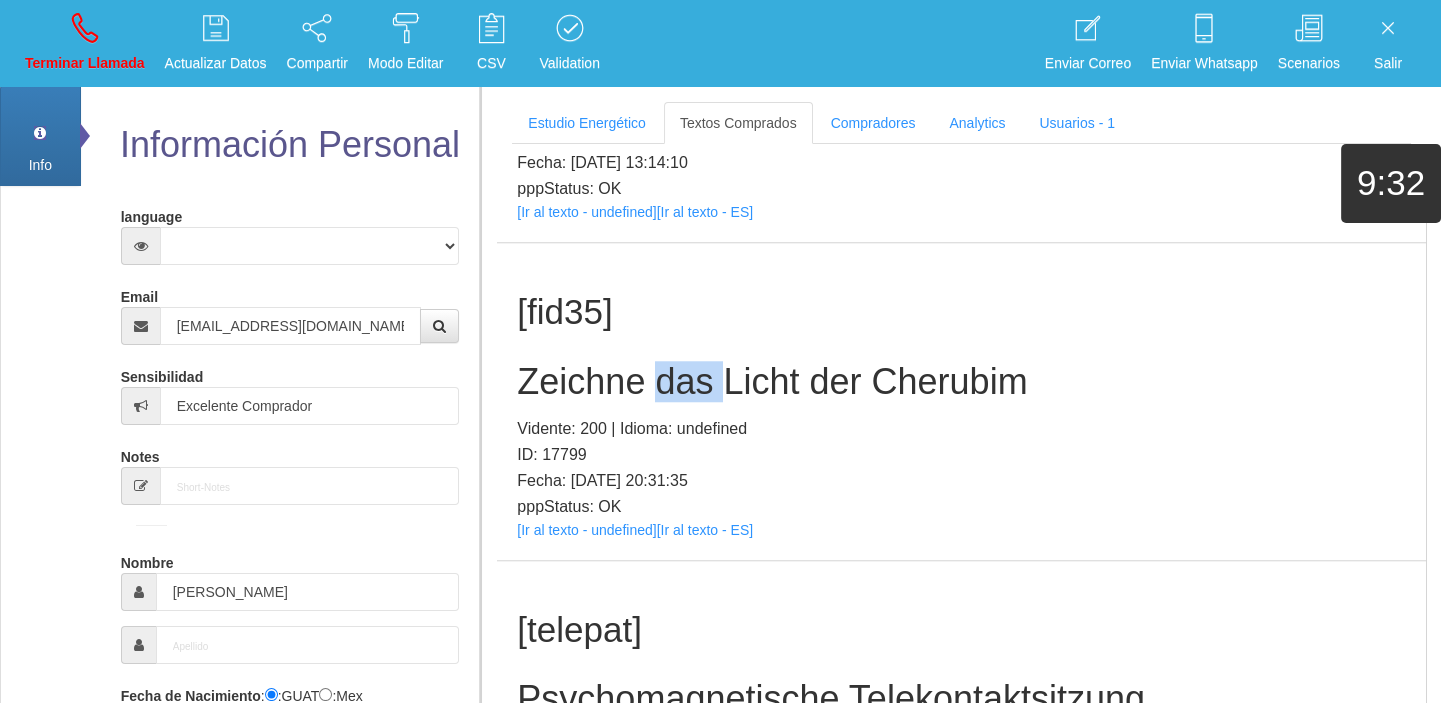 click on "[fid35] Zeichne das Licht der Cherubim Vidente: 200 | Idioma: undefined ID: 17799 Fecha: [DATE] 20:31:35 pppStatus: OK [Ir al texto - undefined] [Ir al texto - ES]" at bounding box center [961, 401] 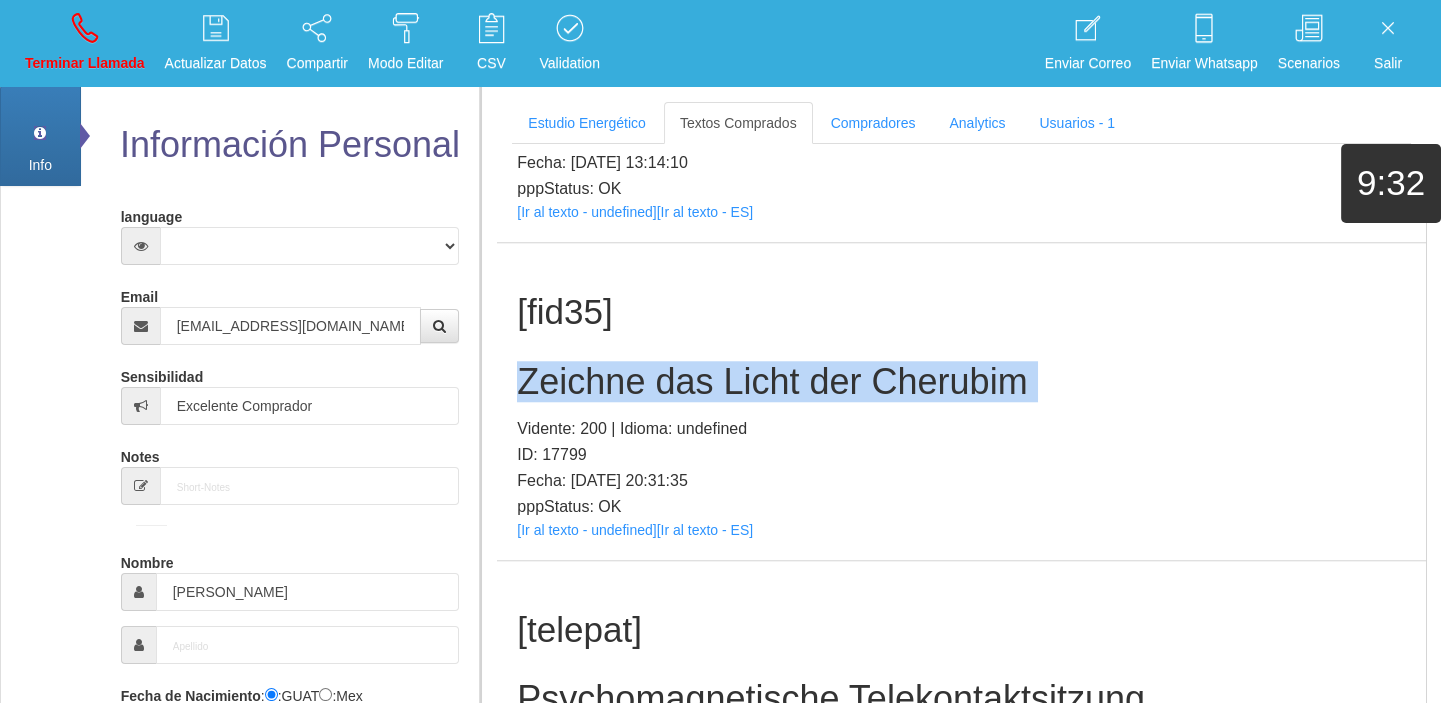 click on "[fid35] Zeichne das Licht der Cherubim Vidente: 200 | Idioma: undefined ID: 17799 Fecha: [DATE] 20:31:35 pppStatus: OK [Ir al texto - undefined] [Ir al texto - ES]" at bounding box center (961, 401) 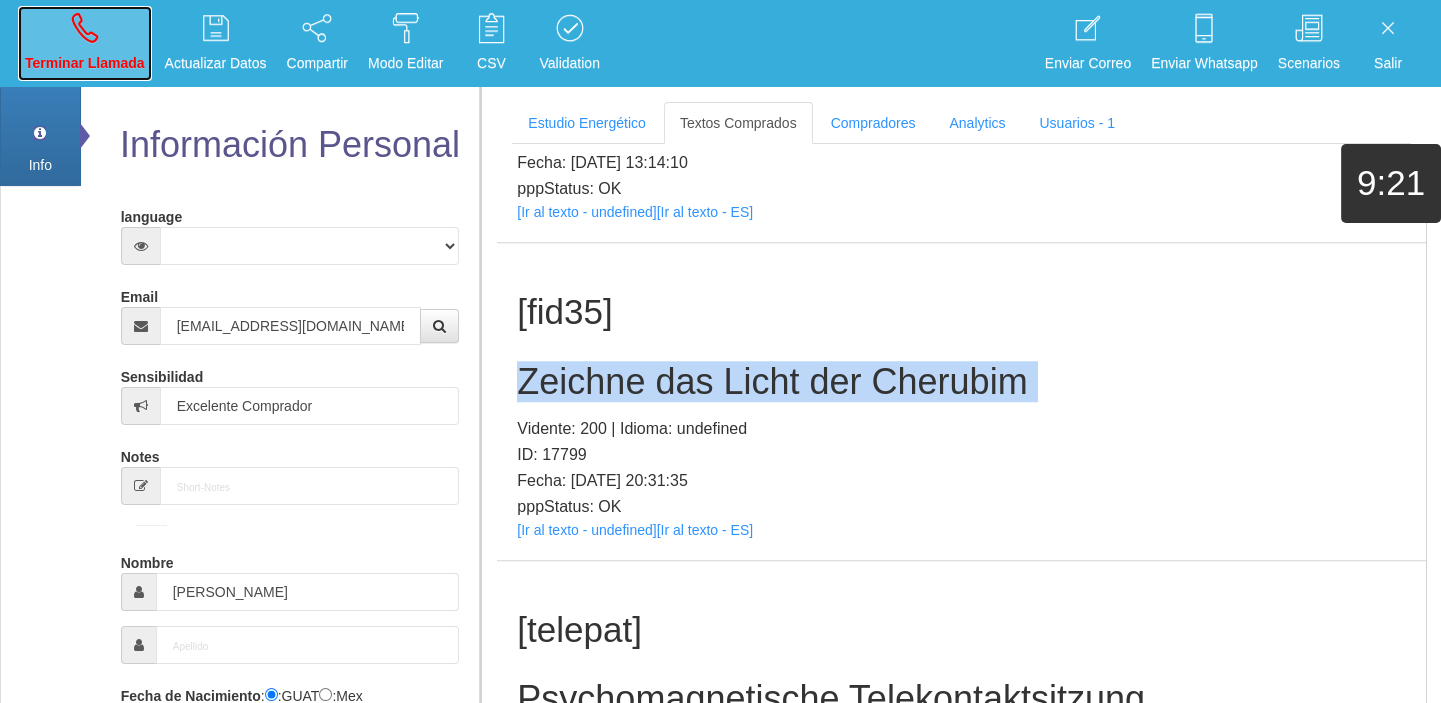 click on "Terminar Llamada" at bounding box center [85, 43] 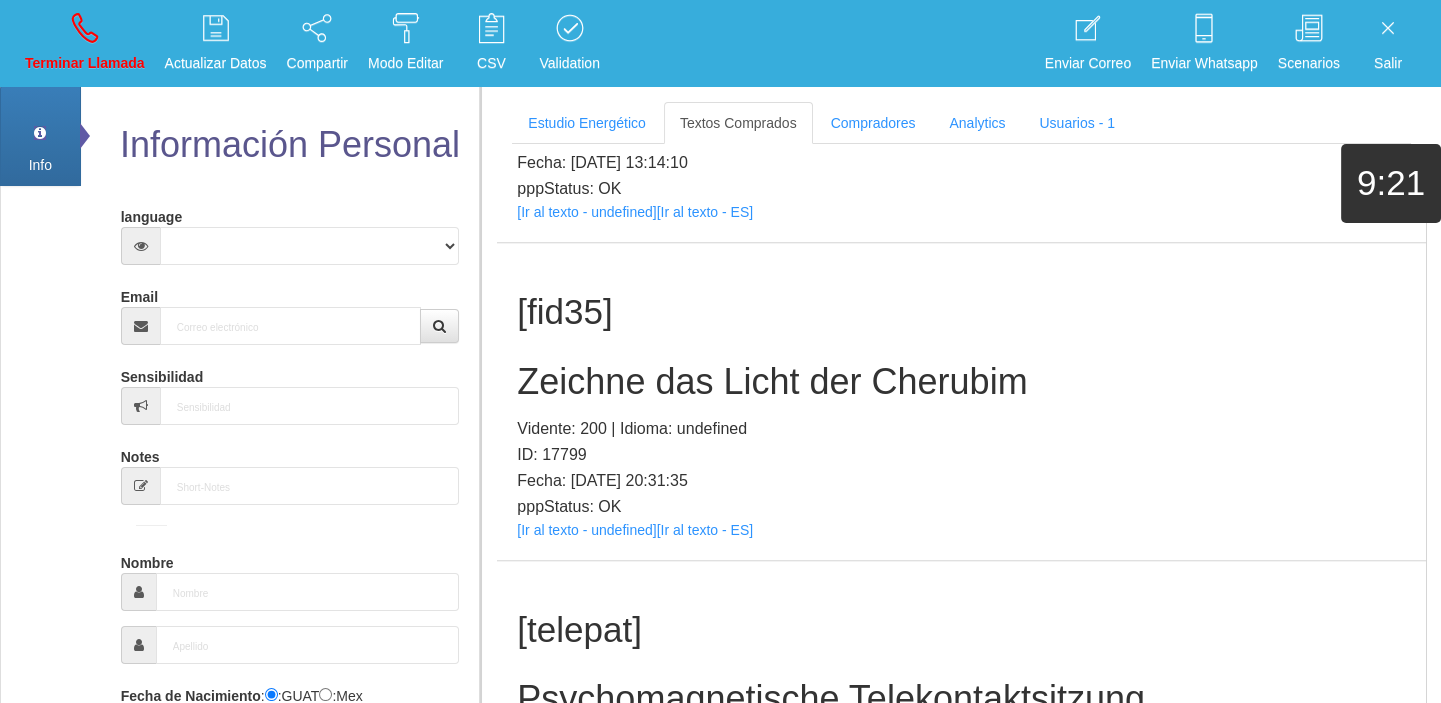 scroll, scrollTop: 0, scrollLeft: 0, axis: both 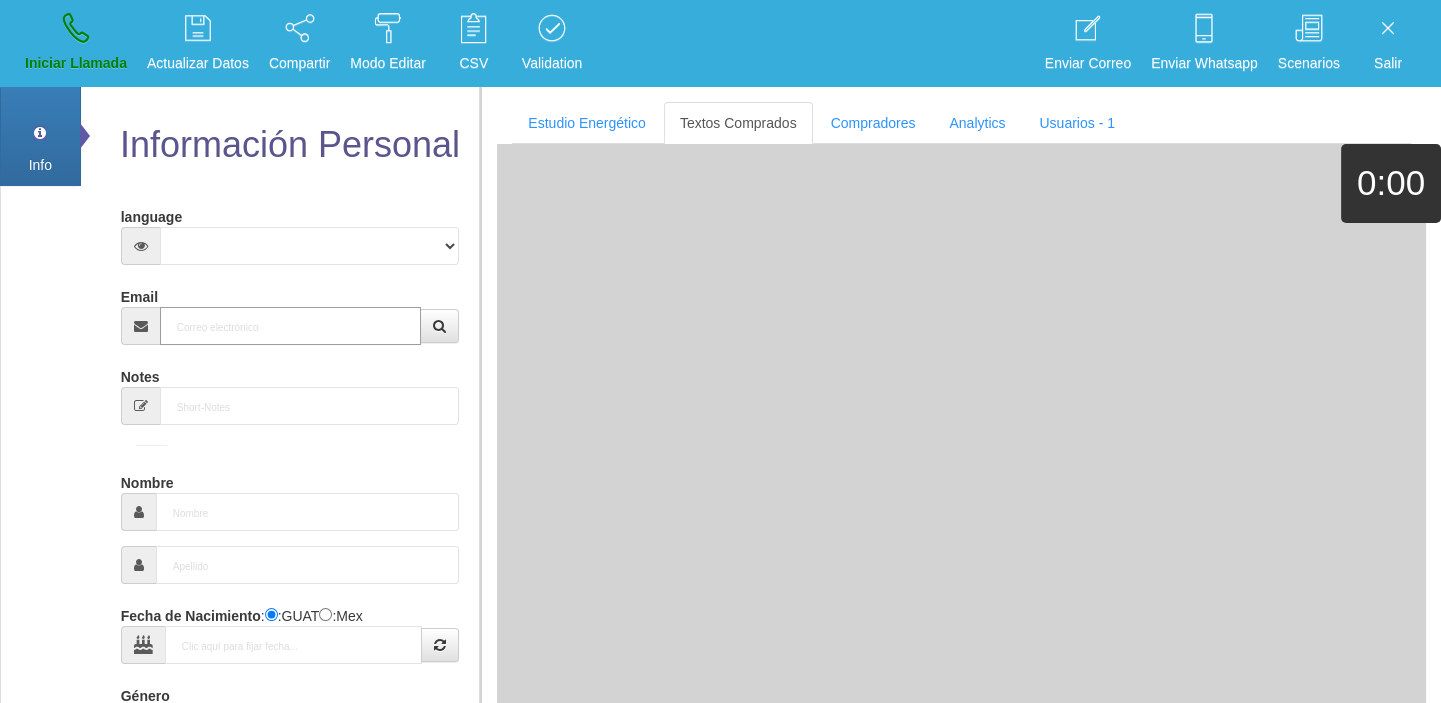 paste on "[EMAIL_ADDRESS][DOMAIN_NAME]" 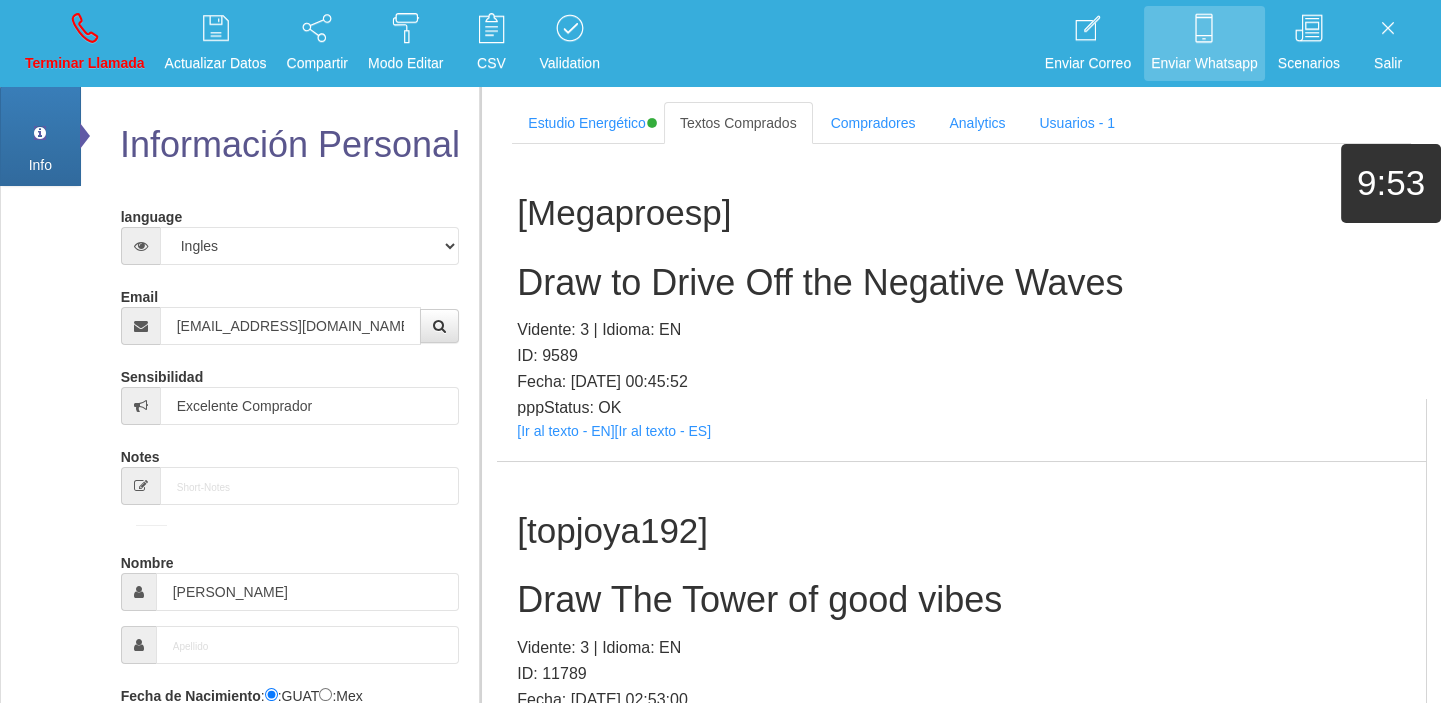scroll, scrollTop: 51360, scrollLeft: 0, axis: vertical 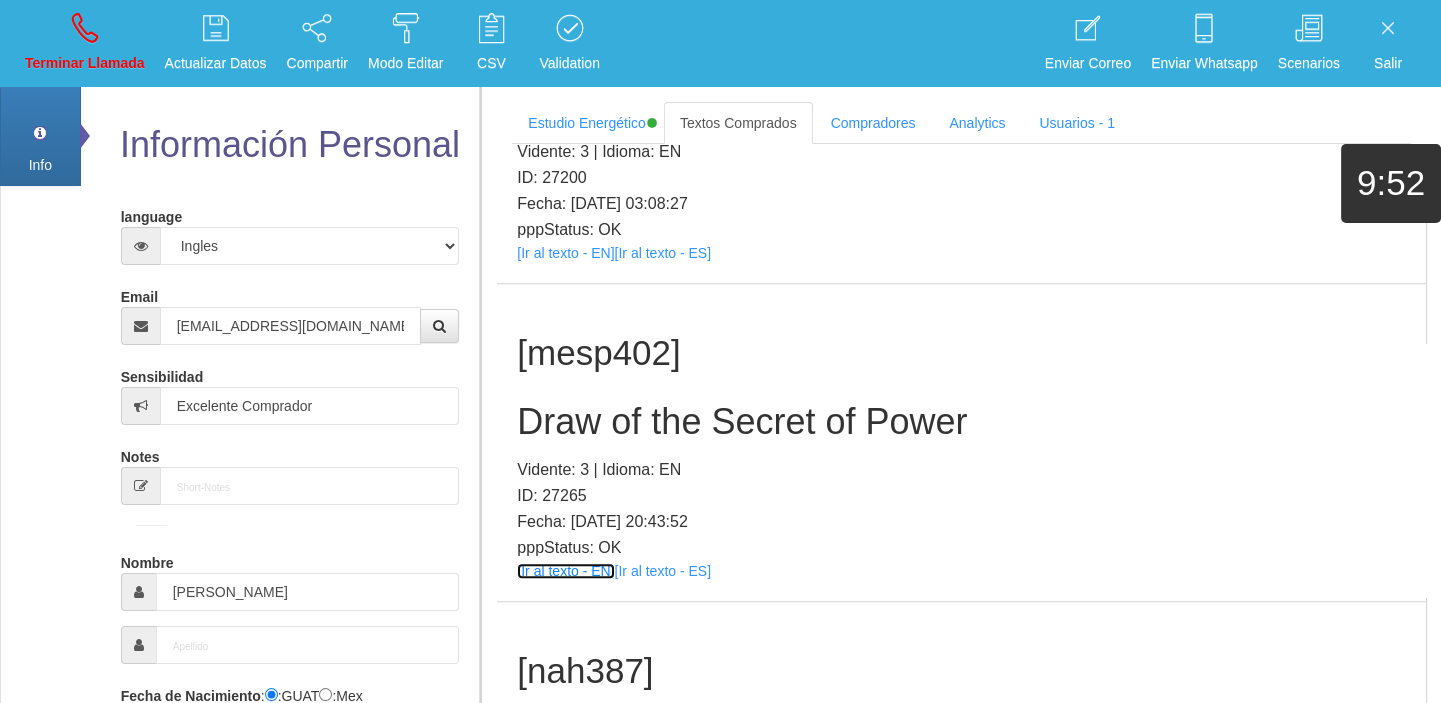 click on "[Ir al texto - EN]" at bounding box center [565, 571] 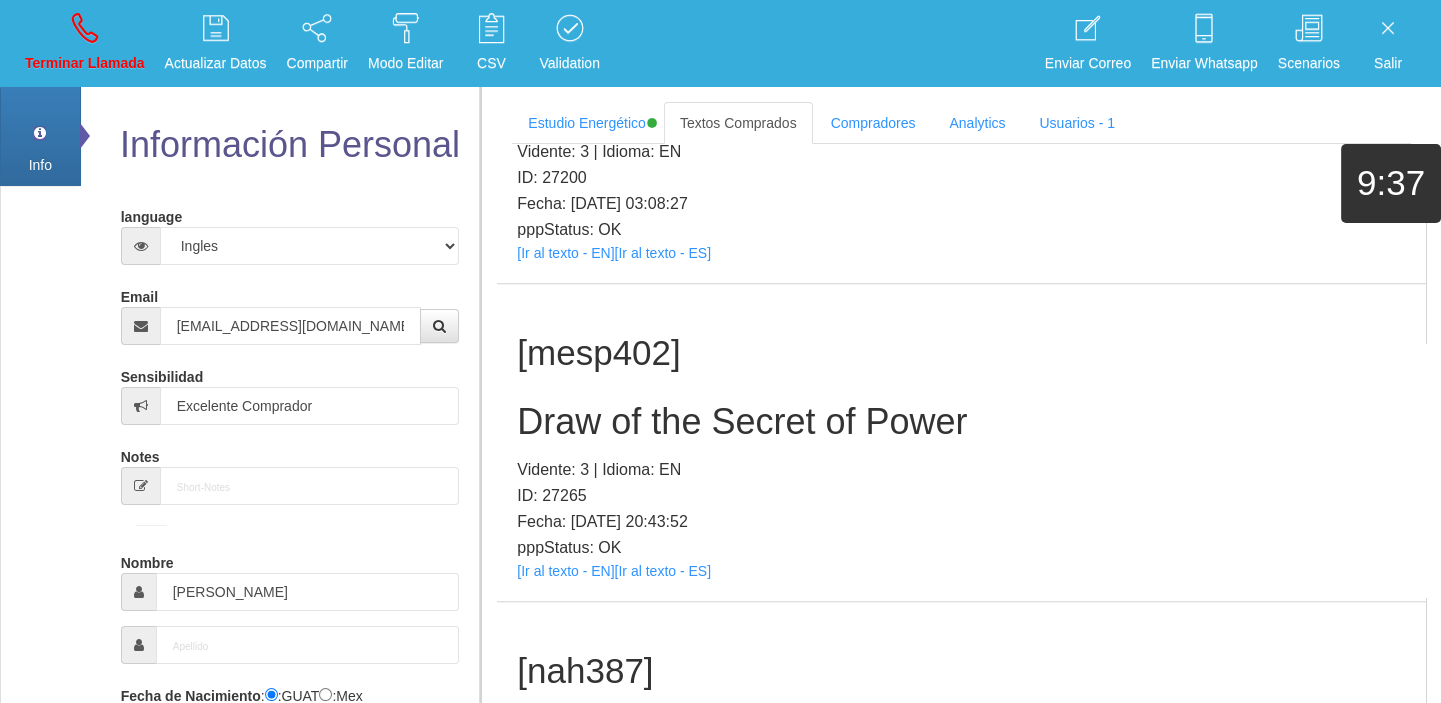 click on "Draw of the Secret of Power" at bounding box center [961, 422] 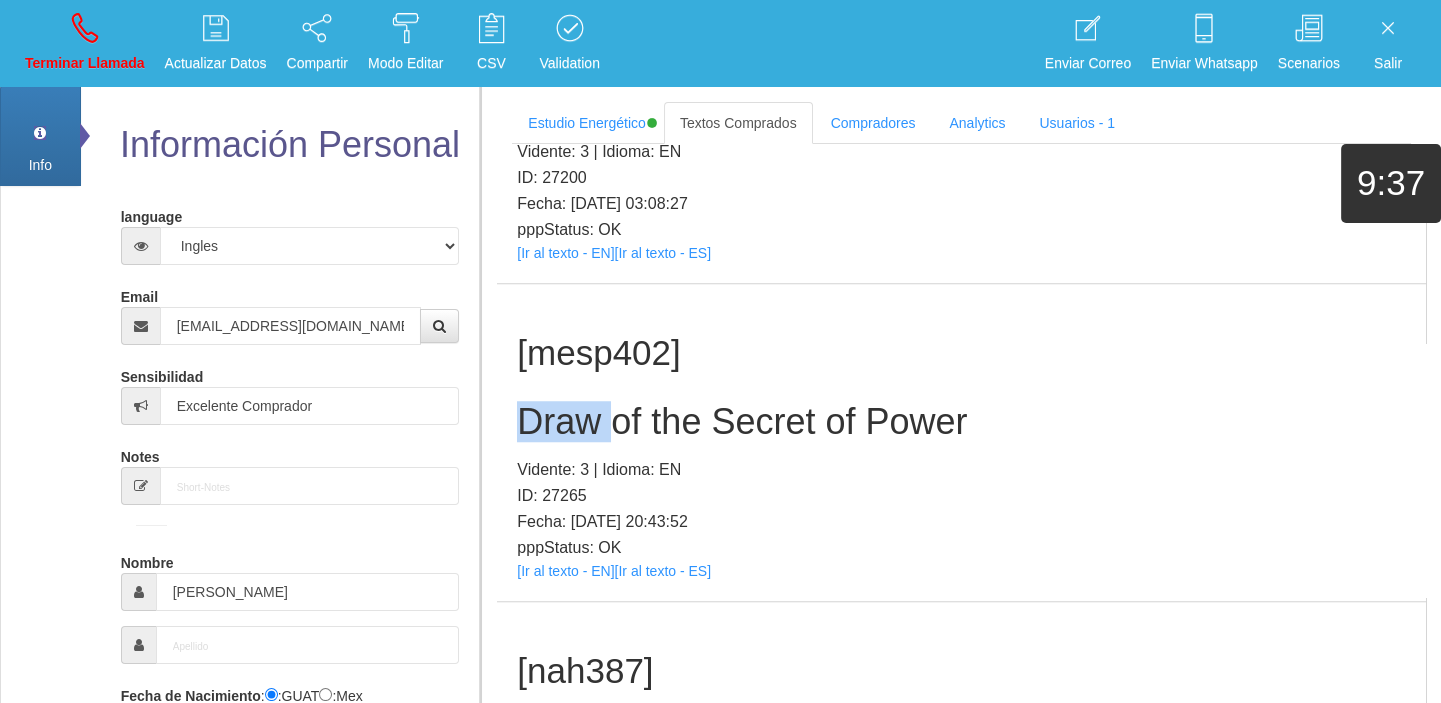 click on "Draw of the Secret of Power" at bounding box center (961, 422) 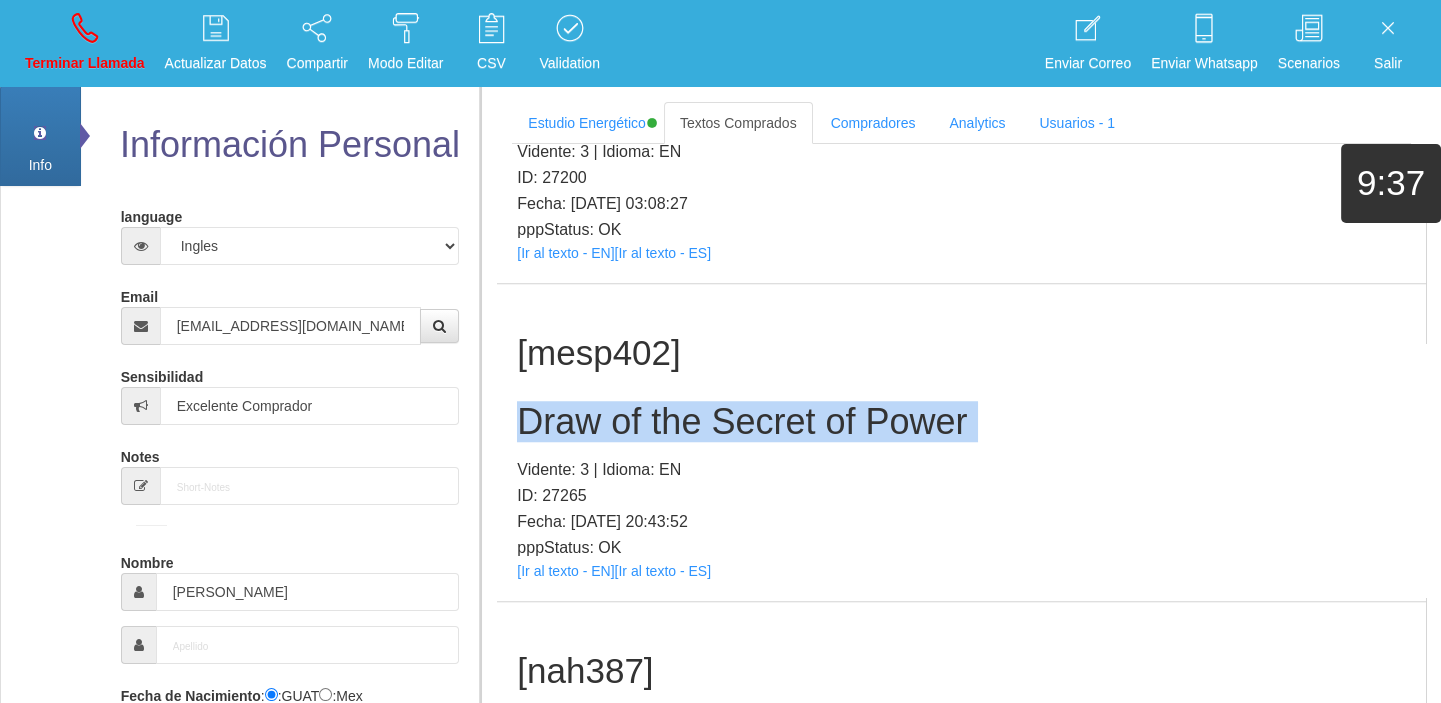 click on "Draw of the Secret of Power" at bounding box center (961, 422) 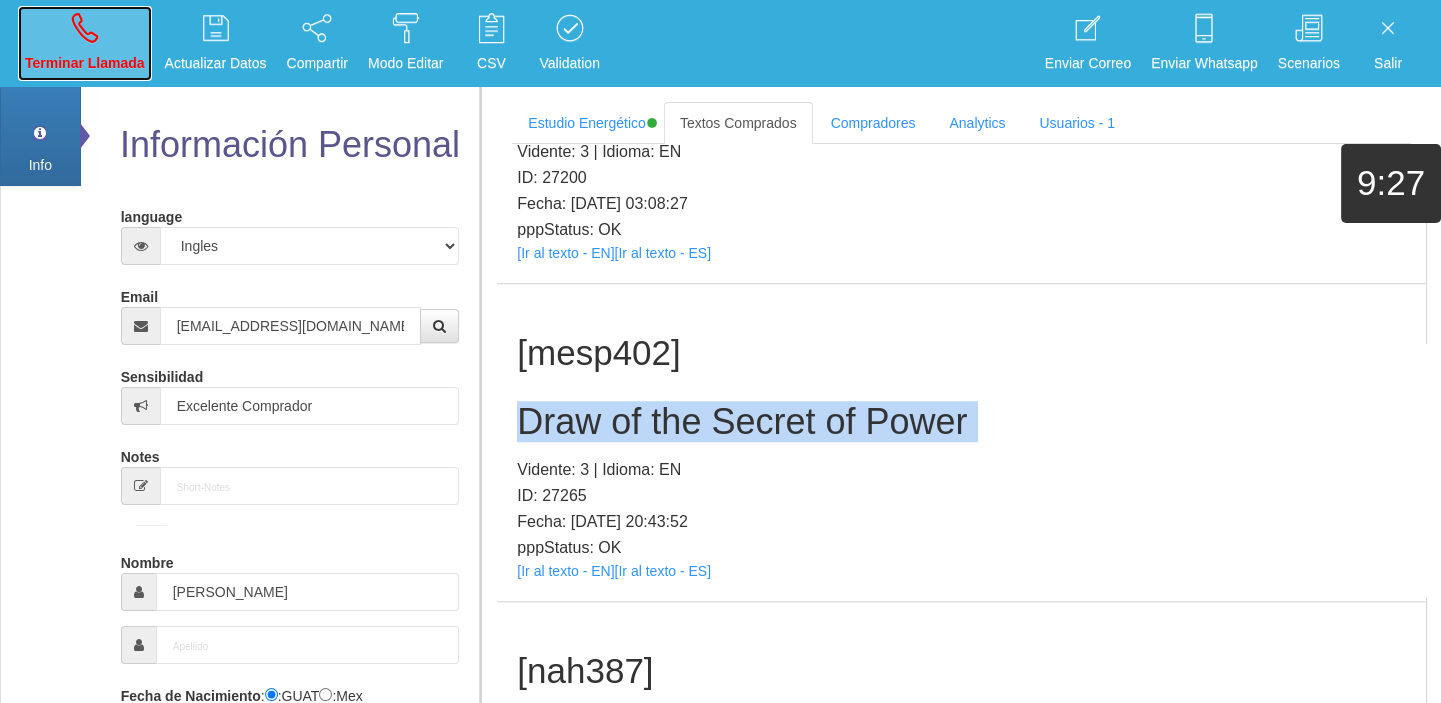 click on "Terminar Llamada" at bounding box center (85, 43) 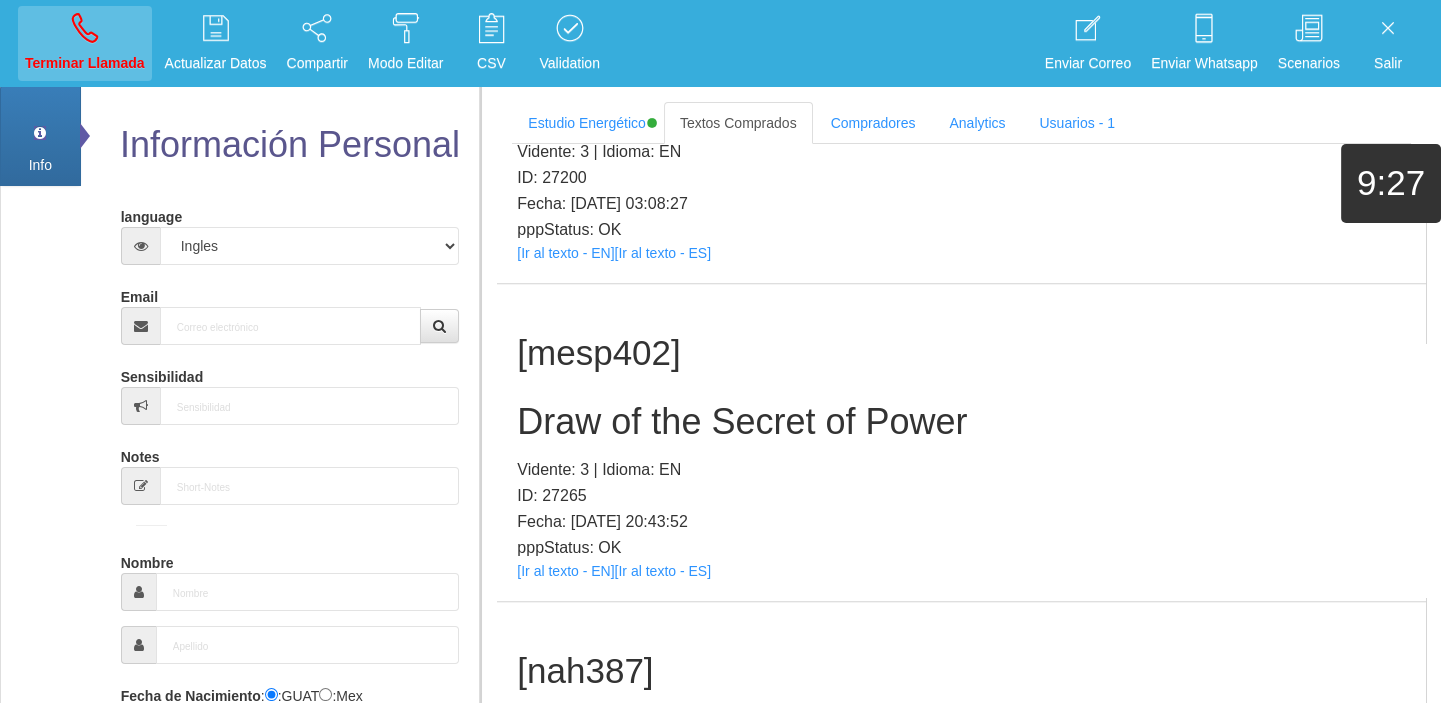 scroll, scrollTop: 0, scrollLeft: 0, axis: both 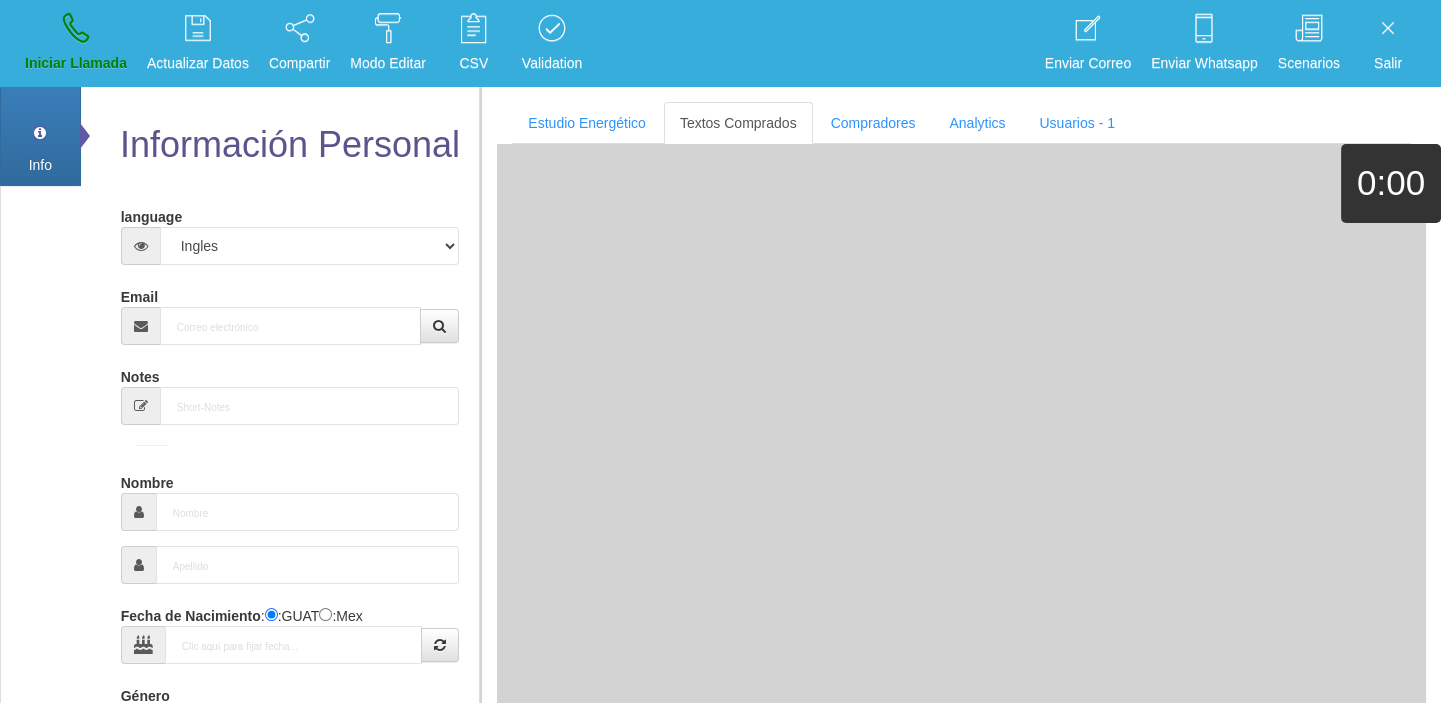 click on "Email" at bounding box center (290, 312) 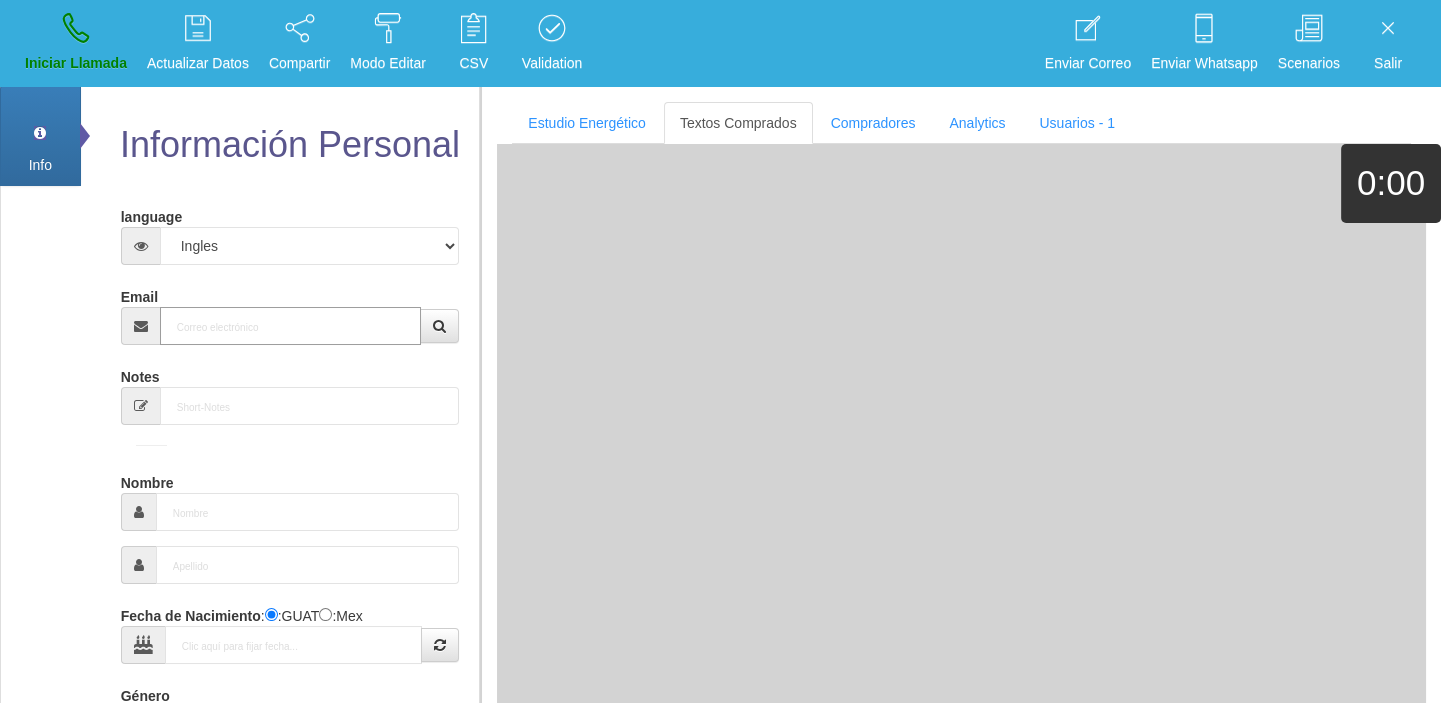 paste on "[EMAIL_ADDRESS][DOMAIN_NAME]" 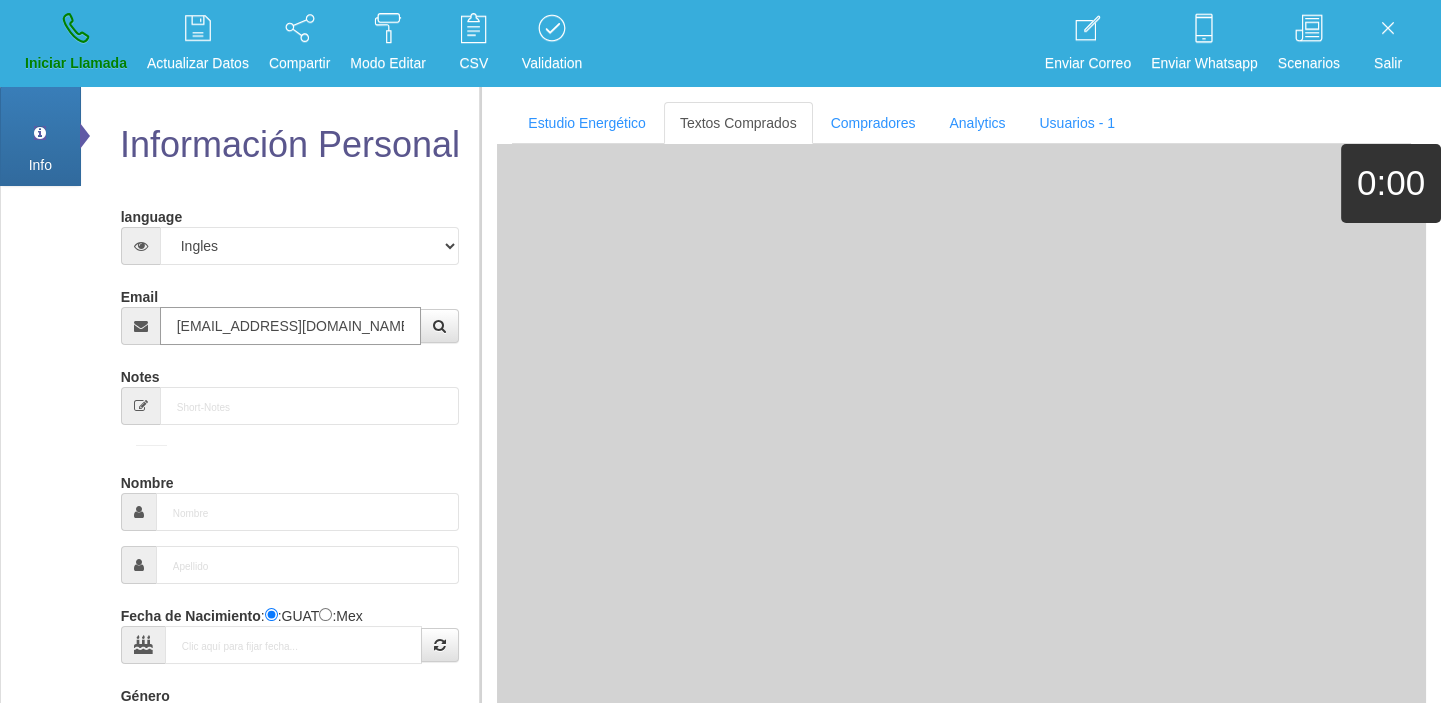 click on "[EMAIL_ADDRESS][DOMAIN_NAME]" at bounding box center (291, 326) 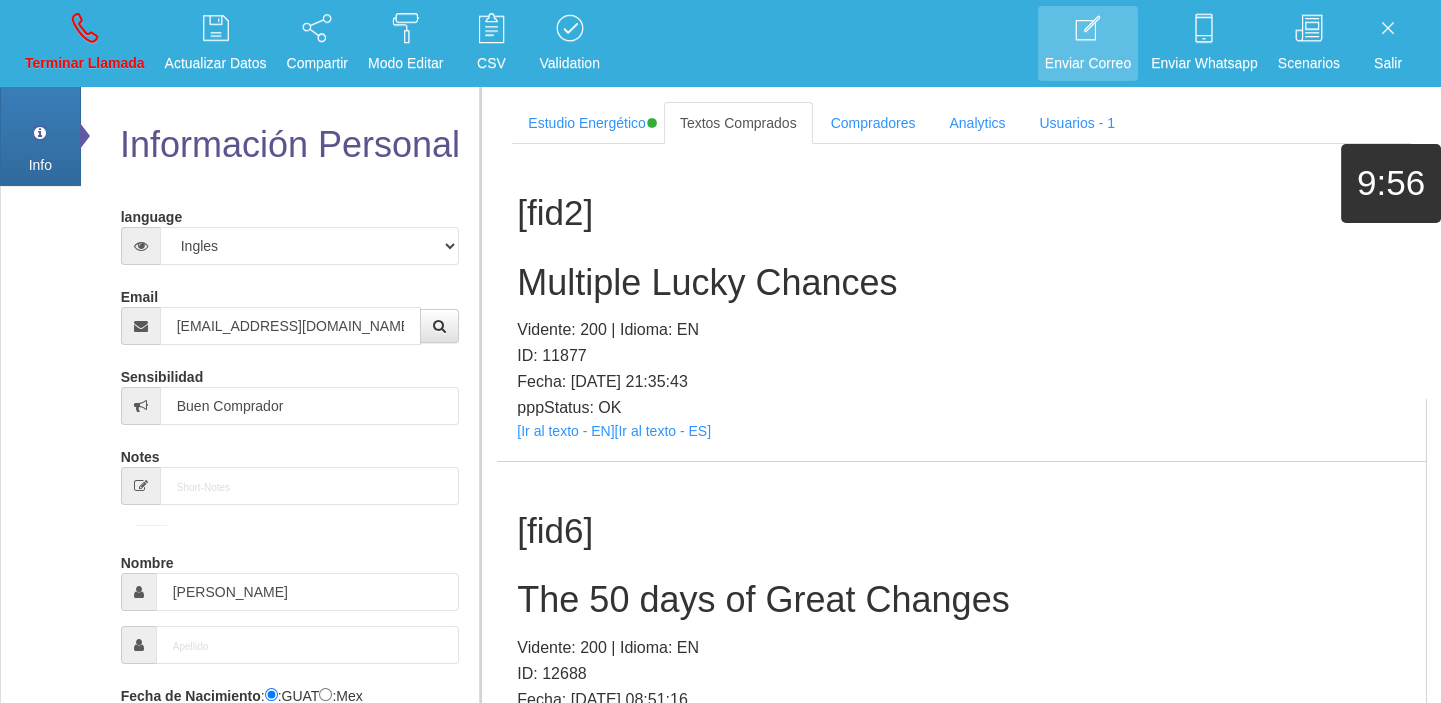 scroll, scrollTop: 2124, scrollLeft: 0, axis: vertical 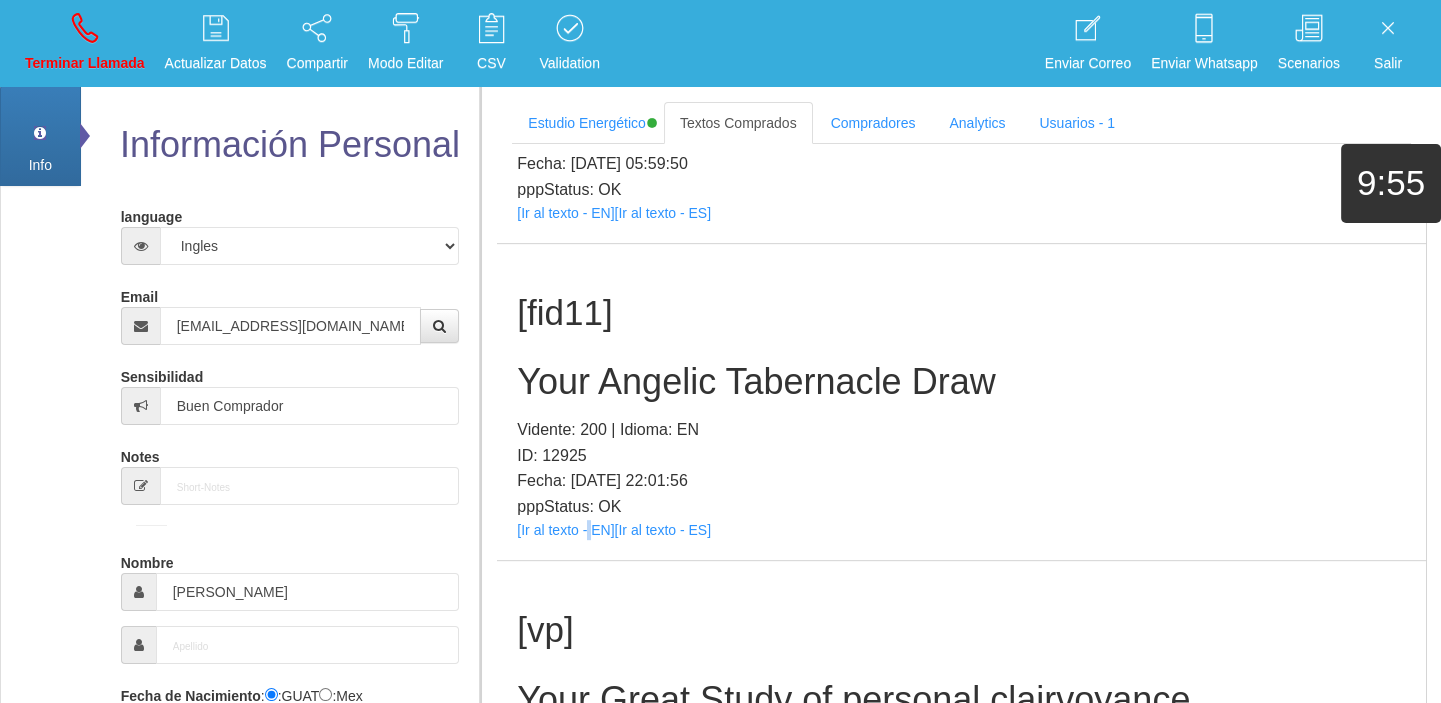 click on "[fid11] Your Angelic Tabernacle Draw Vidente: 200 | Idioma: EN ID: 12925 Fecha: [DATE] 22:01:56 pppStatus: OK [Ir al texto - EN] [Ir al texto - ES]" at bounding box center (961, 402) 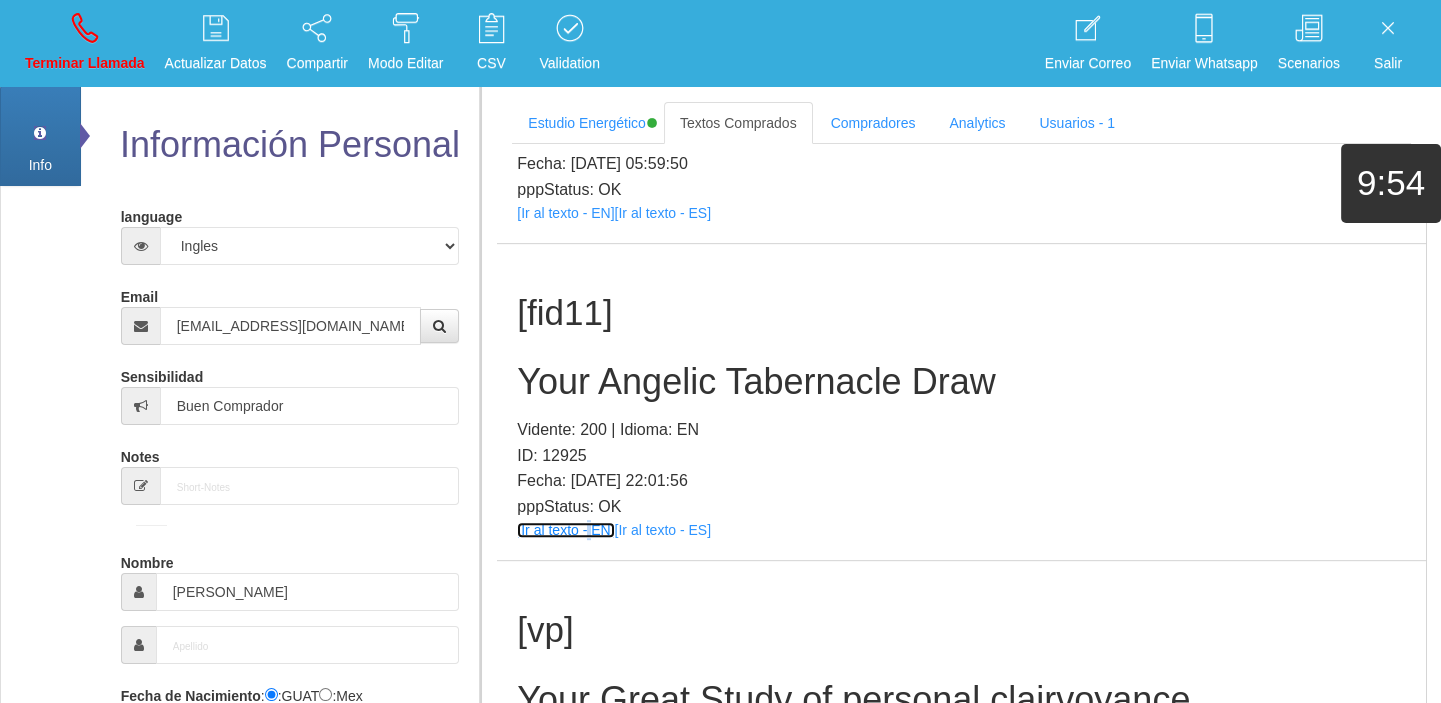 click on "[Ir al texto - EN]" at bounding box center [565, 530] 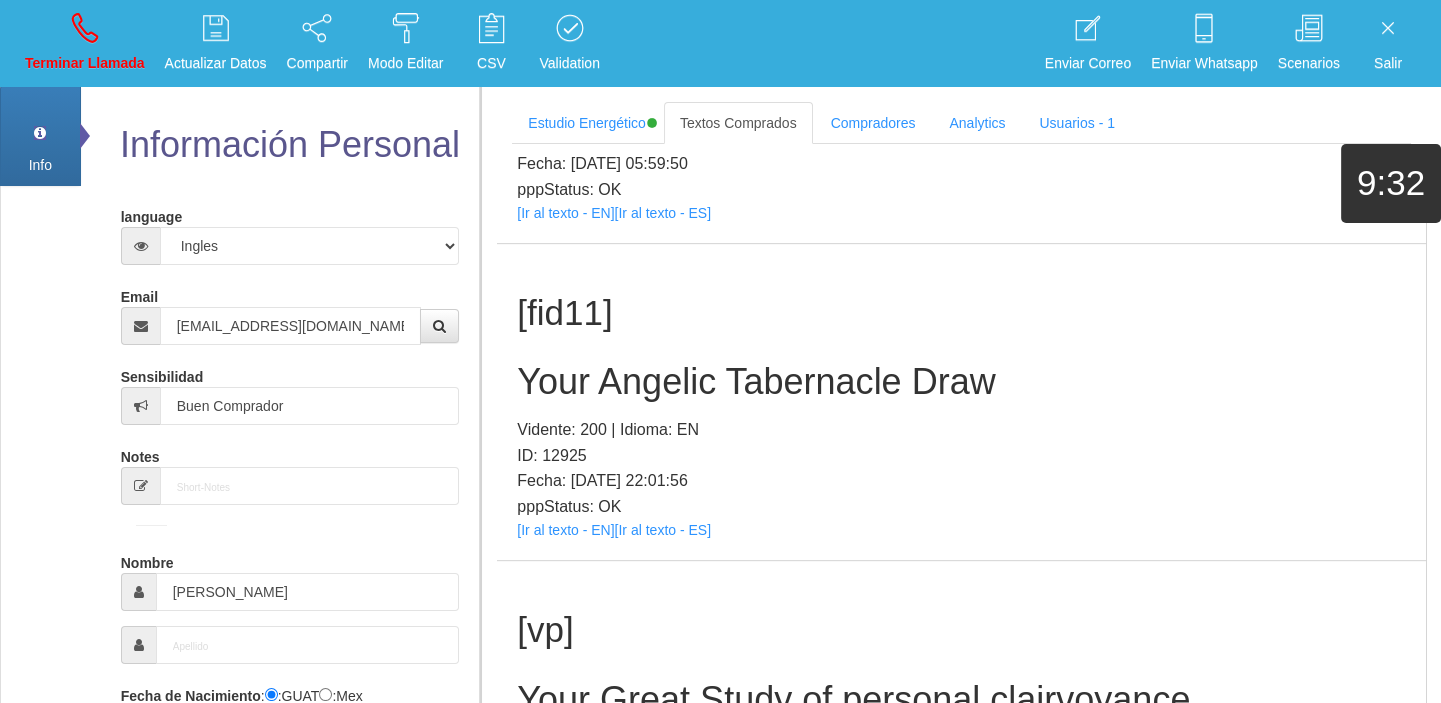 click on "Your Angelic Tabernacle Draw" at bounding box center [961, 382] 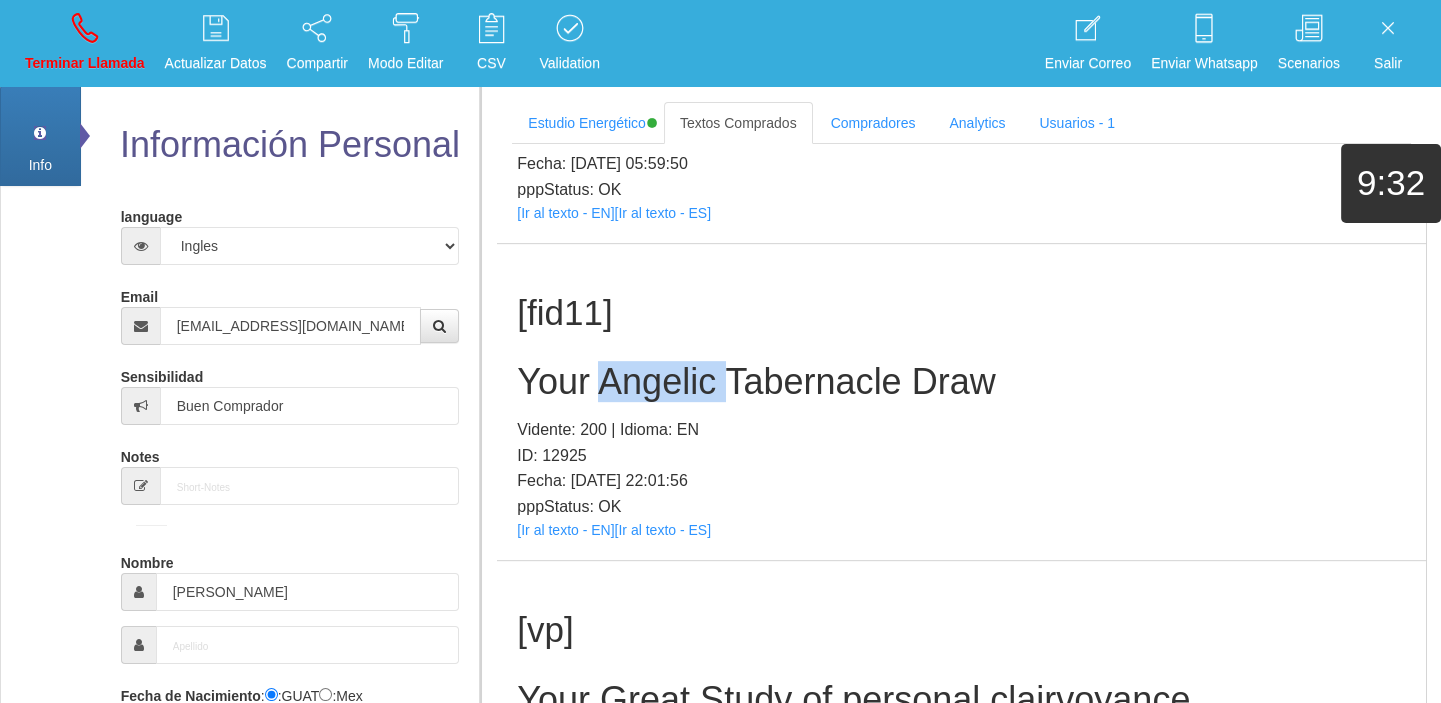 click on "Your Angelic Tabernacle Draw" at bounding box center [961, 382] 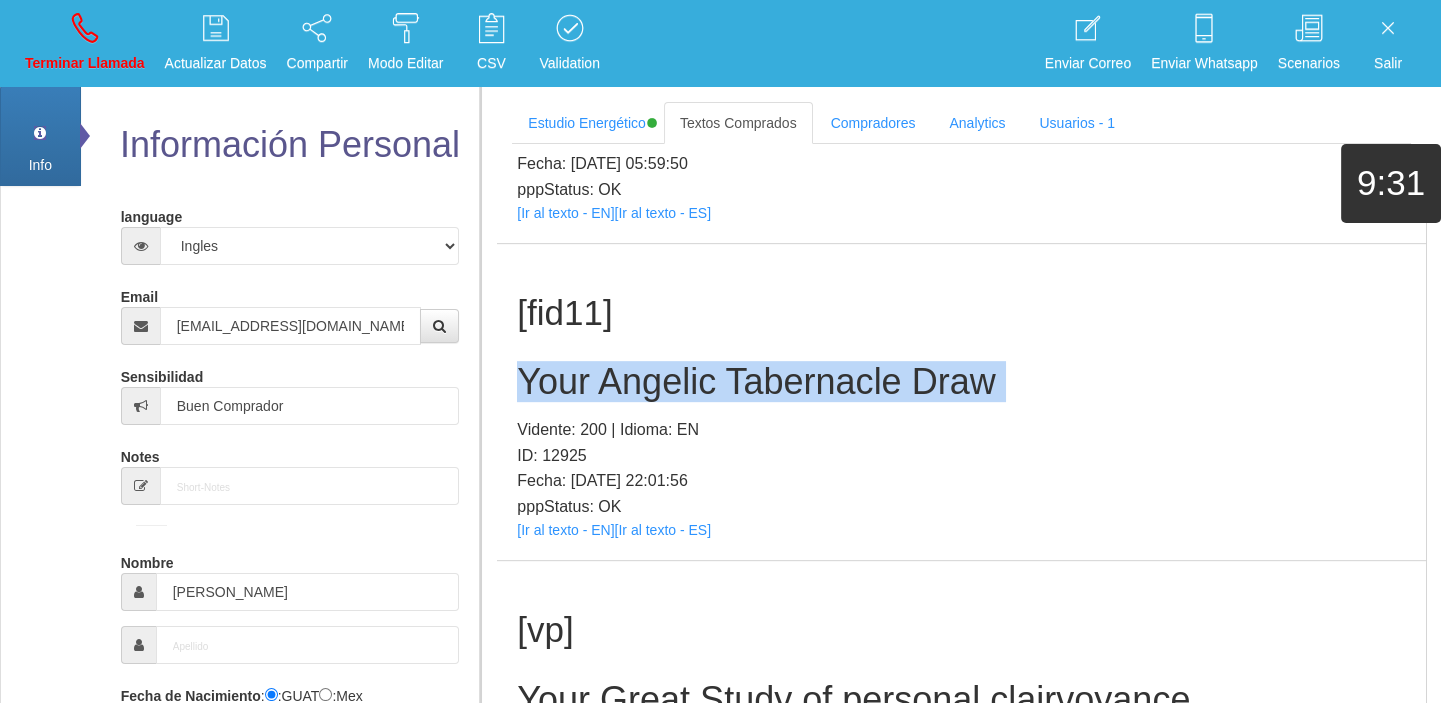click on "Your Angelic Tabernacle Draw" at bounding box center [961, 382] 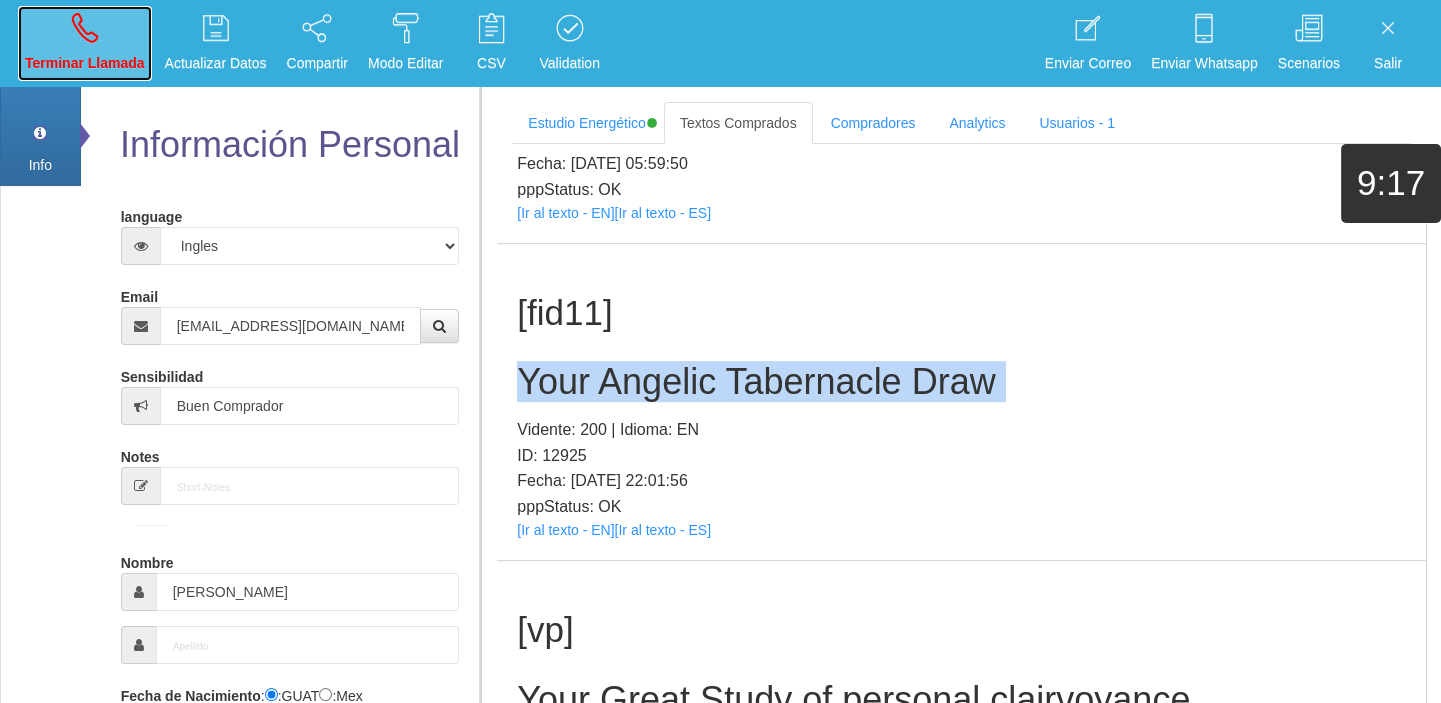 click on "Terminar Llamada" at bounding box center (85, 43) 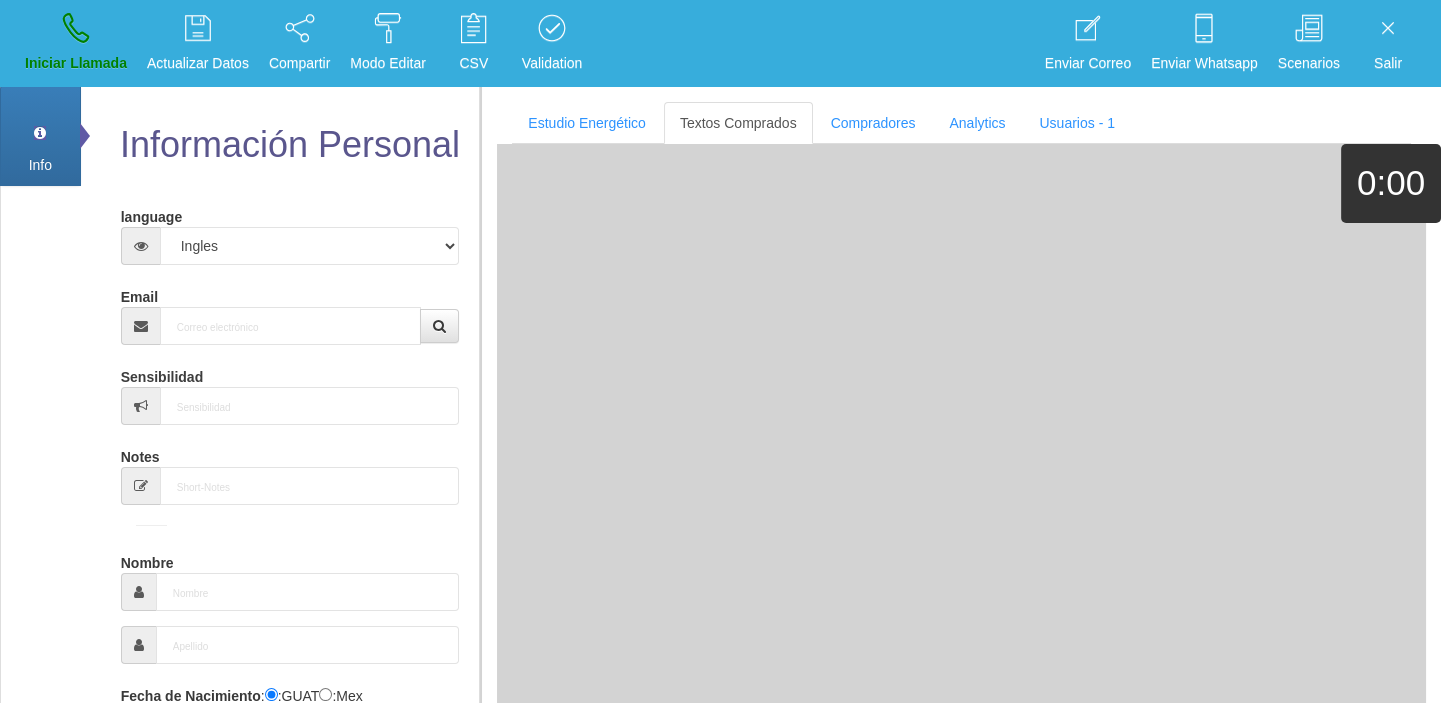 scroll, scrollTop: 0, scrollLeft: 0, axis: both 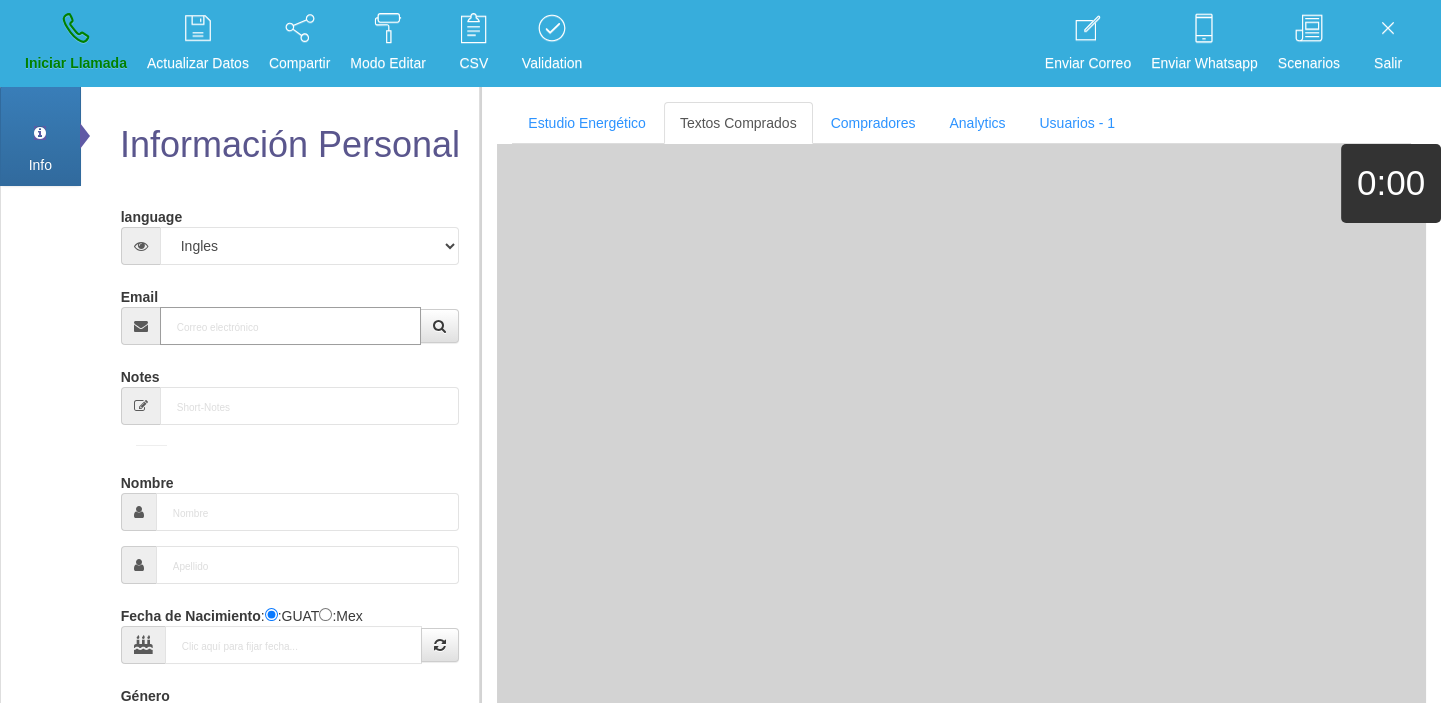 click on "Email" at bounding box center (291, 326) 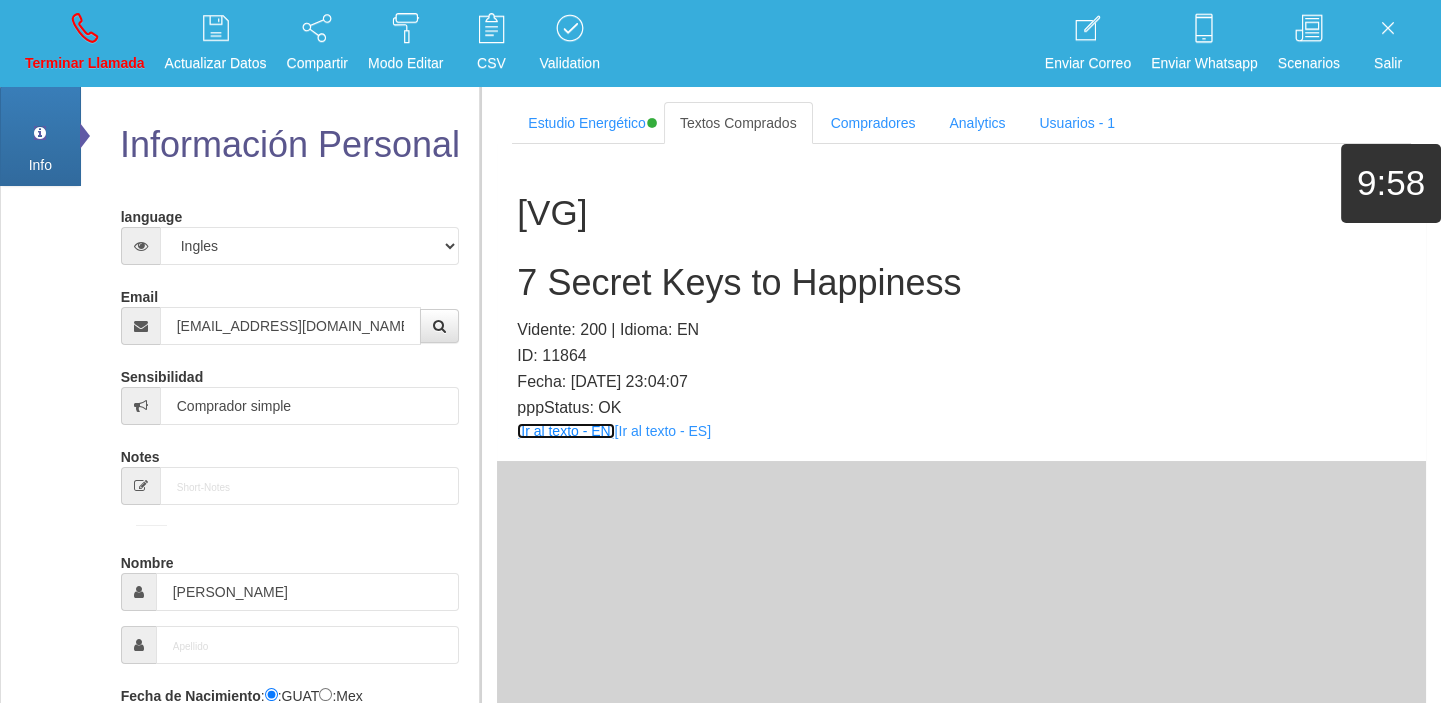 click on "[Ir al texto - EN]" at bounding box center [565, 431] 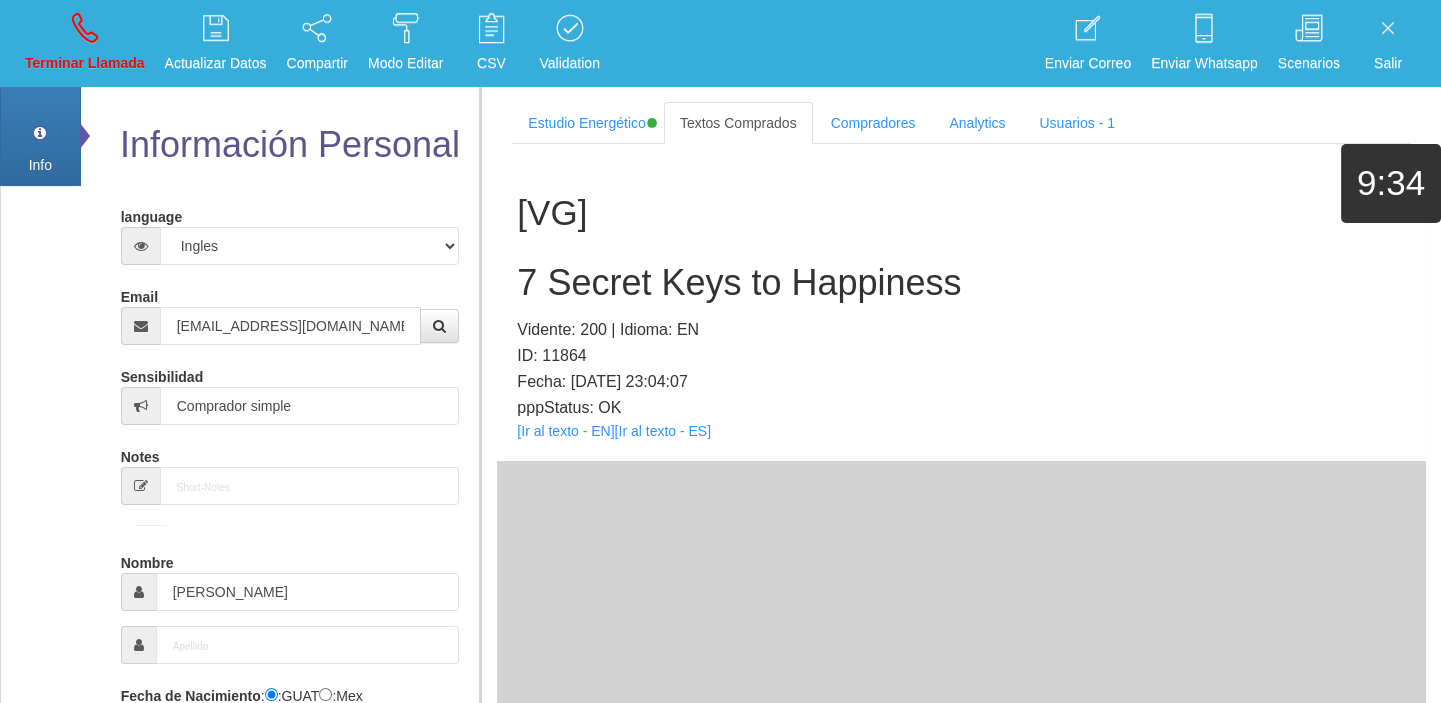 click on "7 Secret Keys to Happiness" at bounding box center [961, 283] 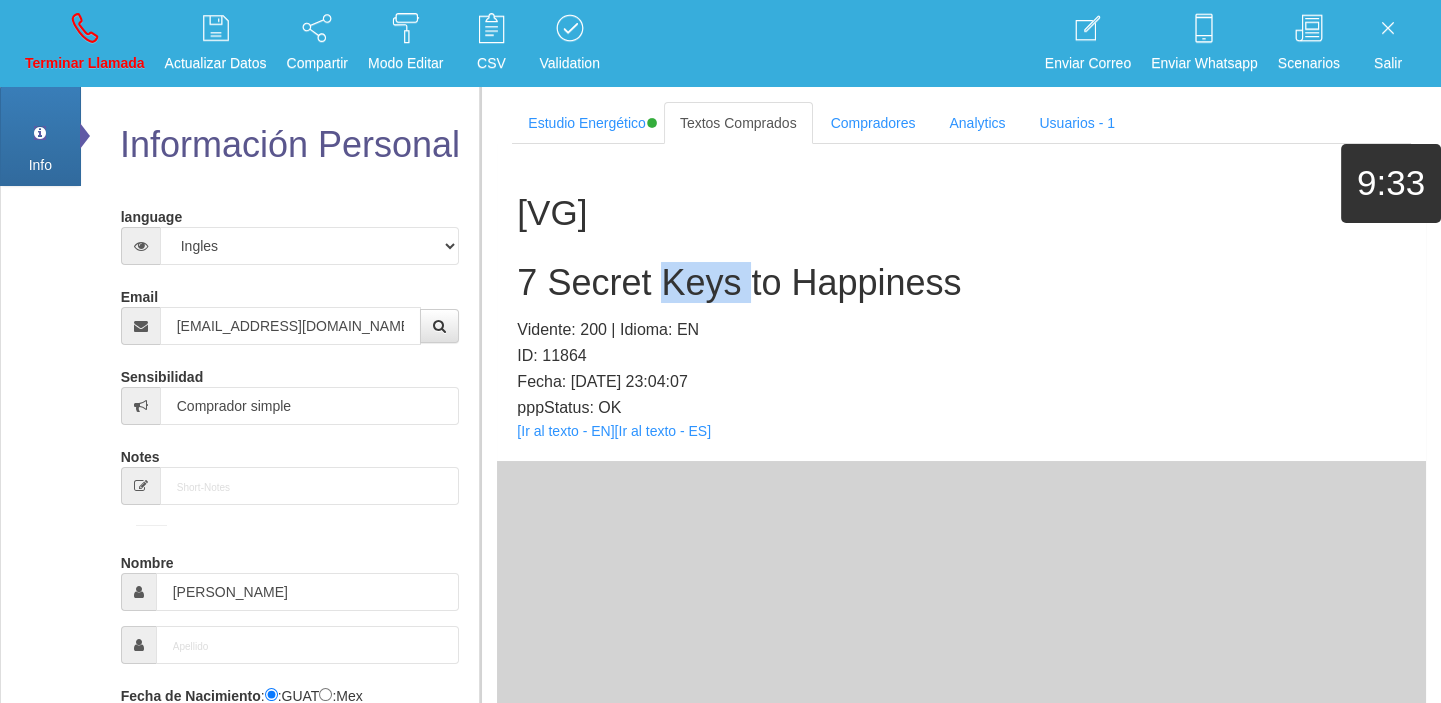 click on "7 Secret Keys to Happiness" at bounding box center [961, 283] 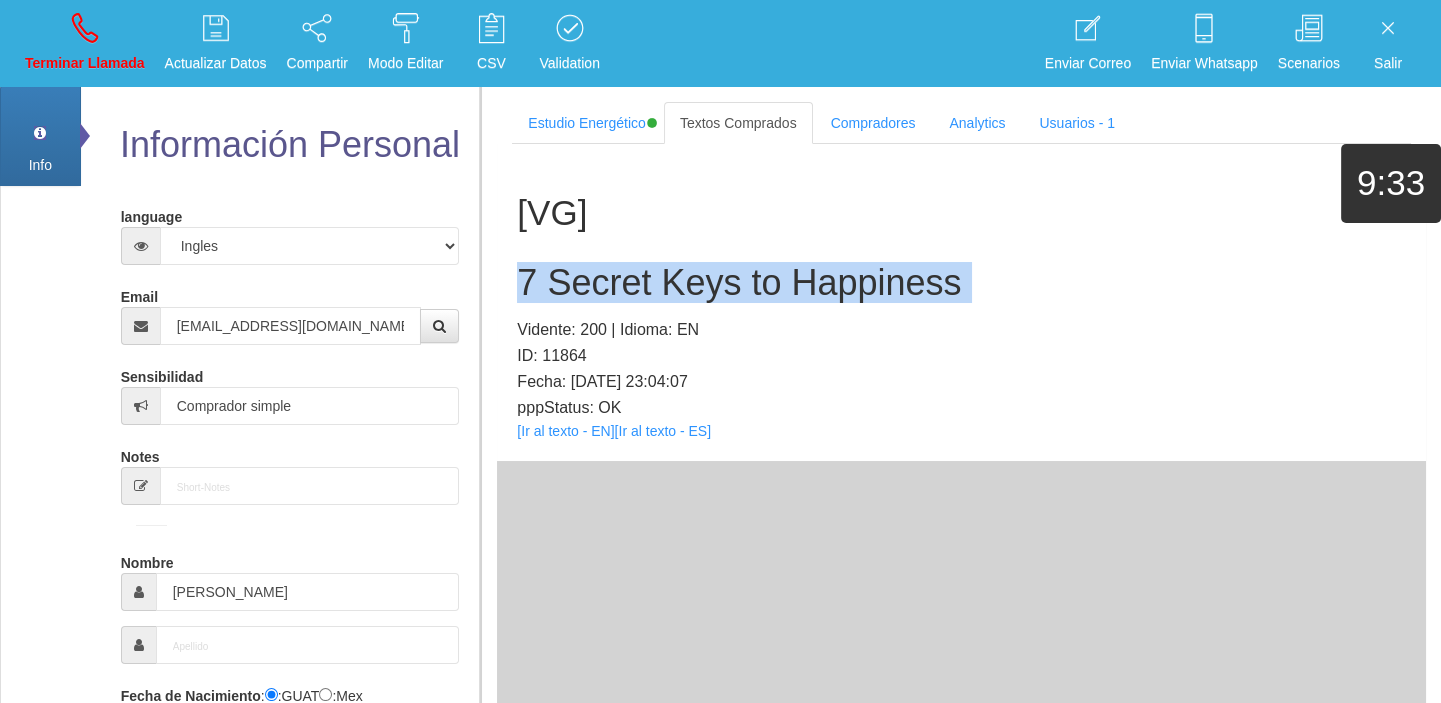 click on "7 Secret Keys to Happiness" at bounding box center [961, 283] 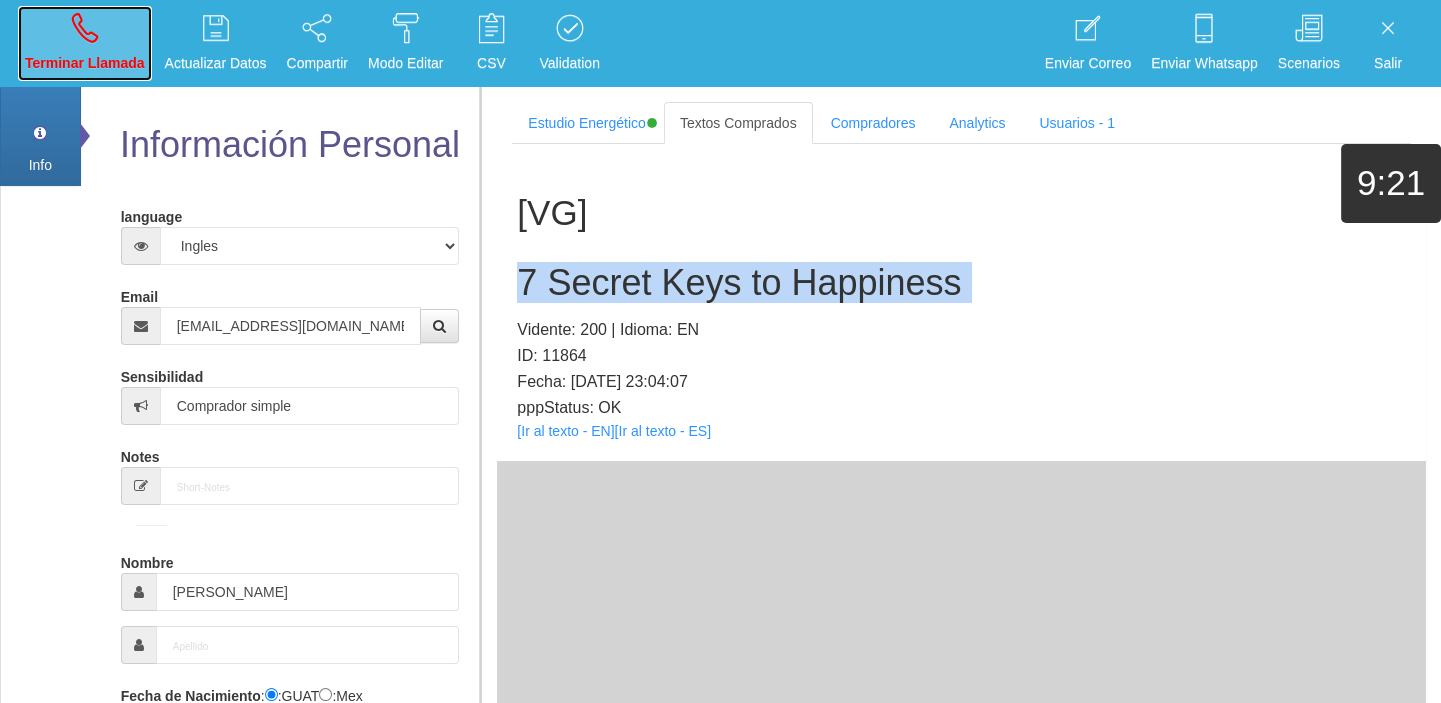 click on "Terminar Llamada" at bounding box center [85, 43] 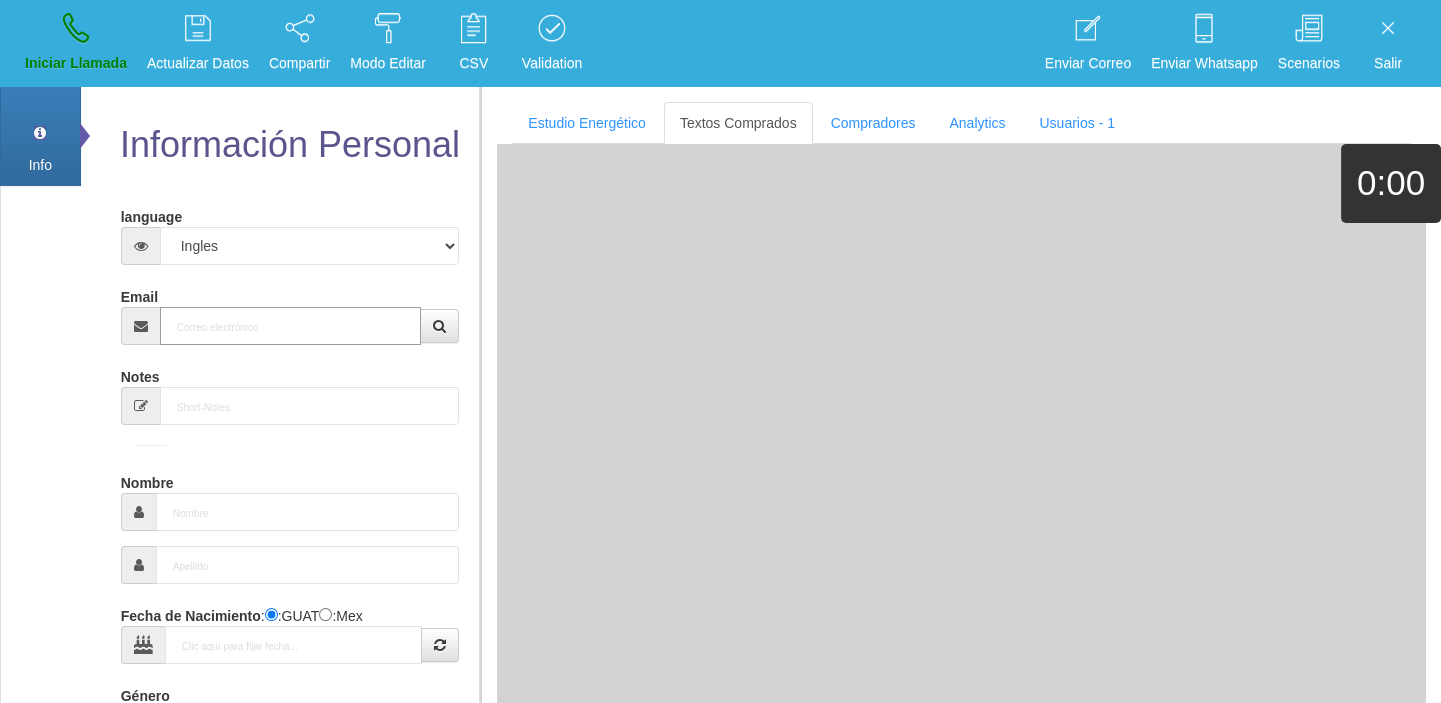 click on "Email" at bounding box center [291, 326] 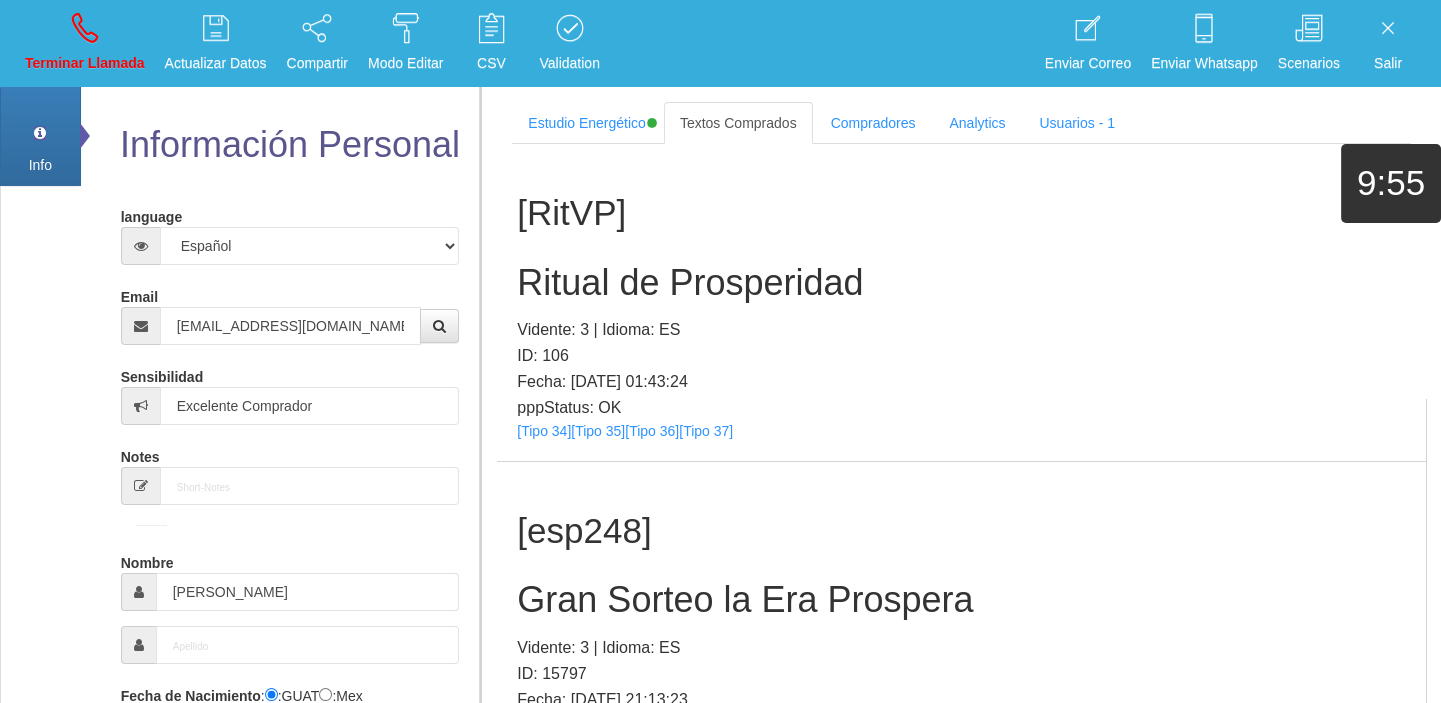 scroll, scrollTop: 384, scrollLeft: 0, axis: vertical 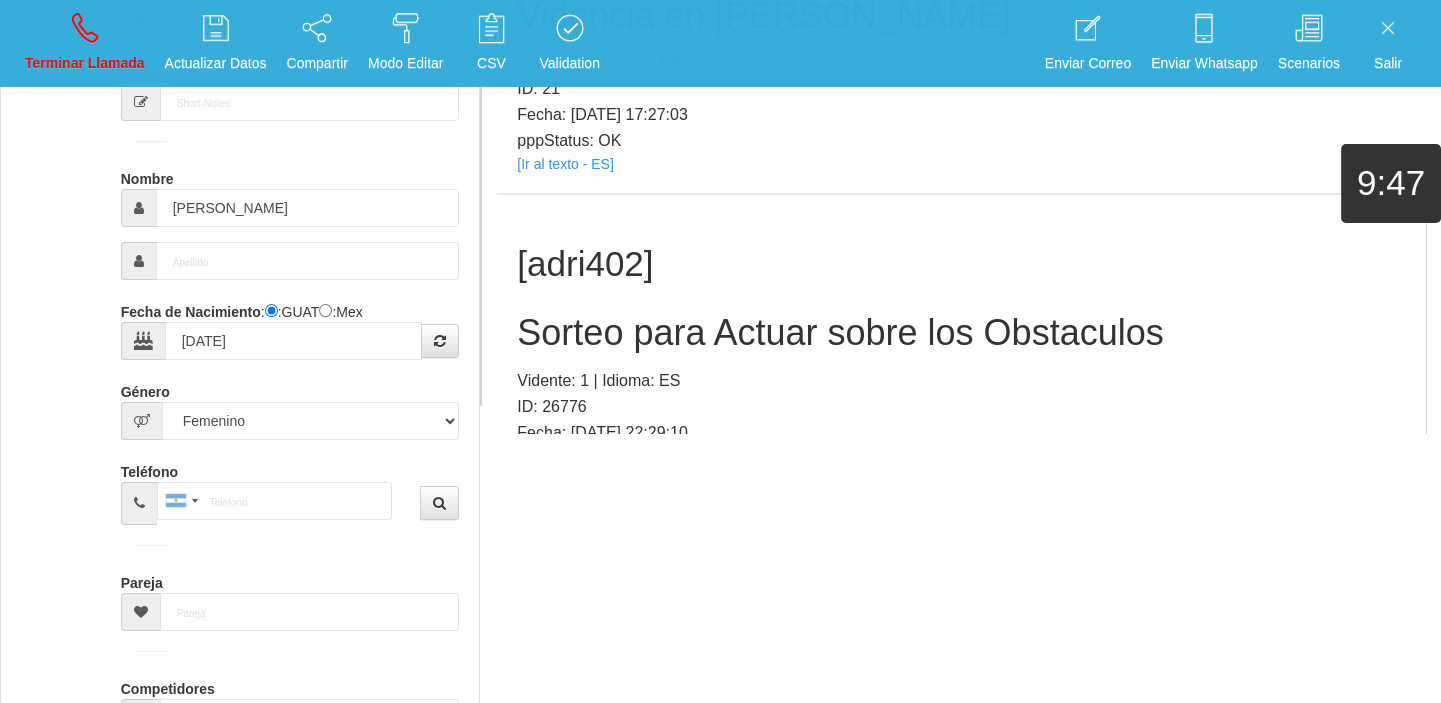 click on "[Ir al texto - ES]" at bounding box center (565, 482) 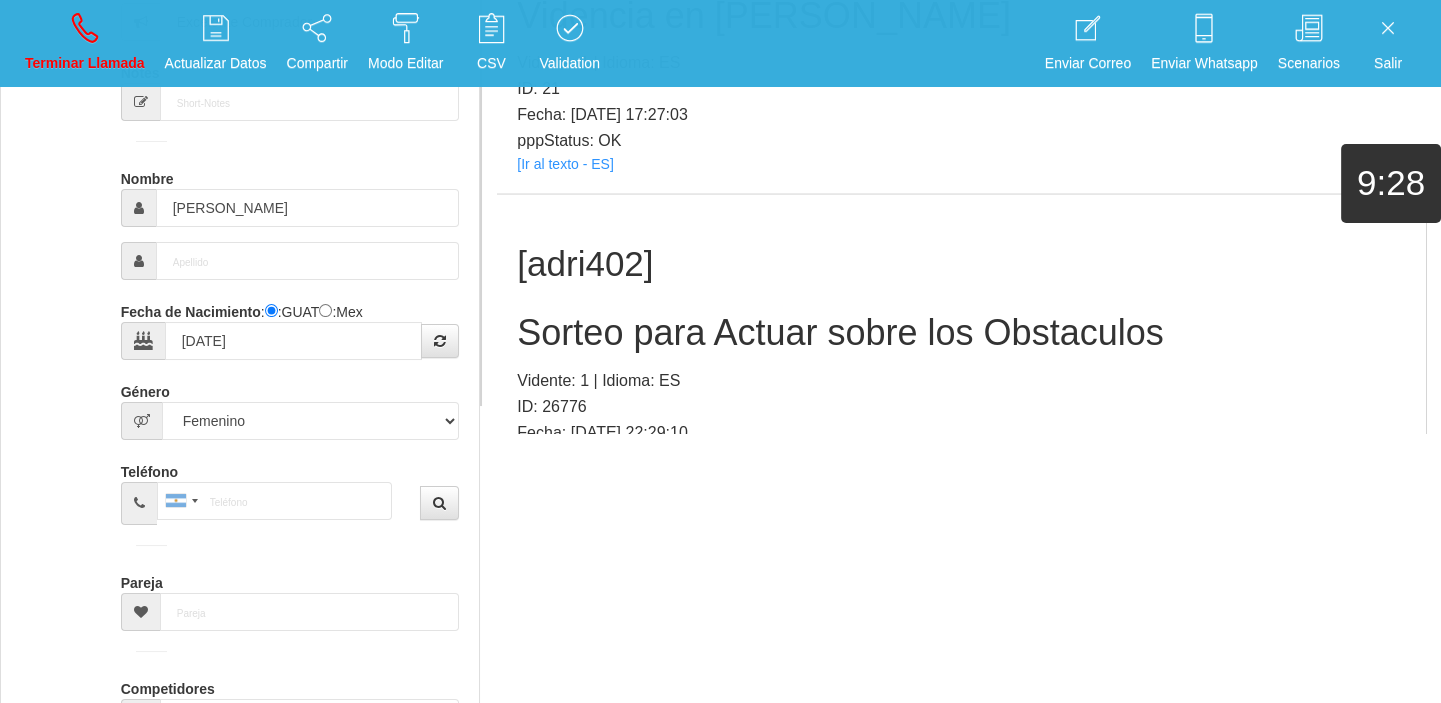 click on "Sorteo para Actuar sobre los Obstaculos" at bounding box center [961, 333] 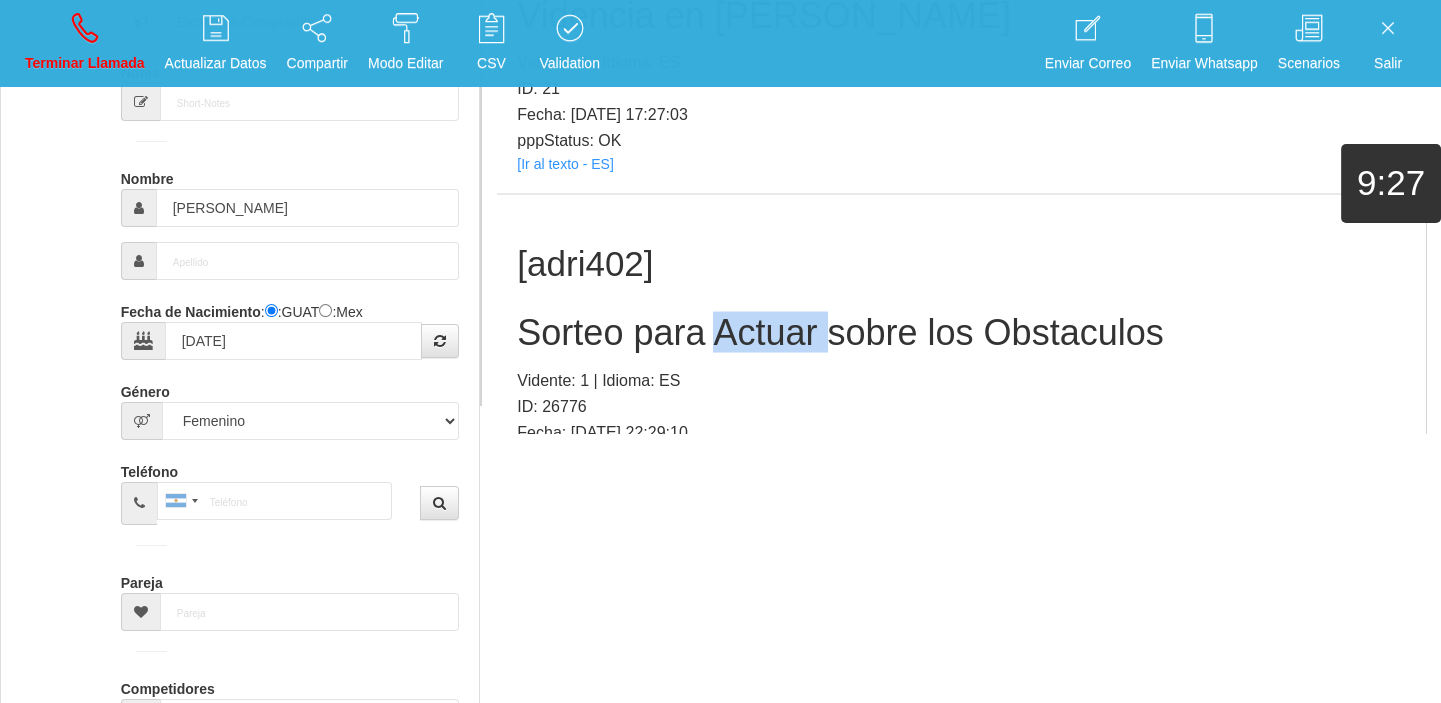 click on "Sorteo para Actuar sobre los Obstaculos" at bounding box center [961, 333] 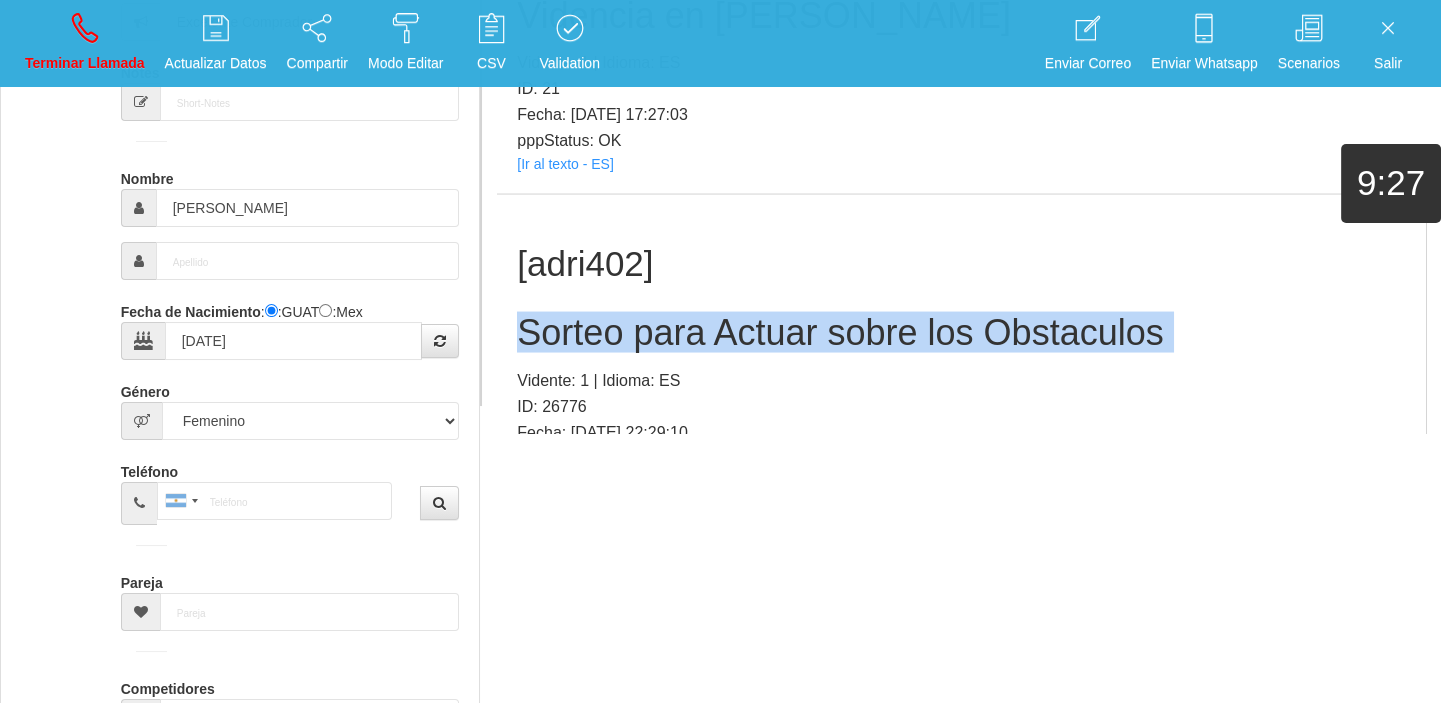 click on "Sorteo para Actuar sobre los Obstaculos" at bounding box center [961, 333] 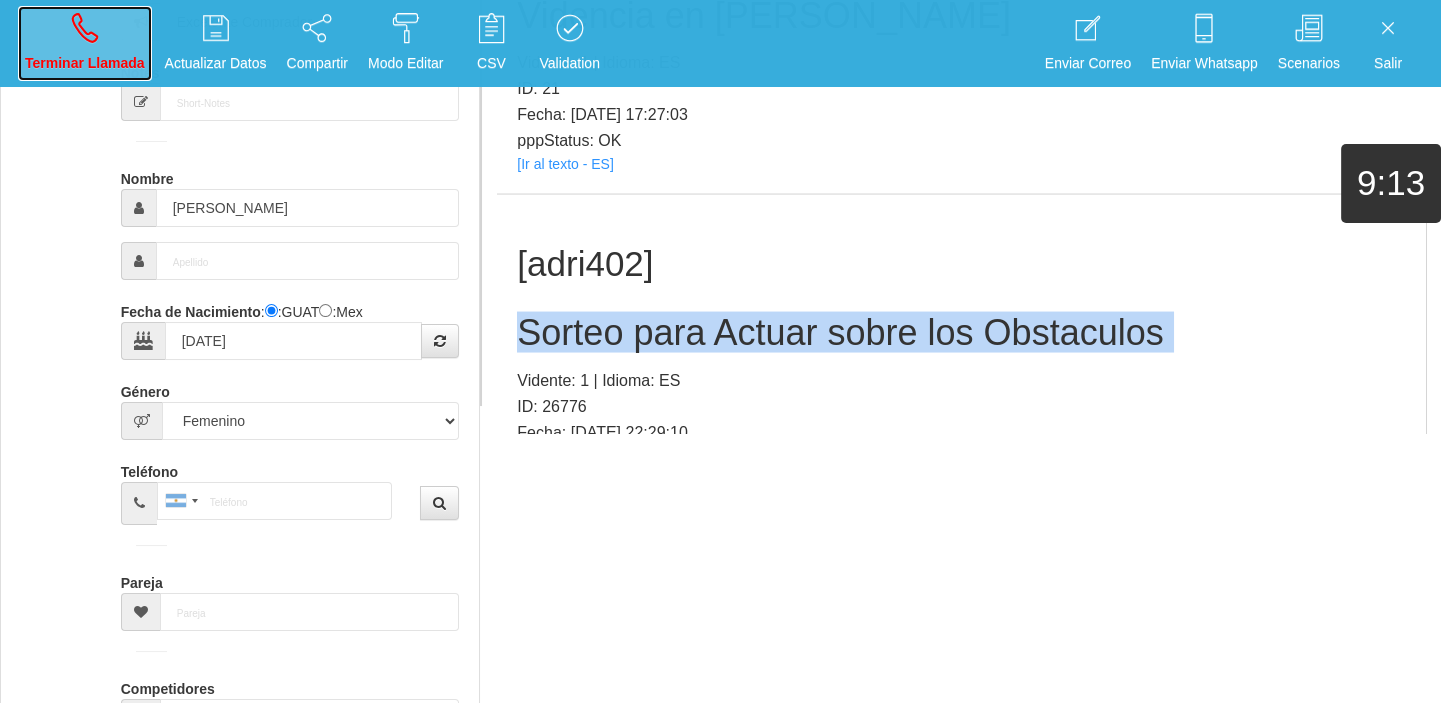 drag, startPoint x: 91, startPoint y: 60, endPoint x: 134, endPoint y: 98, distance: 57.384666 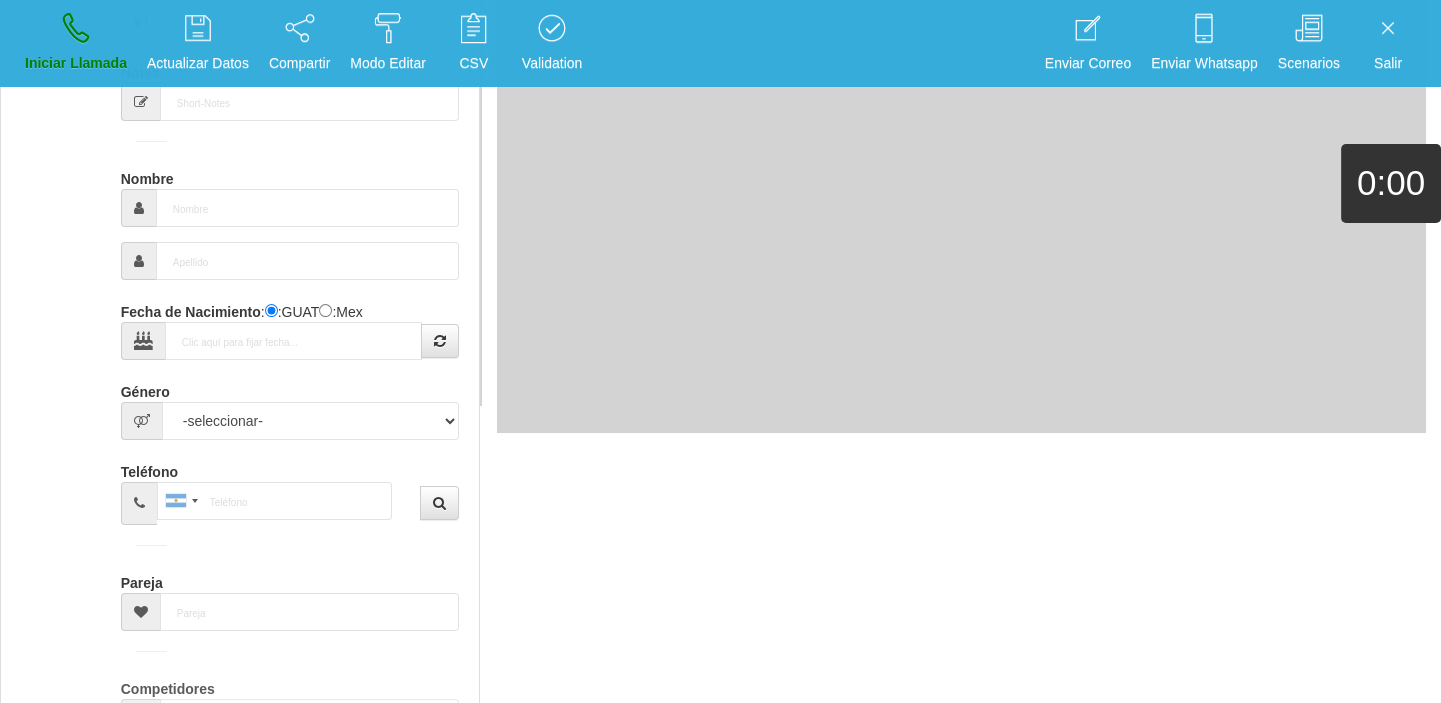 scroll, scrollTop: 0, scrollLeft: 0, axis: both 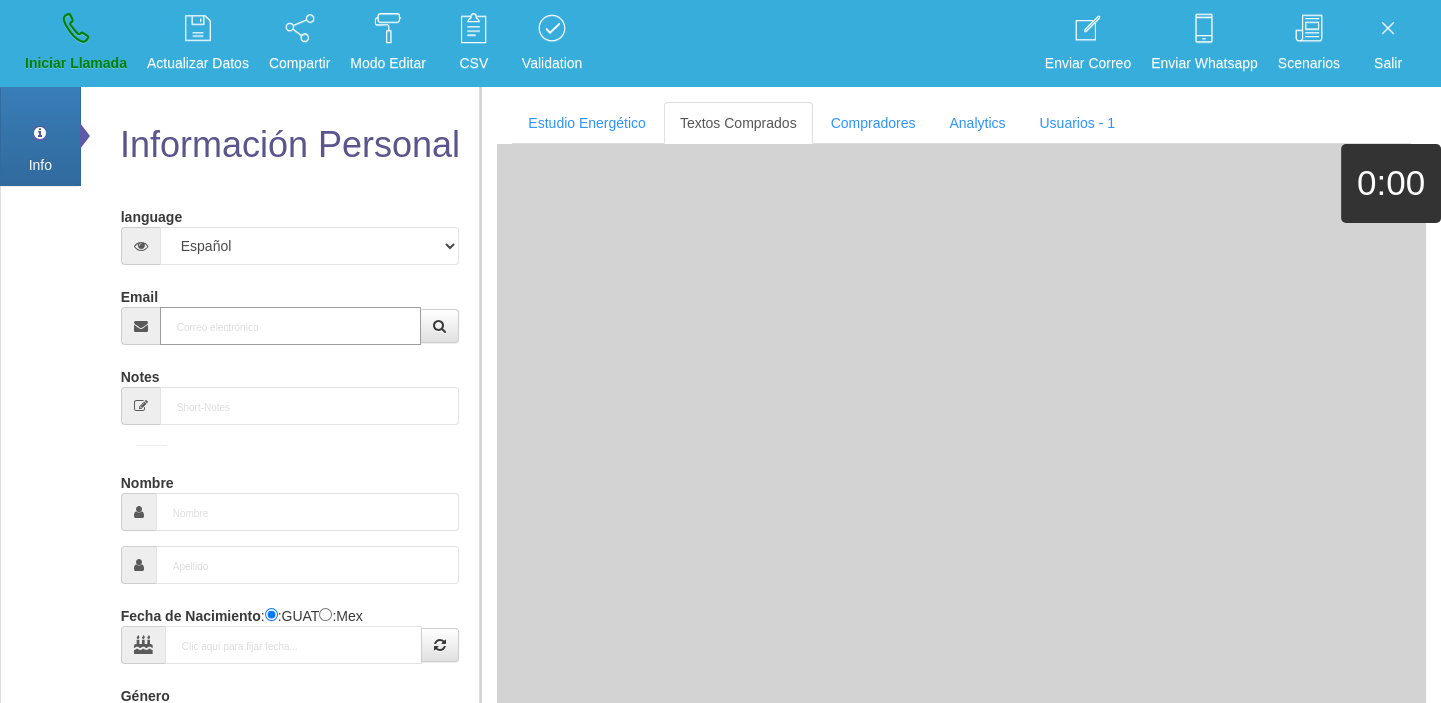 paste on "[EMAIL_ADDRESS][DOMAIN_NAME]" 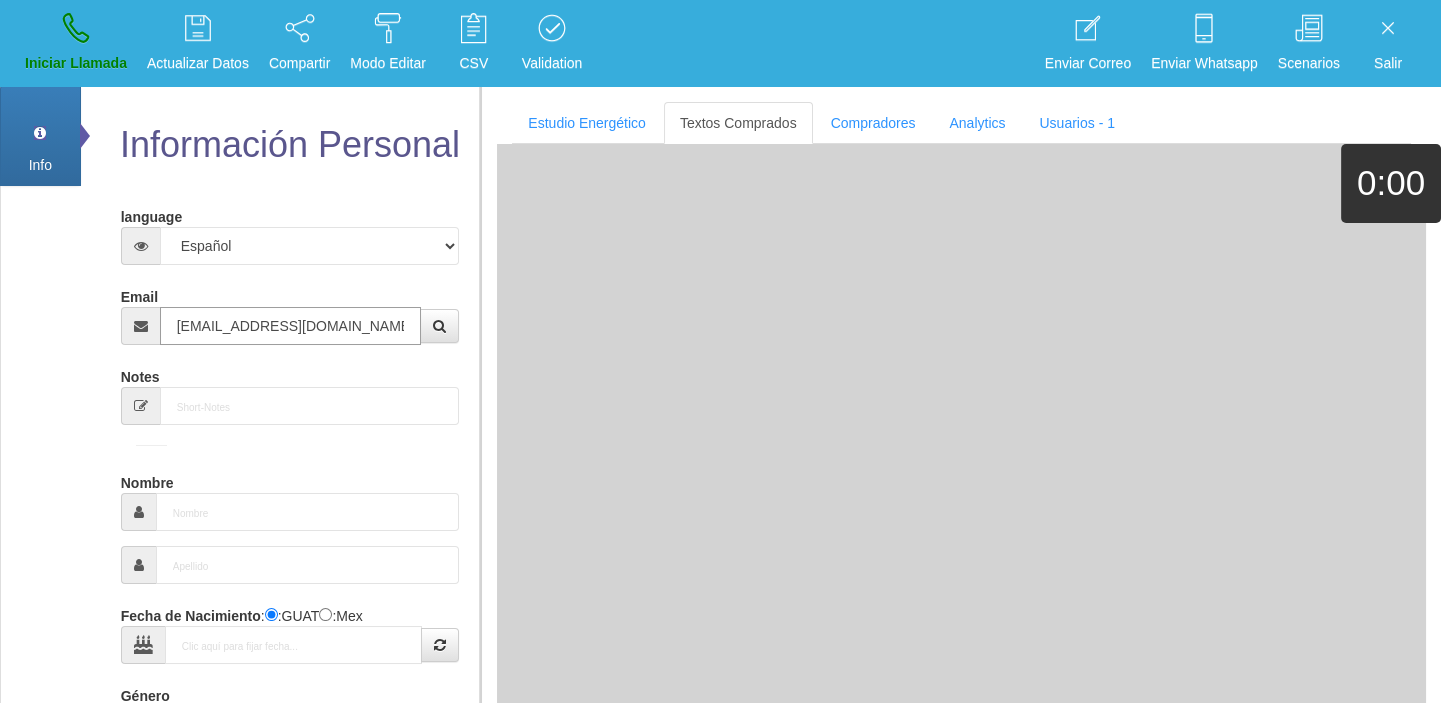 click on "[EMAIL_ADDRESS][DOMAIN_NAME]" at bounding box center (291, 326) 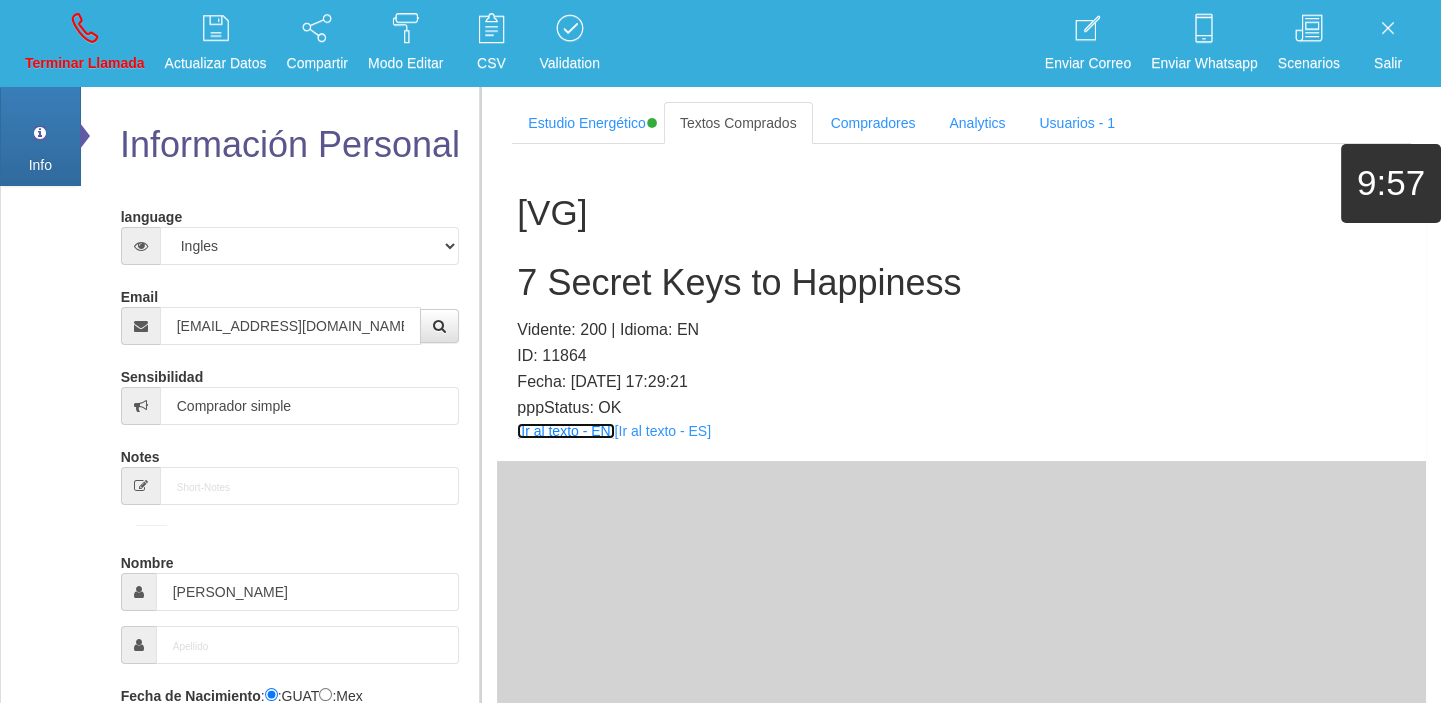 click on "[Ir al texto - EN]" at bounding box center [565, 431] 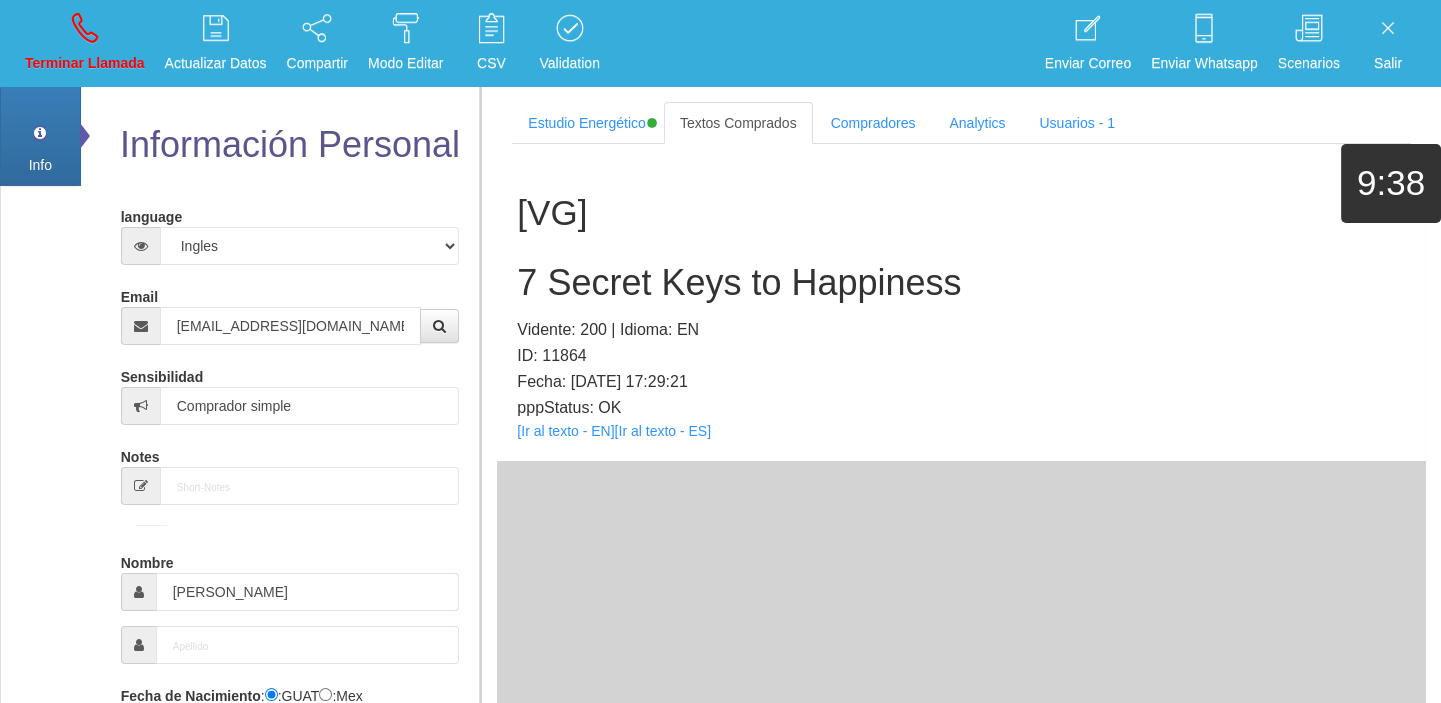 click on "[VG] 7 Secret Keys to Happiness Vidente: 200 | Idioma: EN ID: 11864 Fecha: [DATE] 17:29:21 pppStatus: OK [Ir al texto - EN] [Ir al texto - ES]" at bounding box center [961, 302] 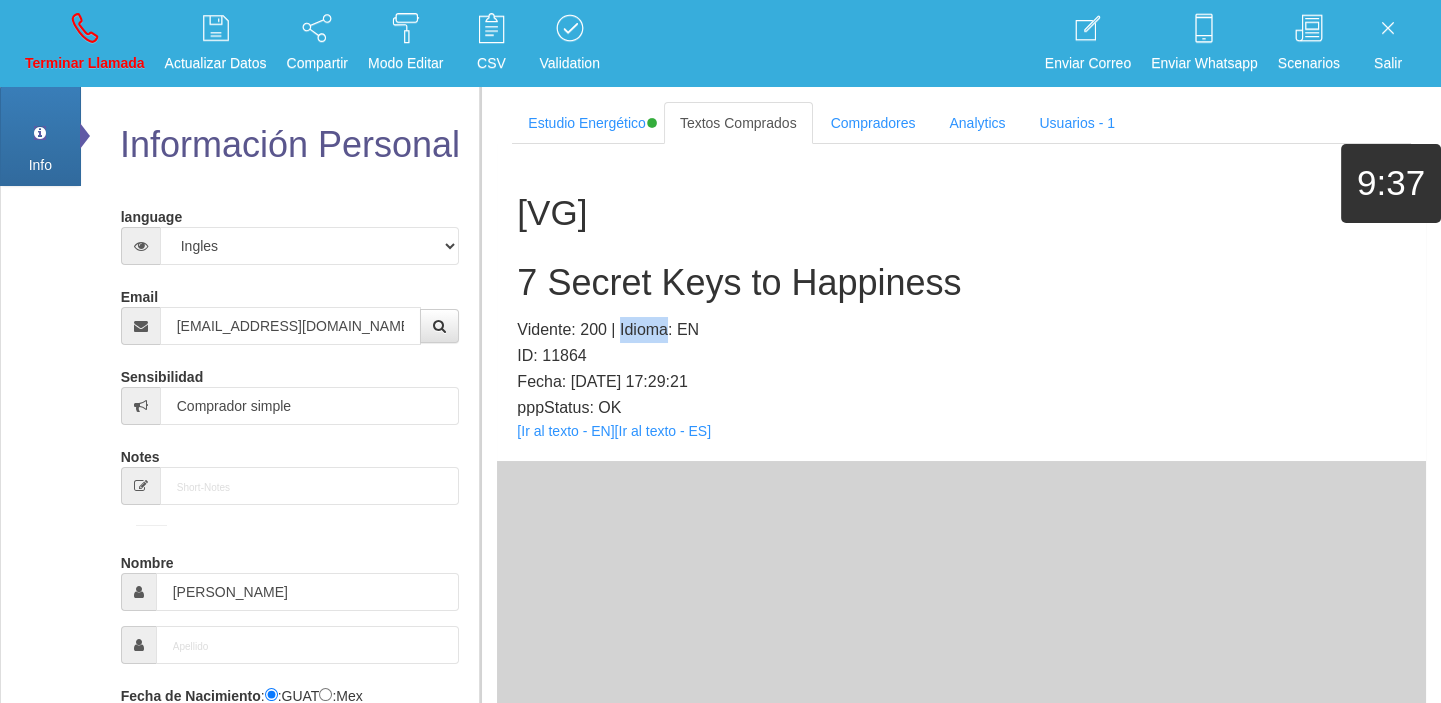 click on "[VG] 7 Secret Keys to Happiness Vidente: 200 | Idioma: EN ID: 11864 Fecha: [DATE] 17:29:21 pppStatus: OK [Ir al texto - EN] [Ir al texto - ES]" at bounding box center (961, 302) 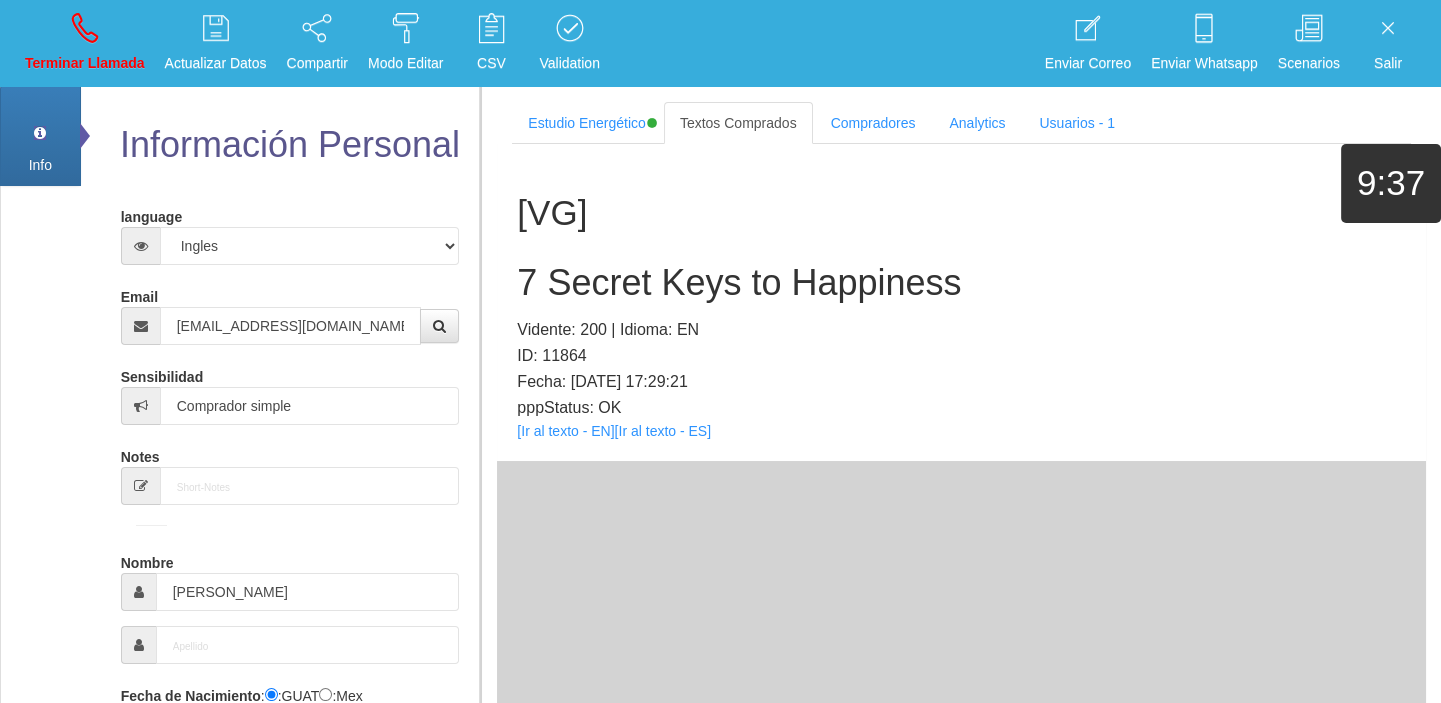 click on "7 Secret Keys to Happiness" at bounding box center (961, 283) 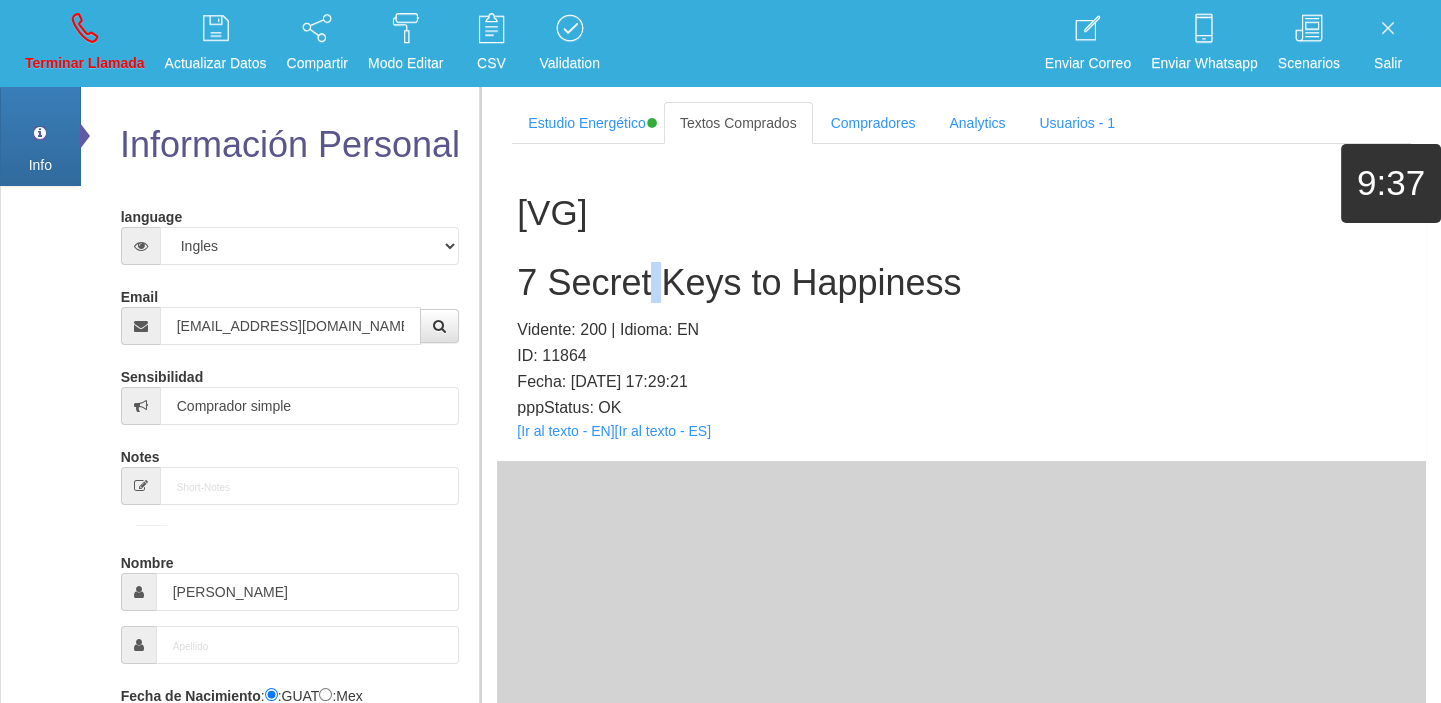 click on "7 Secret Keys to Happiness" at bounding box center [961, 283] 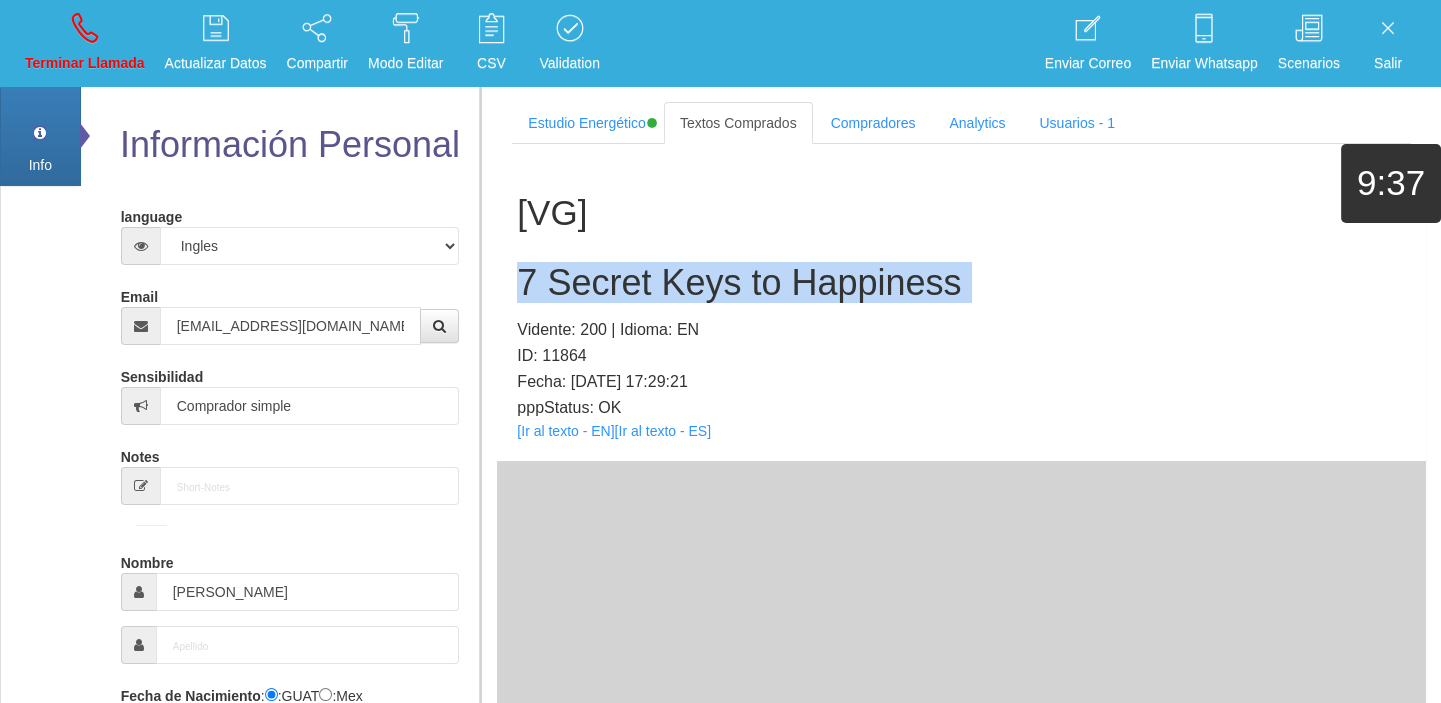 click on "7 Secret Keys to Happiness" at bounding box center (961, 283) 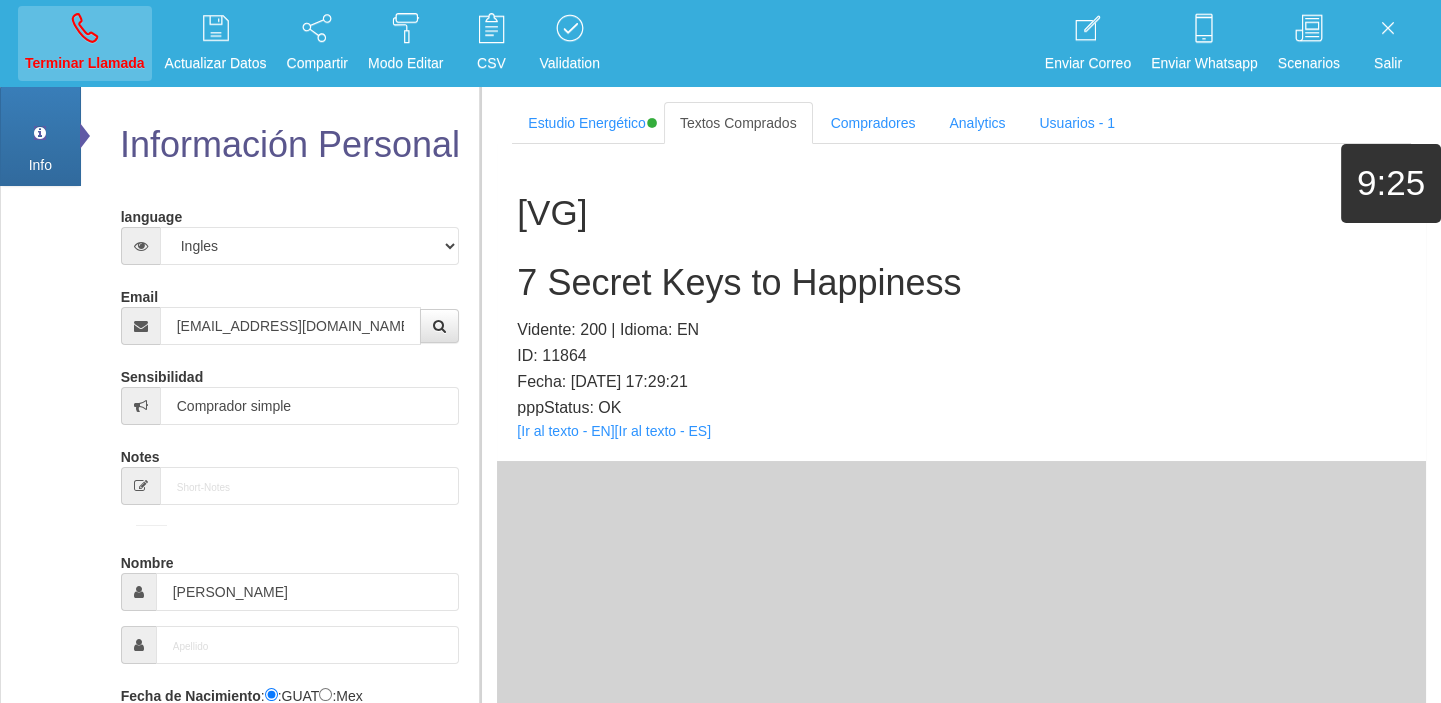 drag, startPoint x: 109, startPoint y: 91, endPoint x: 94, endPoint y: 65, distance: 30.016663 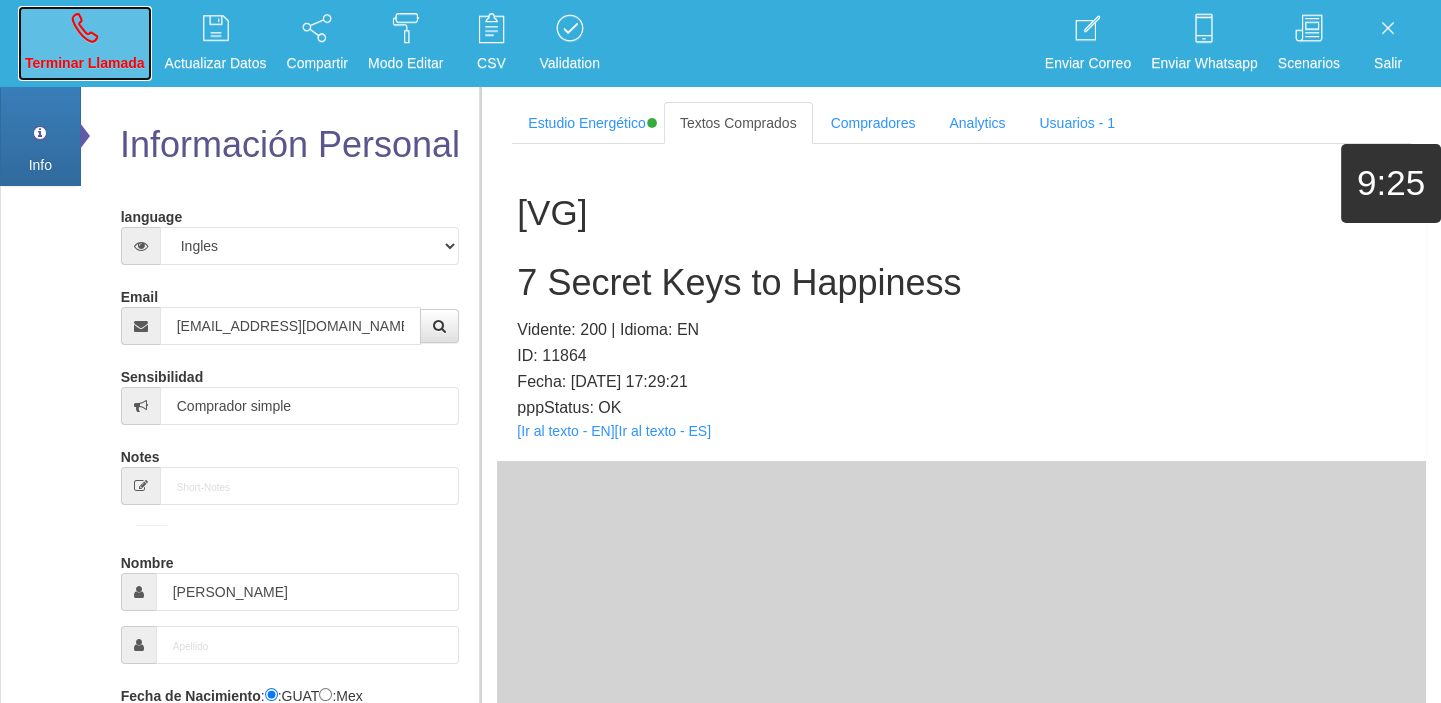 click on "Terminar Llamada" at bounding box center (85, 63) 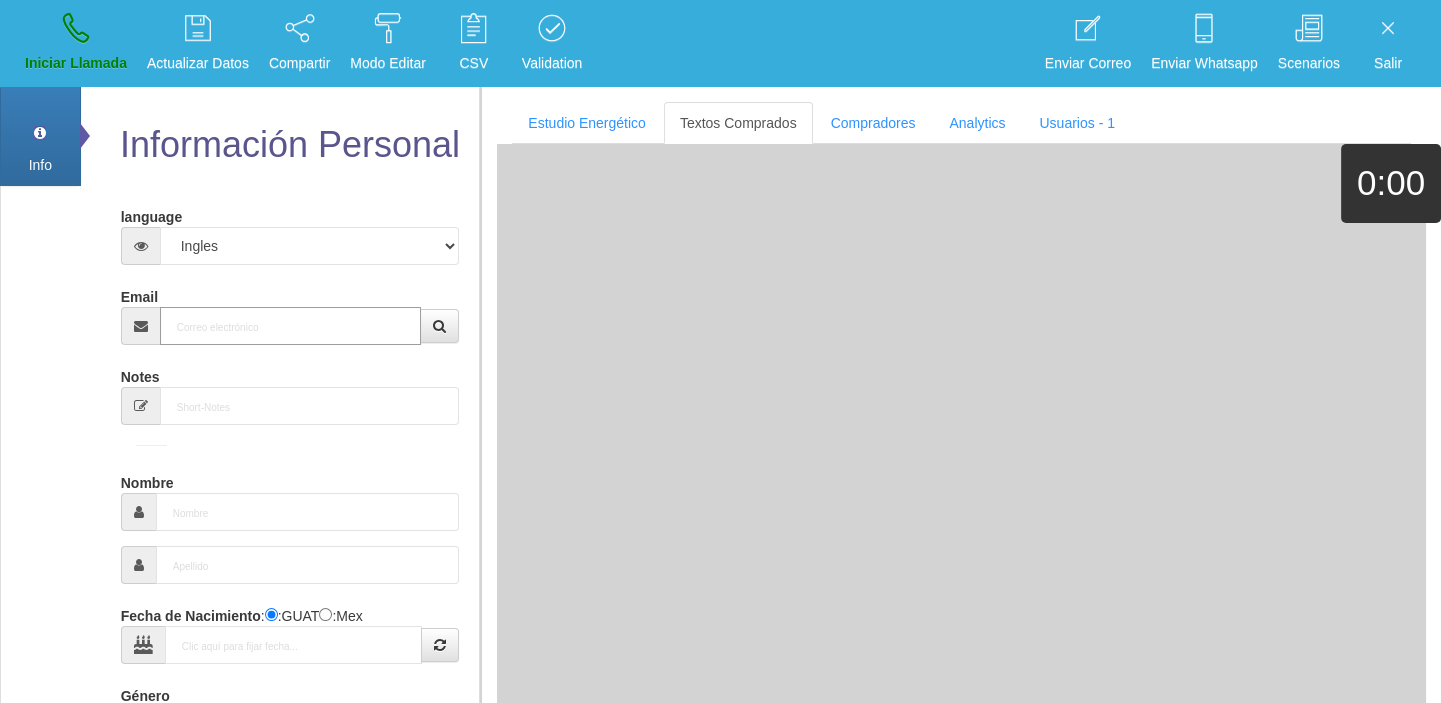 paste on "[EMAIL_ADDRESS][DOMAIN_NAME]" 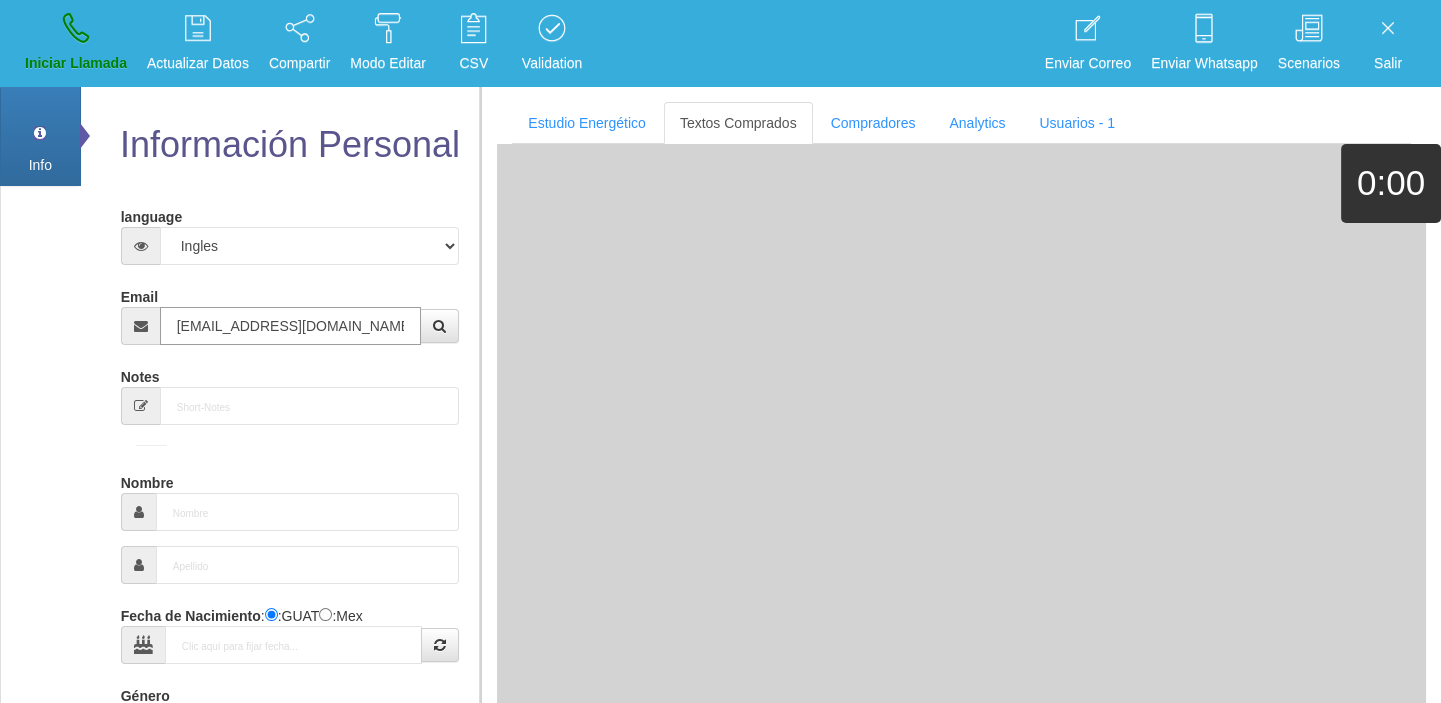 click on "[EMAIL_ADDRESS][DOMAIN_NAME]" at bounding box center [291, 326] 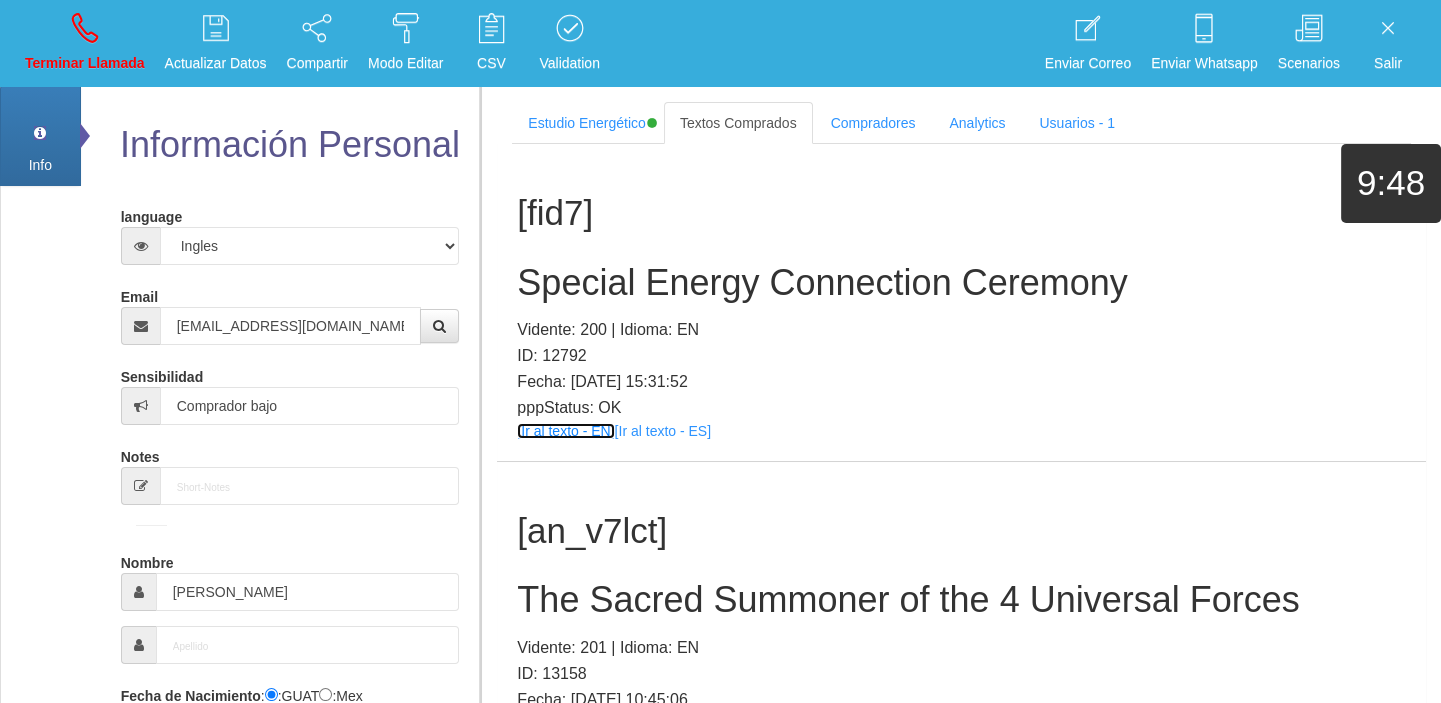 click on "[Ir al texto - EN]" at bounding box center (565, 431) 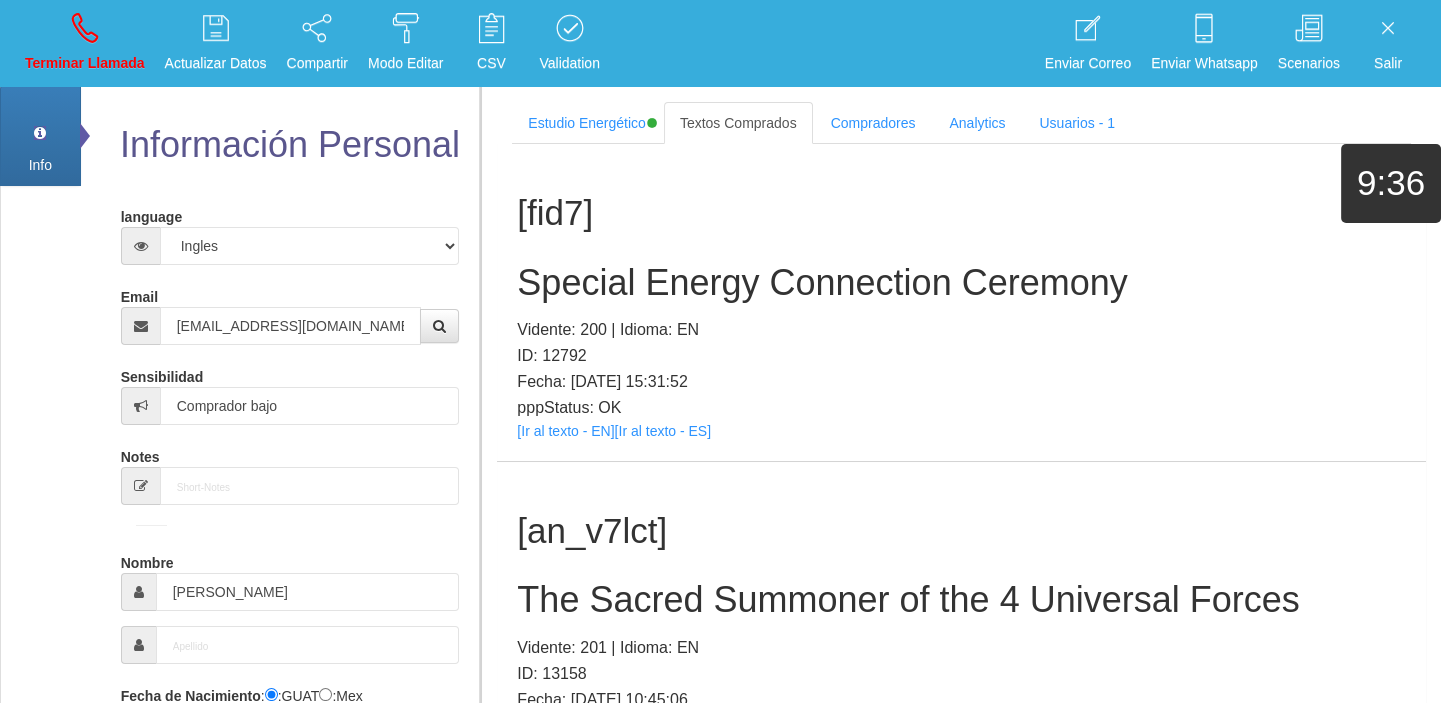 click on "[fid7] Special Energy Connection Ceremony  Vidente: 200 | Idioma: EN ID: 12792 Fecha: [DATE] 15:31:52 pppStatus: OK [Ir al texto - EN] [Ir al texto - ES]" at bounding box center (961, 302) 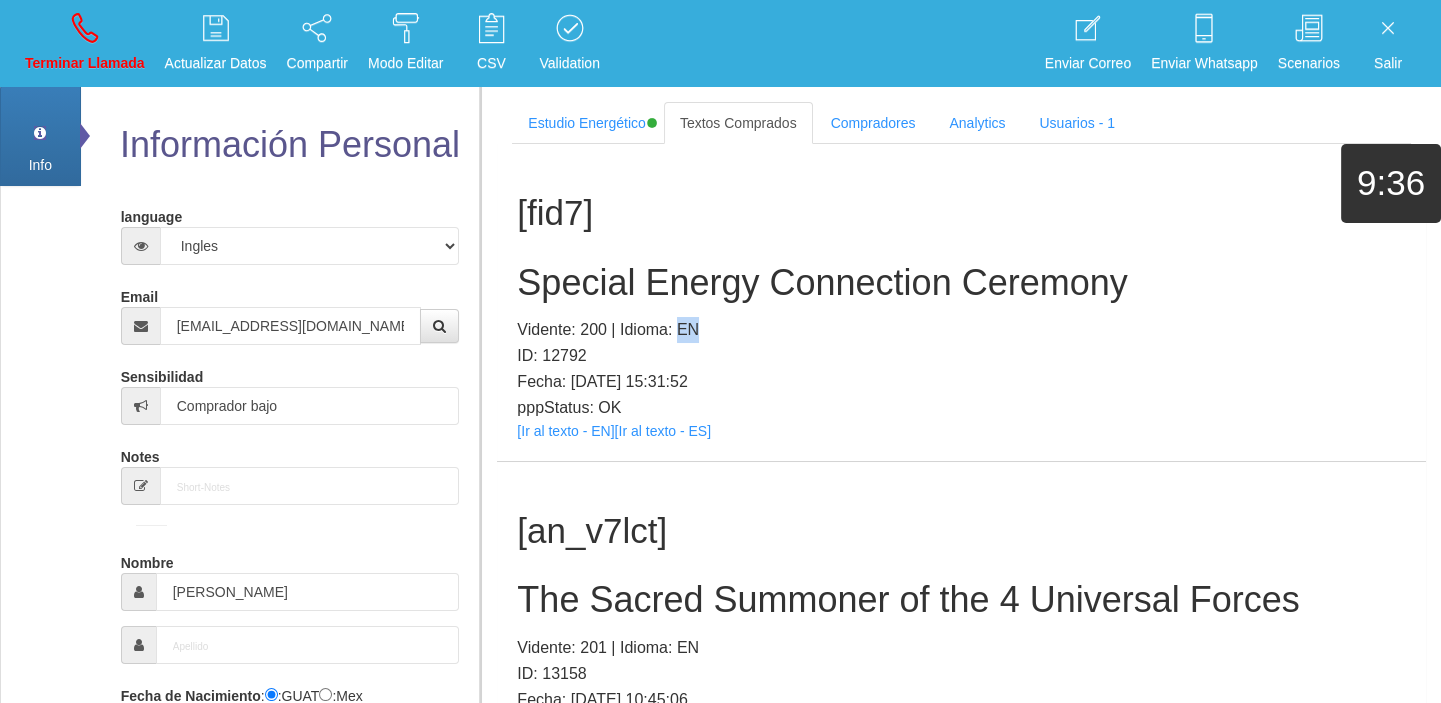 click on "[fid7] Special Energy Connection Ceremony  Vidente: 200 | Idioma: EN ID: 12792 Fecha: [DATE] 15:31:52 pppStatus: OK [Ir al texto - EN] [Ir al texto - ES]" at bounding box center [961, 302] 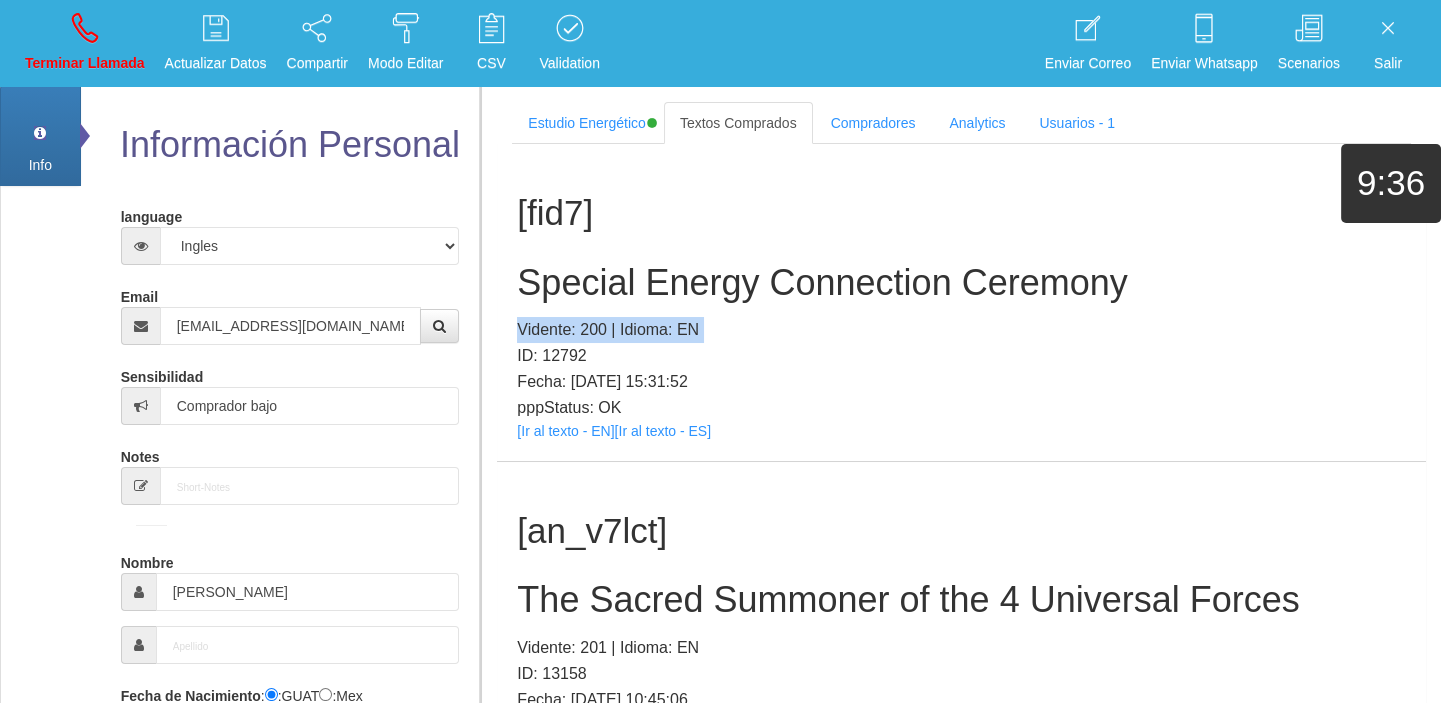 click on "[fid7] Special Energy Connection Ceremony  Vidente: 200 | Idioma: EN ID: 12792 Fecha: [DATE] 15:31:52 pppStatus: OK [Ir al texto - EN] [Ir al texto - ES]" at bounding box center (961, 302) 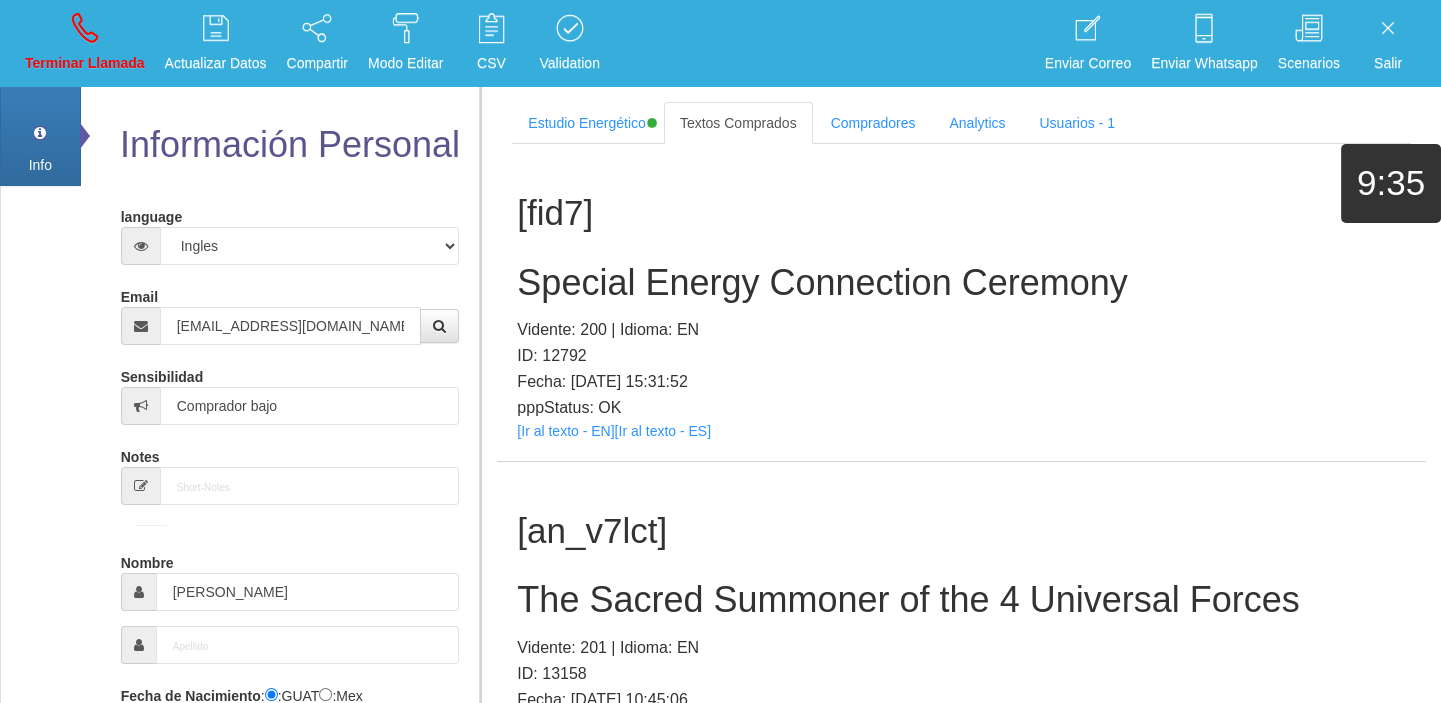 click on "Special Energy Connection Ceremony" at bounding box center (961, 283) 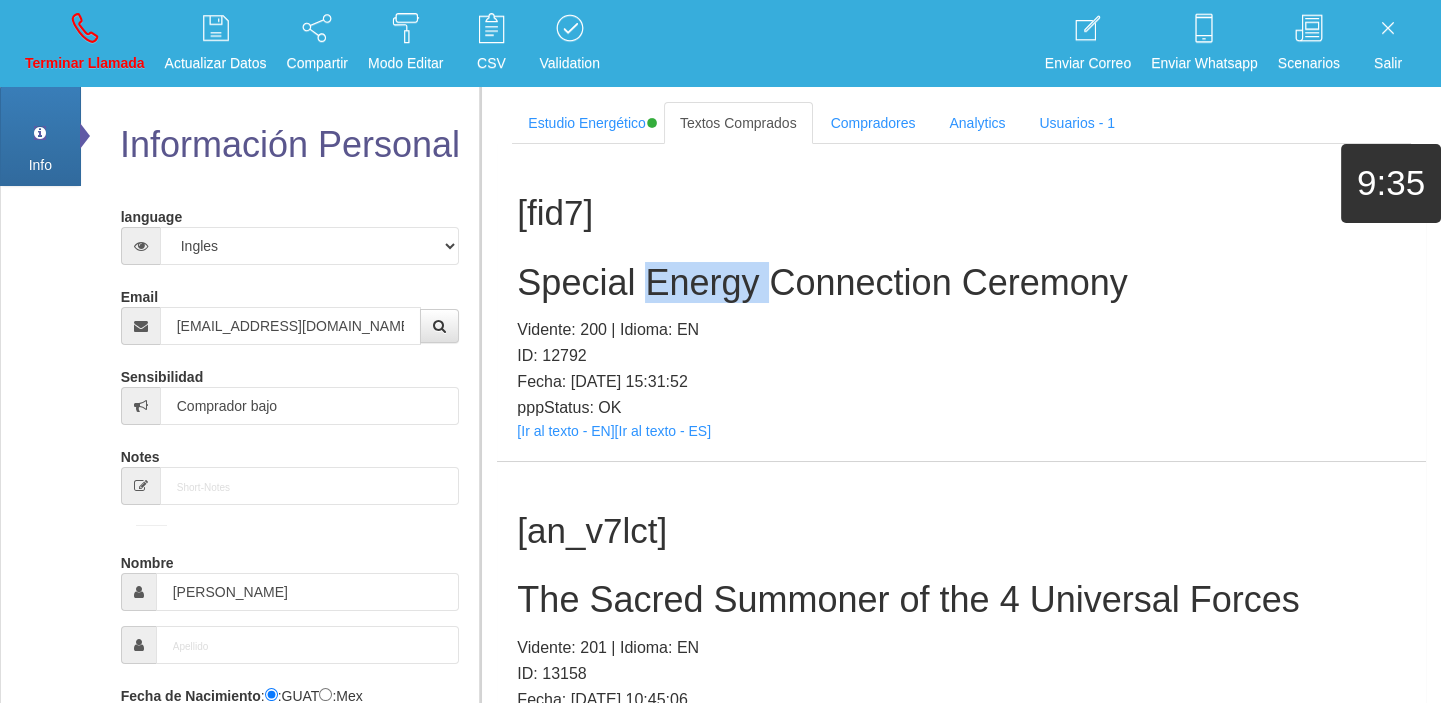 click on "Special Energy Connection Ceremony" at bounding box center [961, 283] 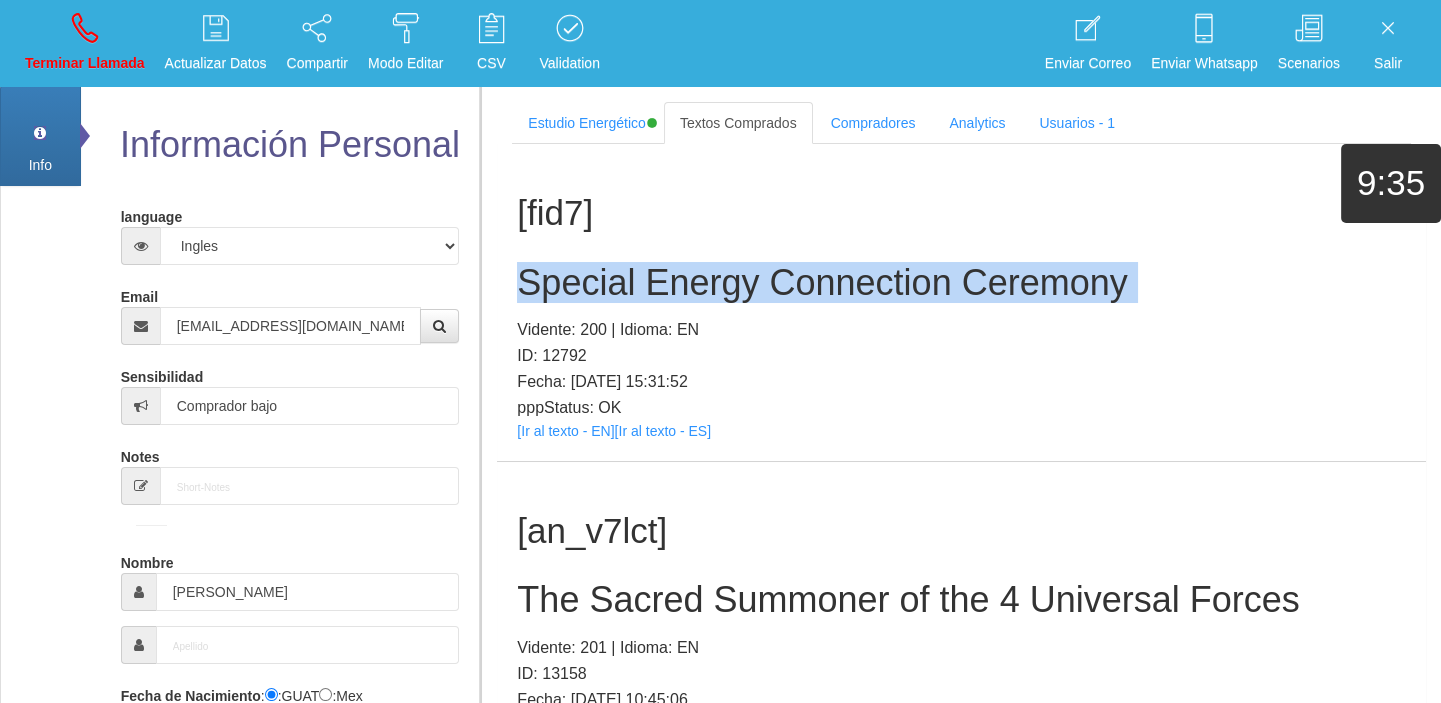 click on "Special Energy Connection Ceremony" at bounding box center (961, 283) 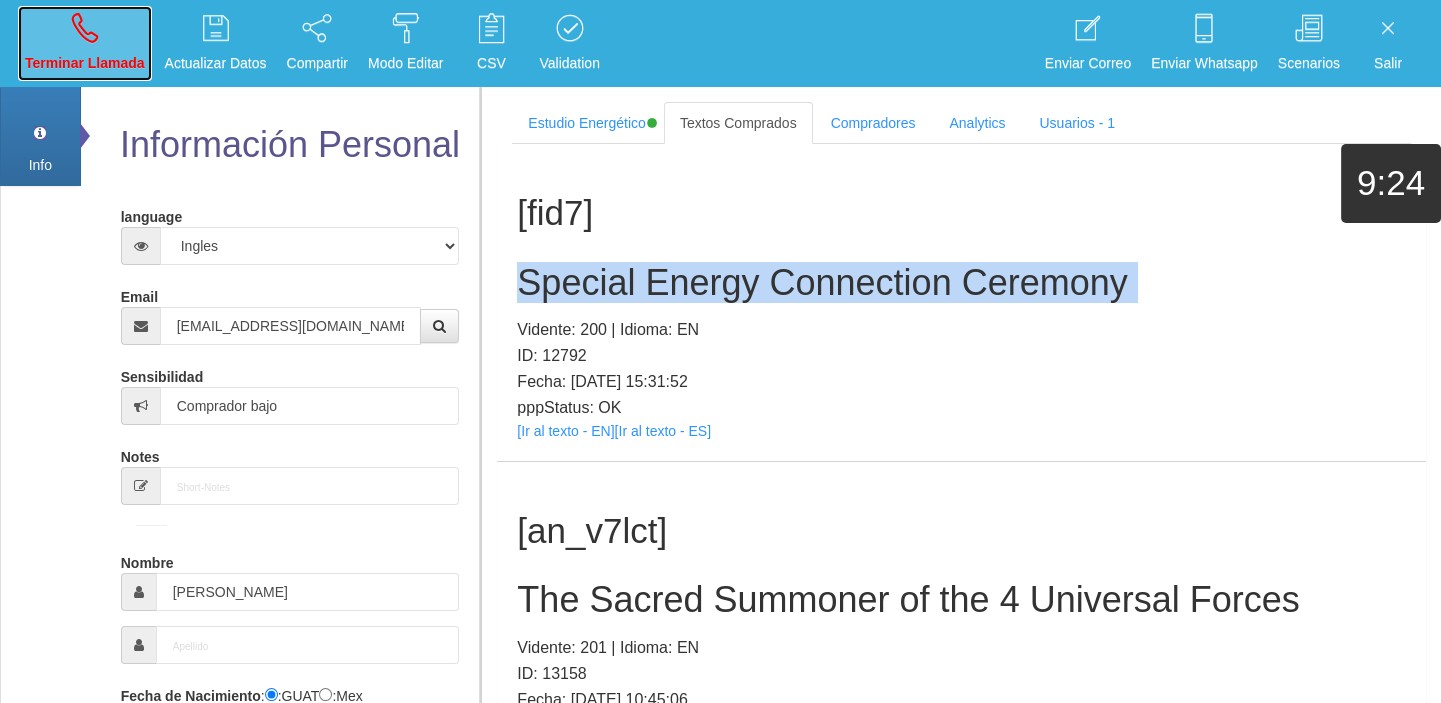 click on "Terminar Llamada" at bounding box center [85, 43] 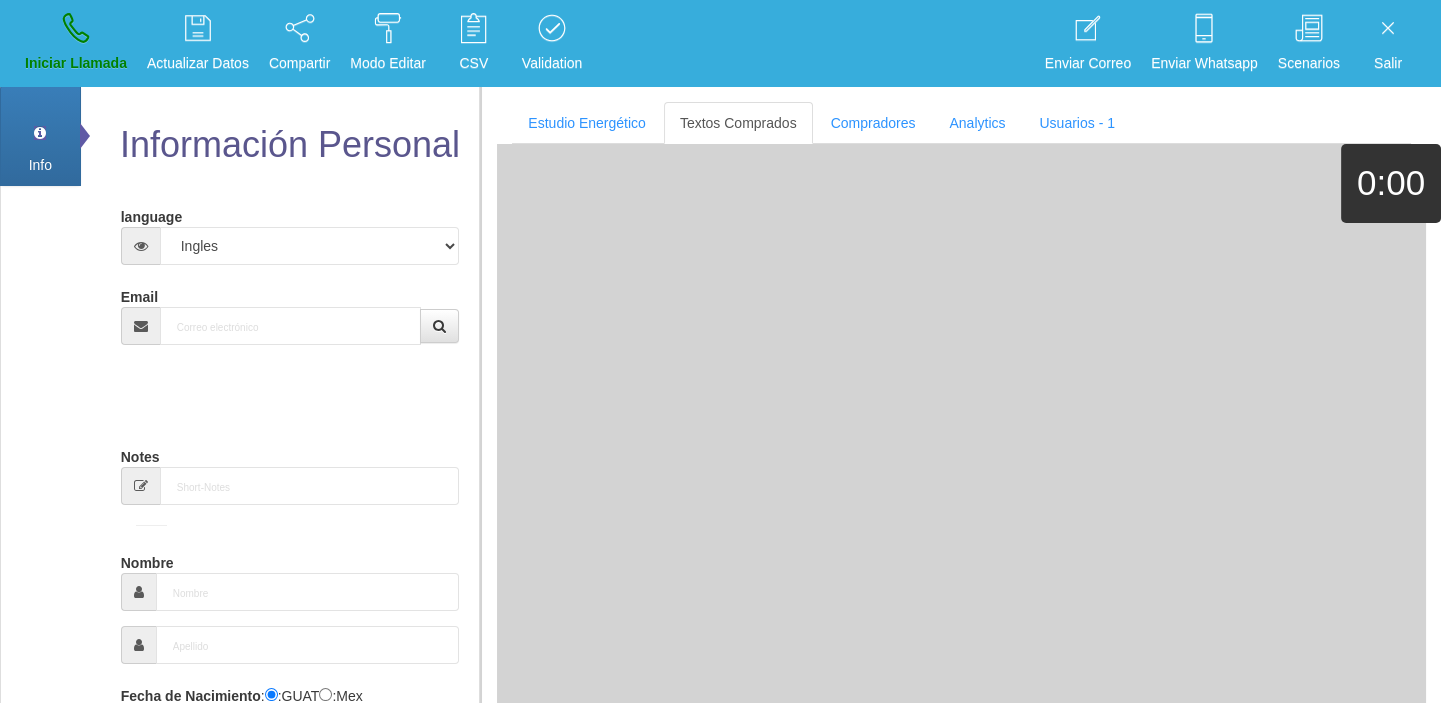 drag, startPoint x: 295, startPoint y: 352, endPoint x: 276, endPoint y: 339, distance: 23.021729 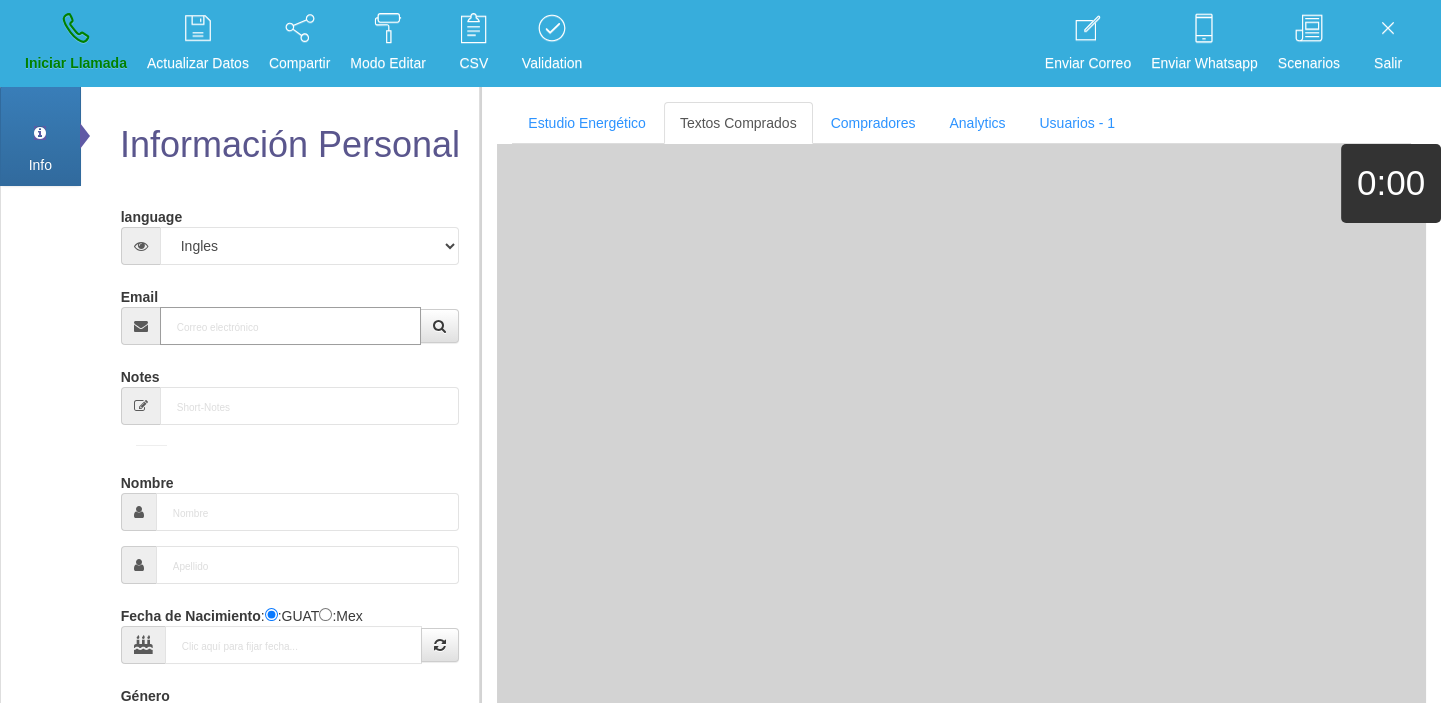 paste on "[EMAIL_ADDRESS][DOMAIN_NAME]" 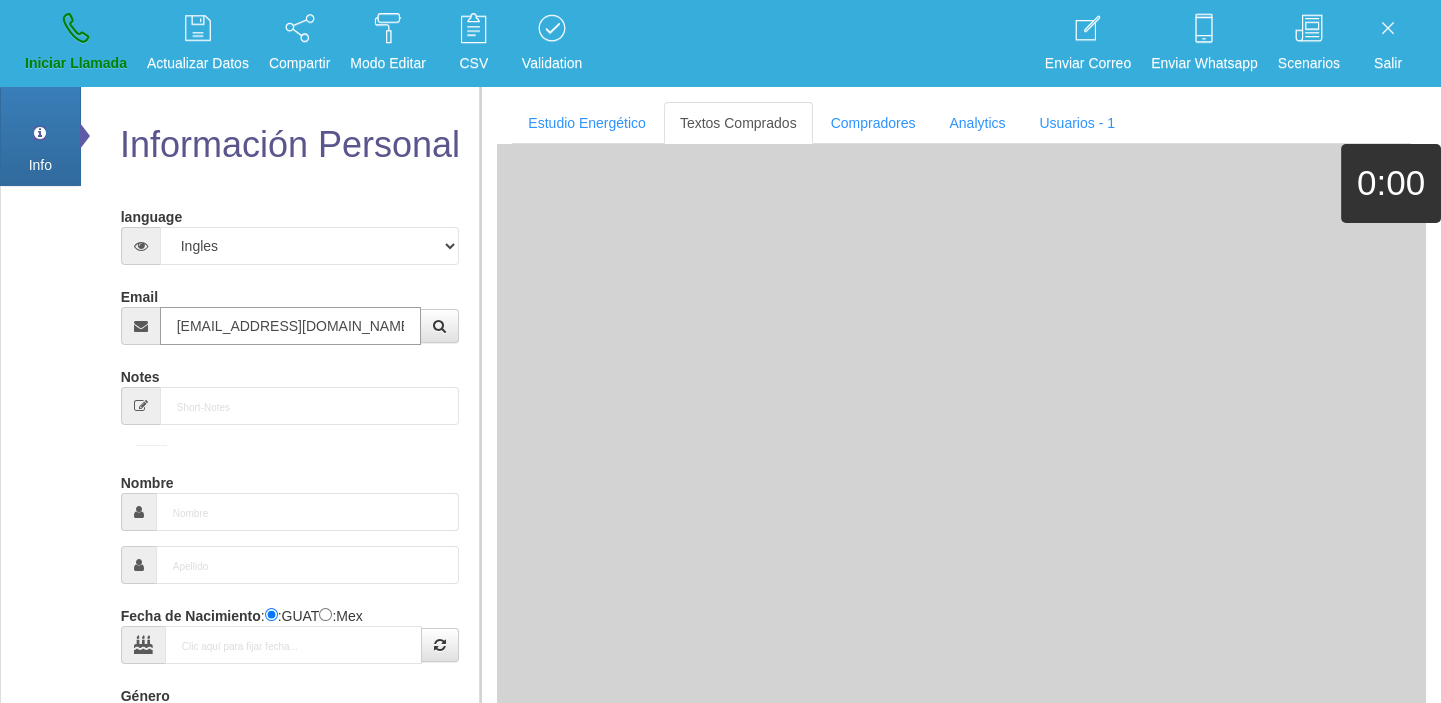 click on "[EMAIL_ADDRESS][DOMAIN_NAME]" at bounding box center (291, 326) 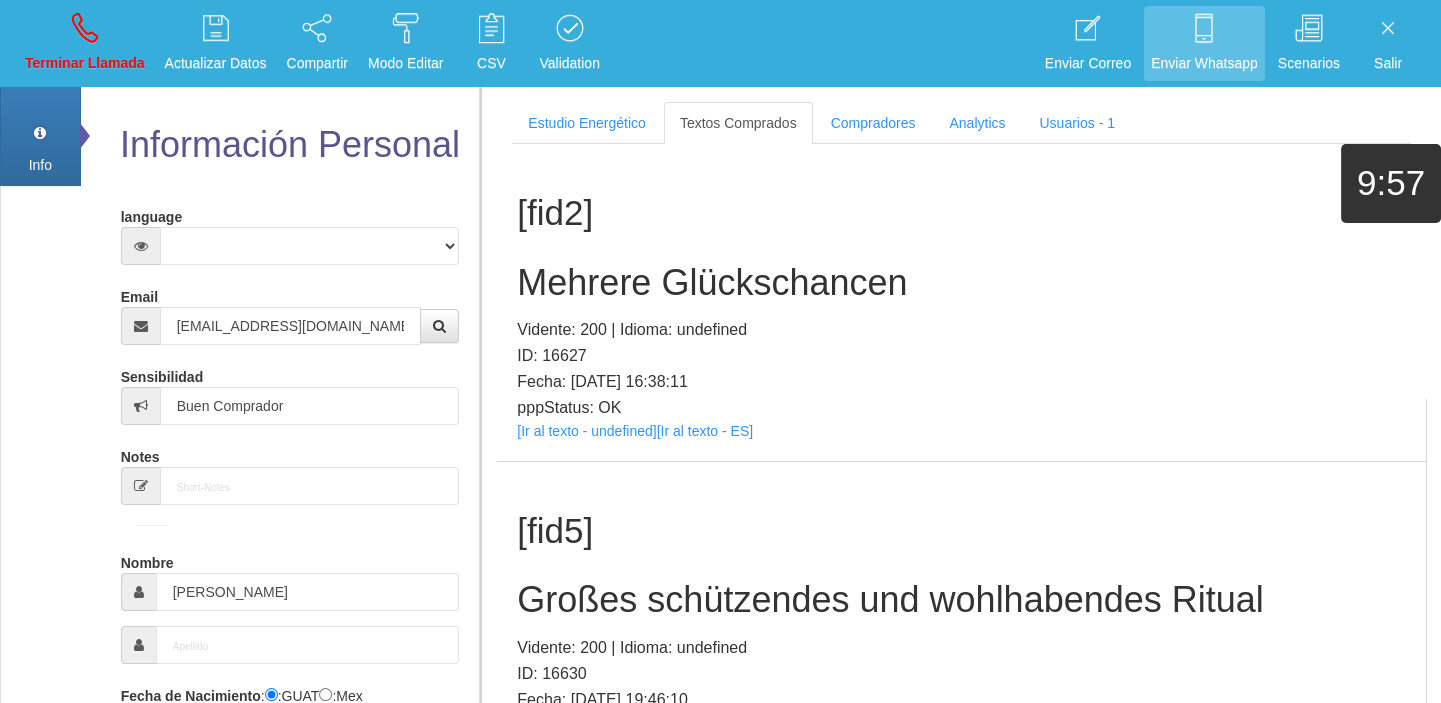 scroll, scrollTop: 1171, scrollLeft: 0, axis: vertical 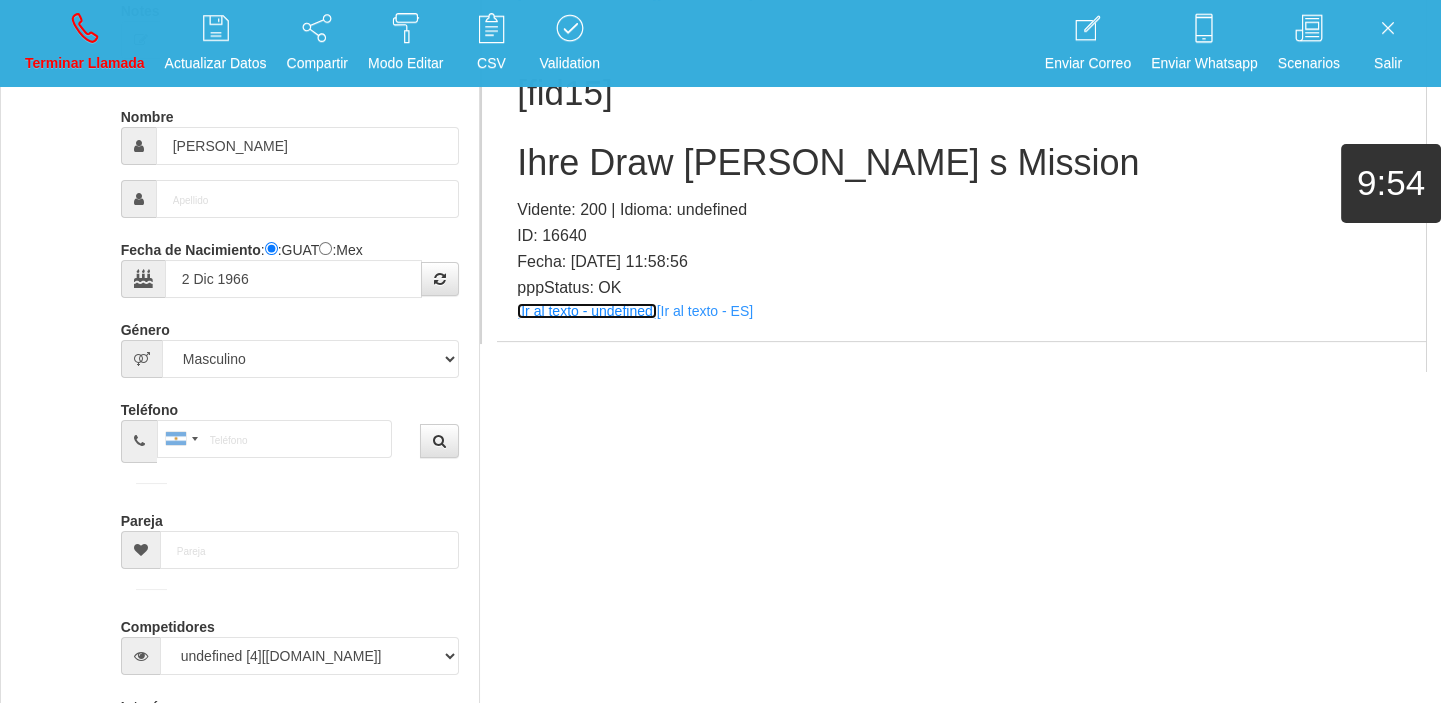 click on "[Ir al texto - undefined]" at bounding box center [586, 311] 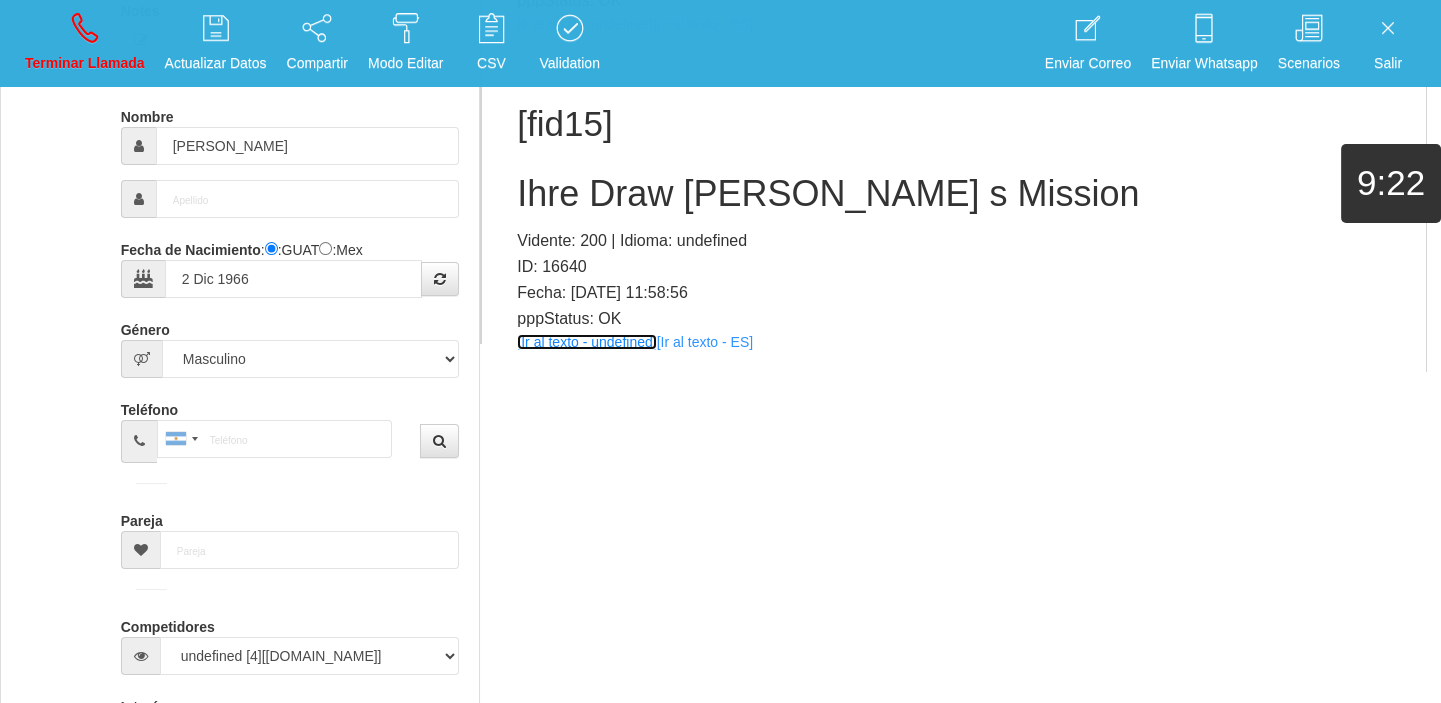 scroll, scrollTop: 1262, scrollLeft: 0, axis: vertical 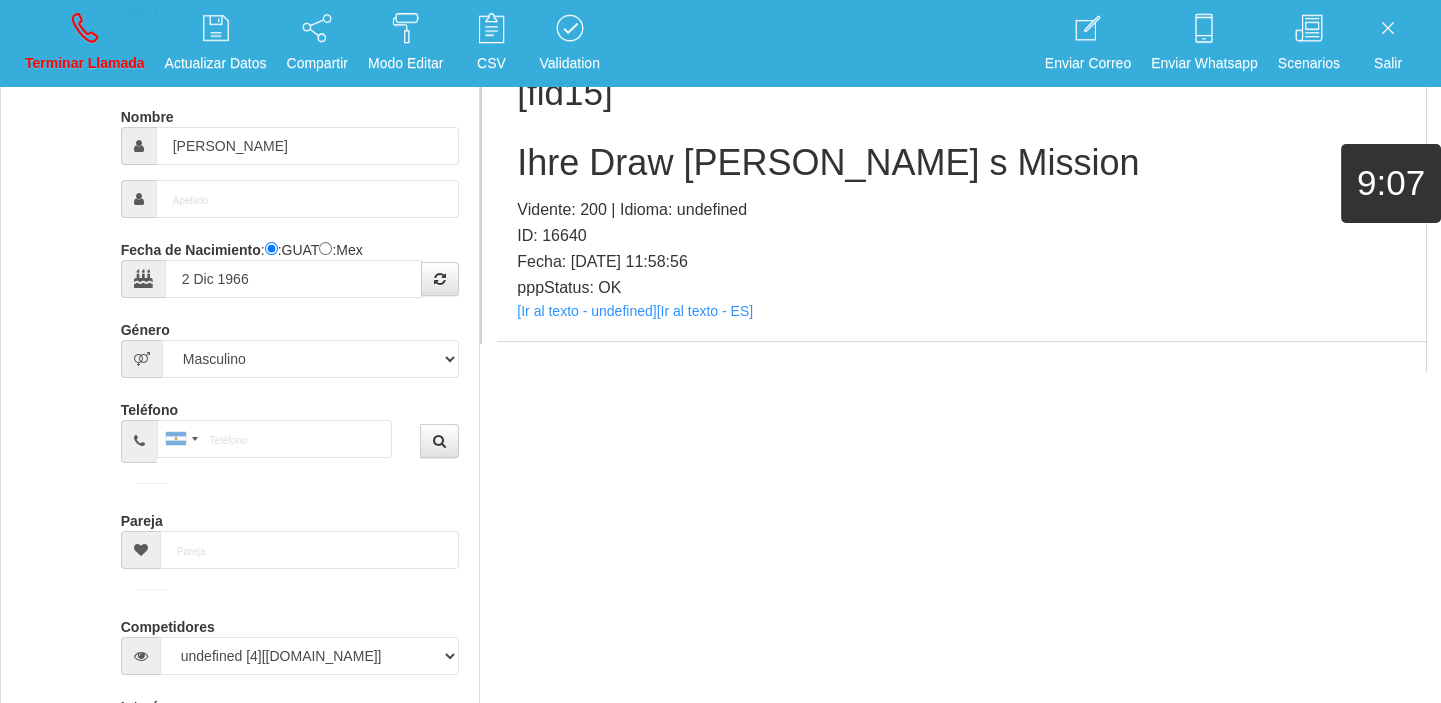 click on "Ihre Draw [PERSON_NAME] s Mission" at bounding box center (961, 163) 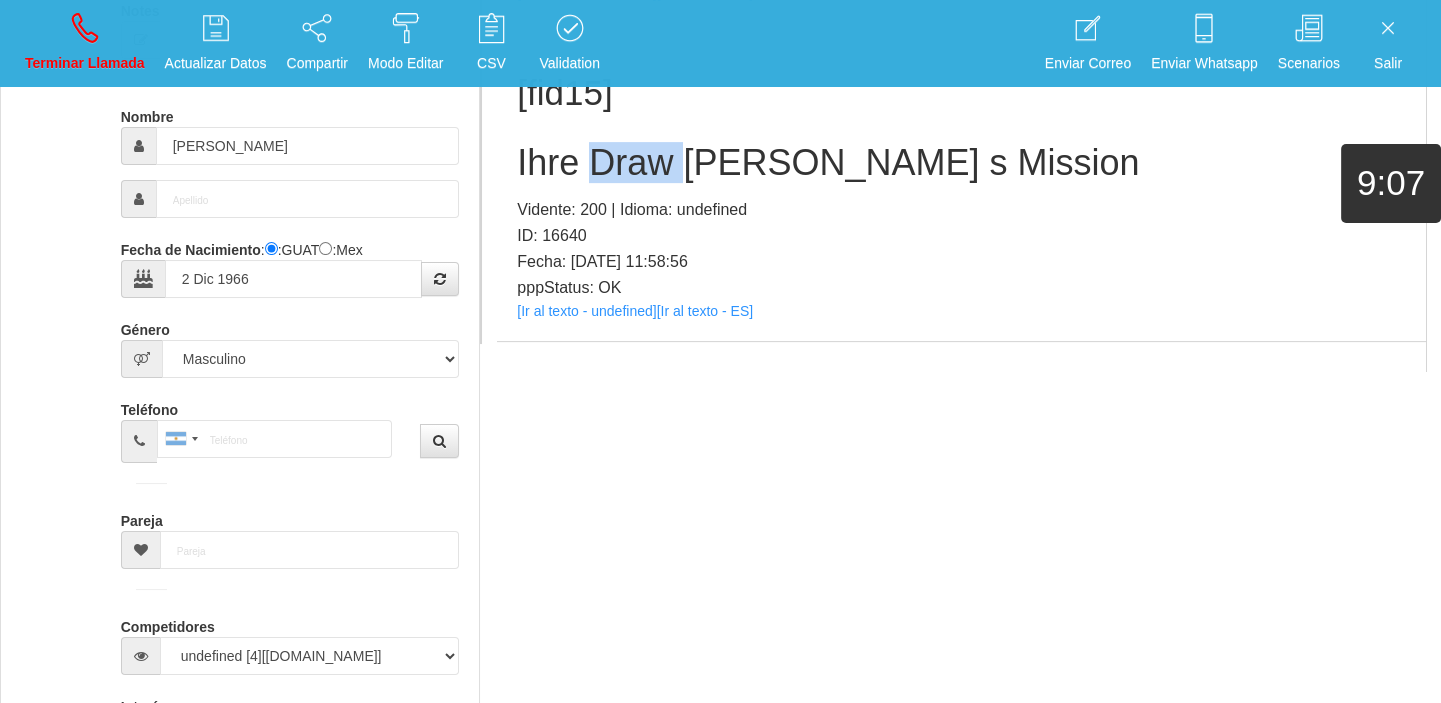 click on "Ihre Draw [PERSON_NAME] s Mission" at bounding box center [961, 163] 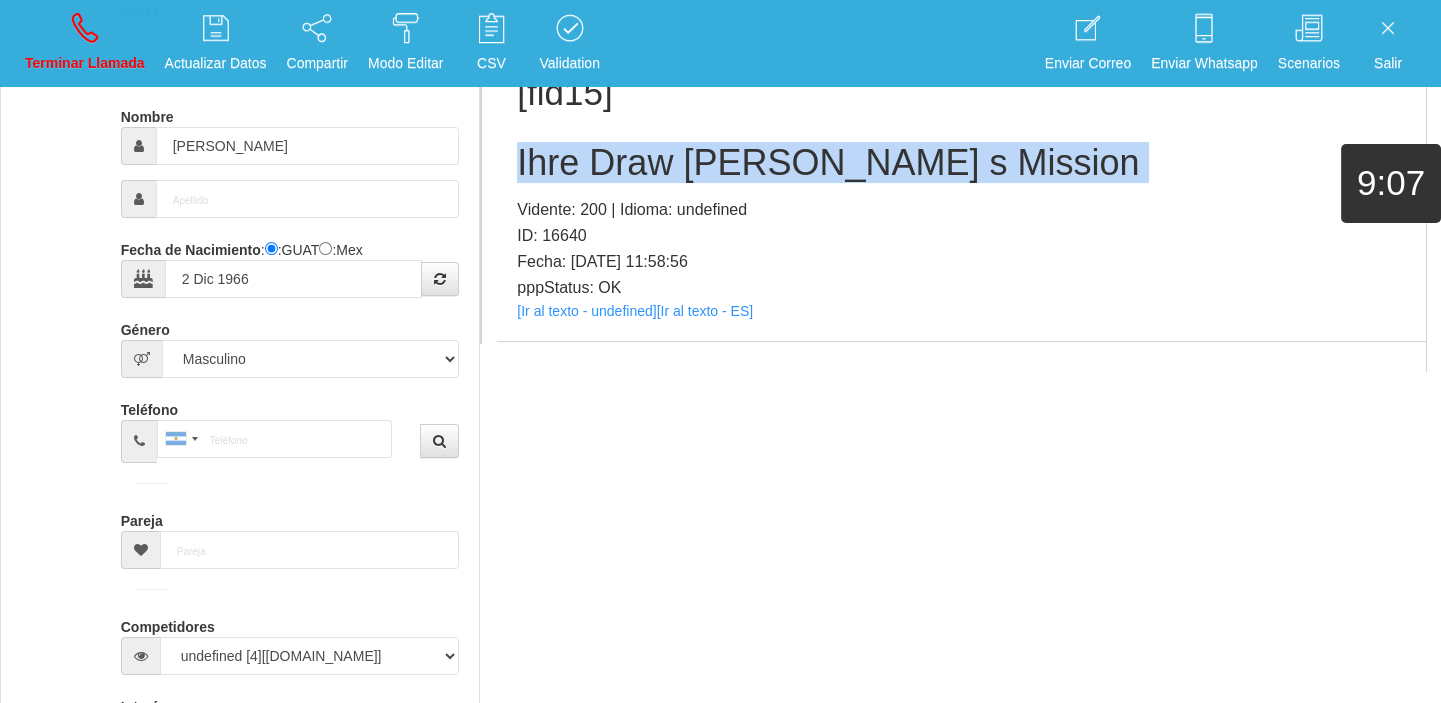 click on "Ihre Draw [PERSON_NAME] s Mission" at bounding box center (961, 163) 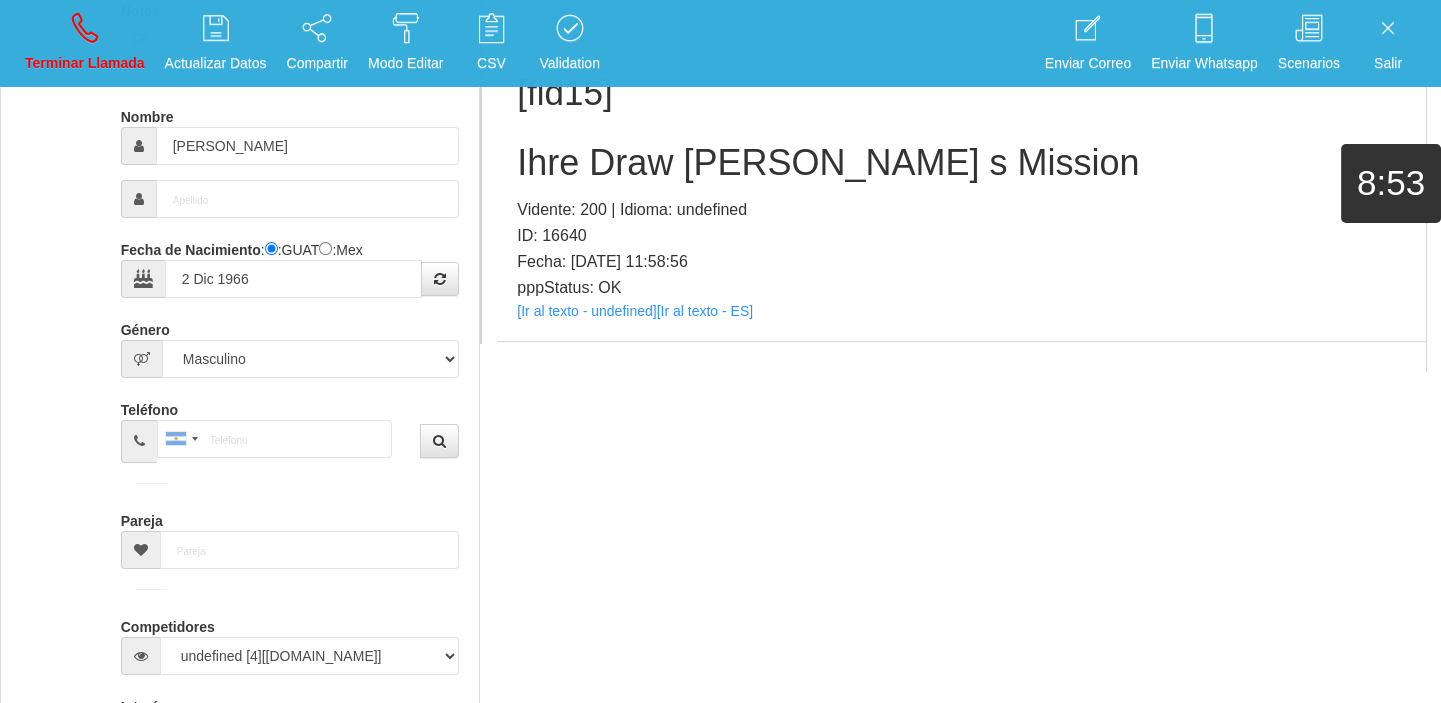 click on "Terminar Llamada" at bounding box center (85, 43) 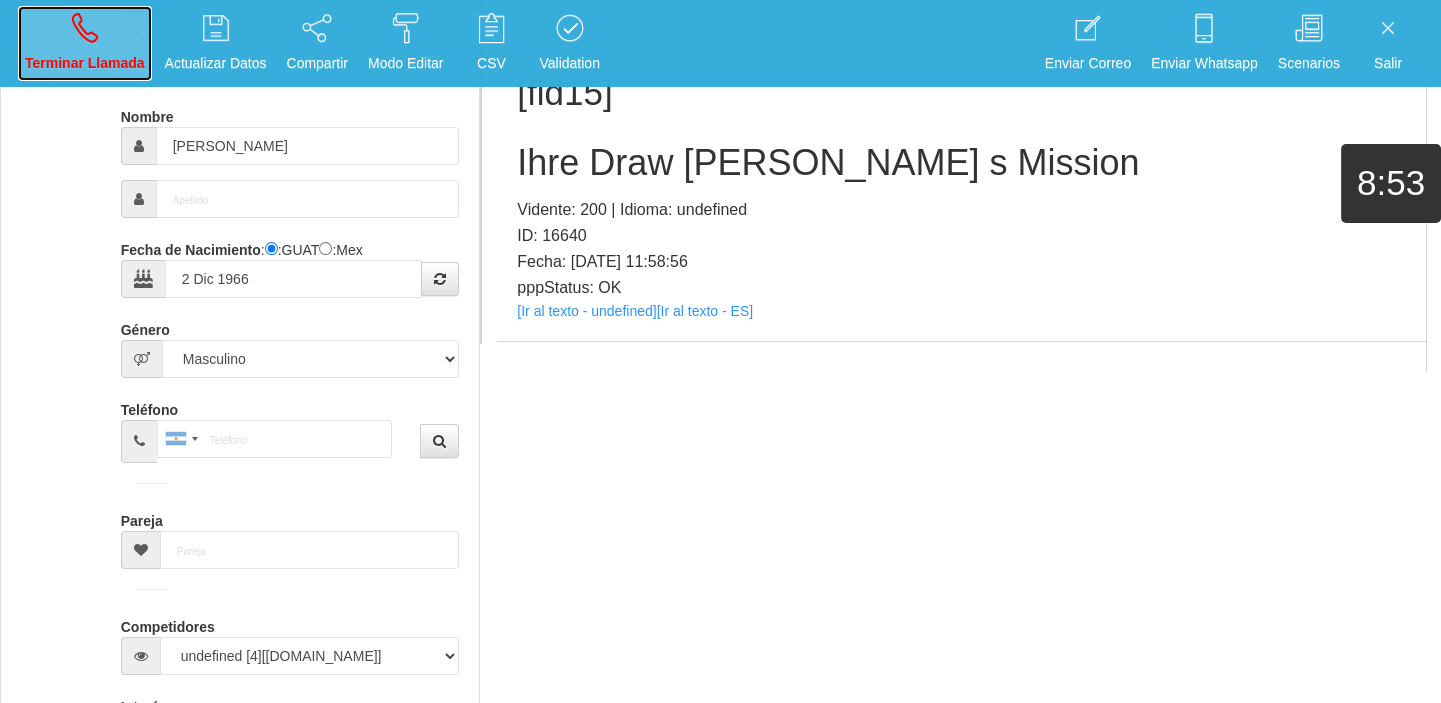 click on "Terminar Llamada" at bounding box center (85, 43) 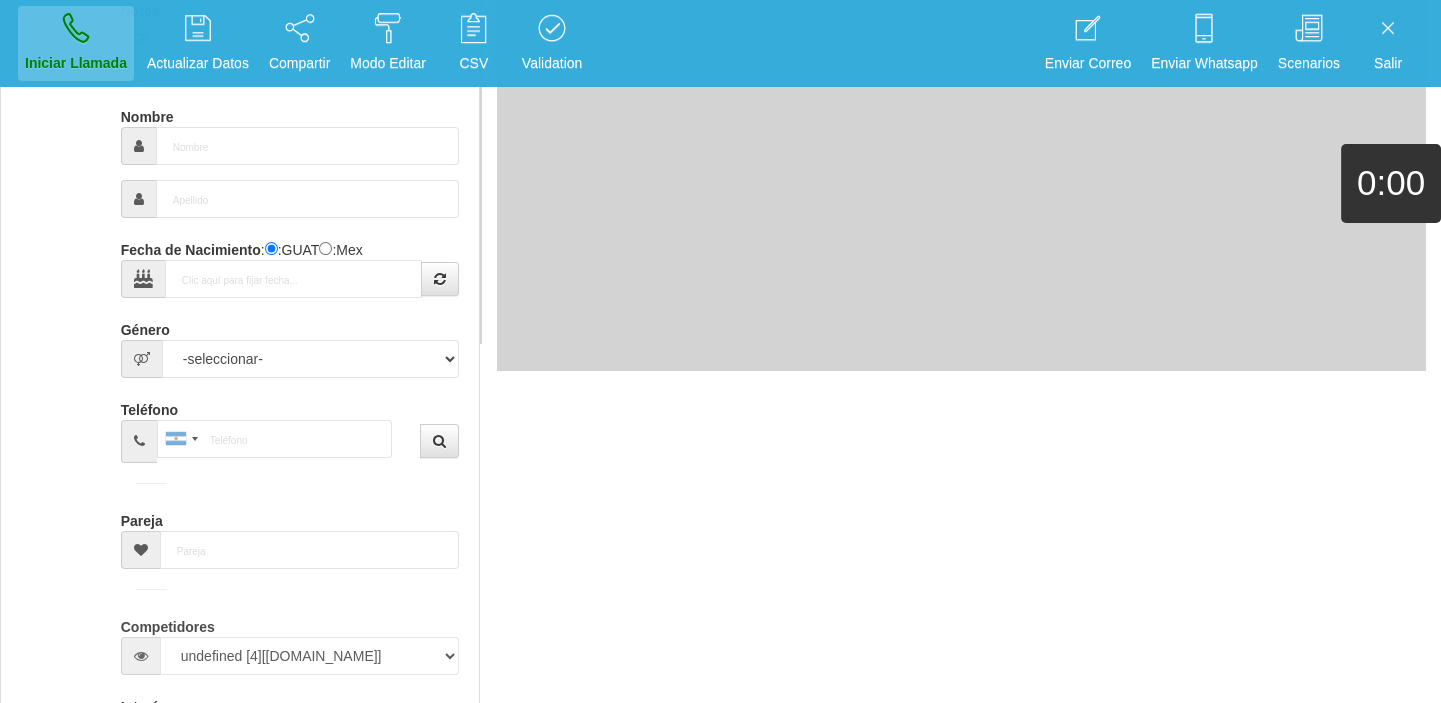 scroll, scrollTop: 0, scrollLeft: 0, axis: both 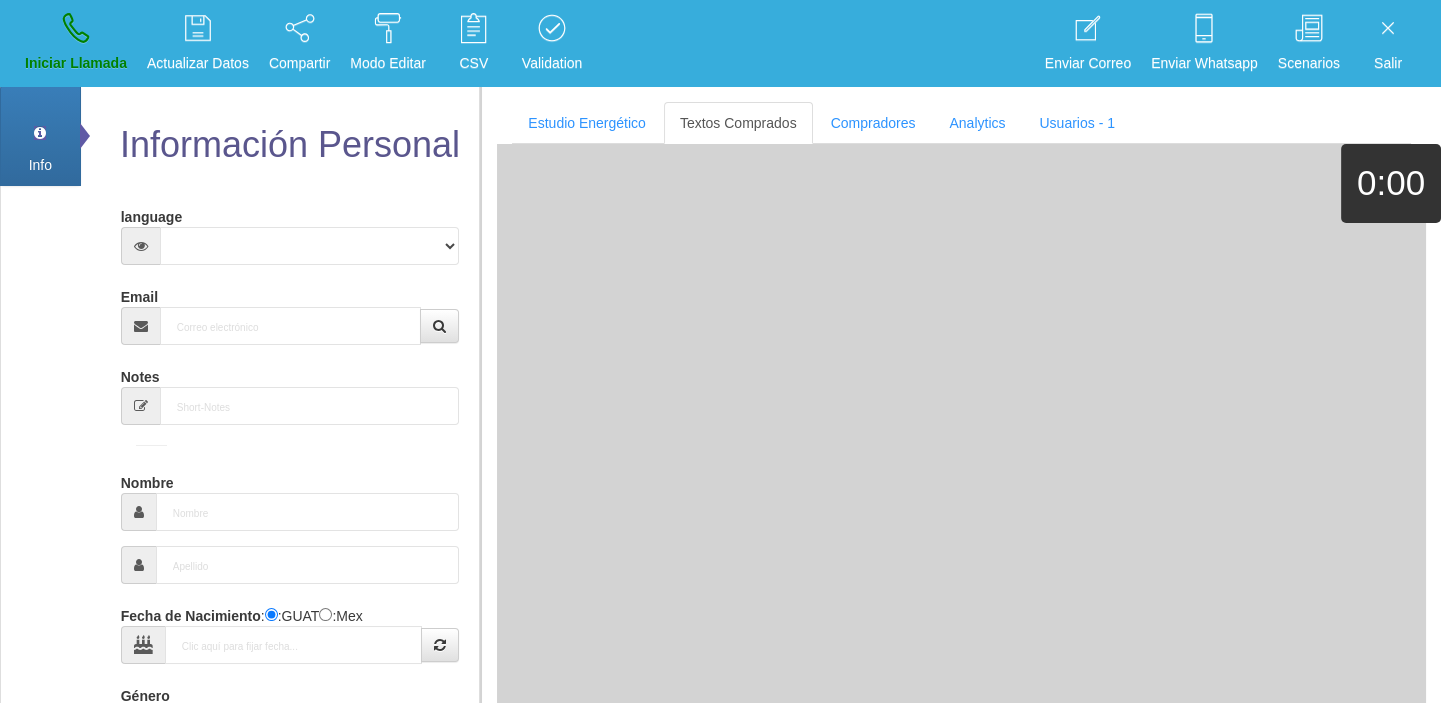 drag, startPoint x: 210, startPoint y: 289, endPoint x: 214, endPoint y: 319, distance: 30.265491 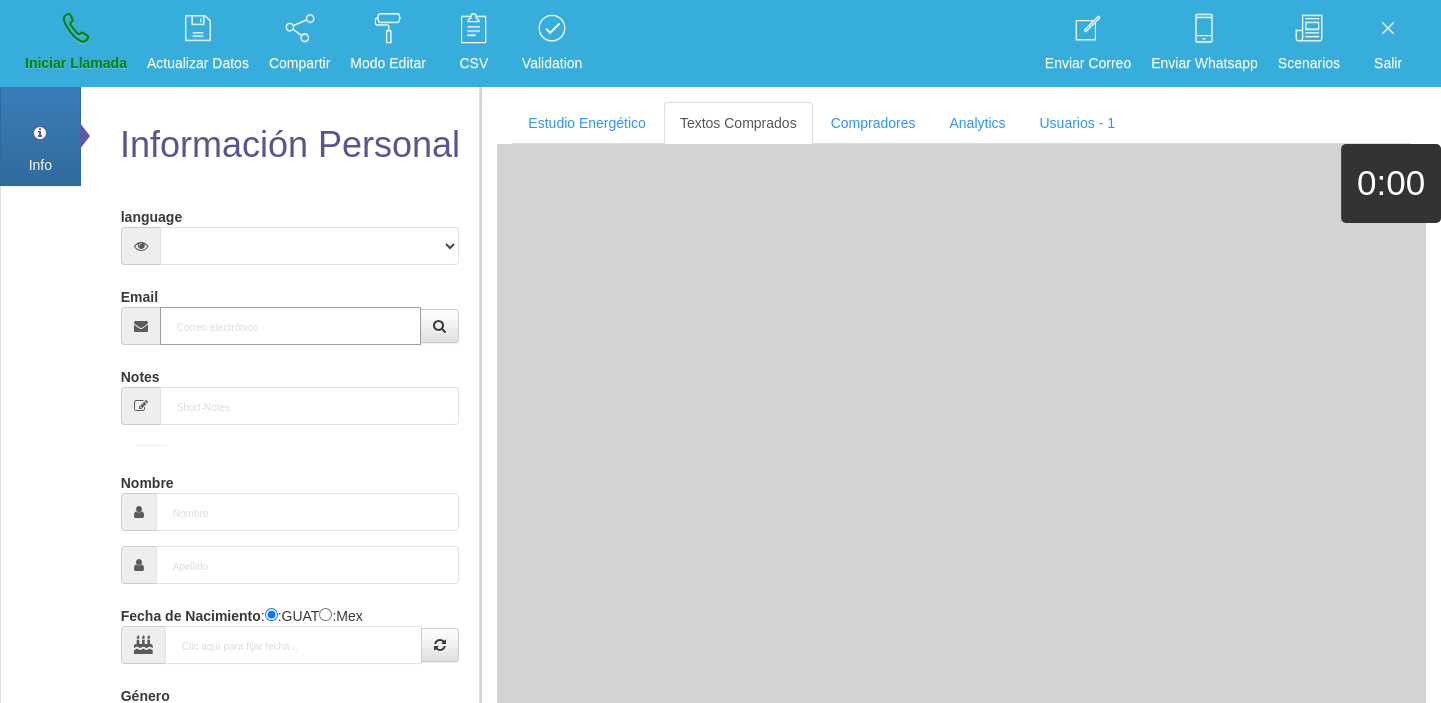 click on "Email" at bounding box center (291, 326) 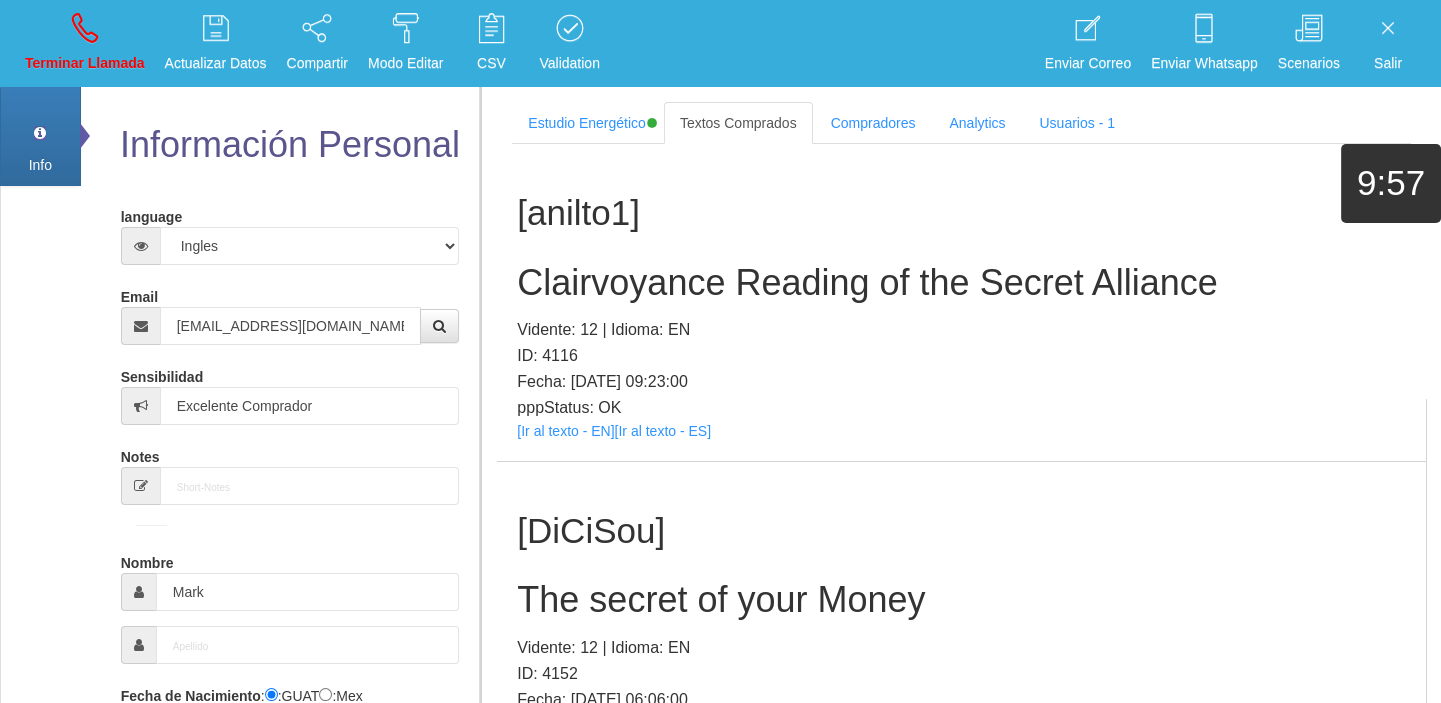 scroll, scrollTop: 67243, scrollLeft: 0, axis: vertical 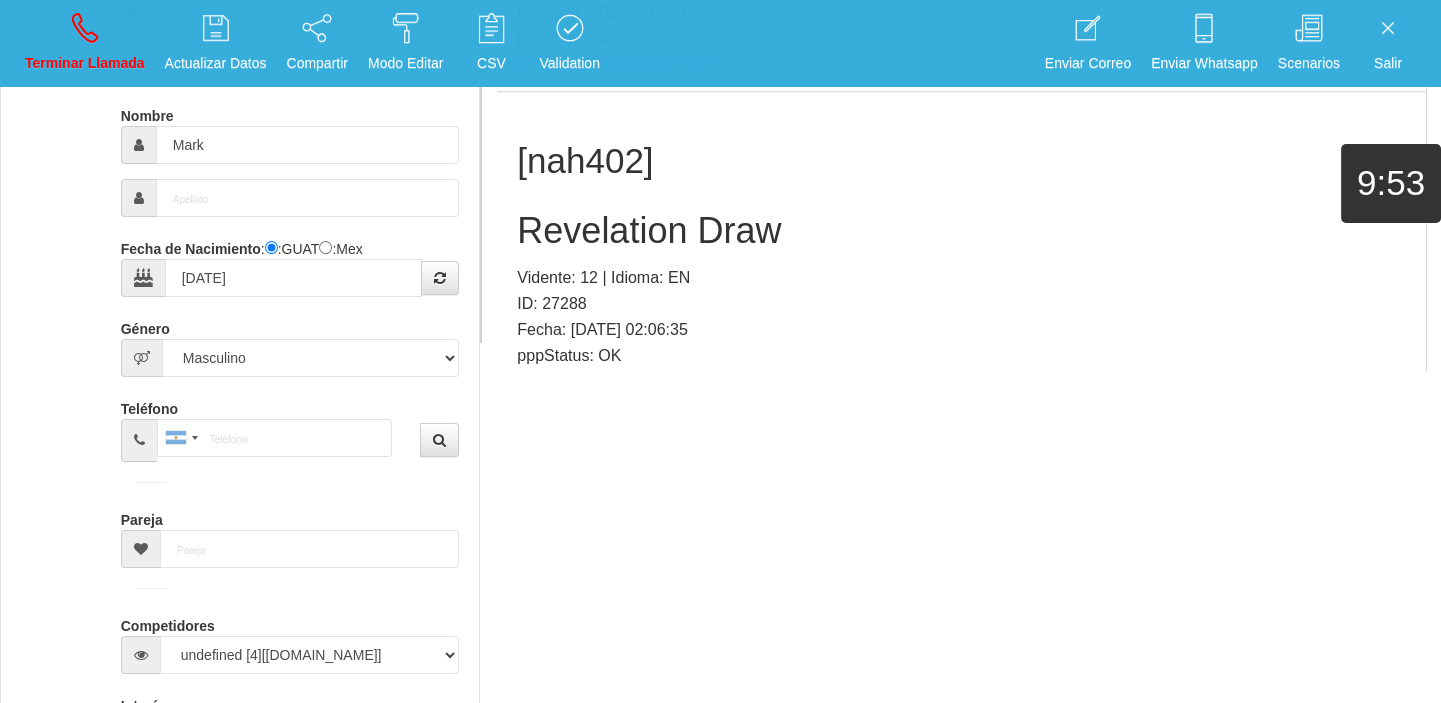 click on "[Ir al texto - EN]" at bounding box center (565, 379) 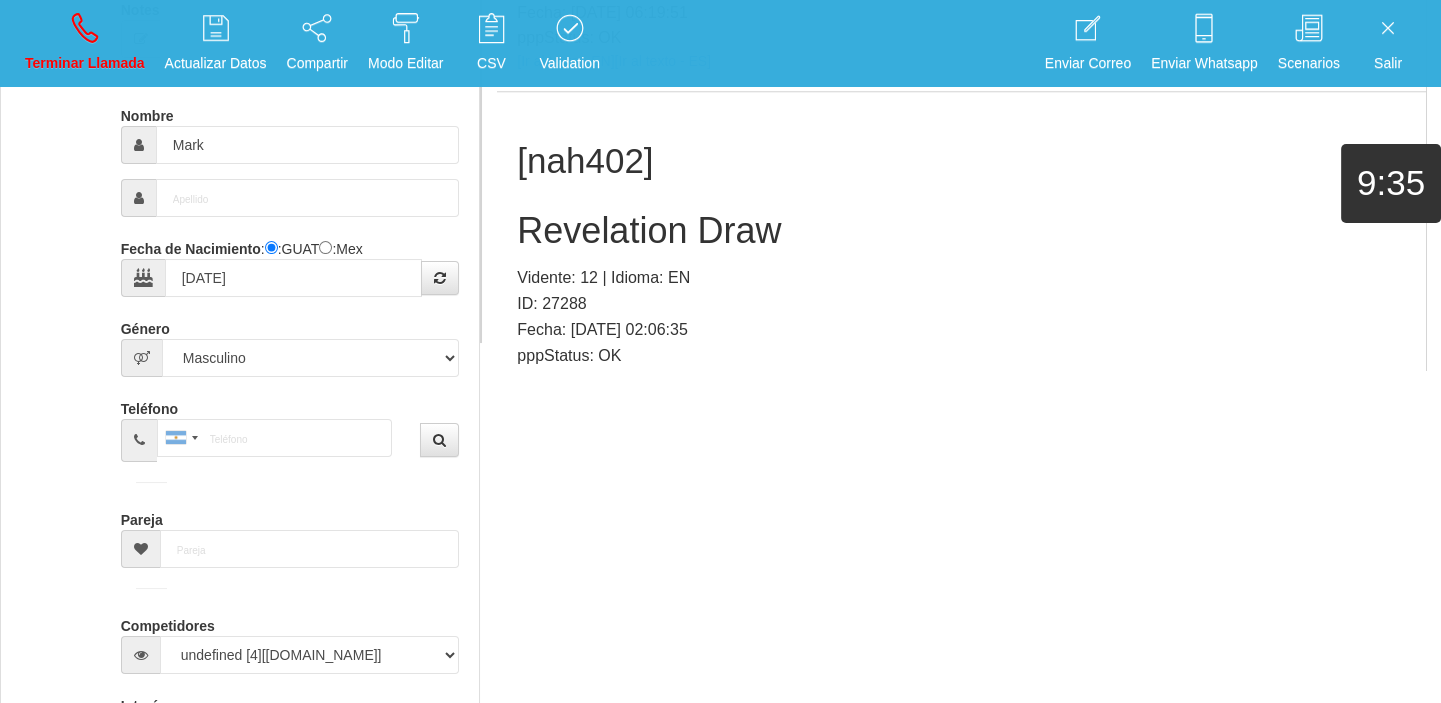 click on "Revelation Draw" at bounding box center [961, 231] 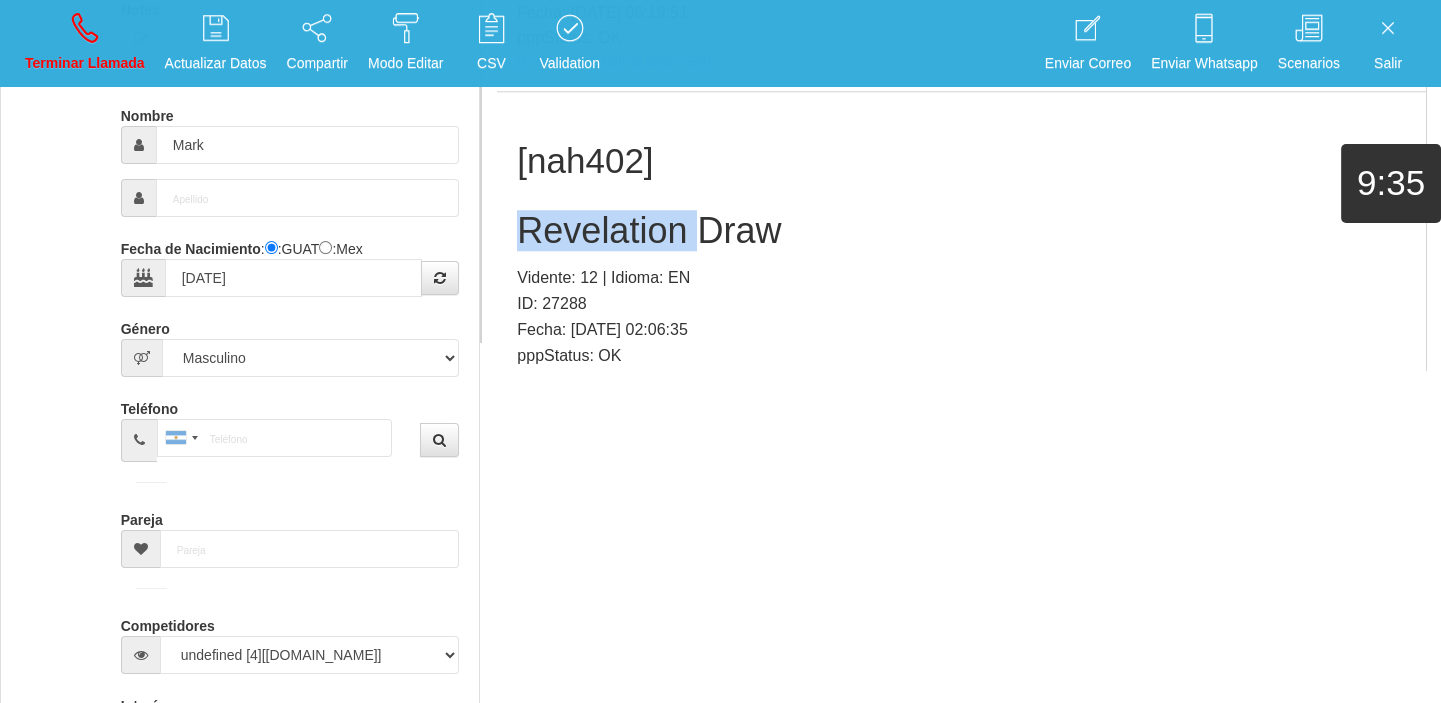 click on "Revelation Draw" at bounding box center (961, 231) 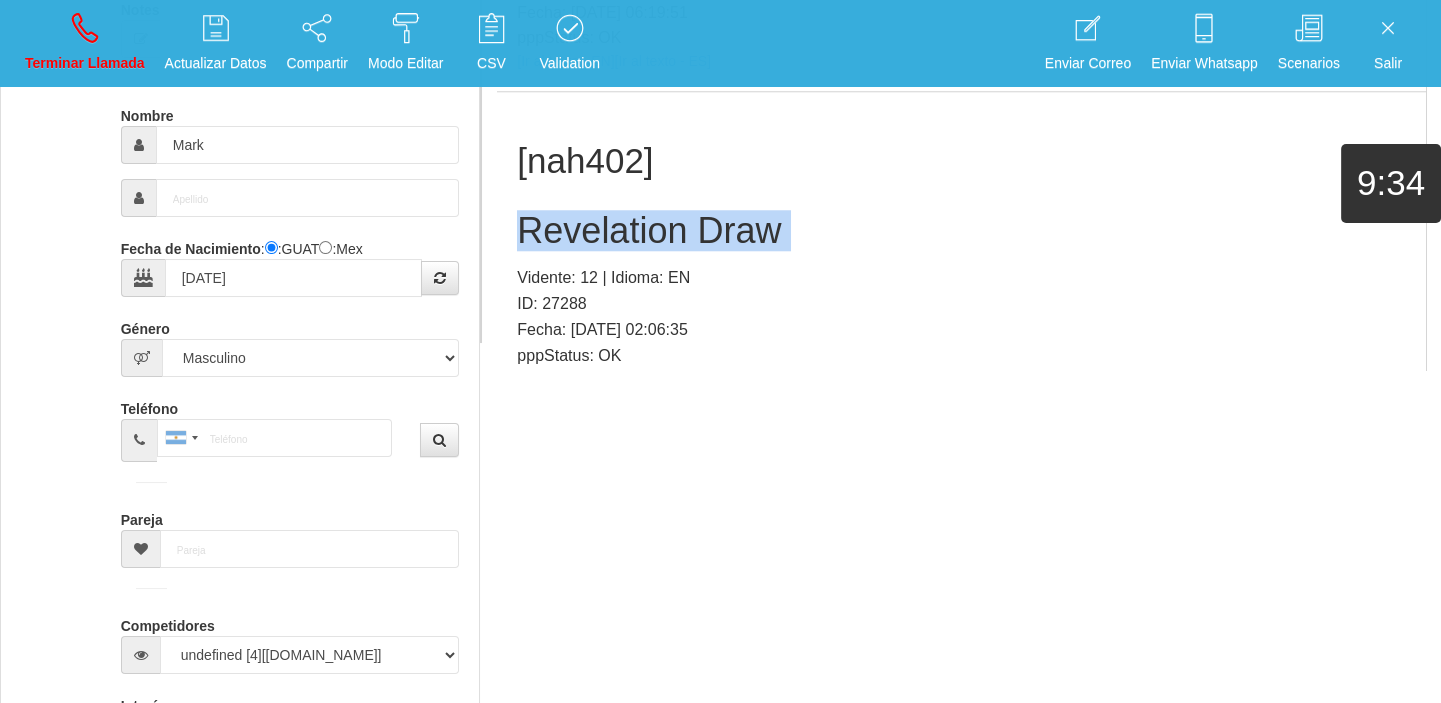 click on "Revelation Draw" at bounding box center [961, 231] 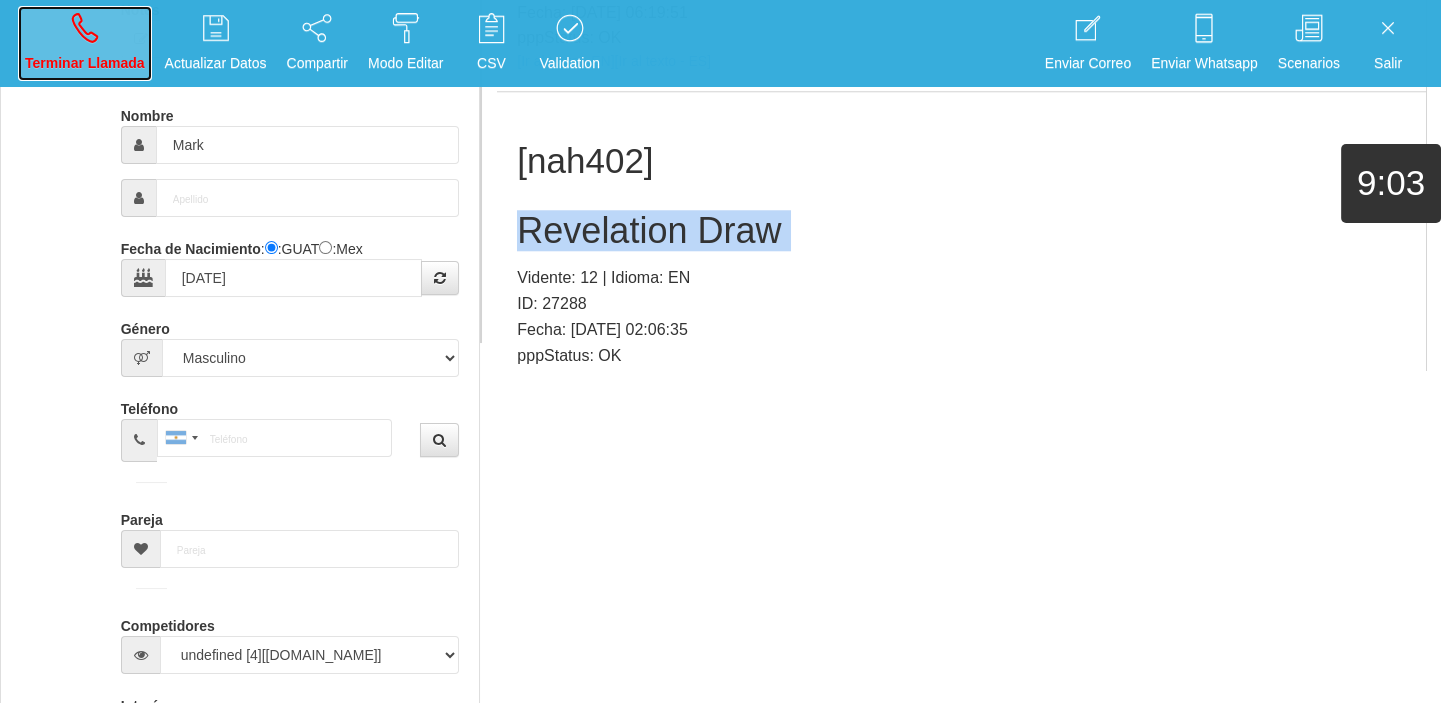 click on "Terminar Llamada" at bounding box center [85, 43] 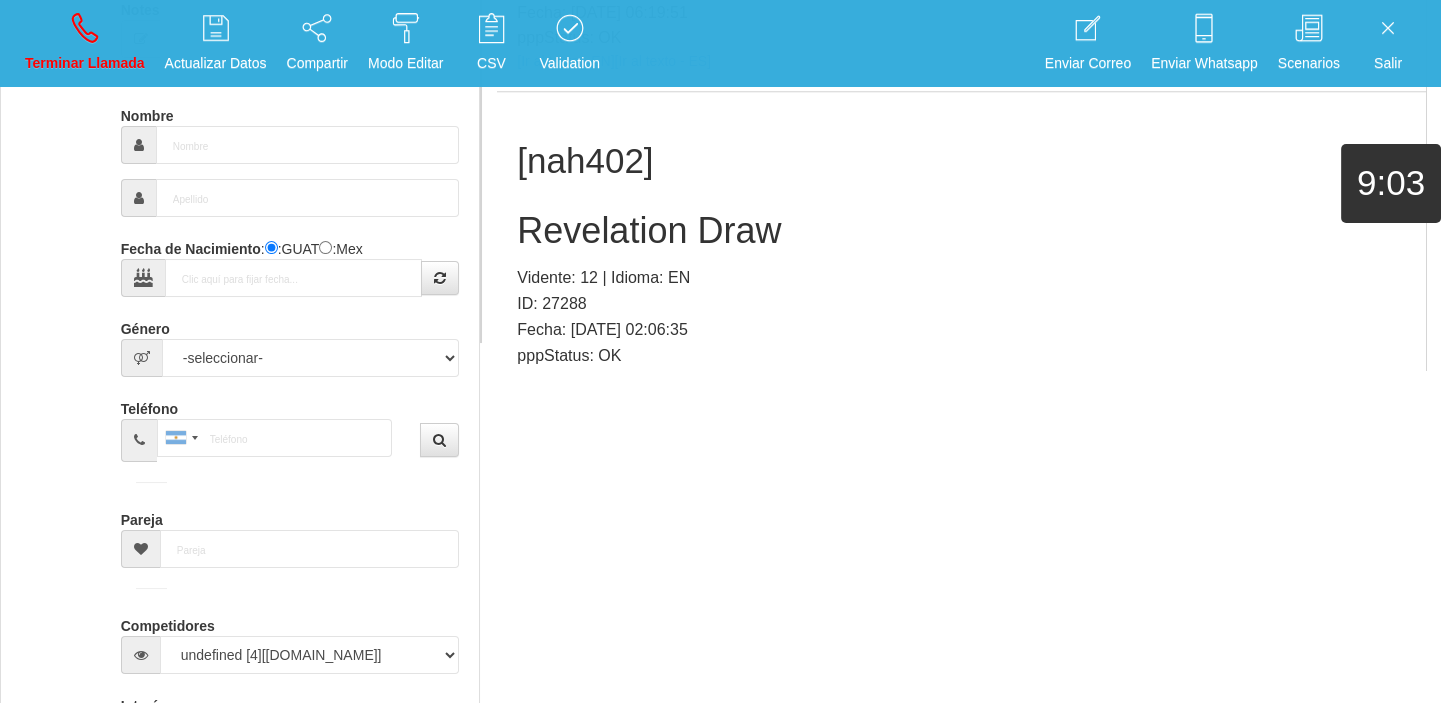 scroll, scrollTop: 0, scrollLeft: 0, axis: both 